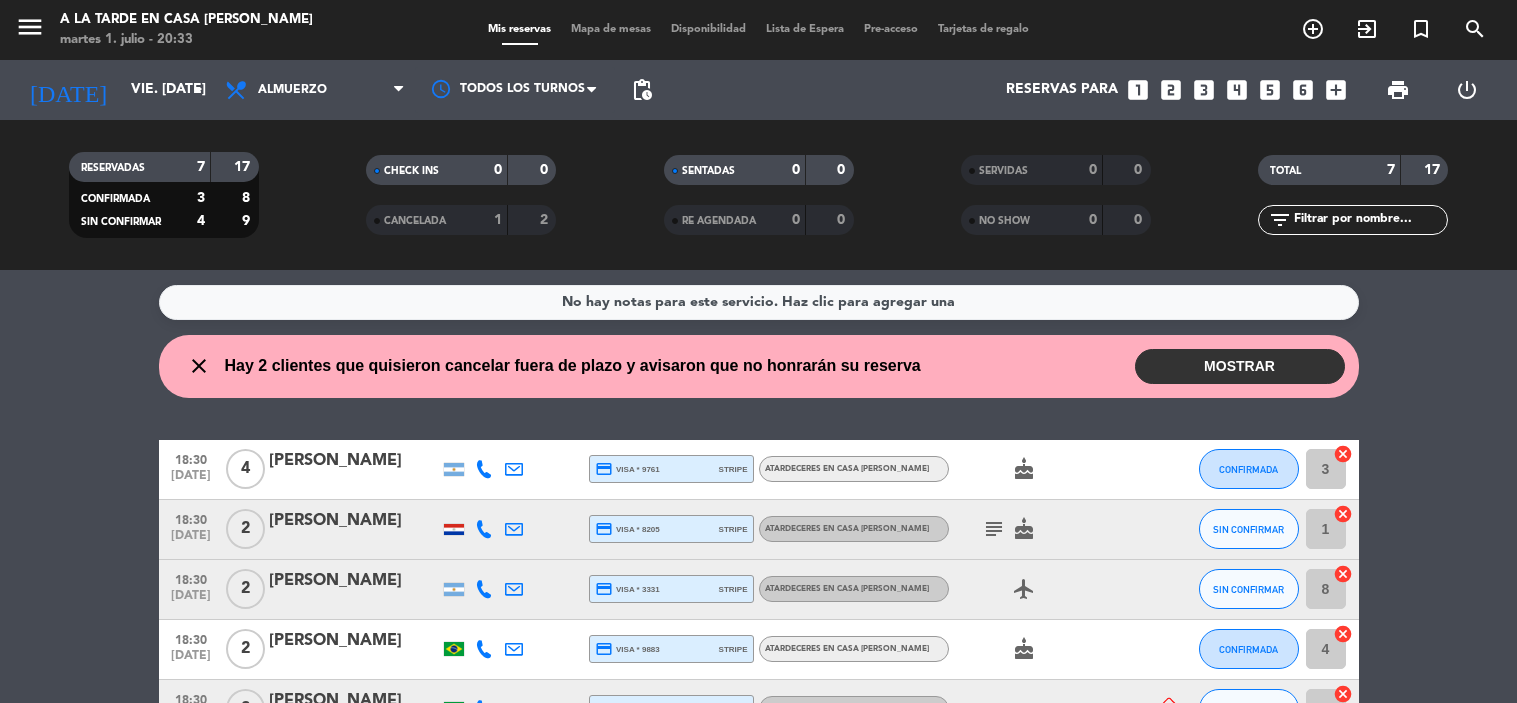 scroll, scrollTop: 0, scrollLeft: 0, axis: both 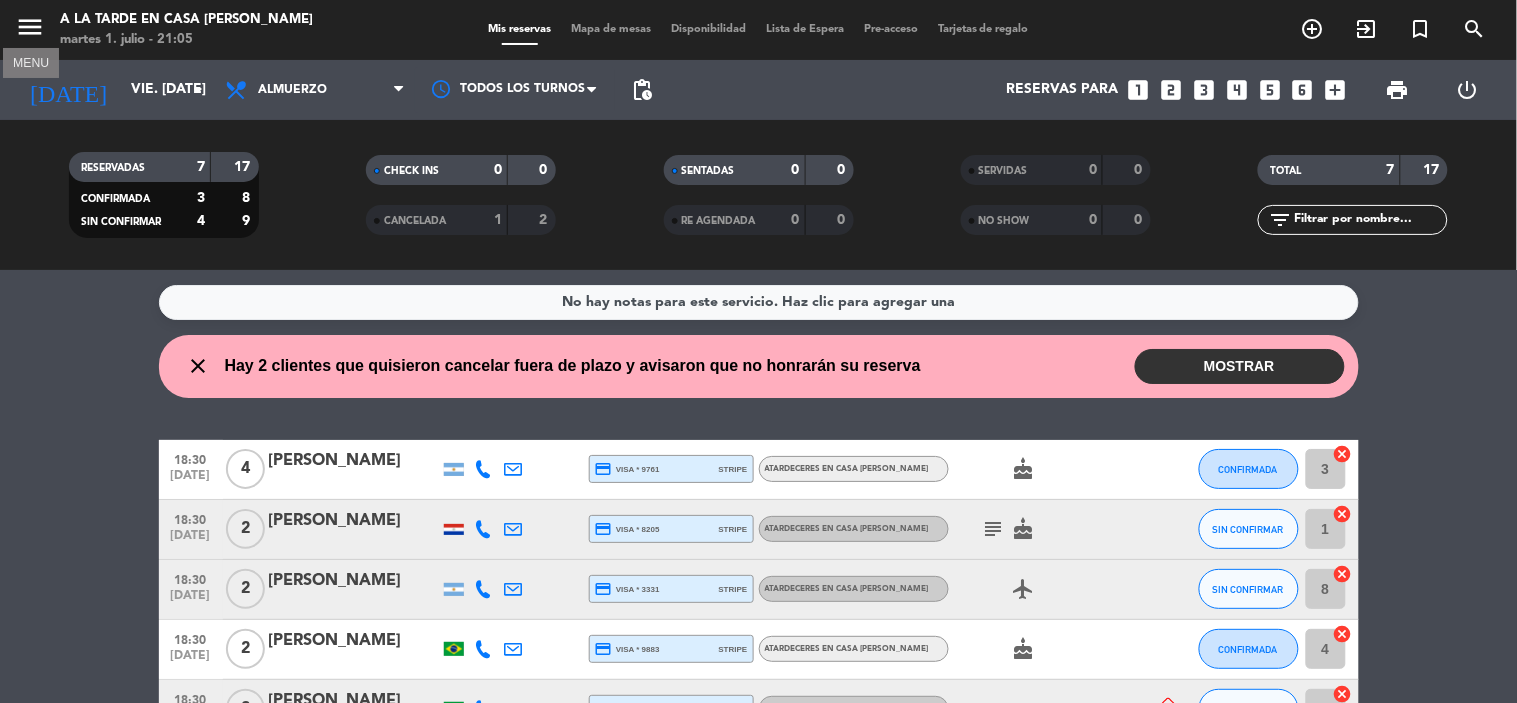 click on "menu" at bounding box center (30, 27) 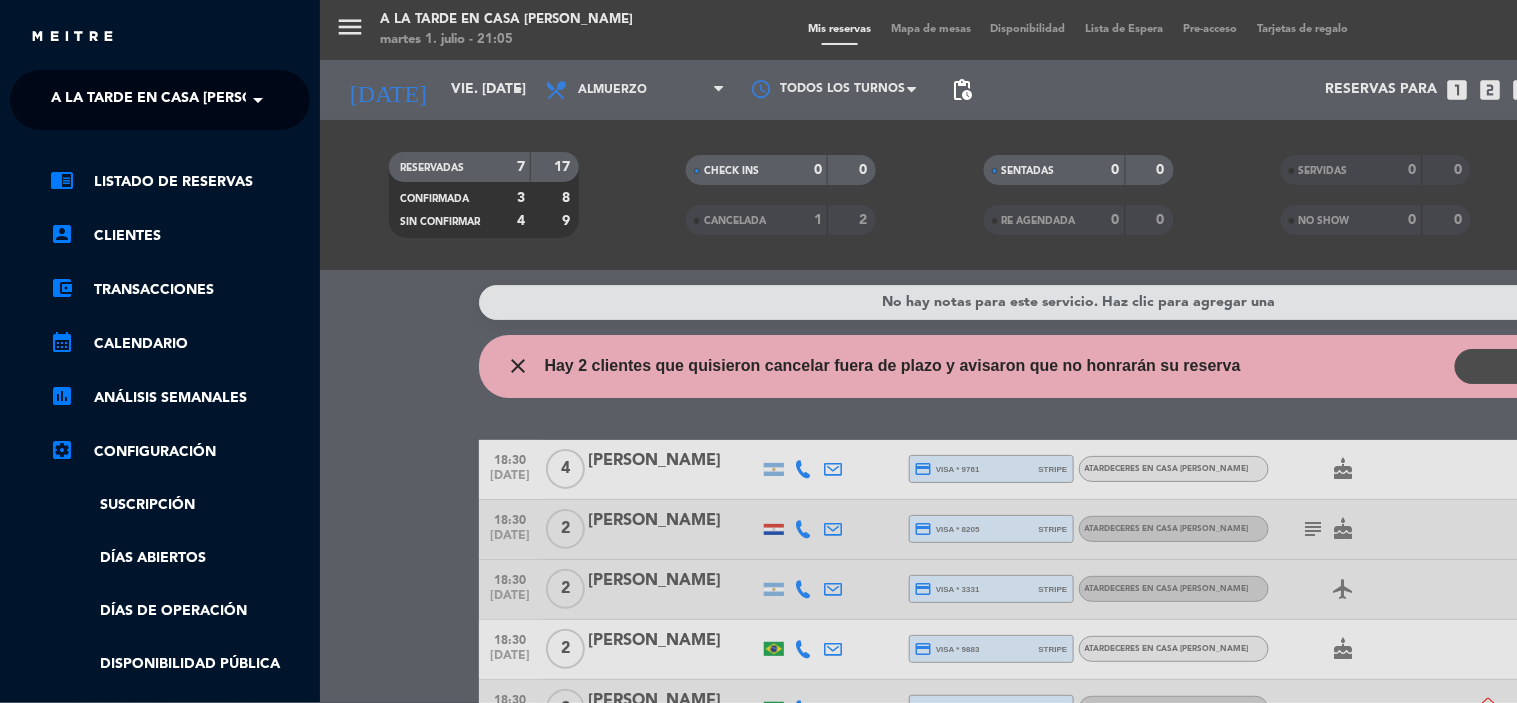 click on "× A la tarde en Casa [PERSON_NAME]" 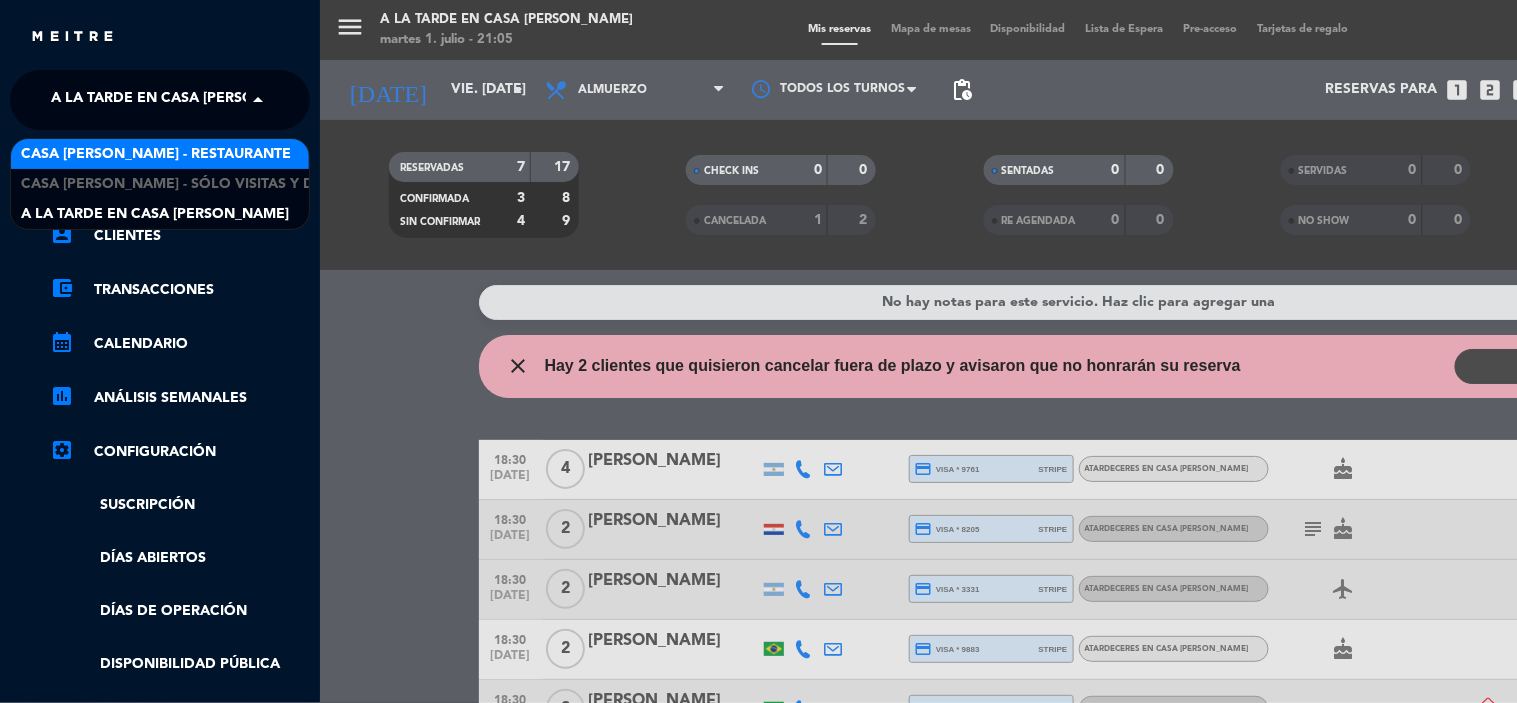 click on "Casa [PERSON_NAME] - Restaurante" at bounding box center (160, 154) 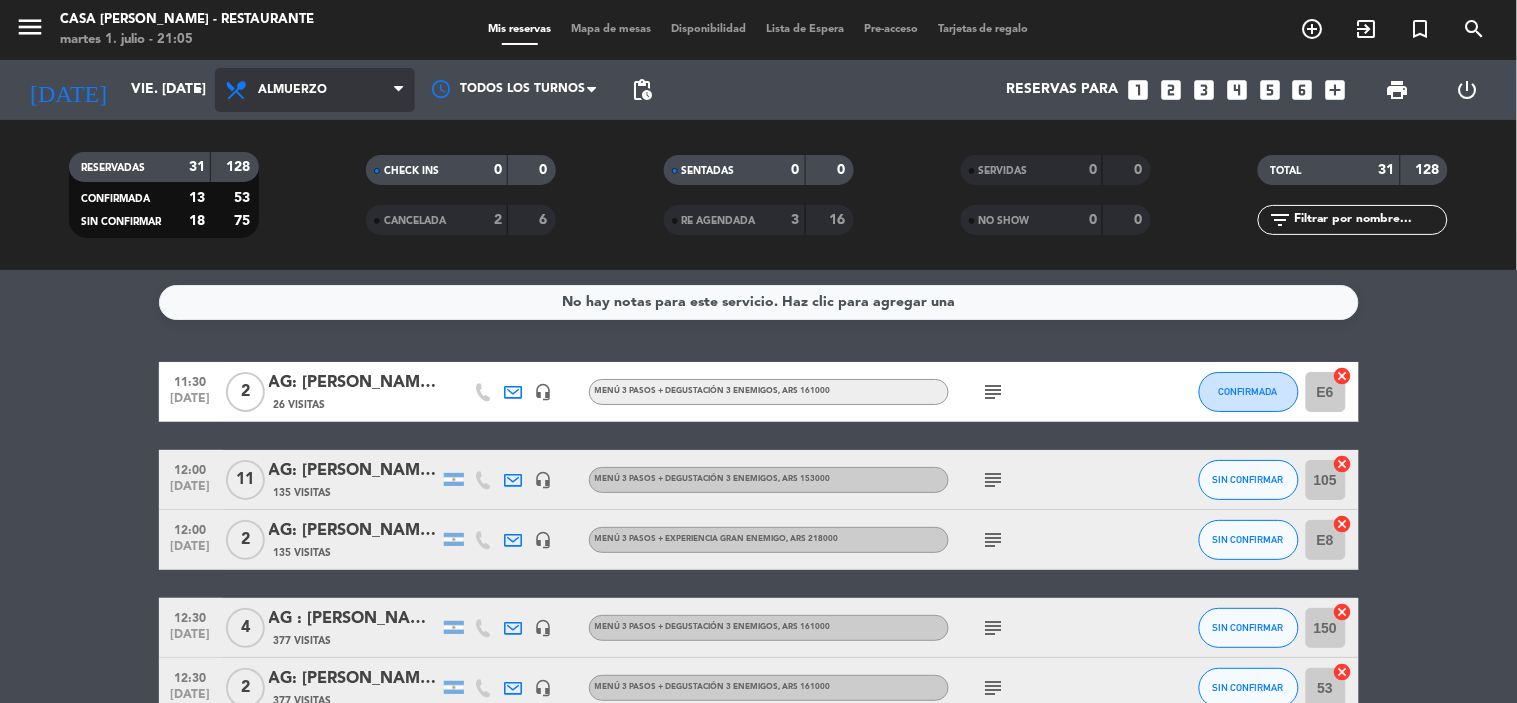 click on "Almuerzo" at bounding box center (315, 90) 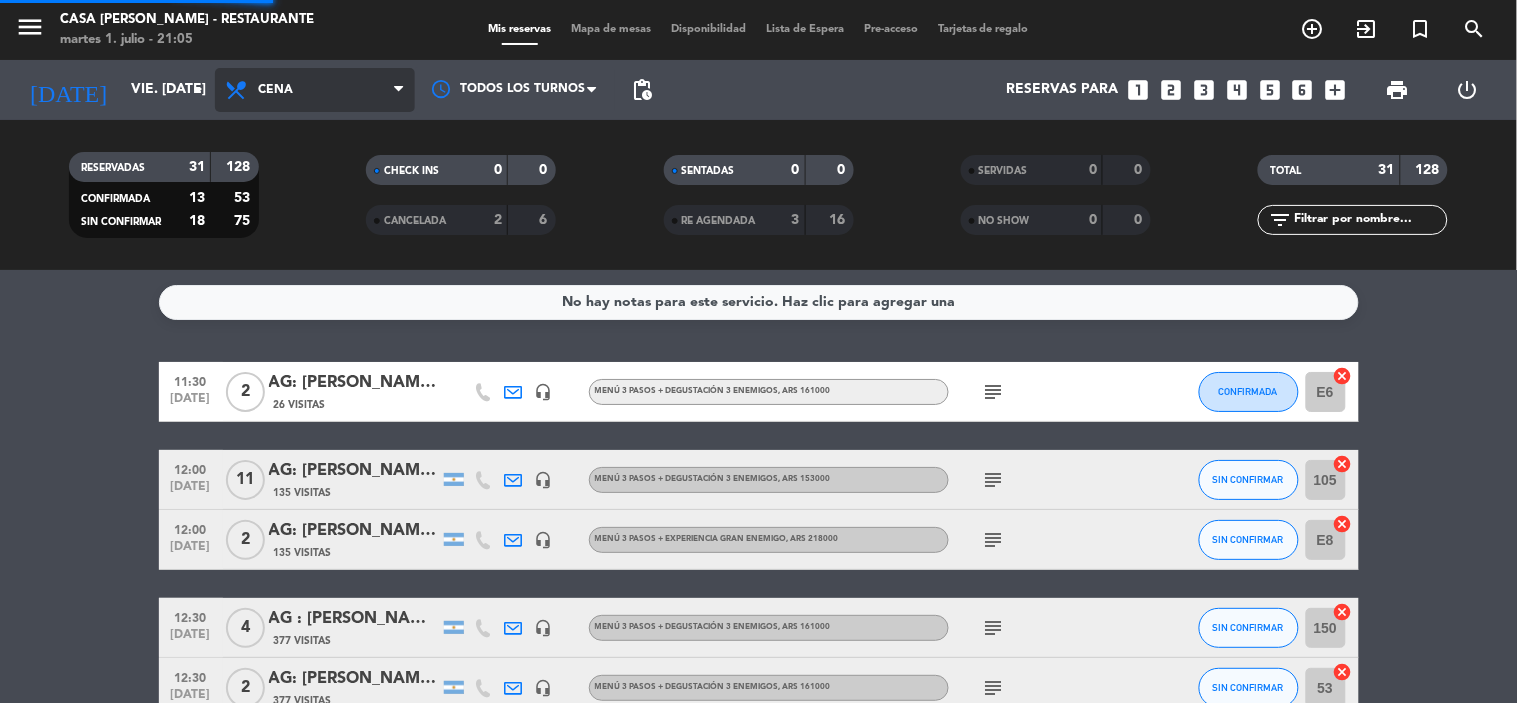 click on "menu  Casa [PERSON_NAME] - Restaurante   martes 1. [PERSON_NAME] - 21:05   Mis reservas   Mapa de mesas   Disponibilidad   Lista de Espera   Pre-acceso   Tarjetas de regalo  add_circle_outline exit_to_app turned_in_not search [DATE]    vie. [DATE] arrow_drop_down  Todos los servicios  Almuerzo  Cena  Cena  Todos los servicios  Almuerzo  Cena Todos los turnos pending_actions  Reservas para   looks_one   looks_two   looks_3   looks_4   looks_5   looks_6   add_box  print  power_settings_new   RESERVADAS   31   128   CONFIRMADA   13   53   SIN CONFIRMAR   18   75   CHECK INS   0   0   CANCELADA   2   6   SENTADAS   0   0   RE AGENDADA   3   16   SERVIDAS   0   0   NO SHOW   0   0   TOTAL   31   128  filter_list" 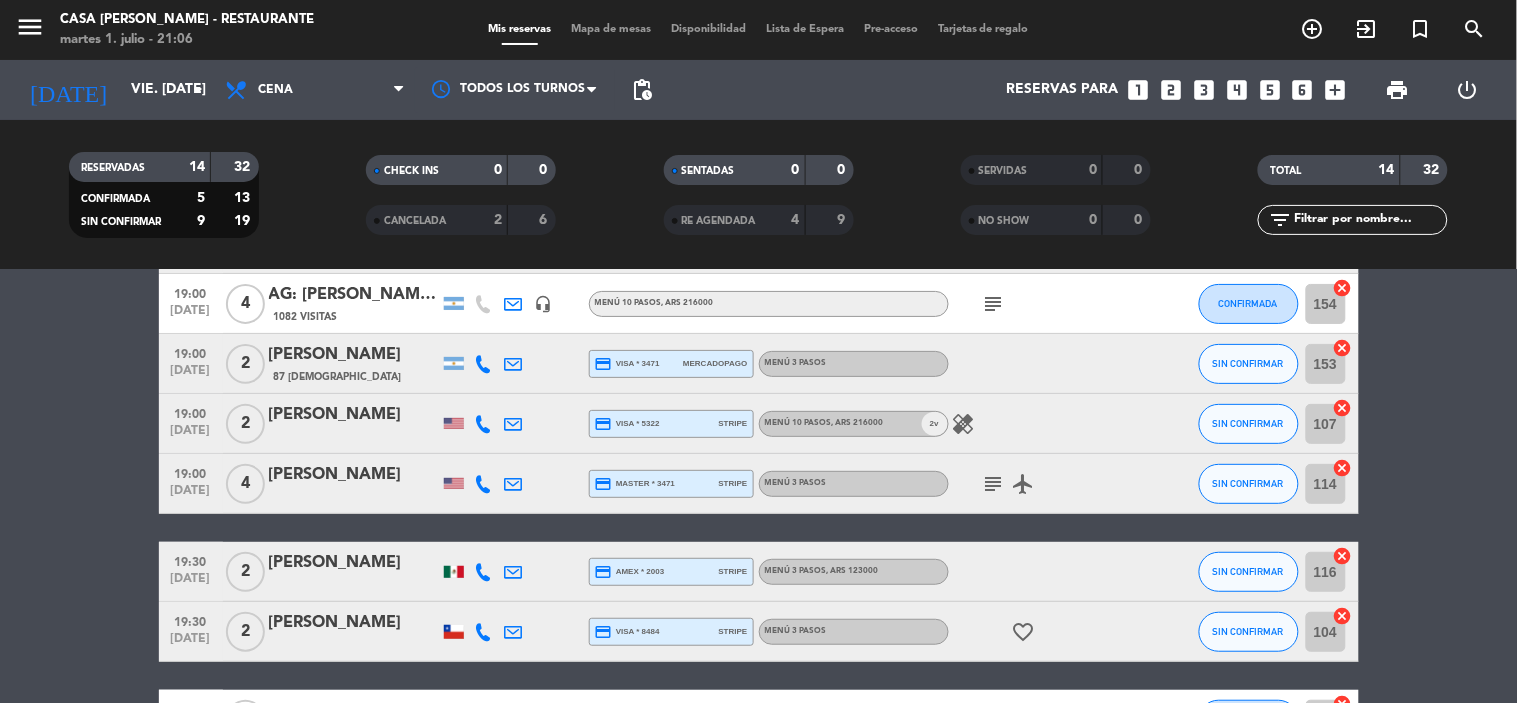 scroll, scrollTop: 44, scrollLeft: 0, axis: vertical 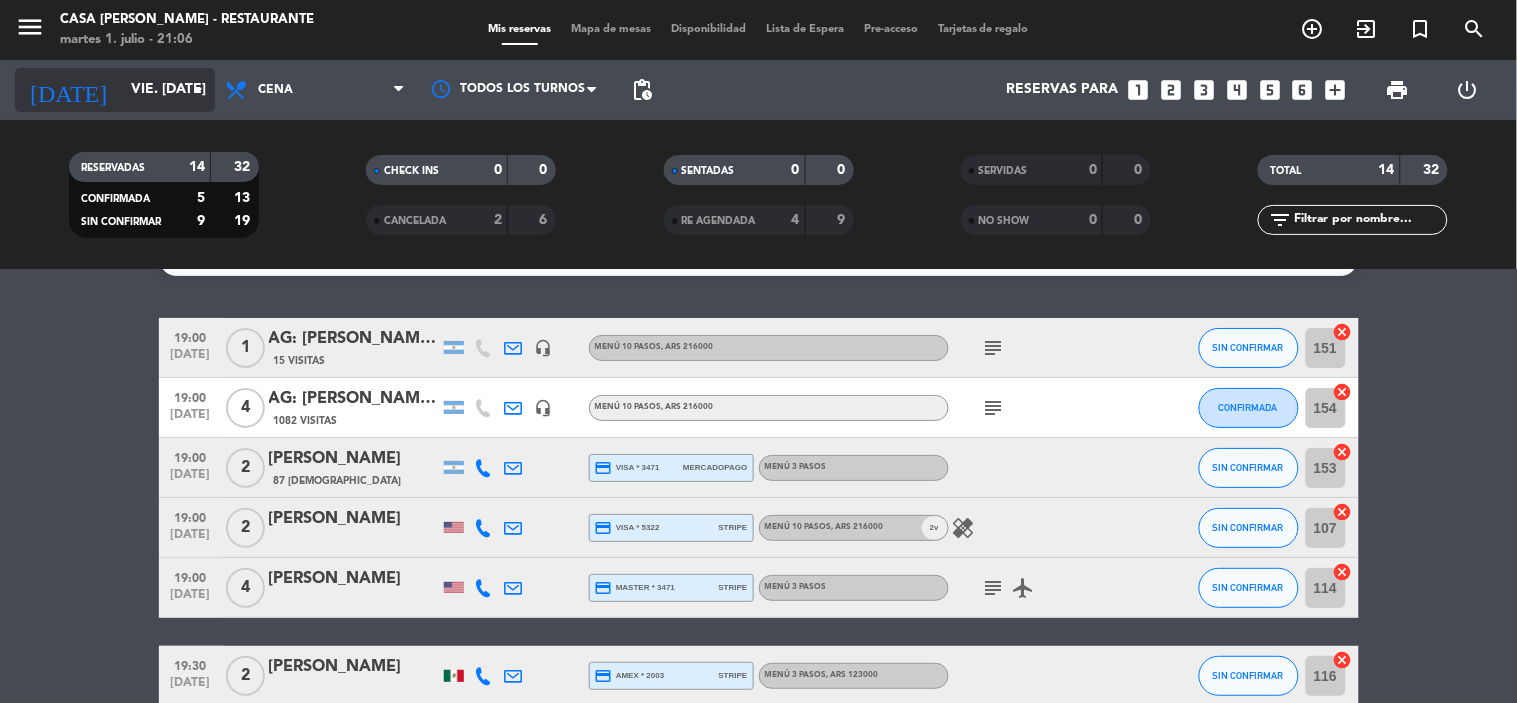 click on "vie. [DATE]" 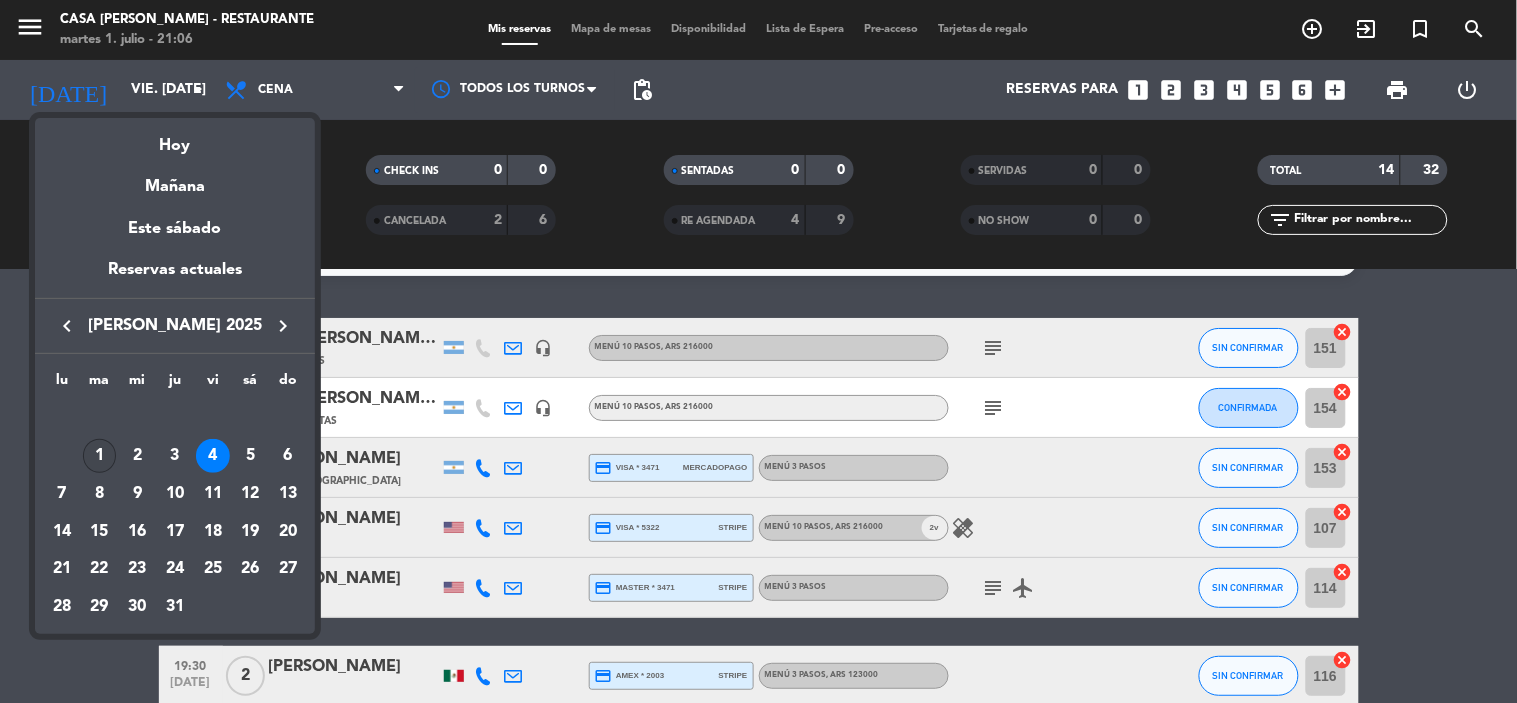 click on "1" at bounding box center (100, 456) 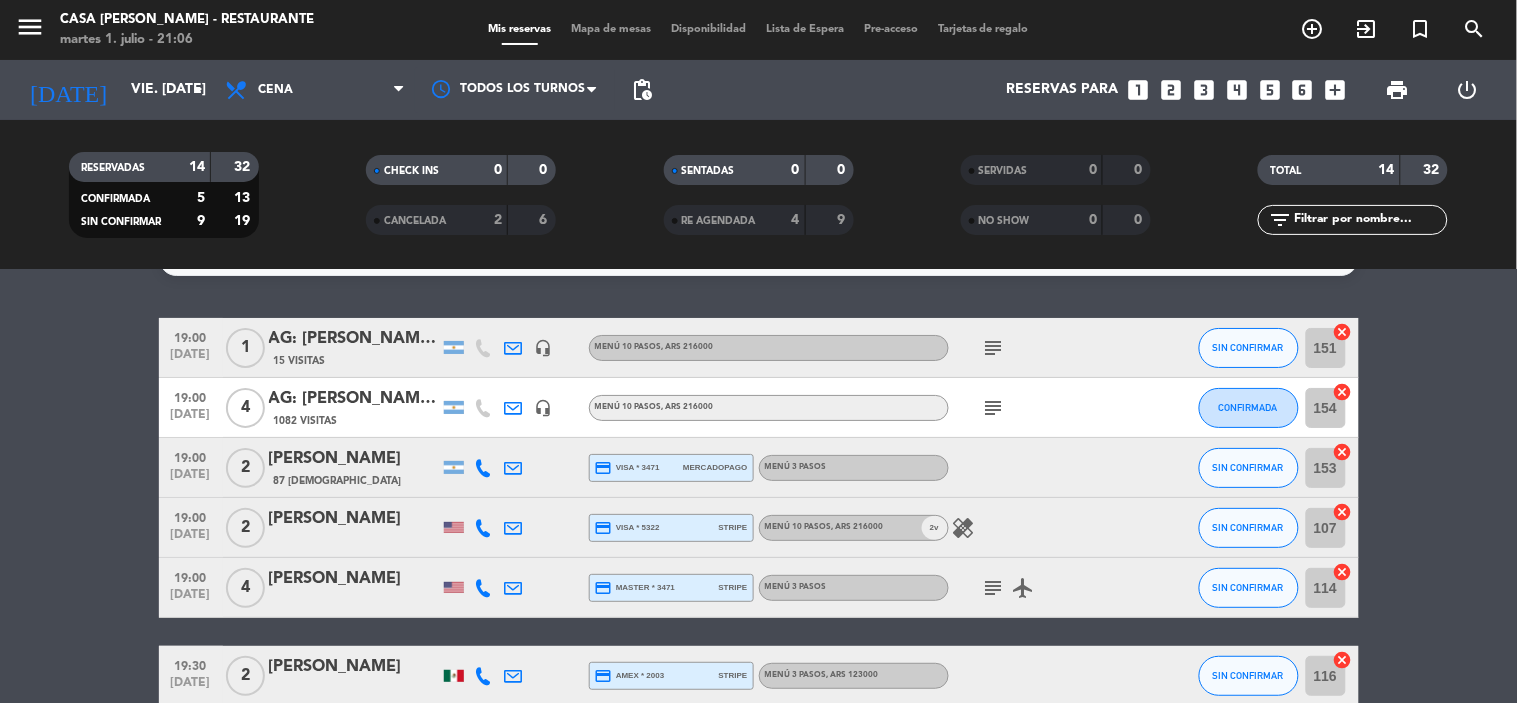 type on "[DATE] [DATE]." 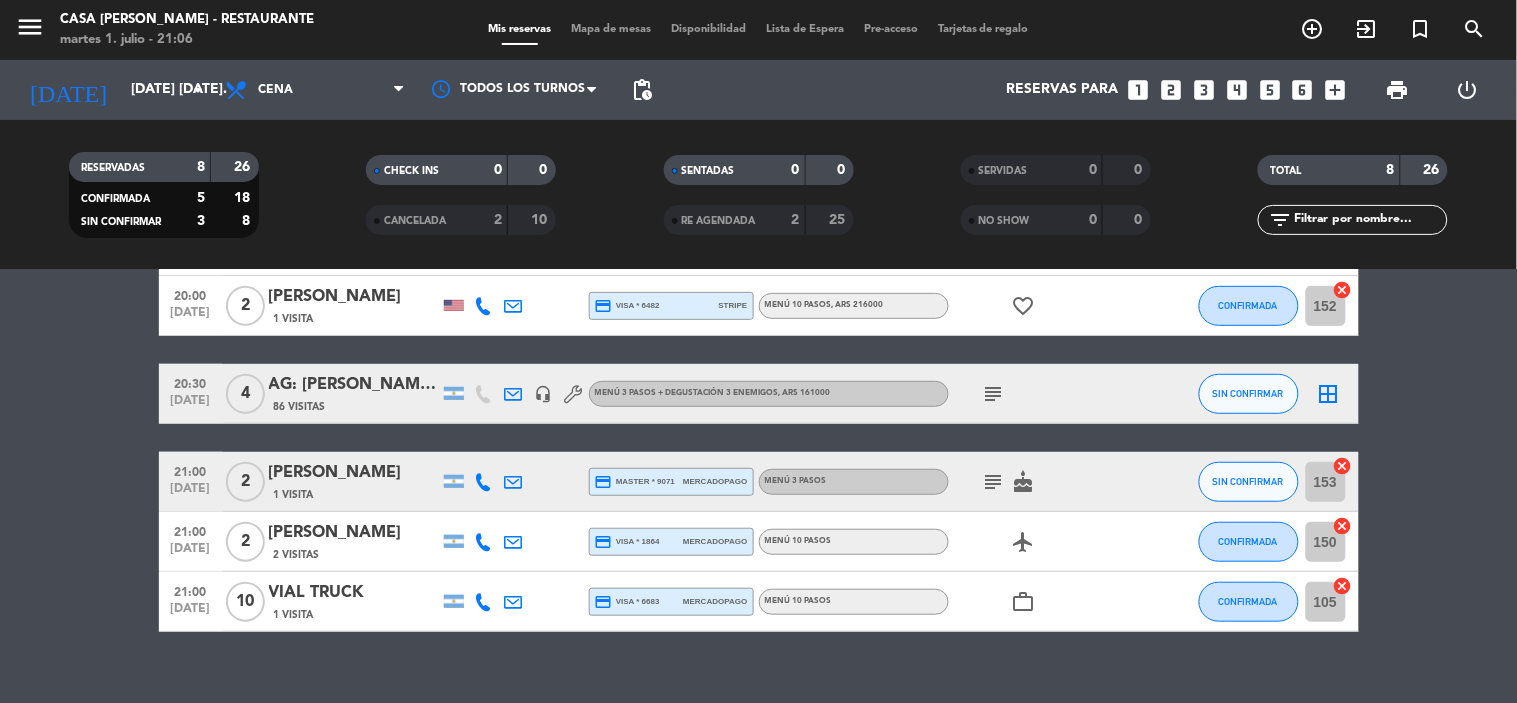 scroll, scrollTop: 322, scrollLeft: 0, axis: vertical 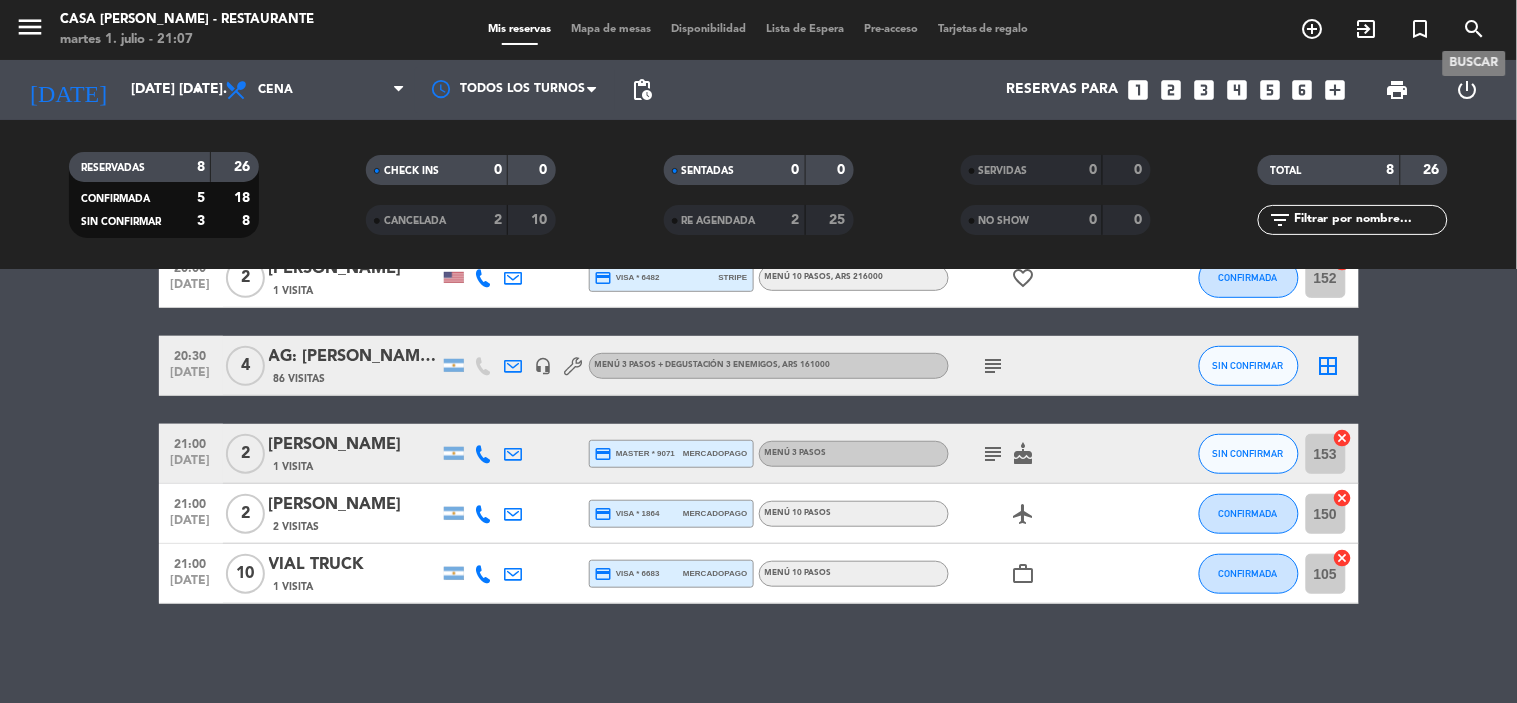 click on "search" at bounding box center [1475, 29] 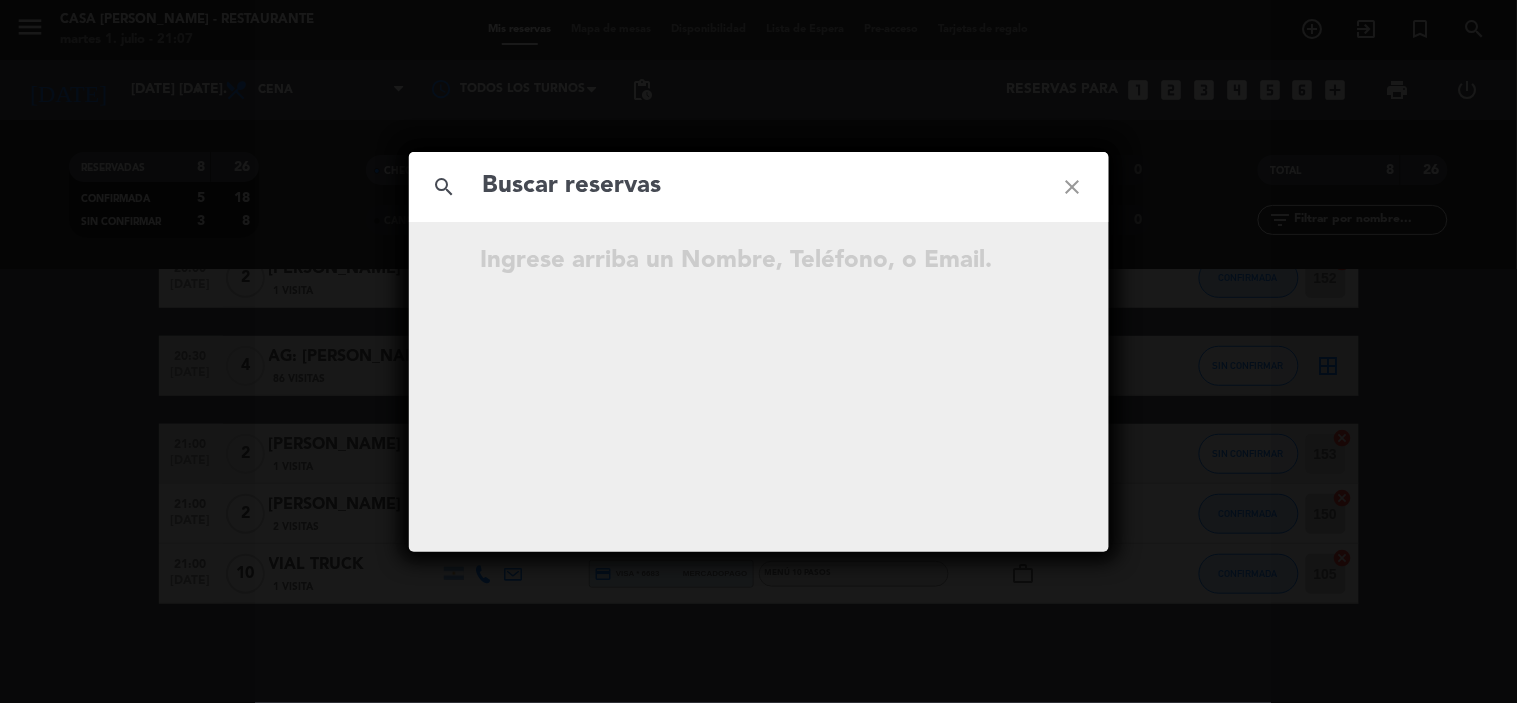 click 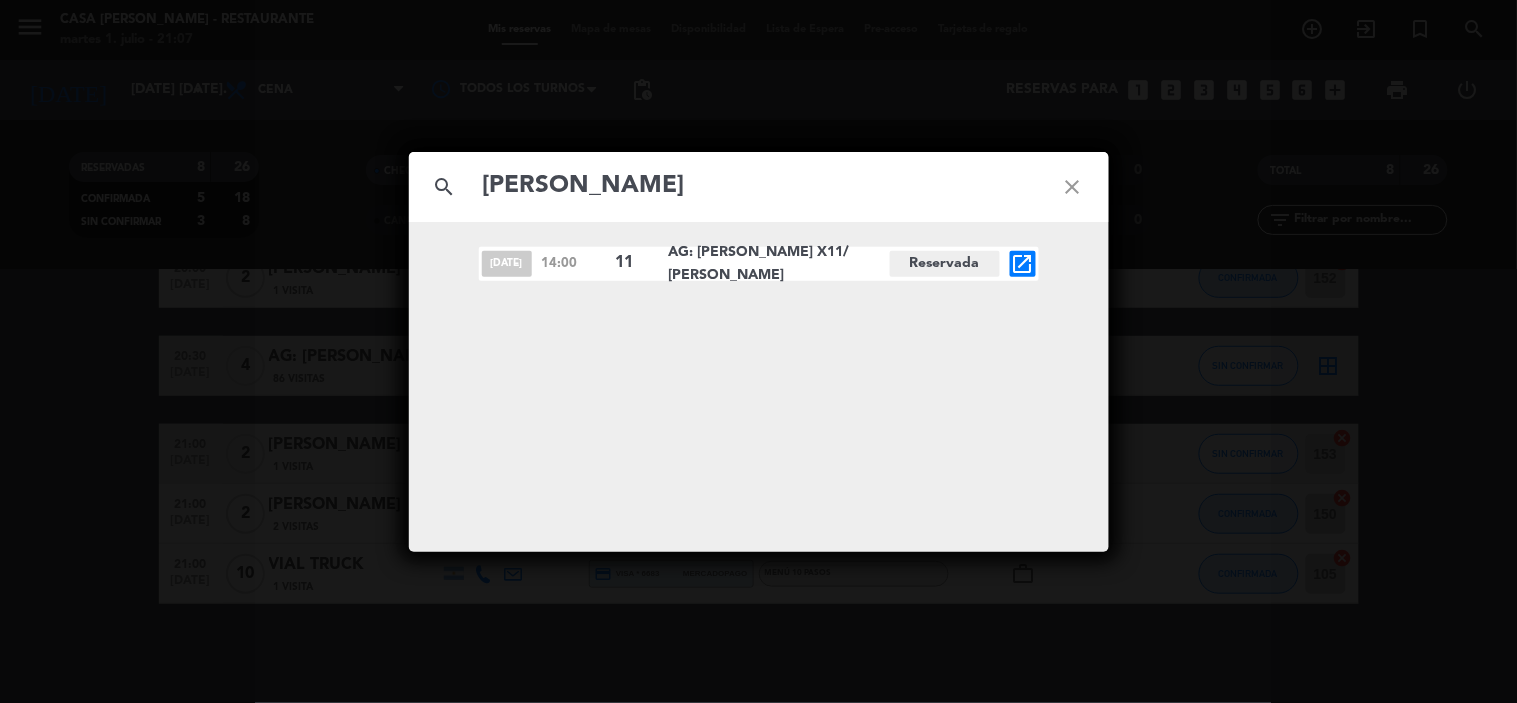 type on "[PERSON_NAME]" 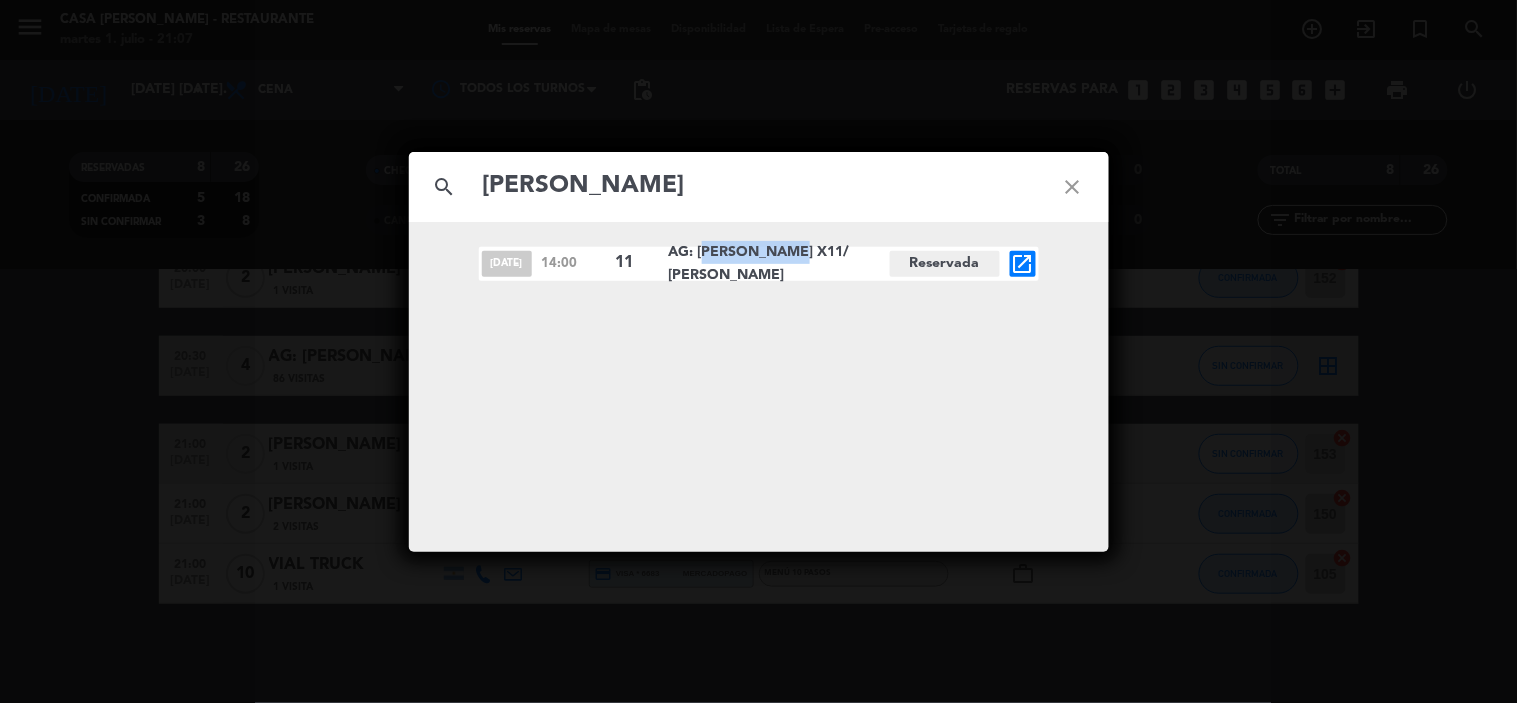 click on "AG: [PERSON_NAME] X11/ [PERSON_NAME]" 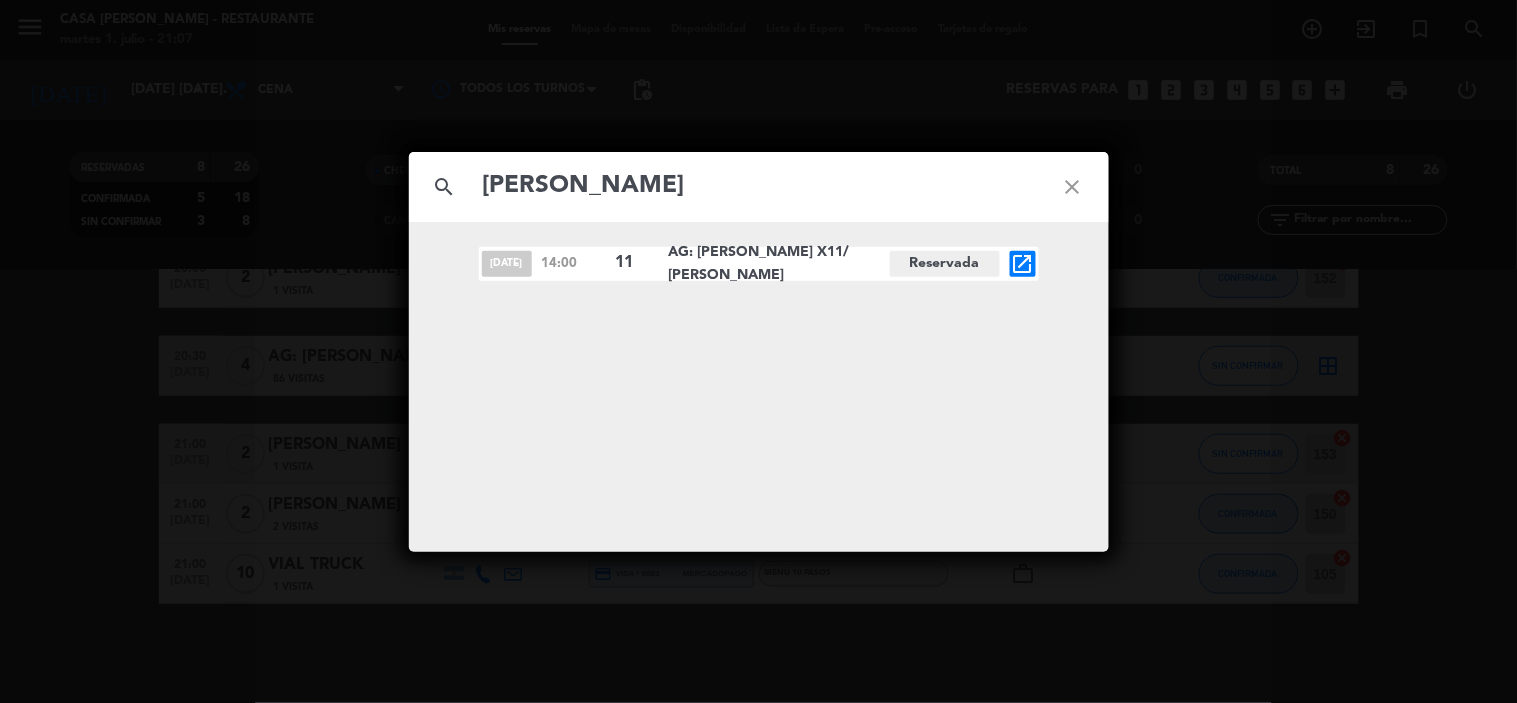 click on "[DATE] 14:00 11  AG: [PERSON_NAME] X11/ [PERSON_NAME]  Reservada open_in_new" 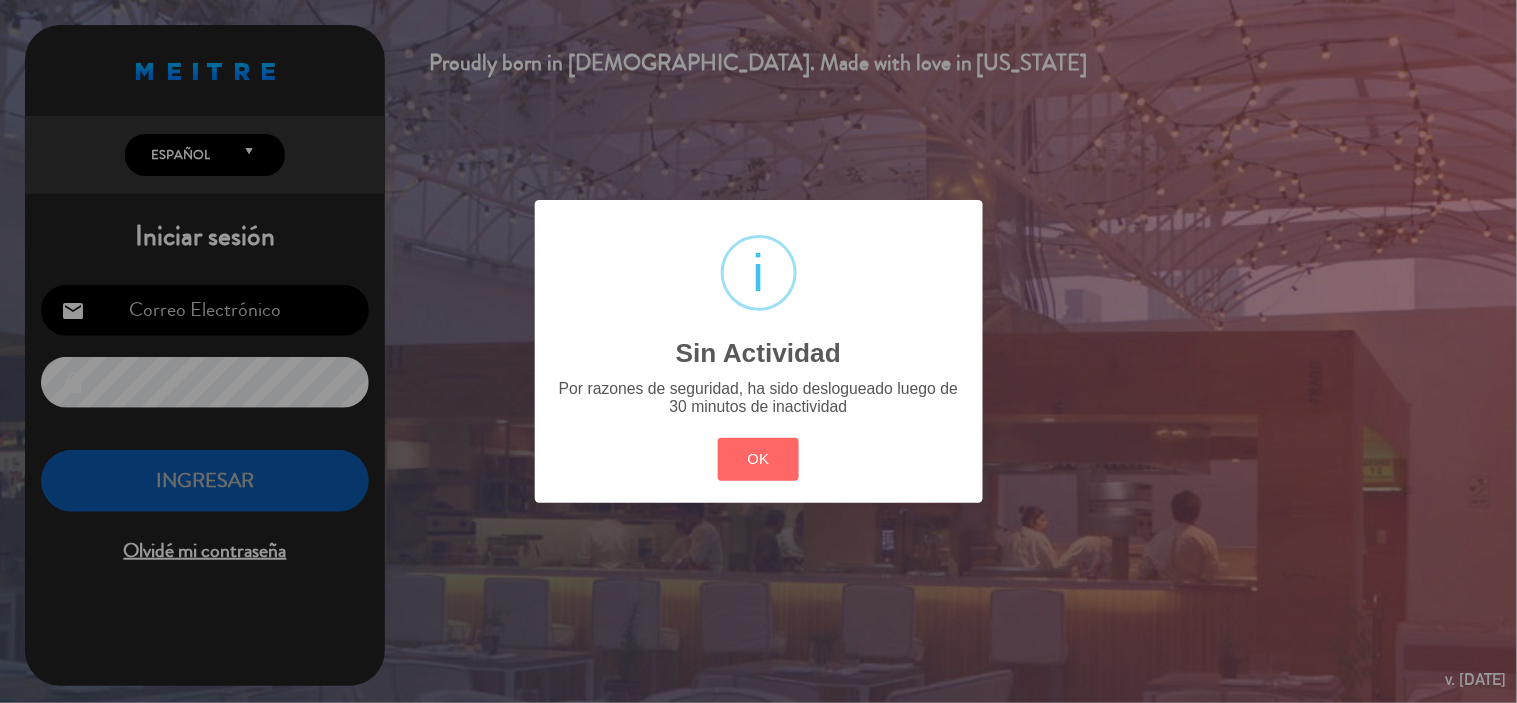 type 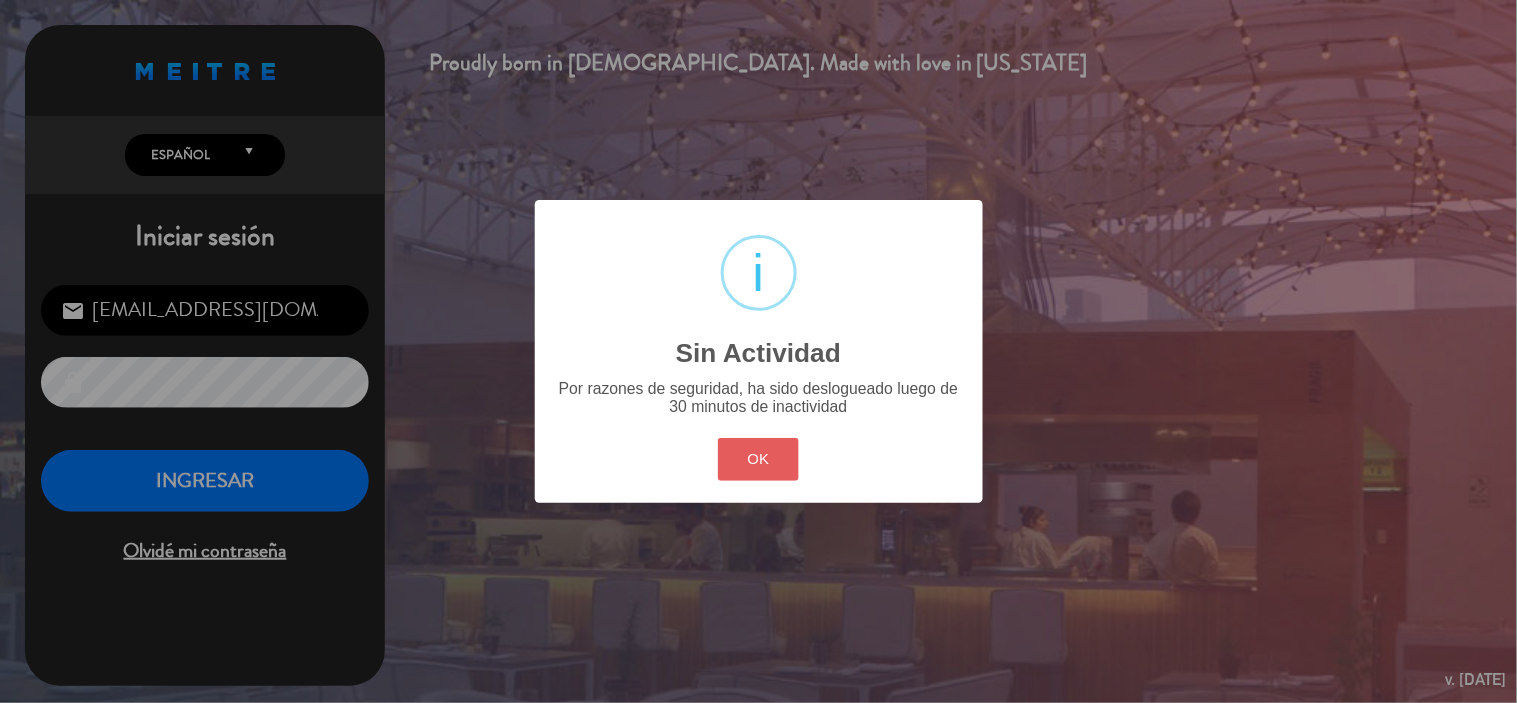 click on "OK" at bounding box center [758, 459] 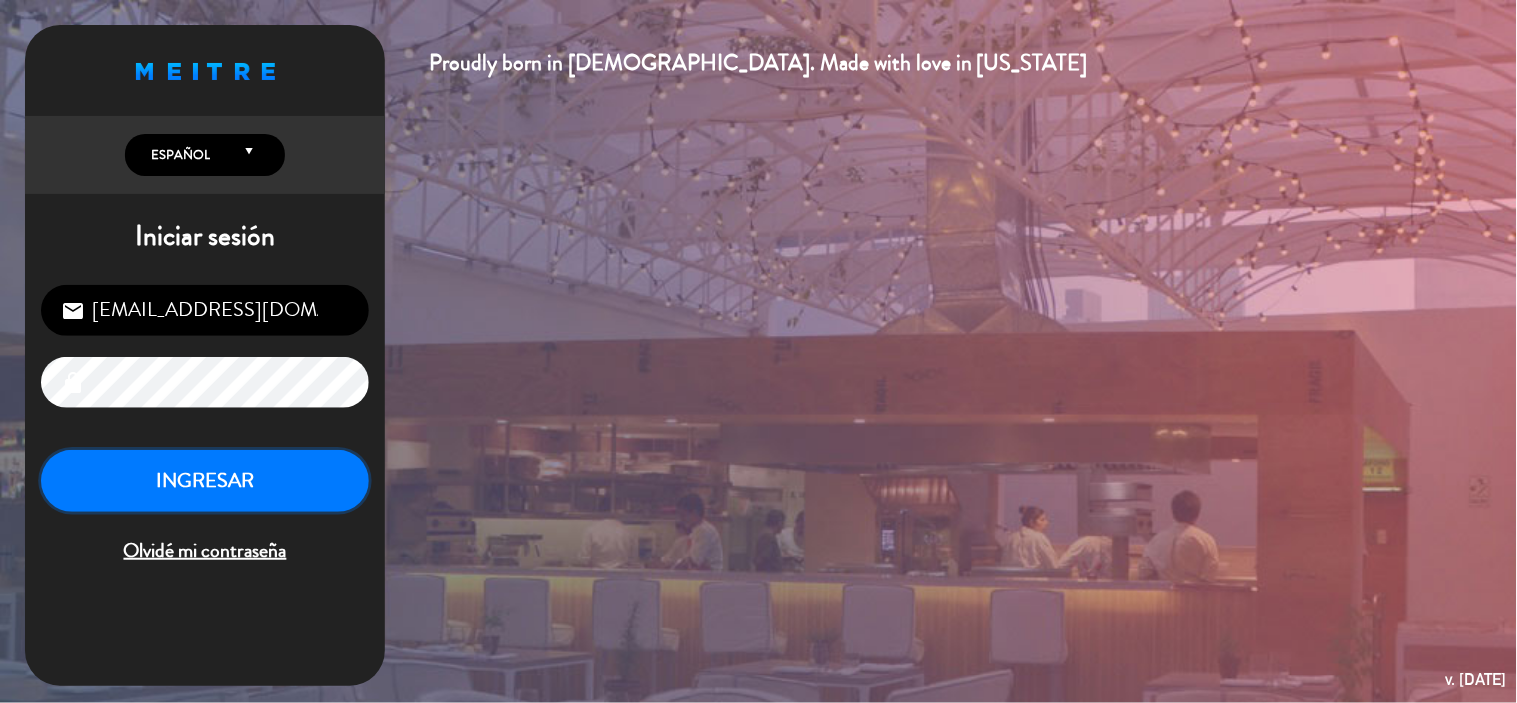 click on "INGRESAR" at bounding box center [205, 481] 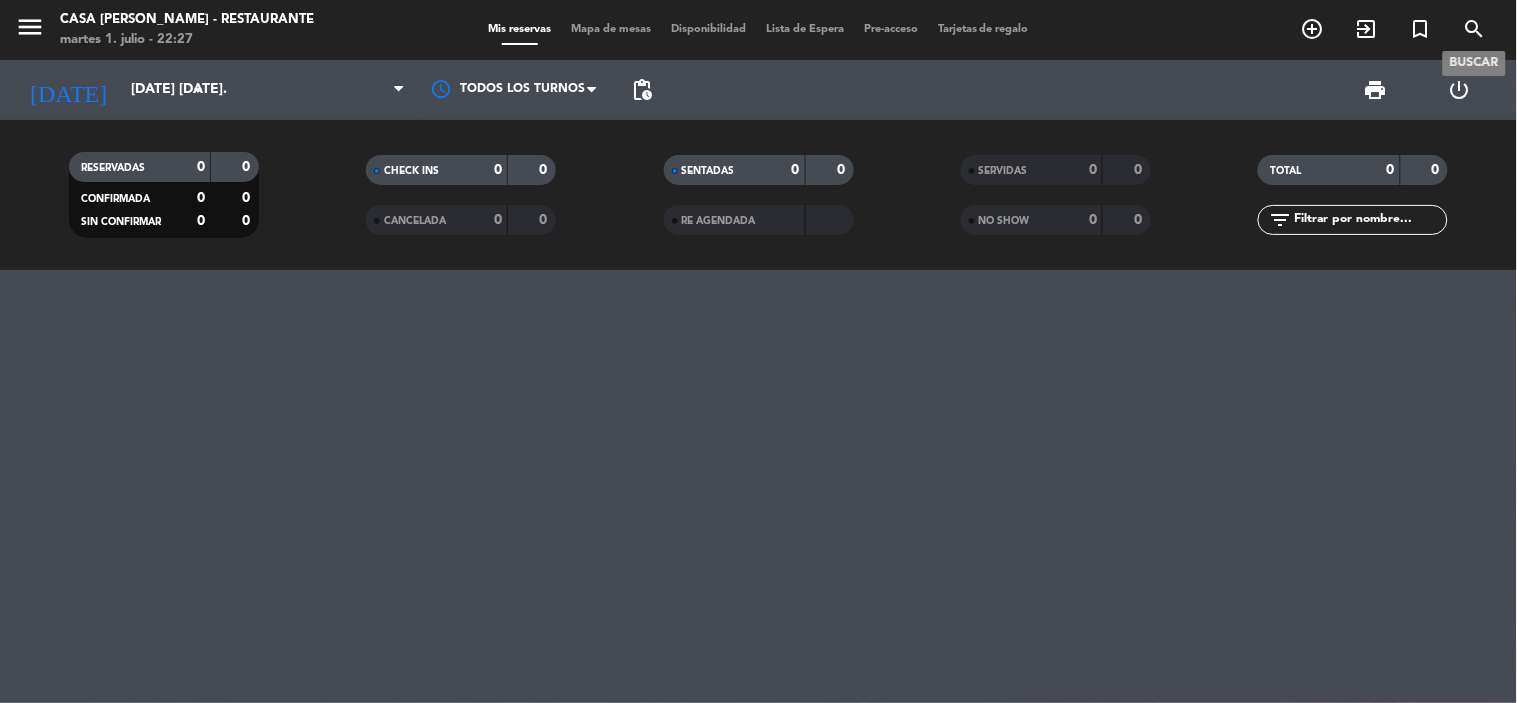 click on "search" at bounding box center [1475, 29] 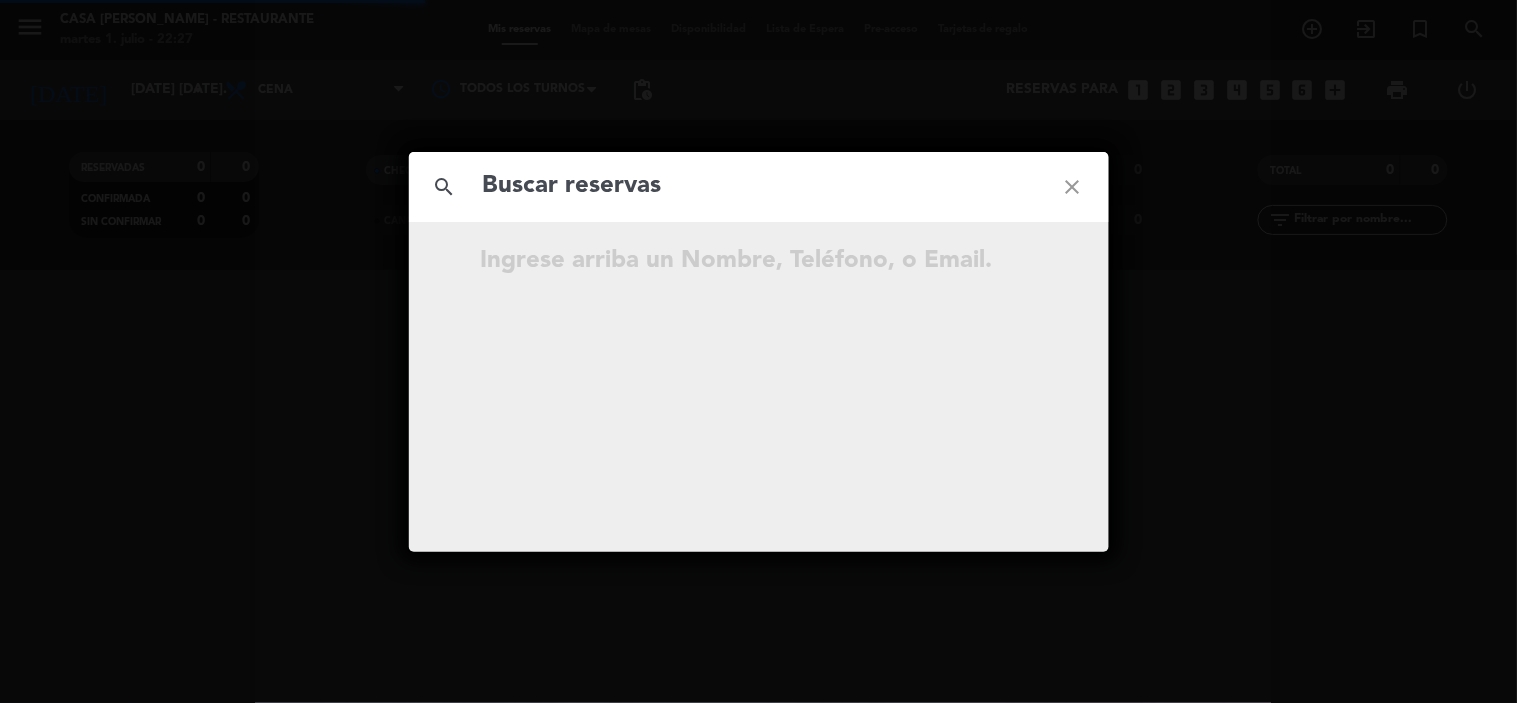 click on "search close" 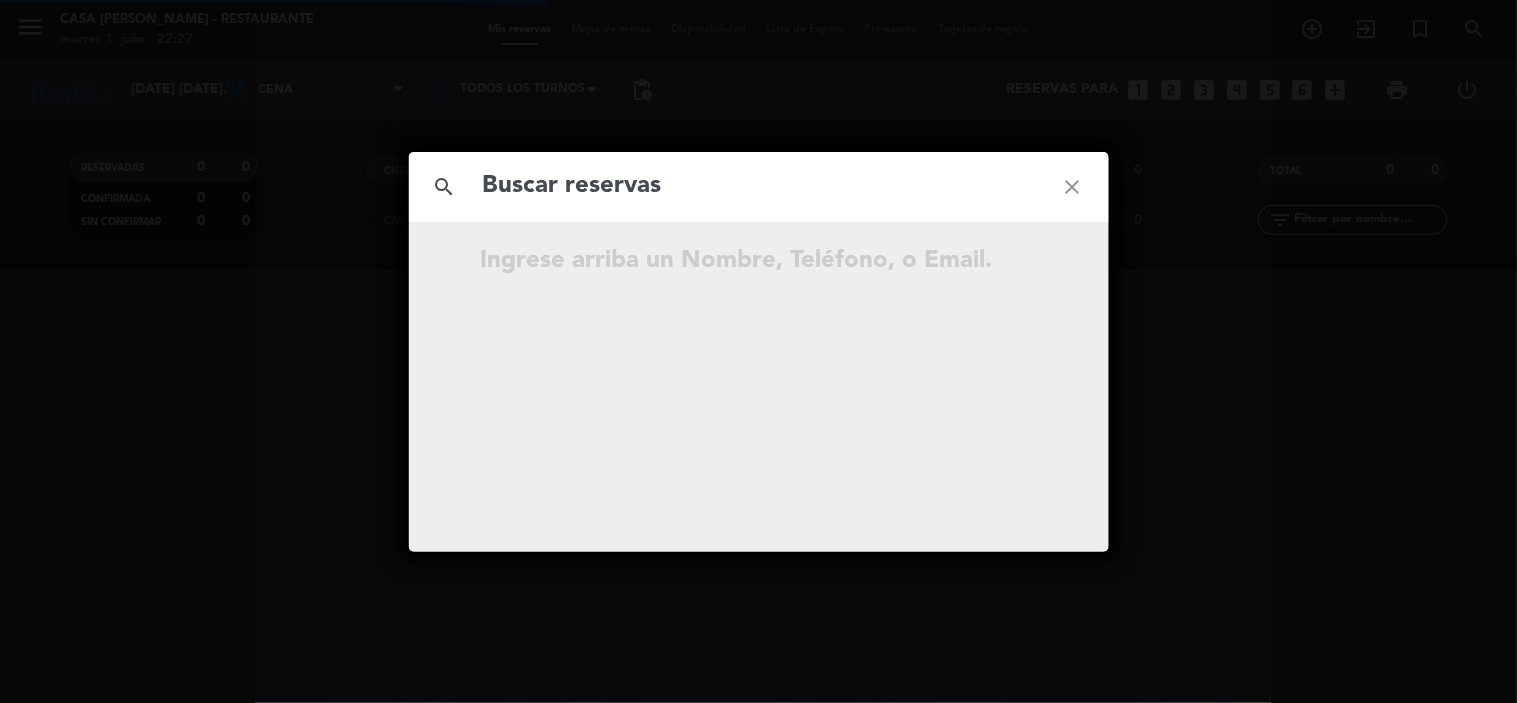 click 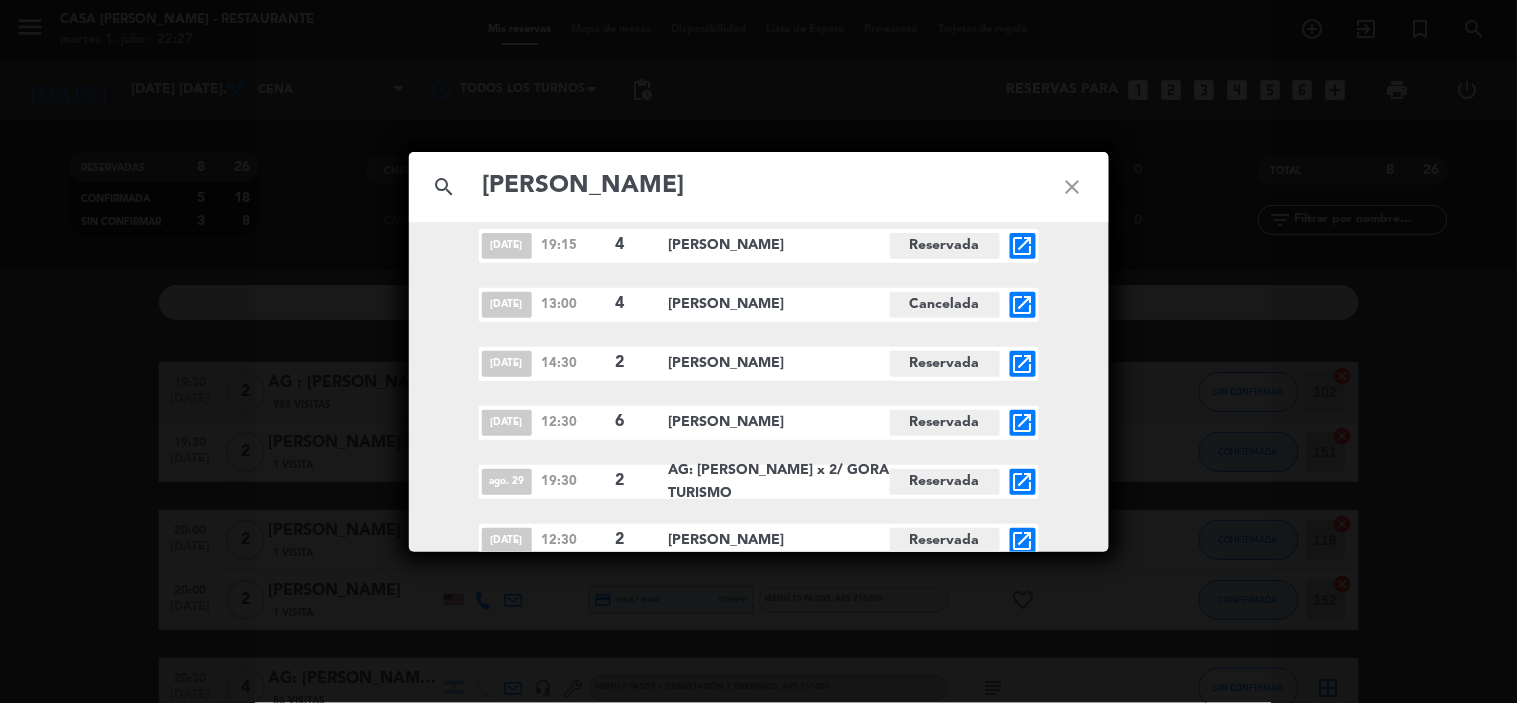 scroll, scrollTop: 23, scrollLeft: 0, axis: vertical 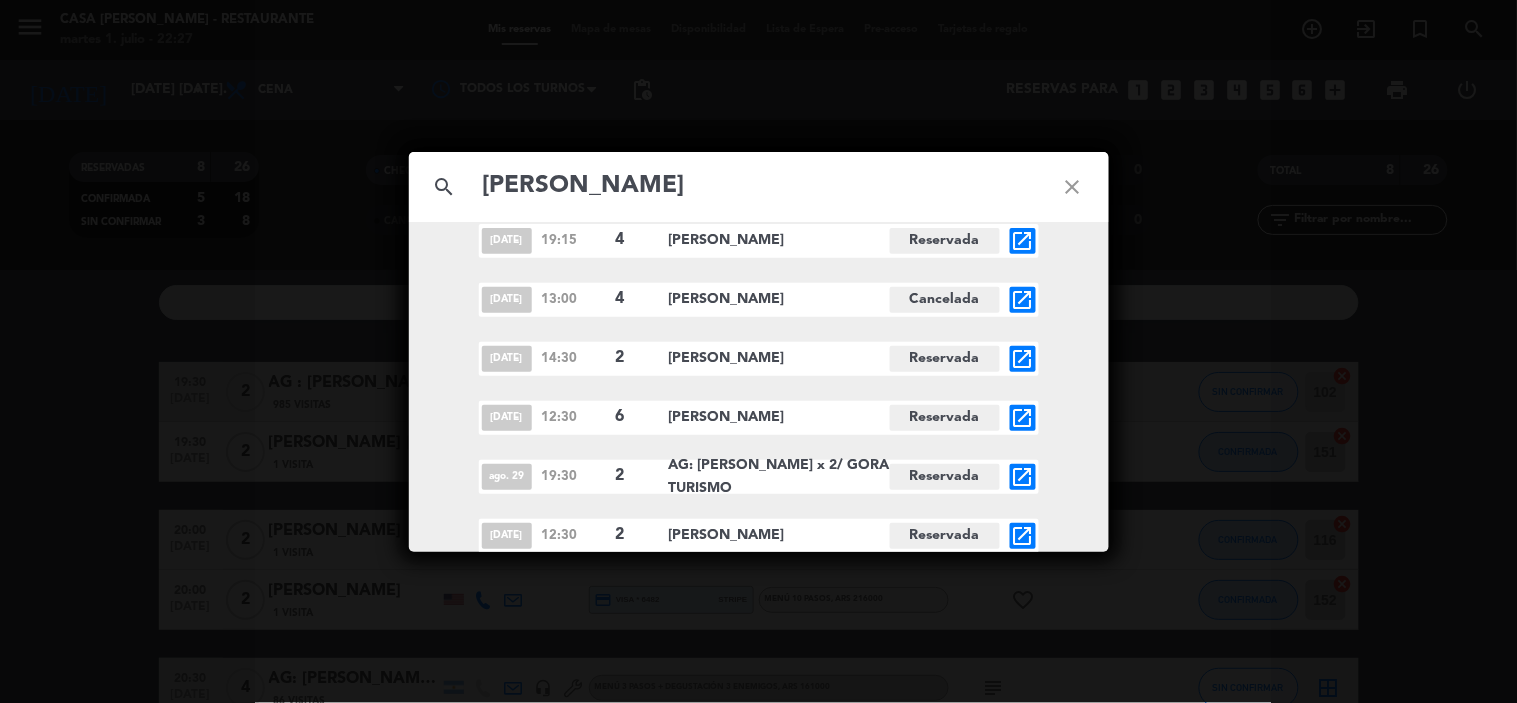 type on "[PERSON_NAME]" 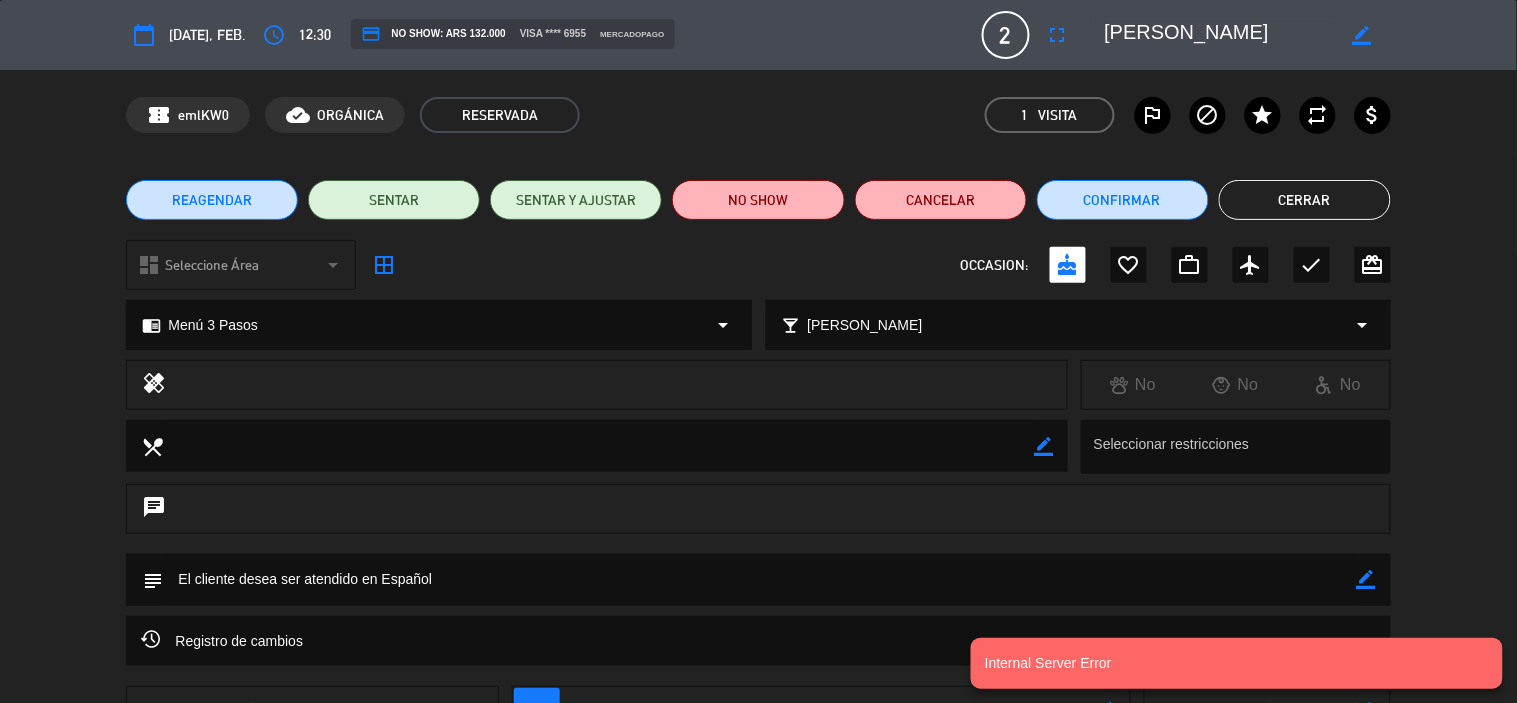 click on "Registro de cambios  arrow_drop_down" 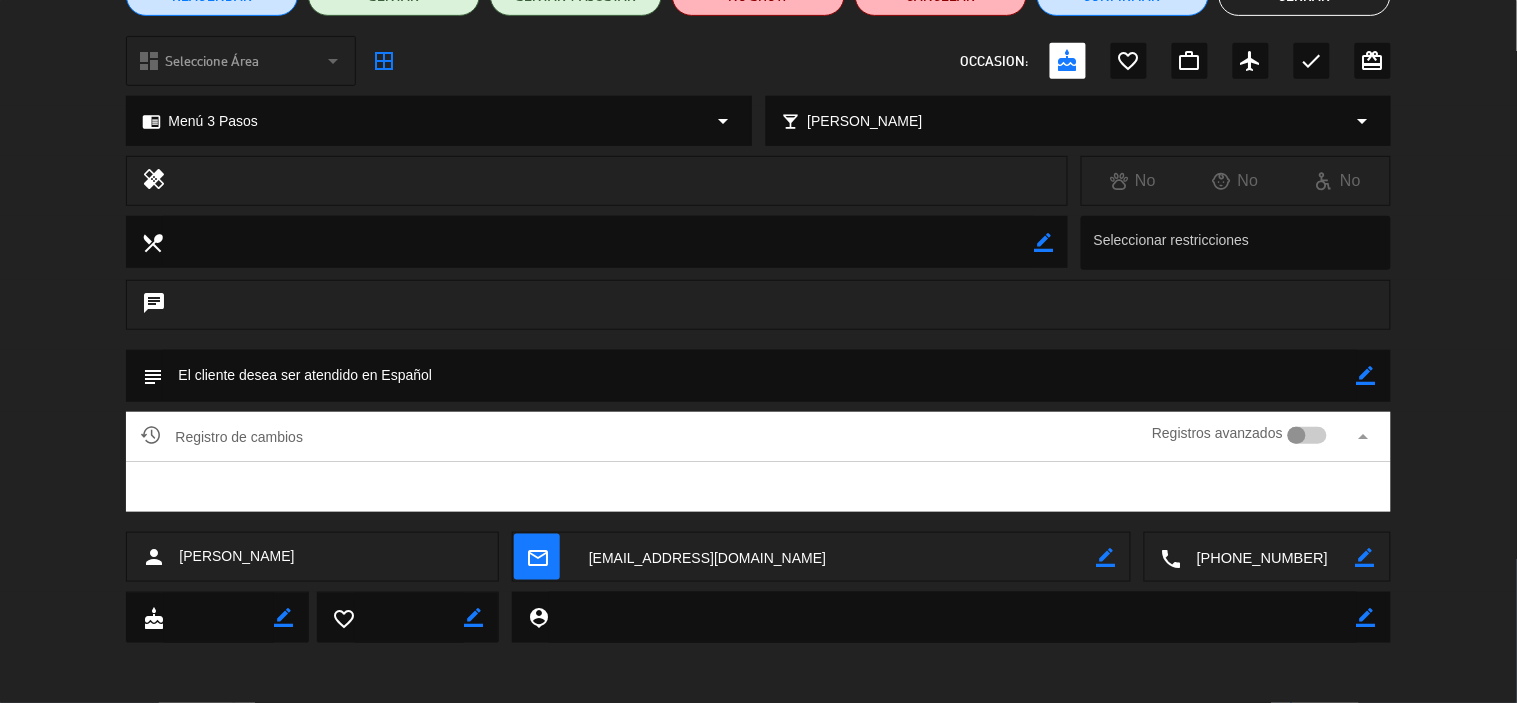 scroll, scrollTop: 0, scrollLeft: 0, axis: both 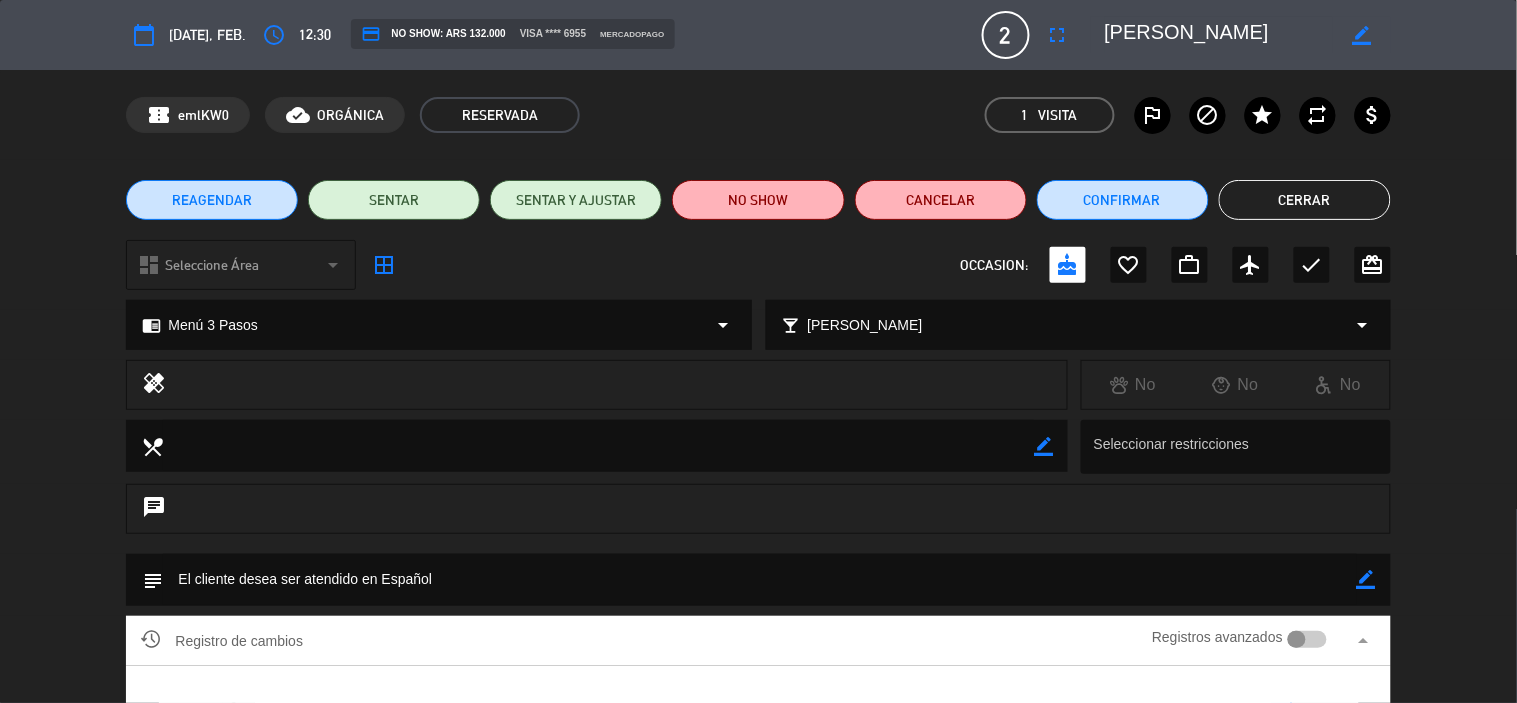 click on "Cerrar" 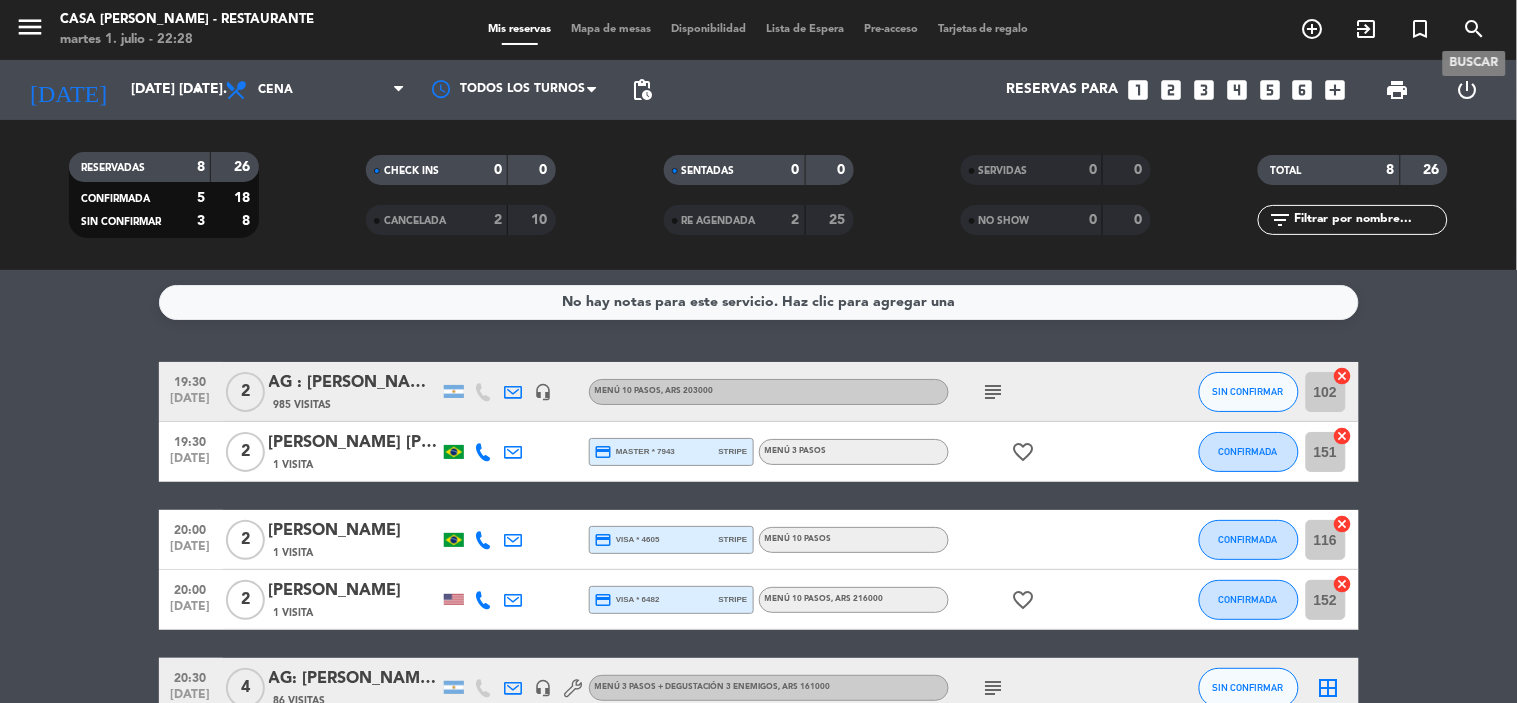 click on "search" at bounding box center (1475, 29) 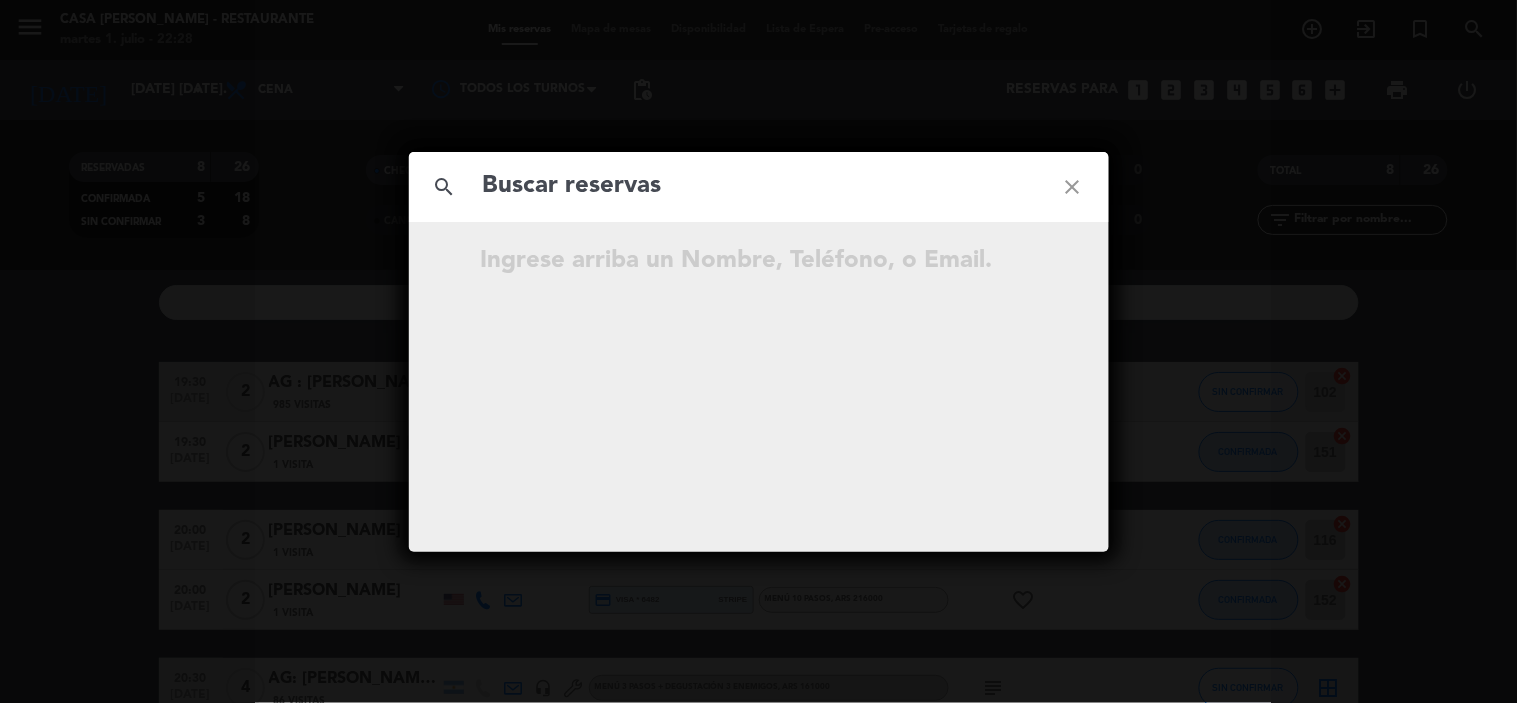 click 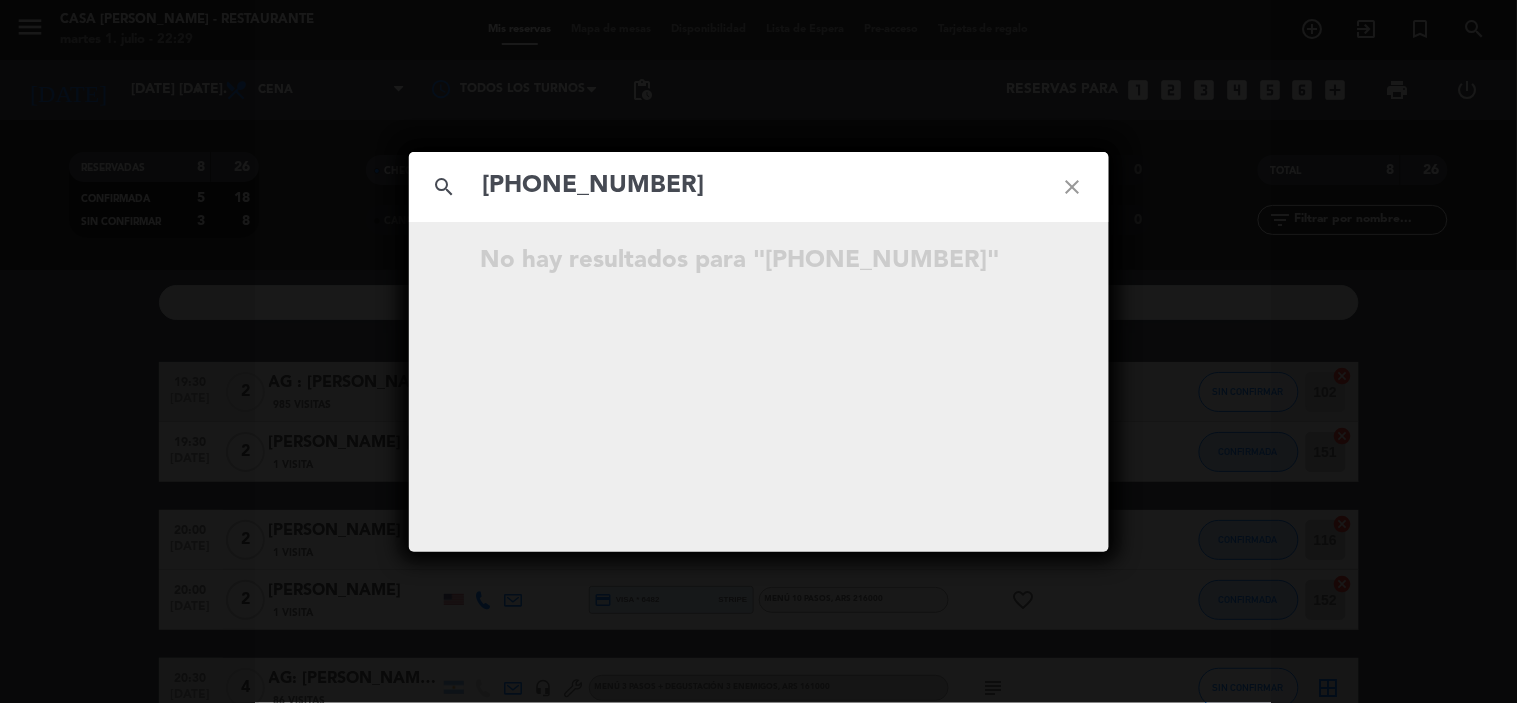 type on "[PHONE_NUMBER]" 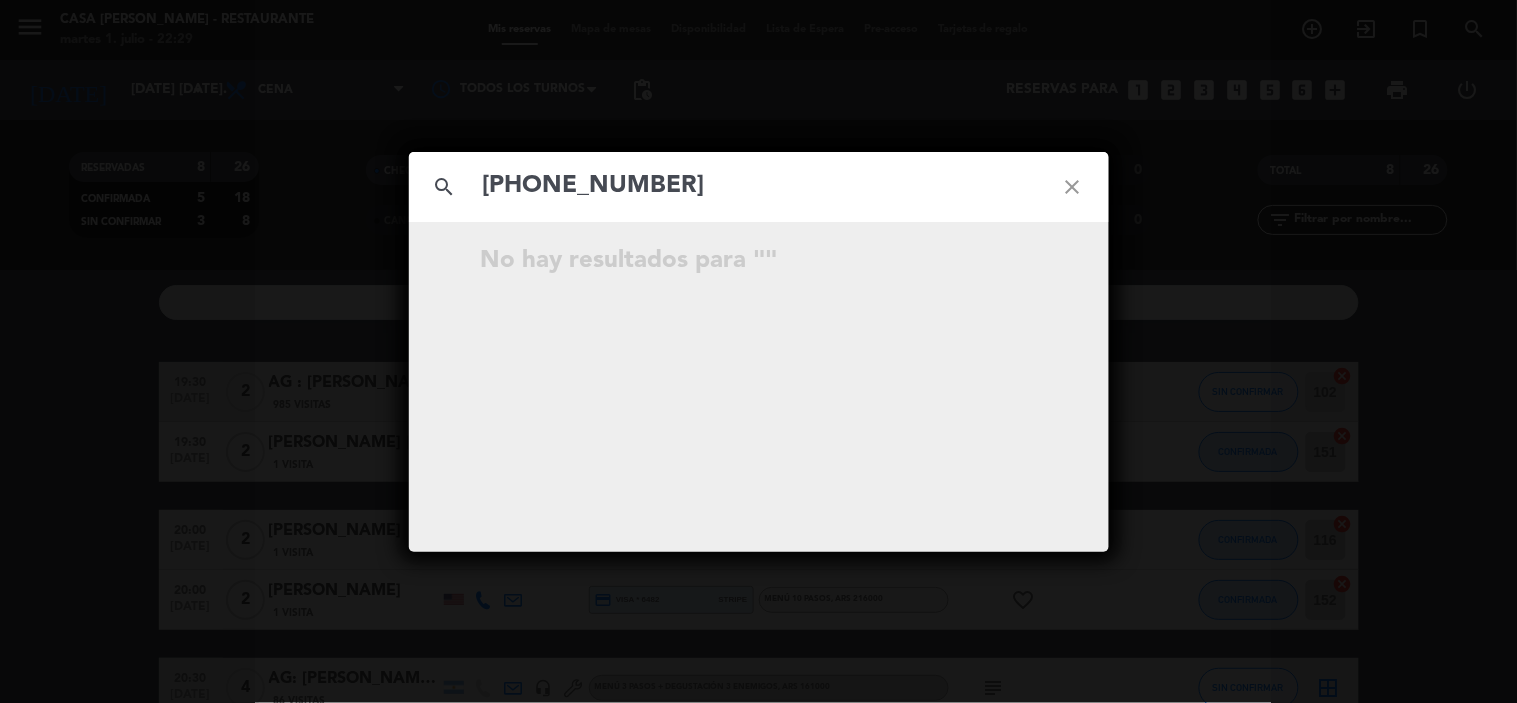 type 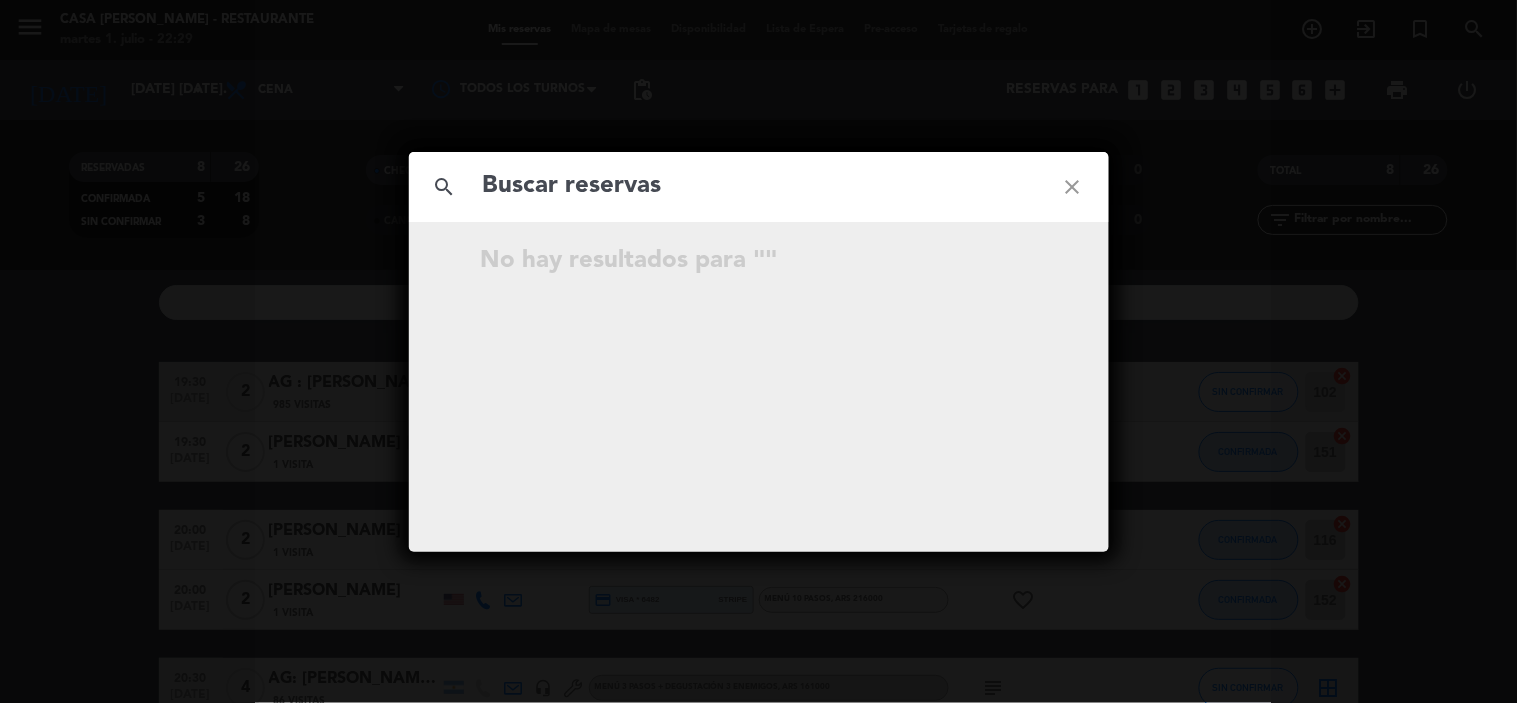 click on "close" 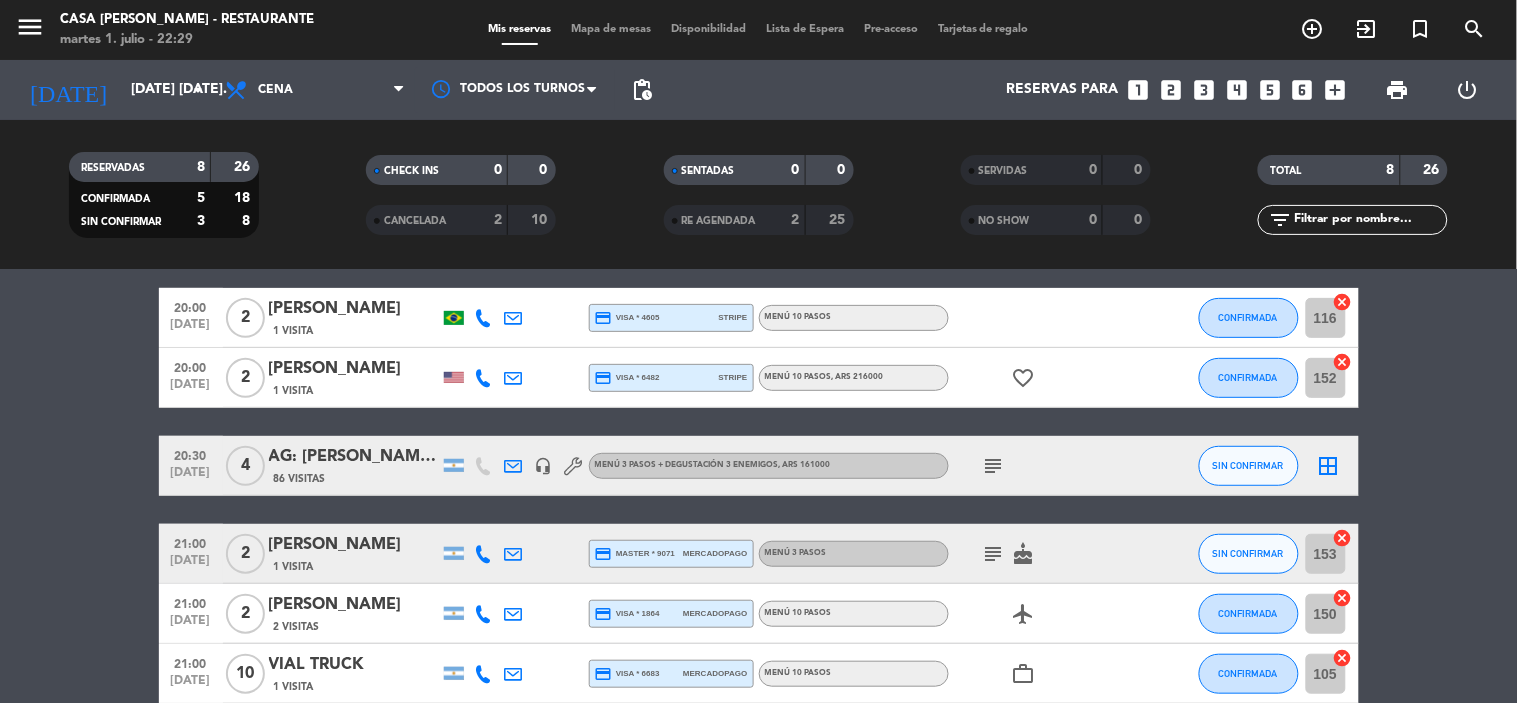 scroll, scrollTop: 322, scrollLeft: 0, axis: vertical 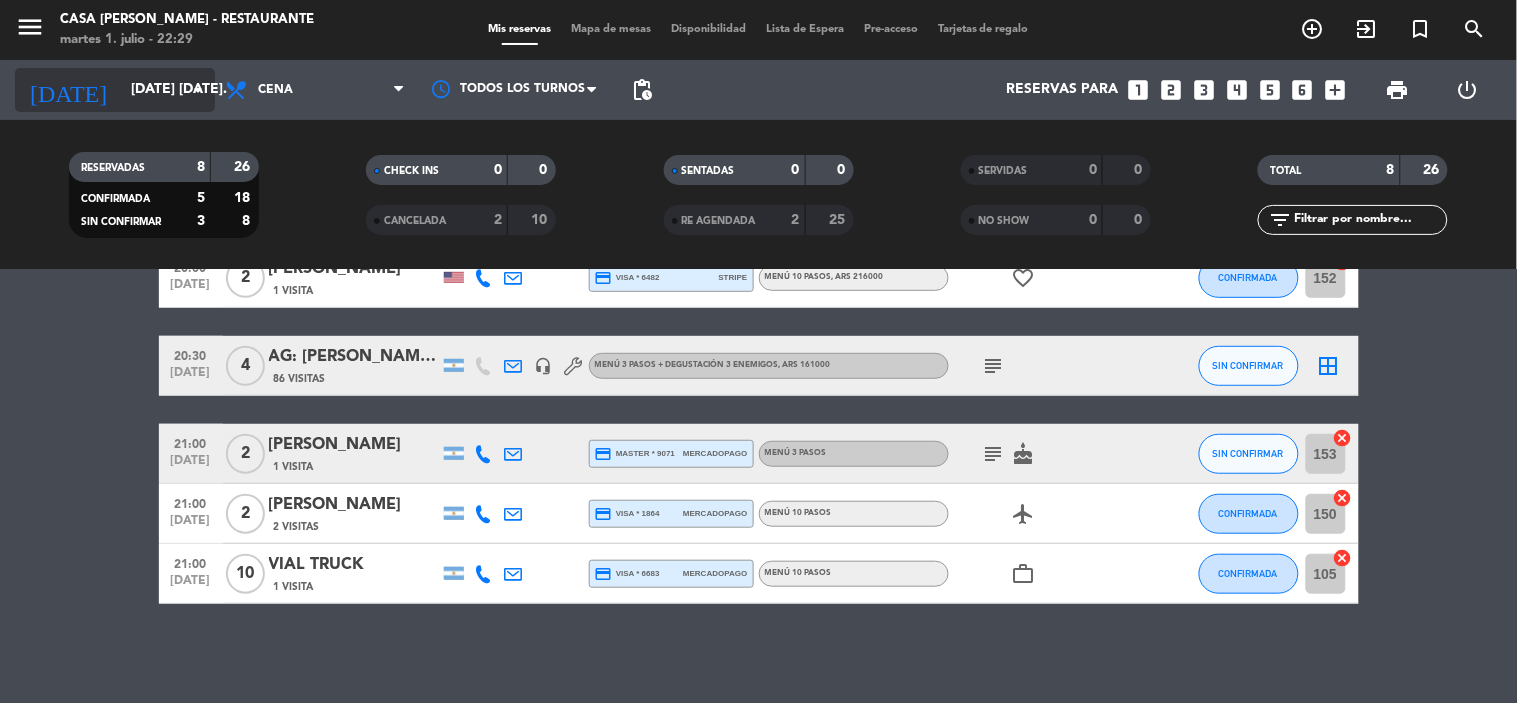 click on "[DATE] [DATE]." 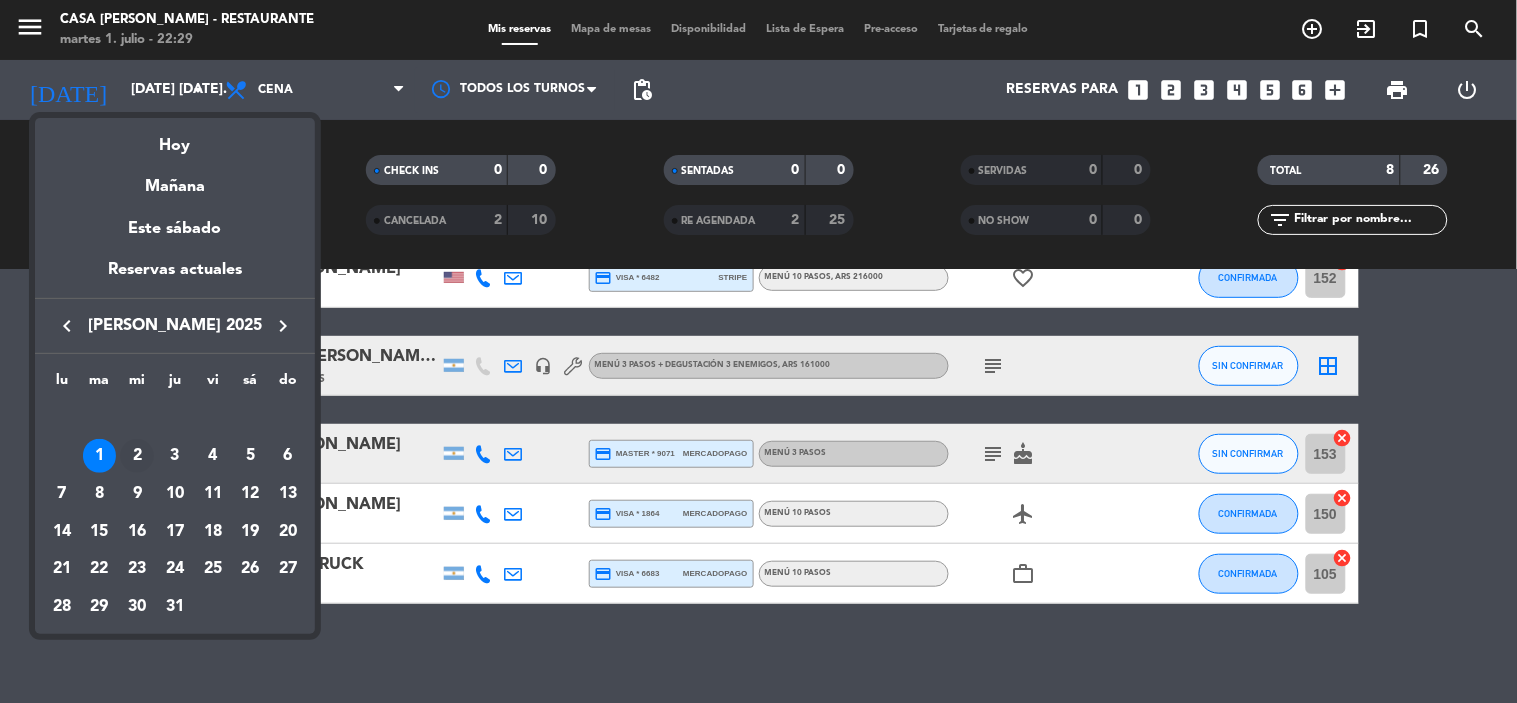 click on "2" at bounding box center [137, 456] 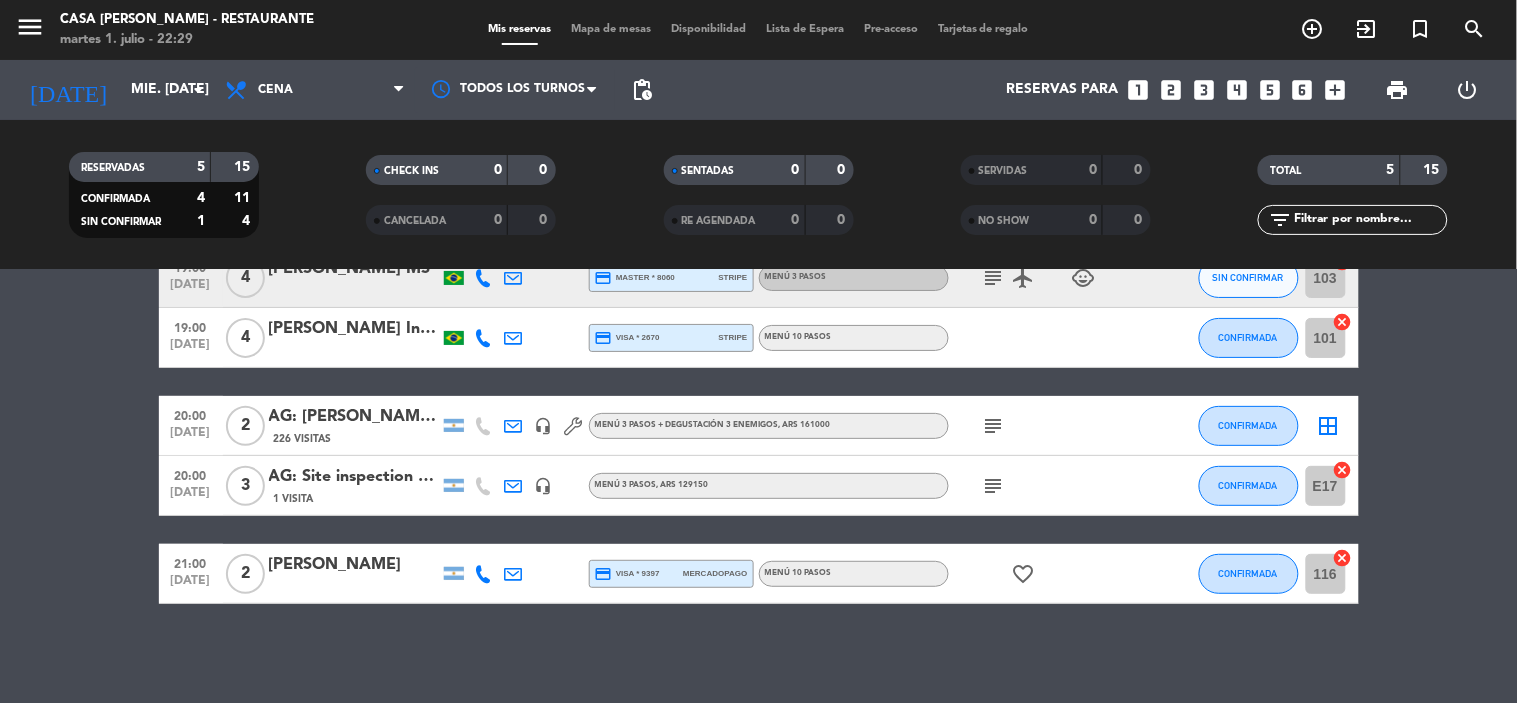 scroll, scrollTop: 0, scrollLeft: 0, axis: both 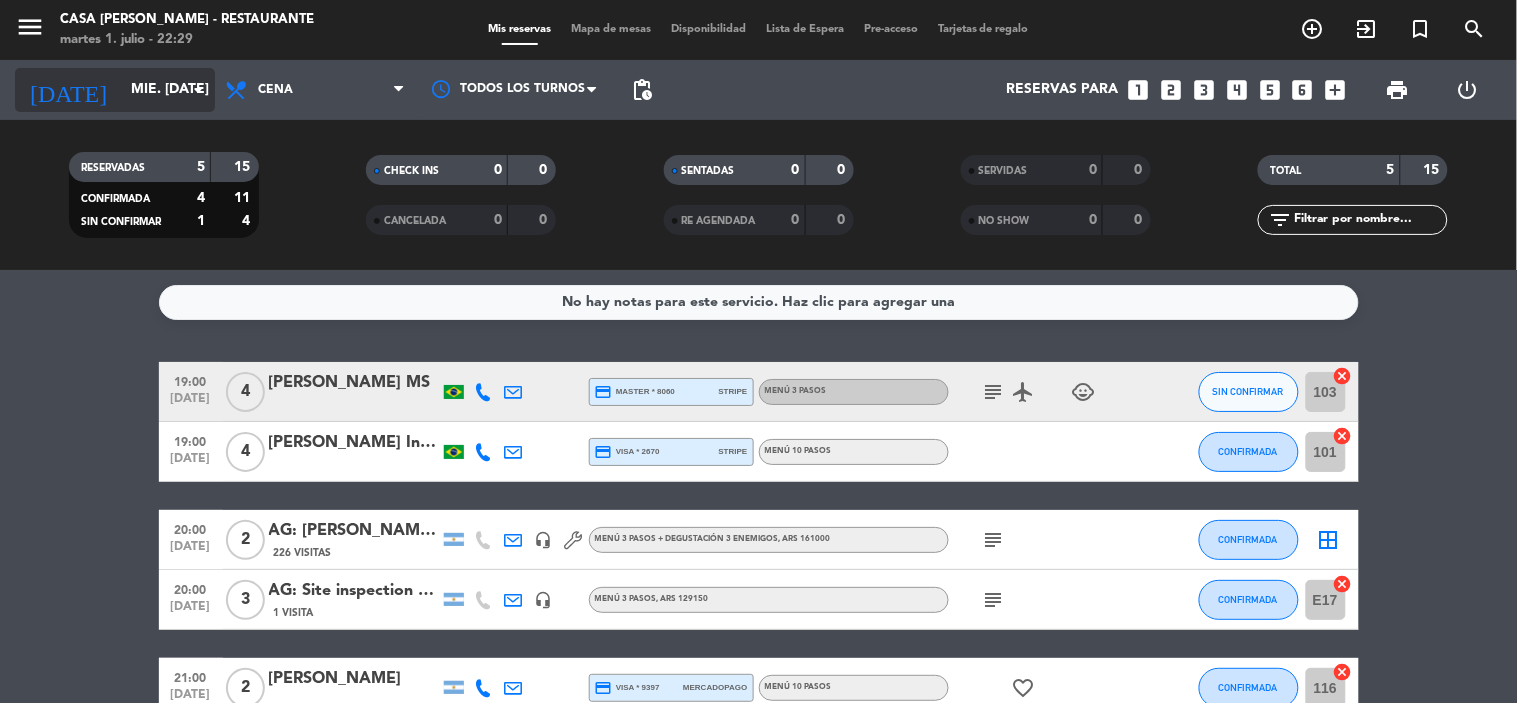 click on "mié. [DATE]" 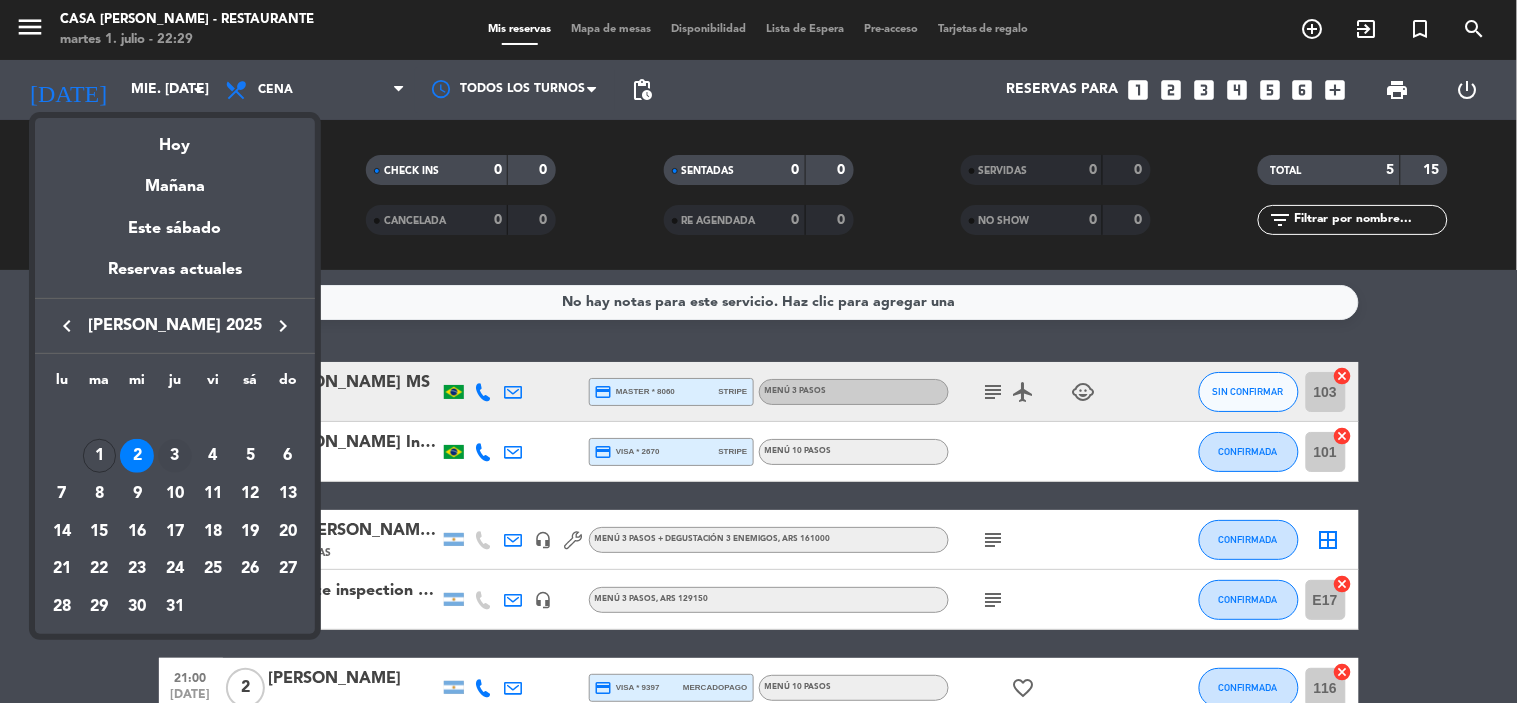 click on "3" at bounding box center (175, 456) 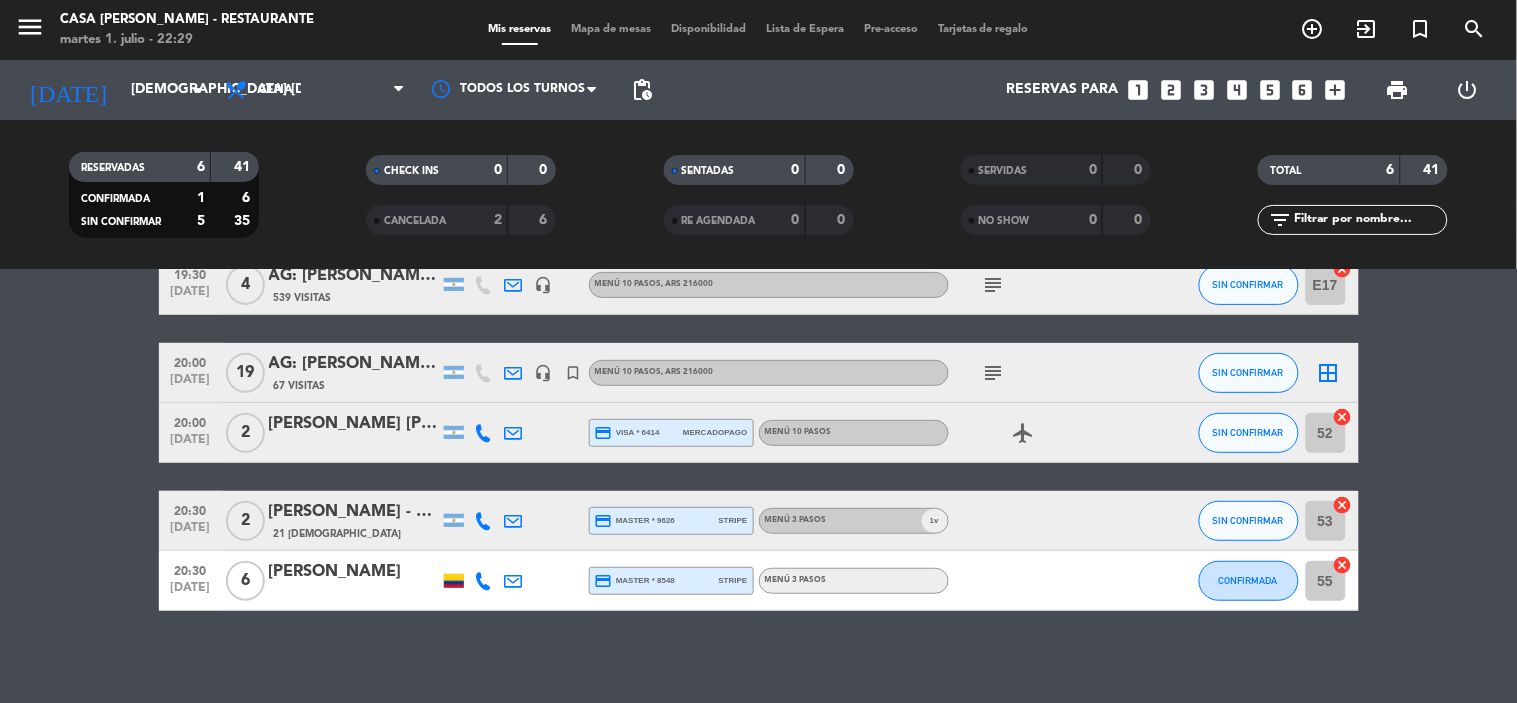 scroll, scrollTop: 202, scrollLeft: 0, axis: vertical 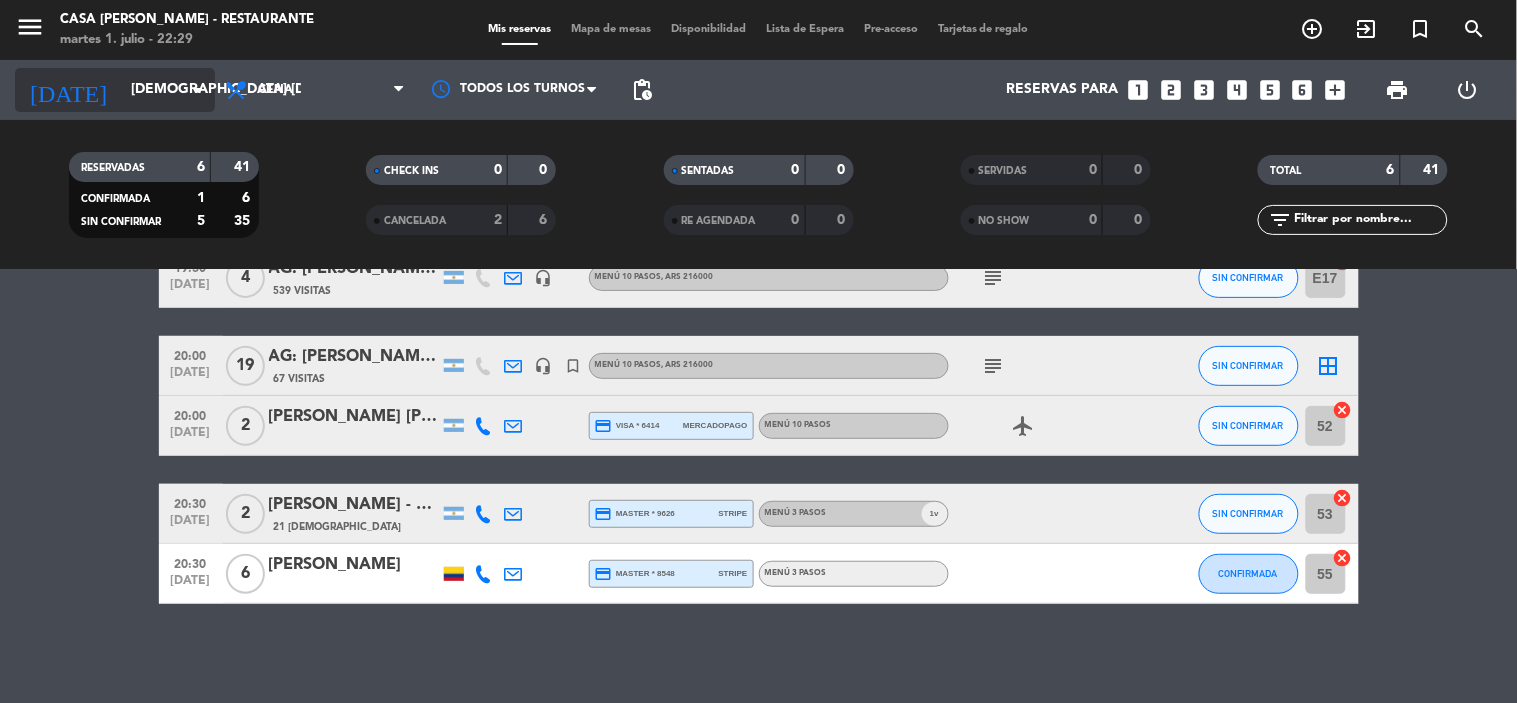 click on "[DEMOGRAPHIC_DATA] [DATE]" 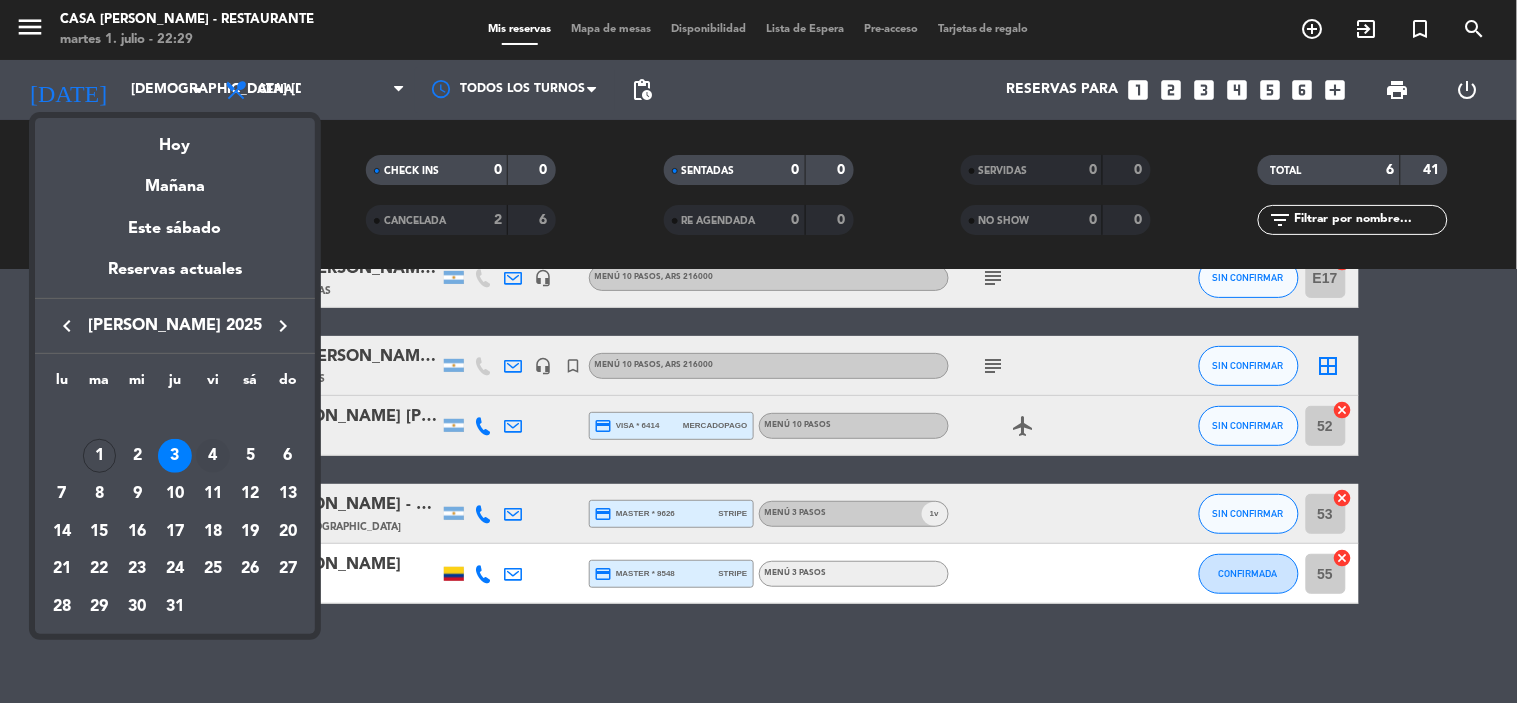 click on "4" at bounding box center [213, 456] 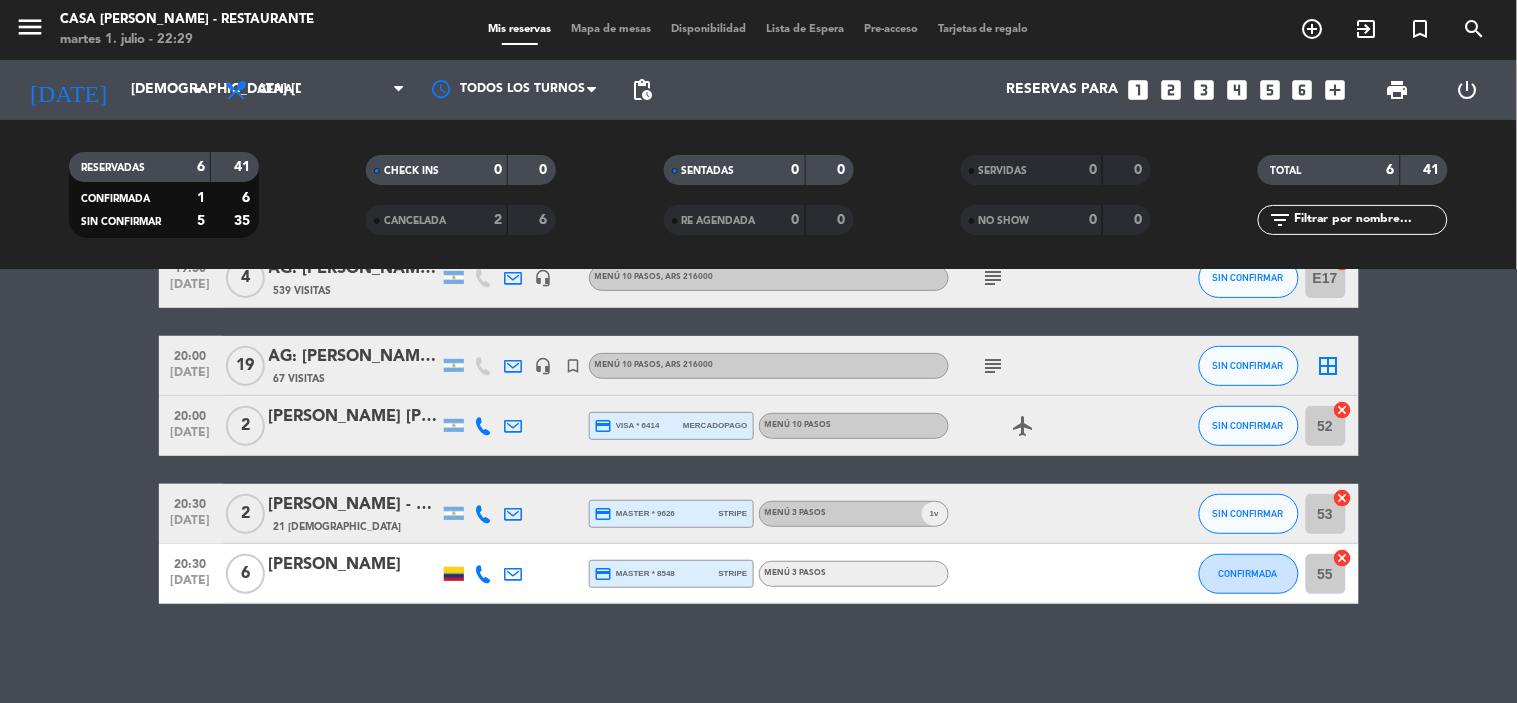 type on "vie. [DATE]" 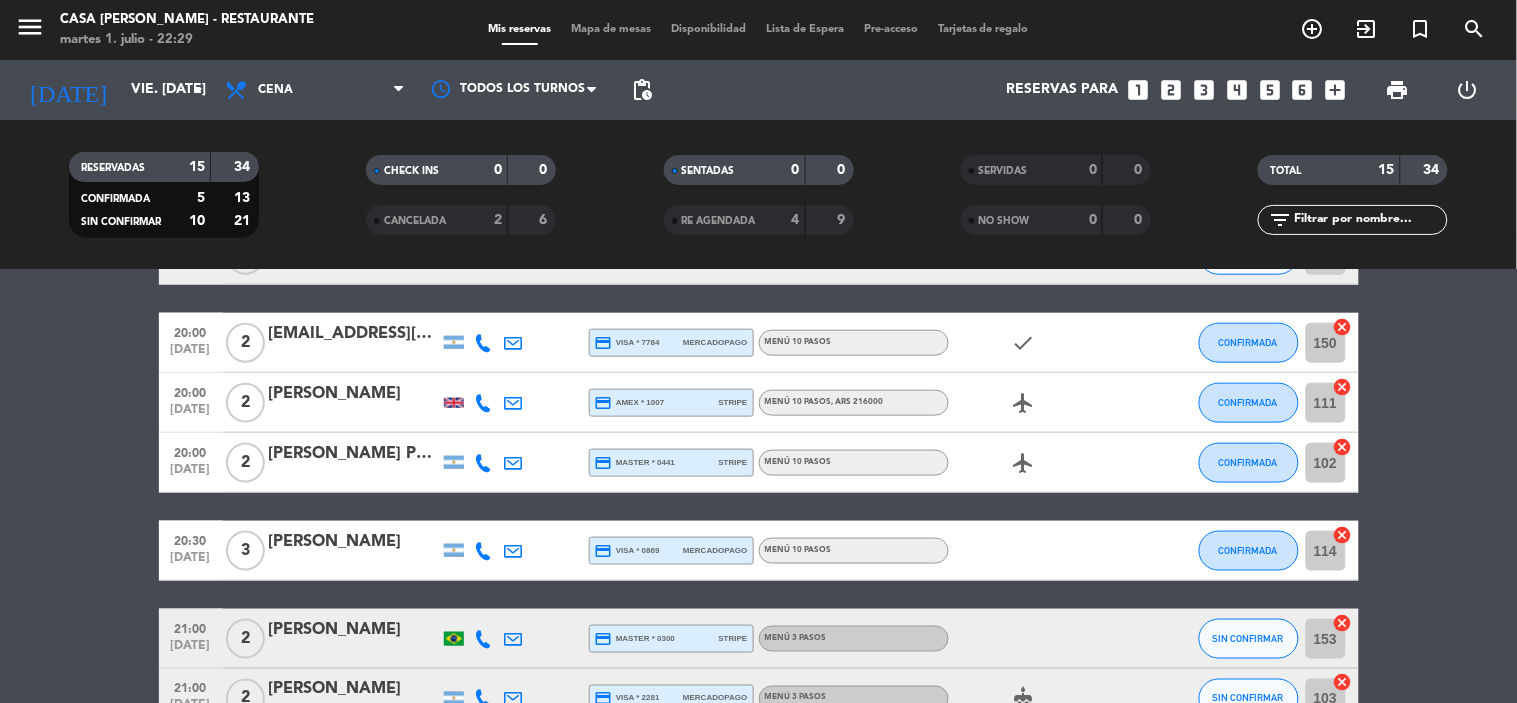 scroll, scrollTop: 646, scrollLeft: 0, axis: vertical 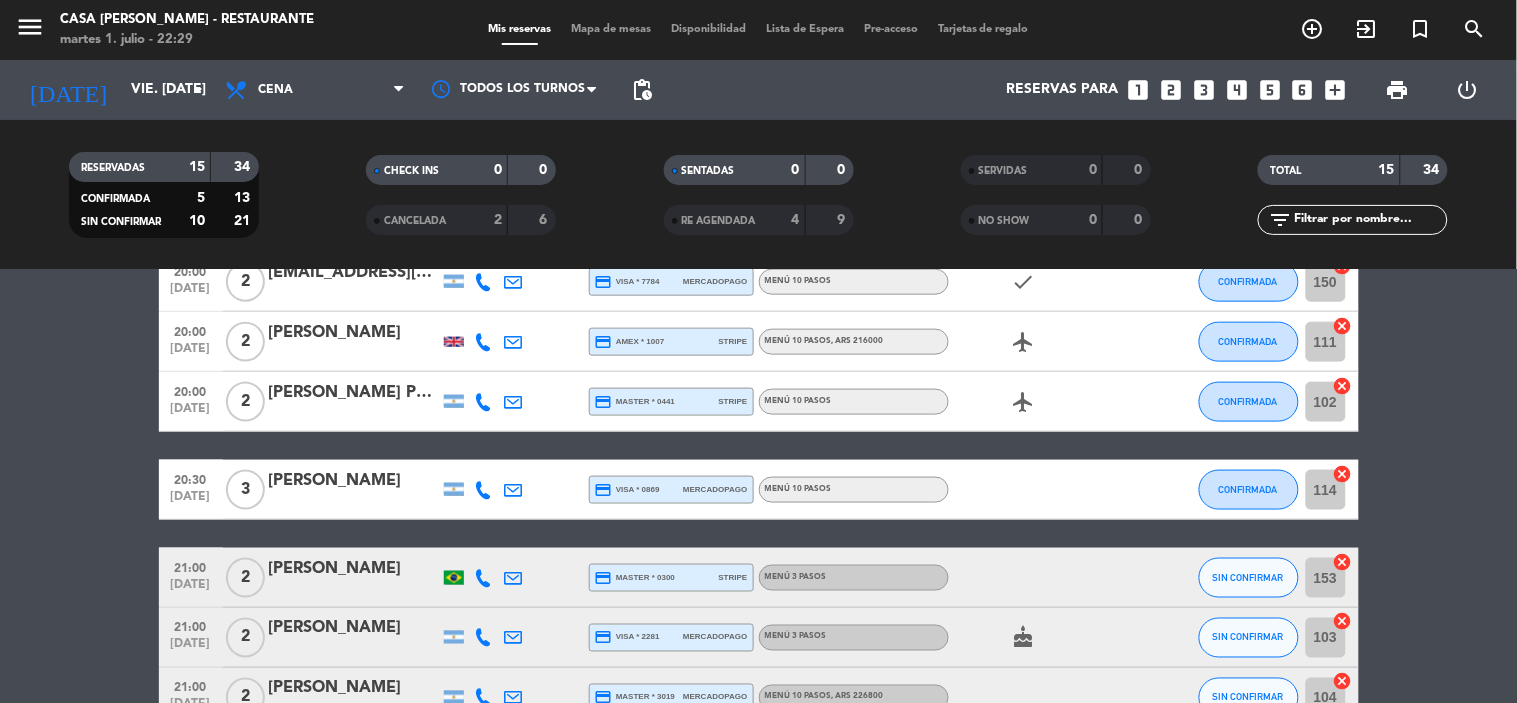 click 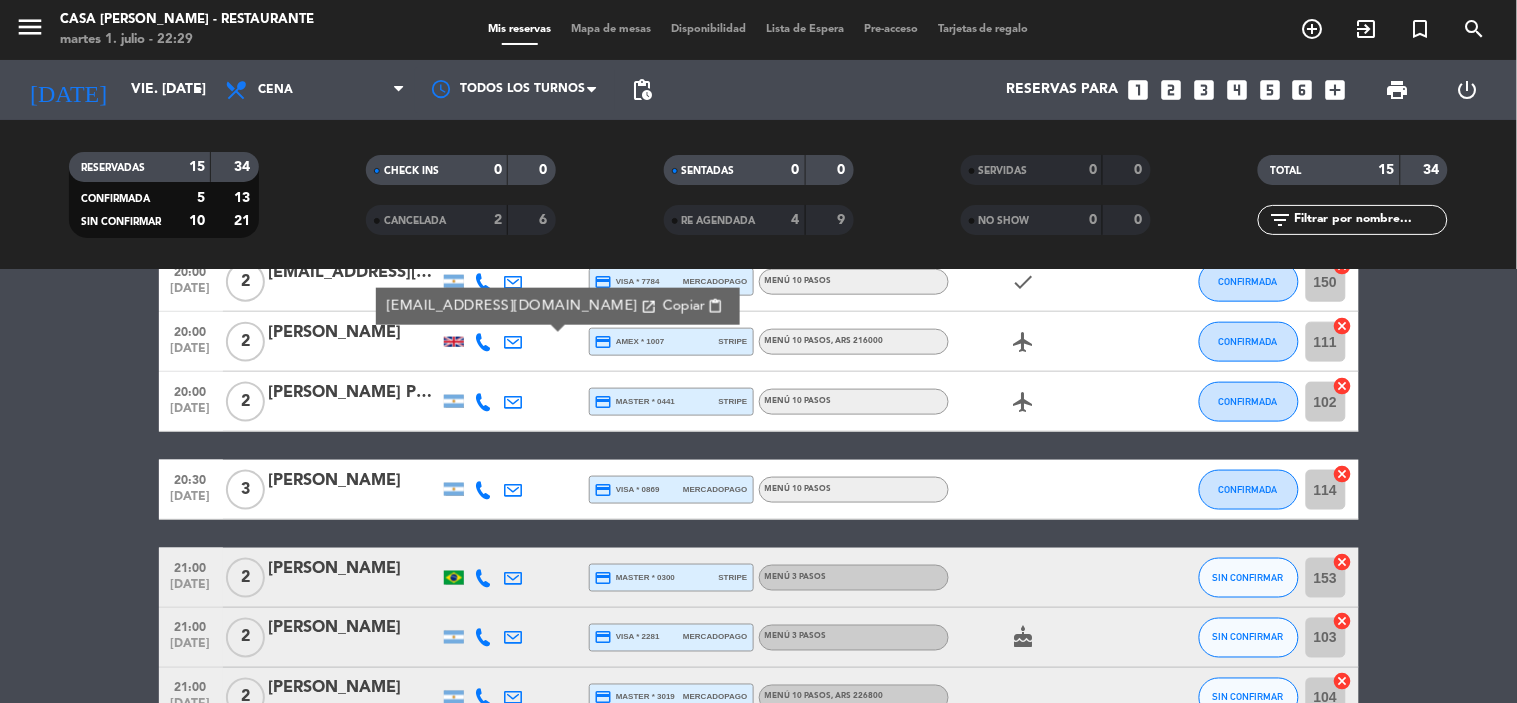 click 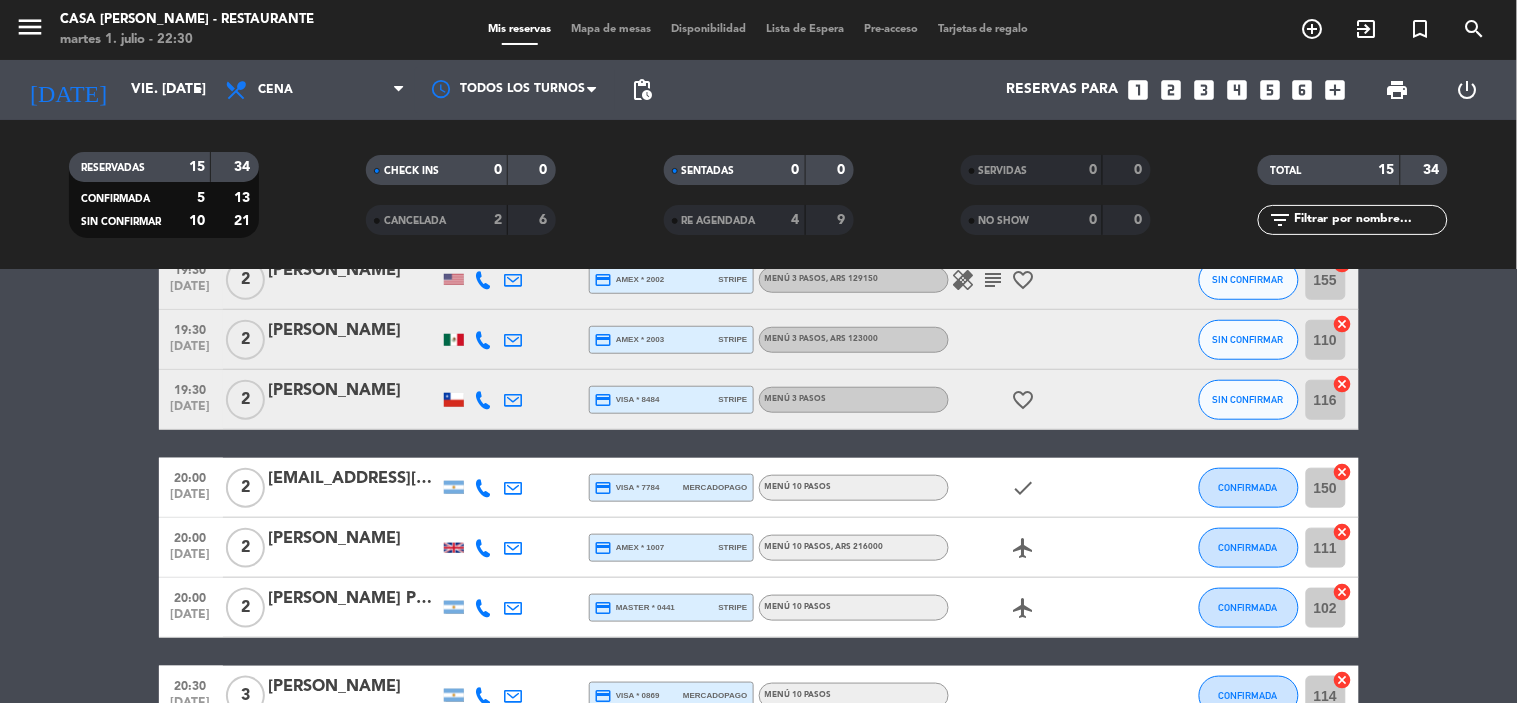 scroll, scrollTop: 437, scrollLeft: 0, axis: vertical 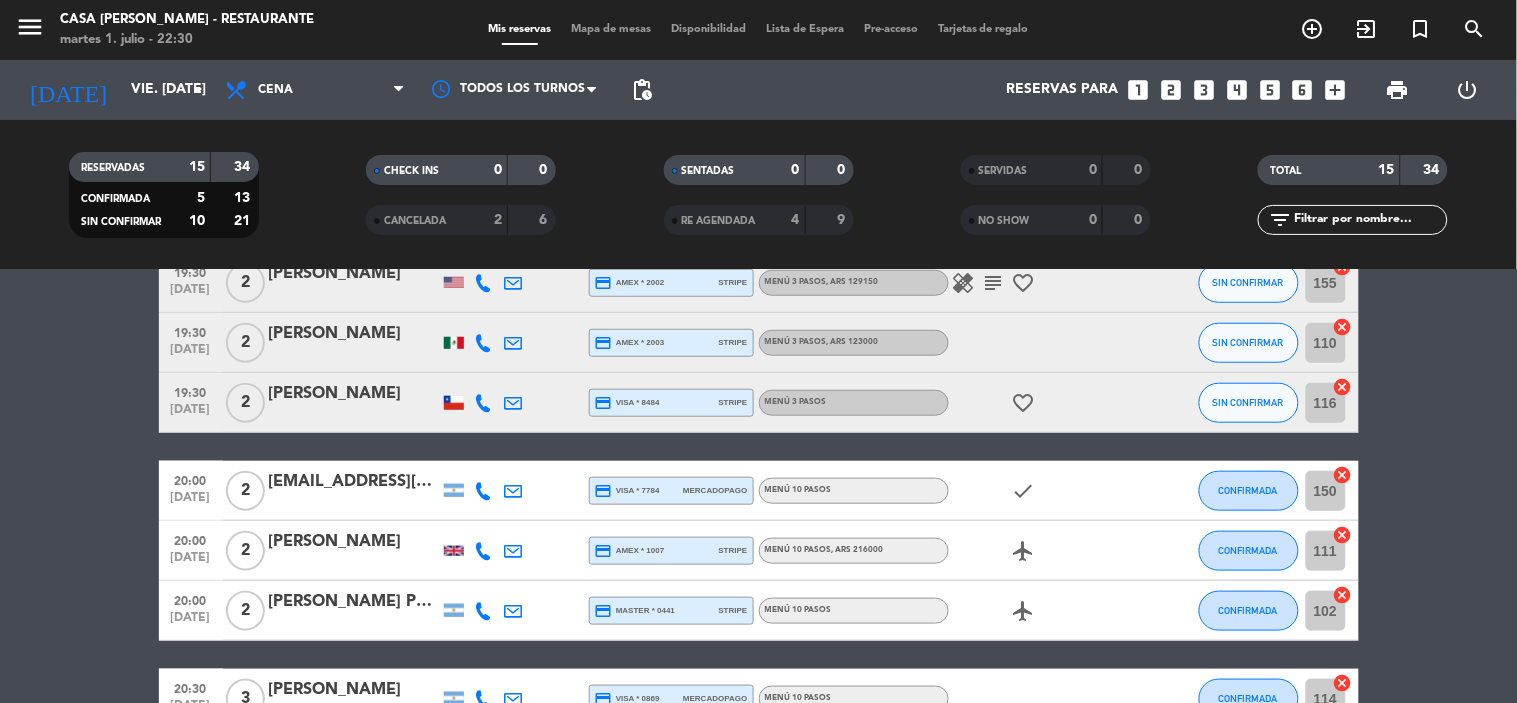 click 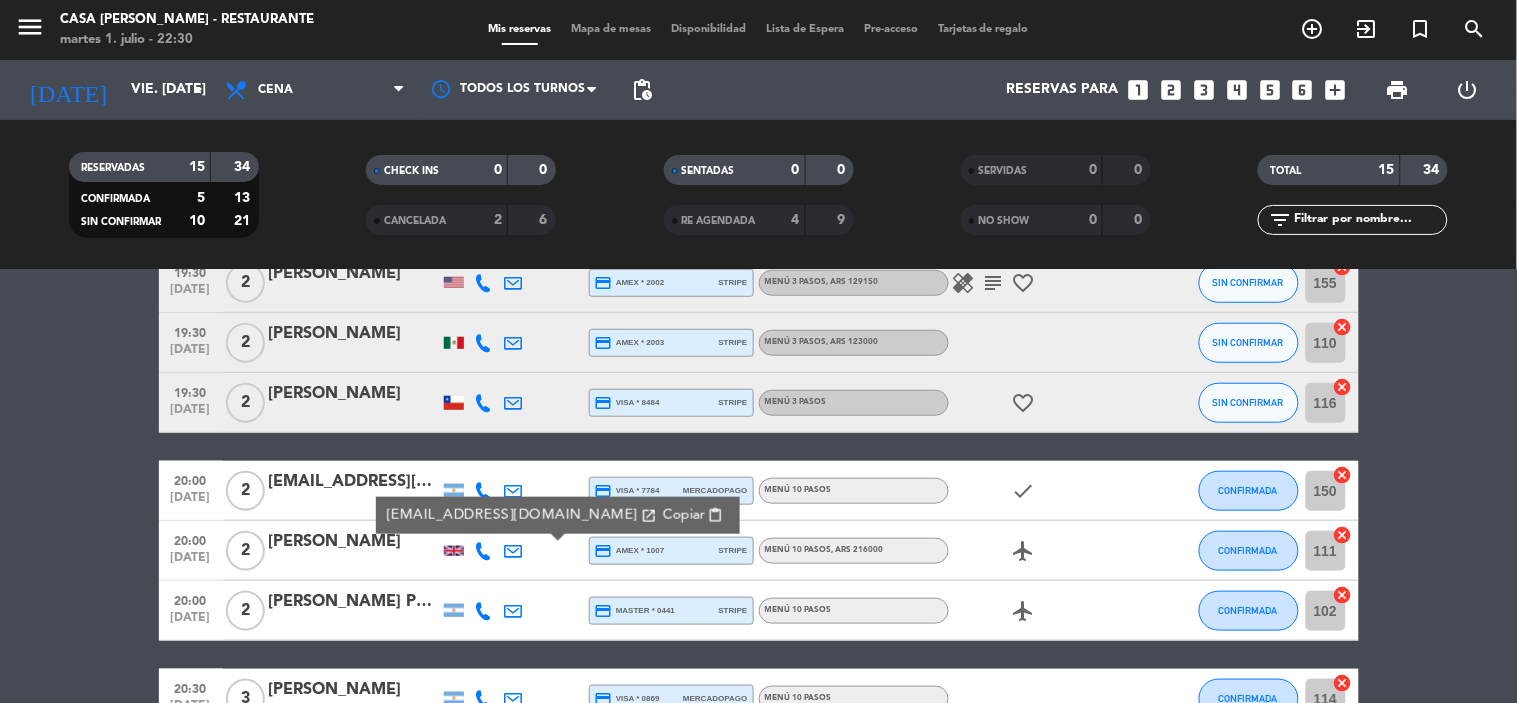 click 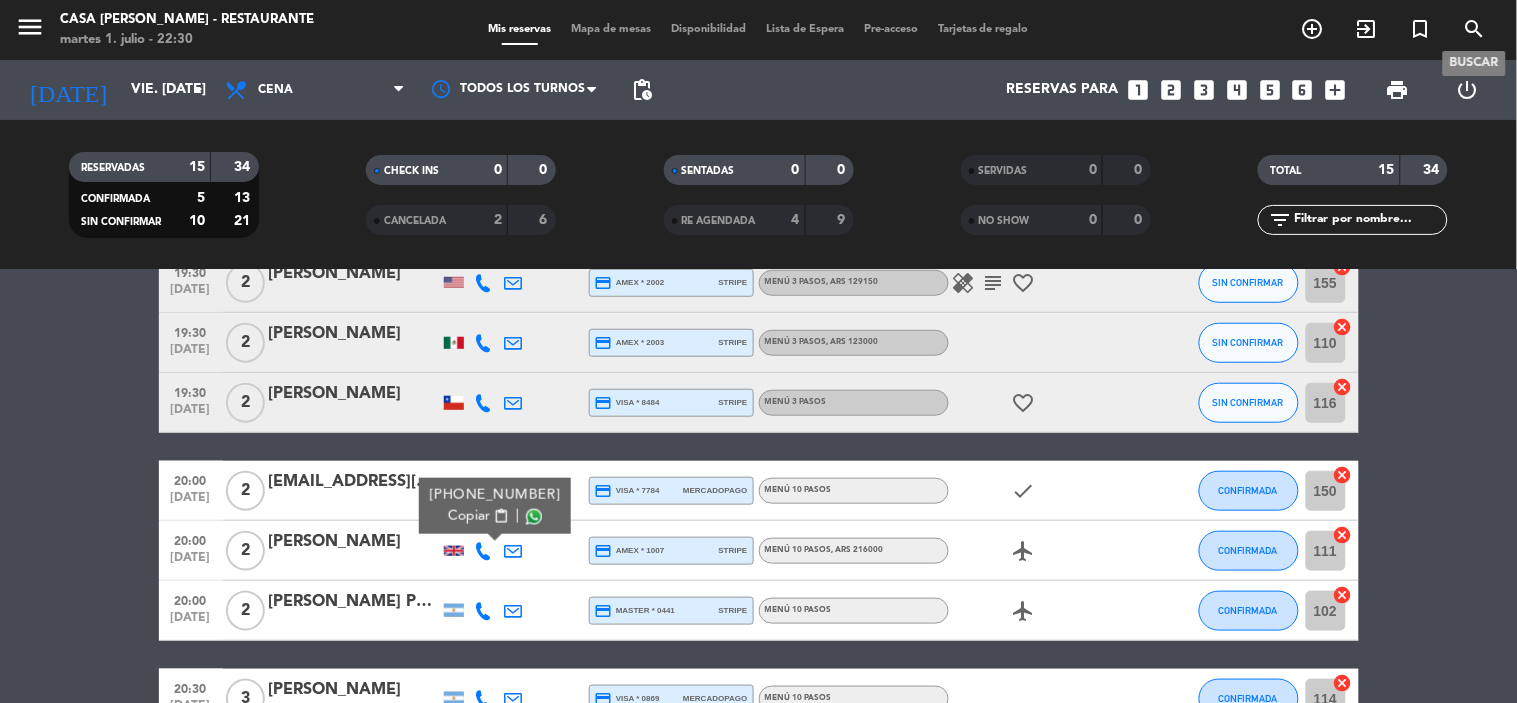 click on "search" at bounding box center (1475, 29) 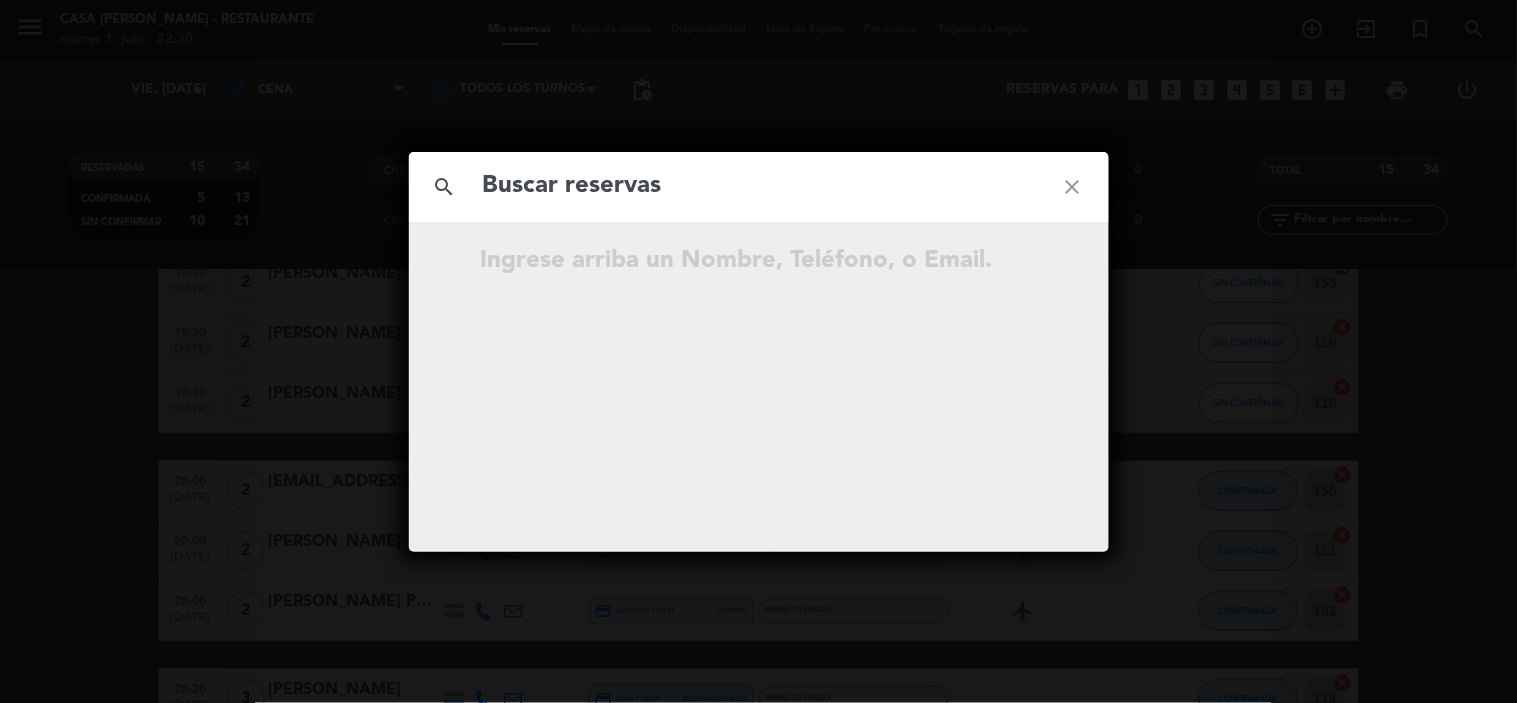 click 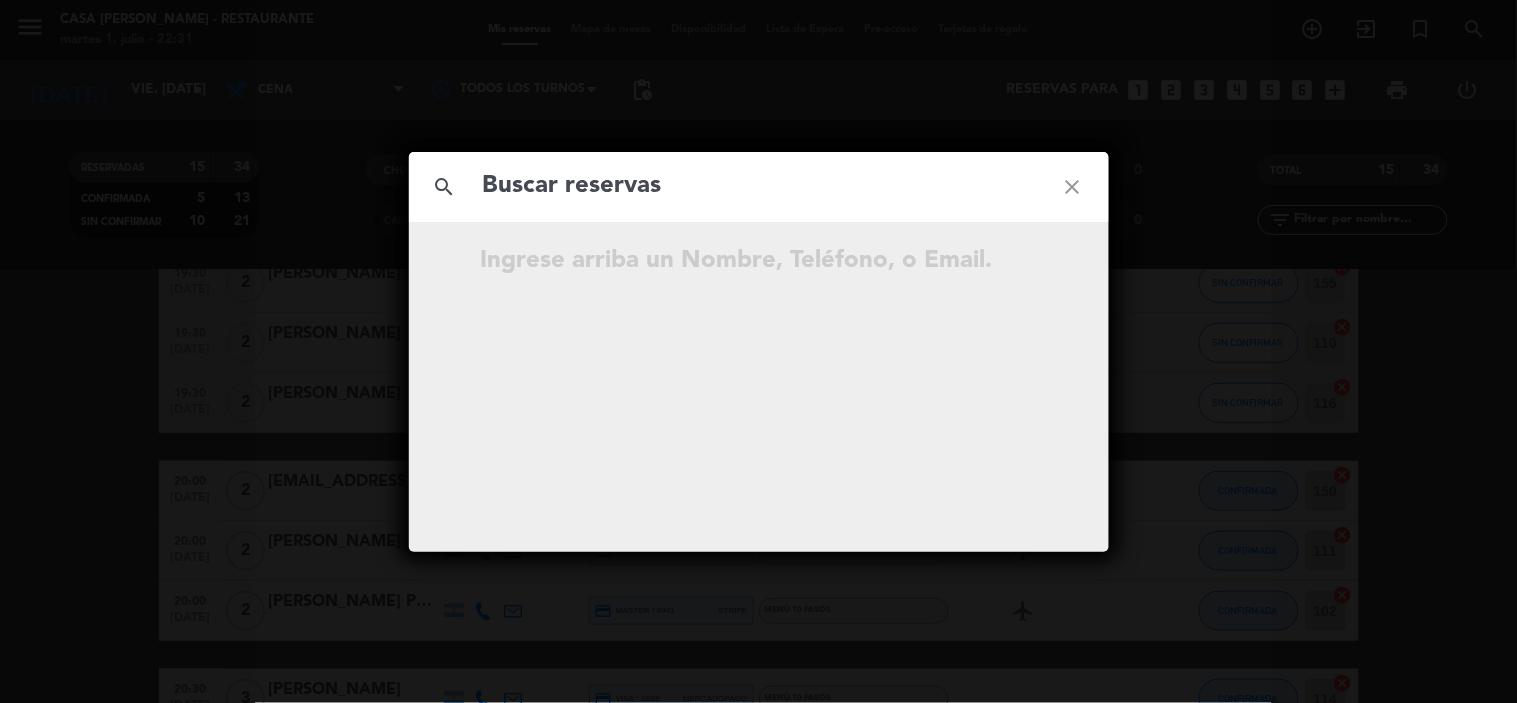 type on "3" 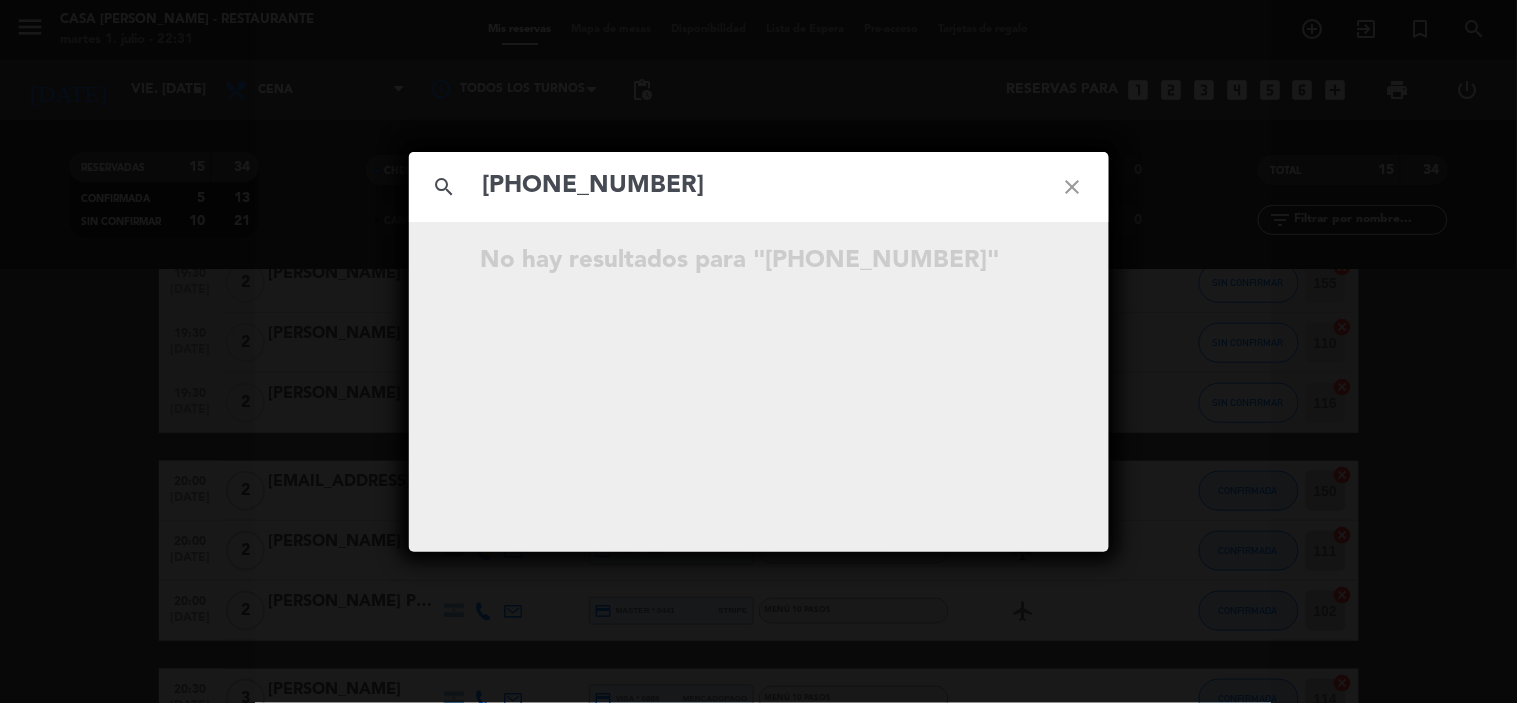 type on "[PHONE_NUMBER]" 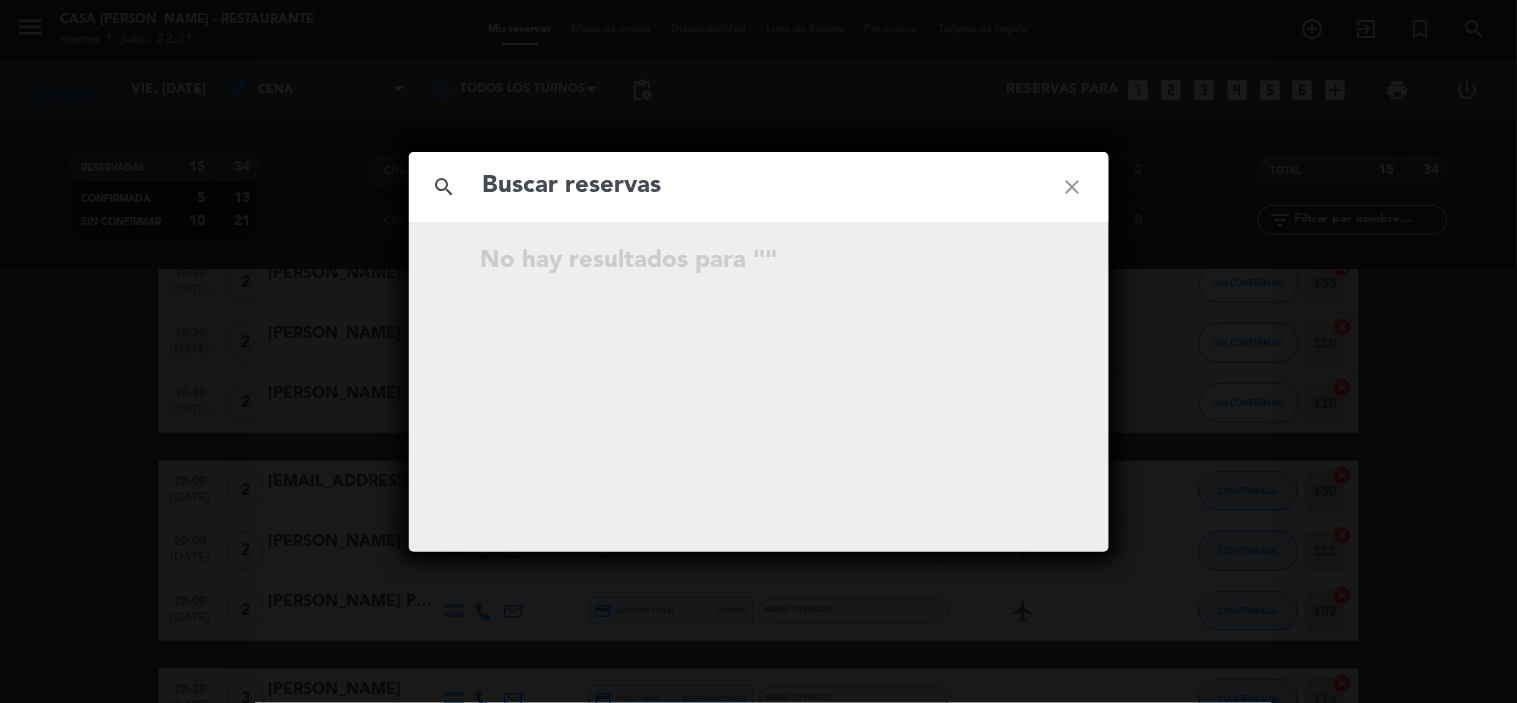 click on "close" 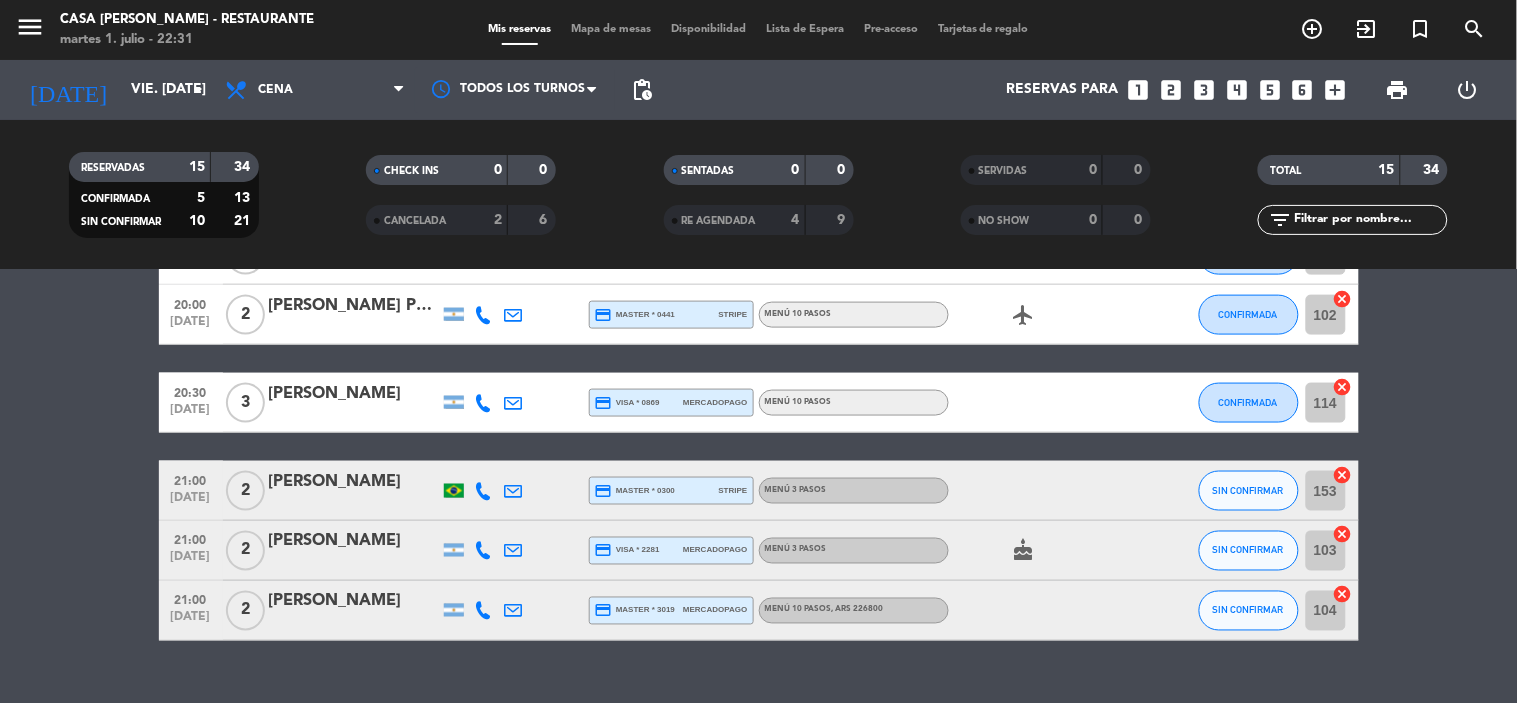 scroll, scrollTop: 771, scrollLeft: 0, axis: vertical 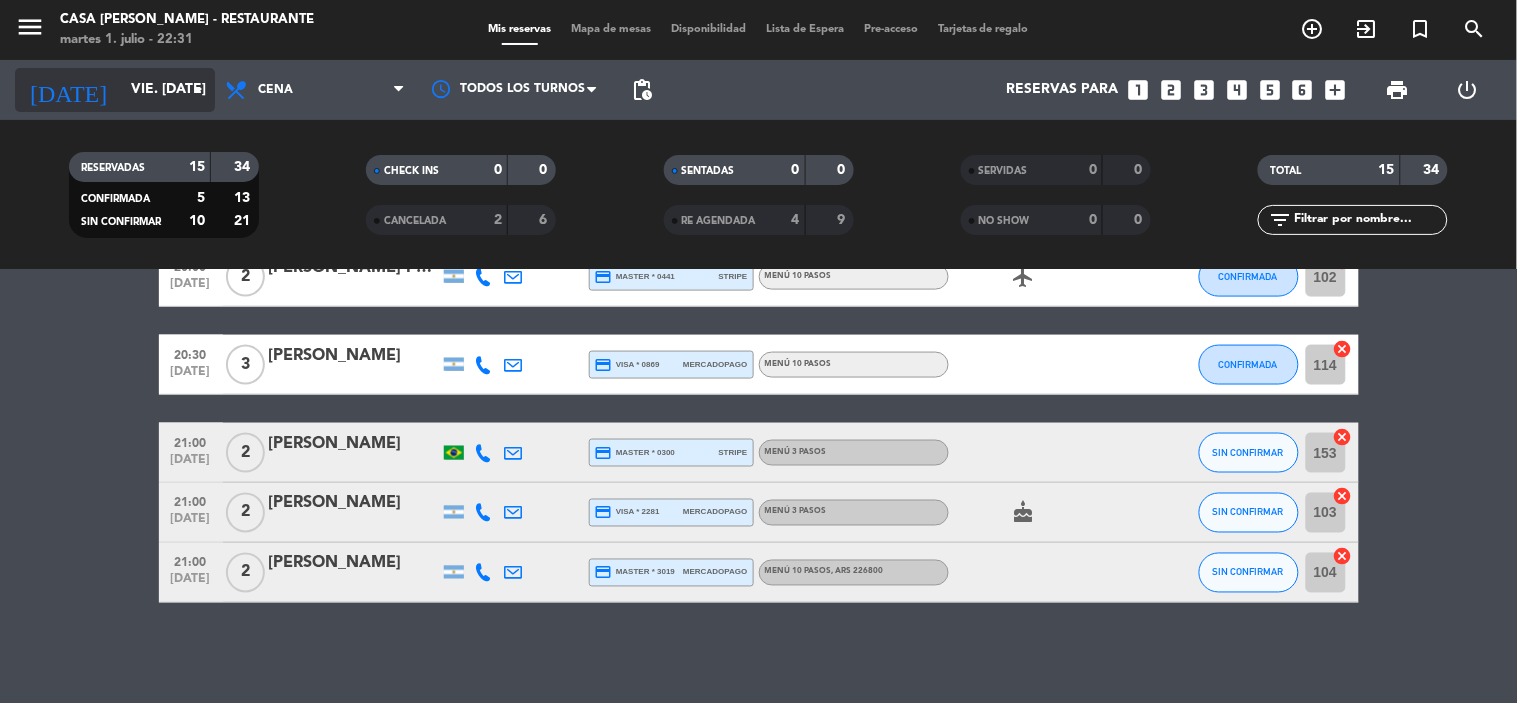 click on "vie. [DATE]" 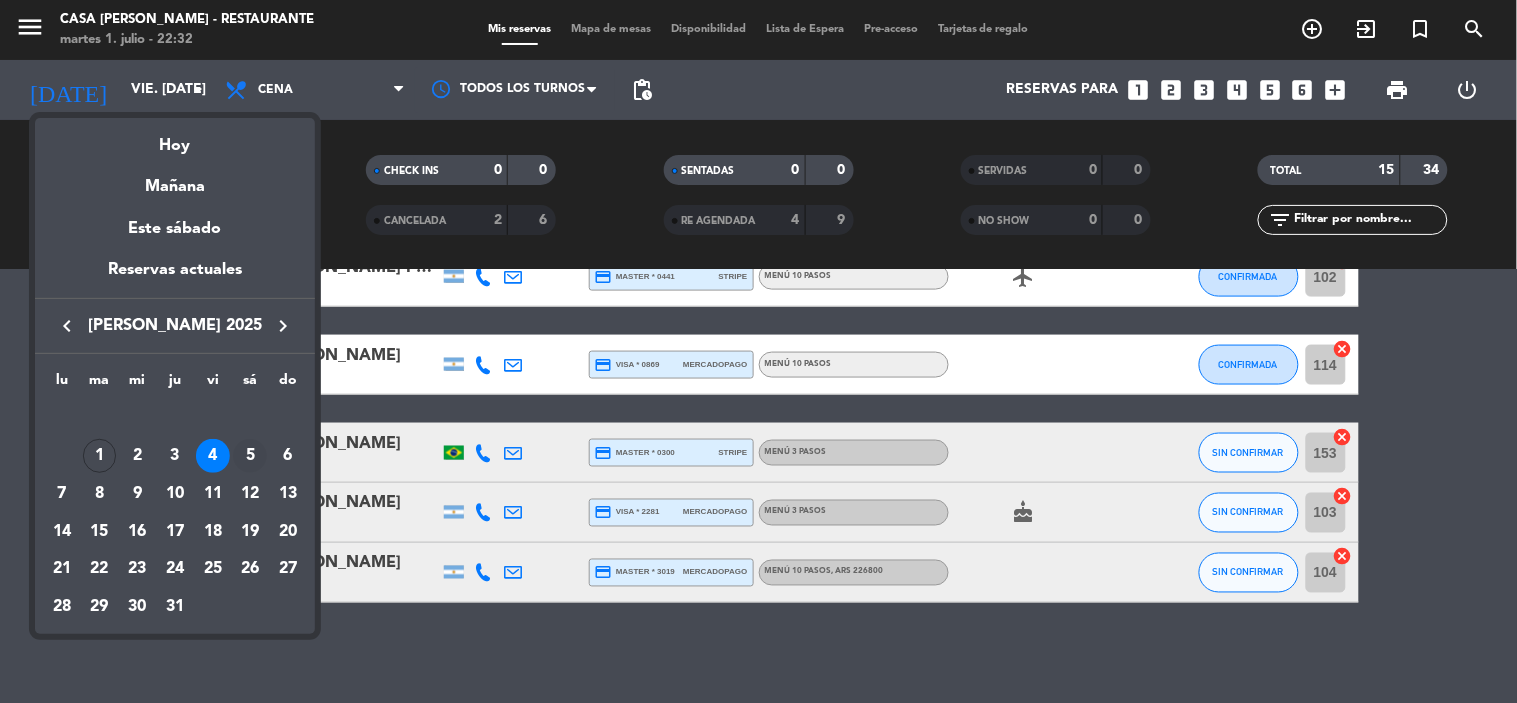click on "5" at bounding box center (250, 456) 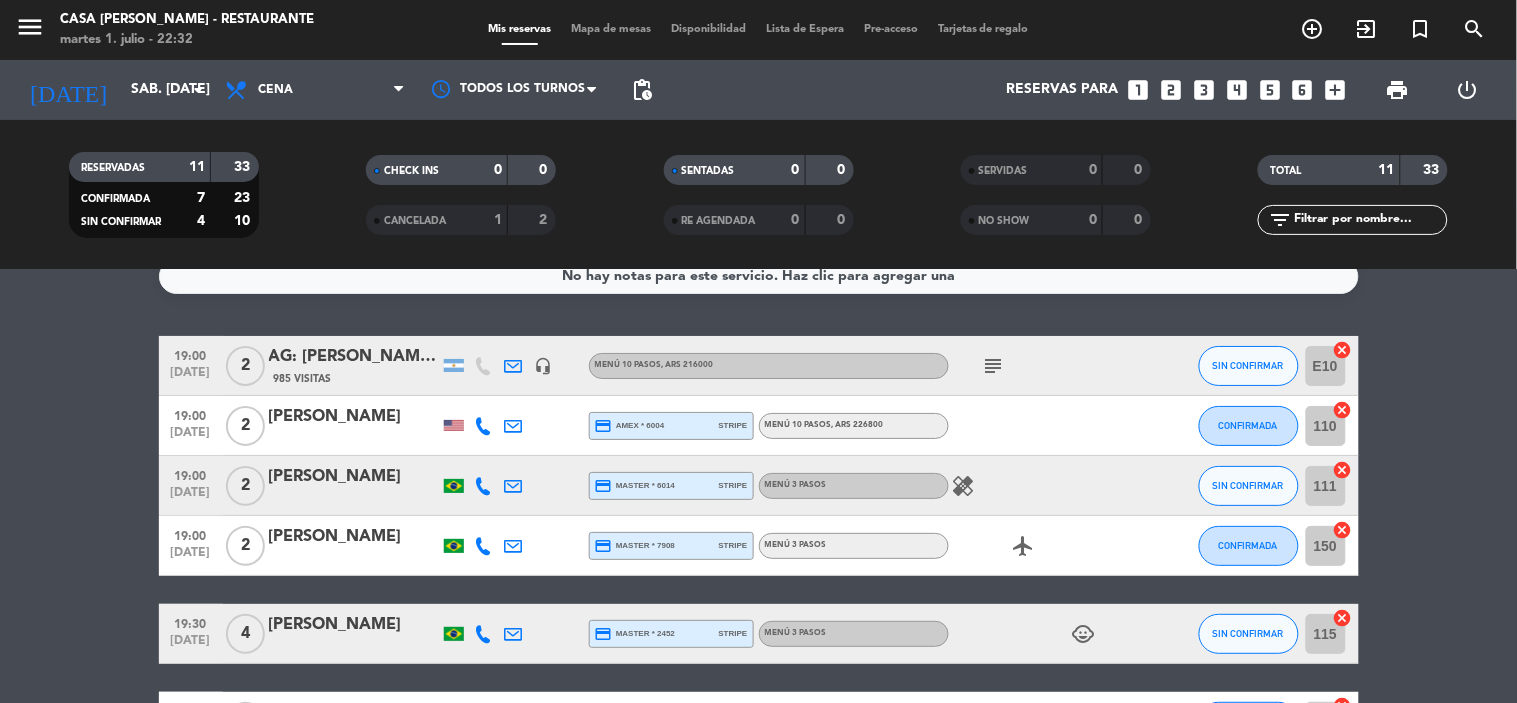 scroll, scrollTop: 0, scrollLeft: 0, axis: both 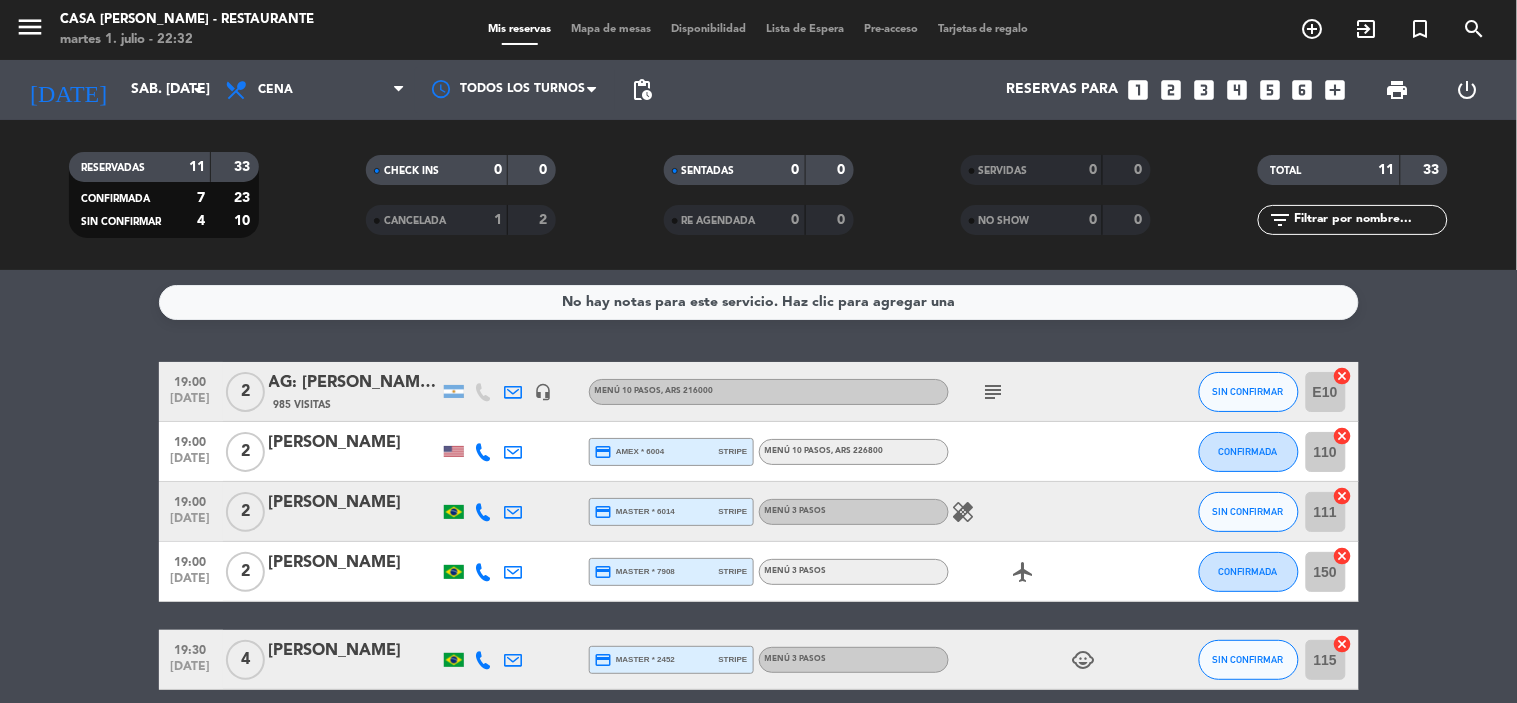 click 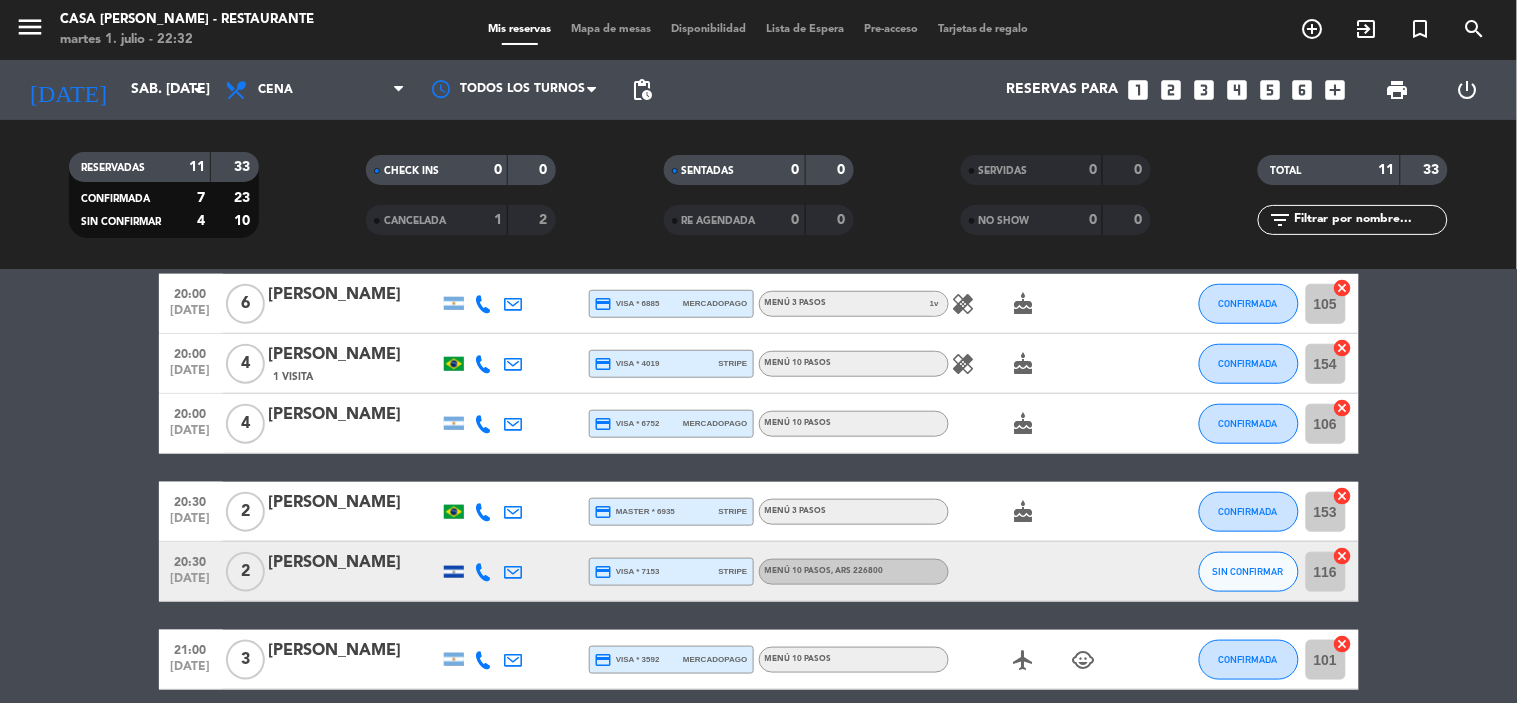 scroll, scrollTop: 531, scrollLeft: 0, axis: vertical 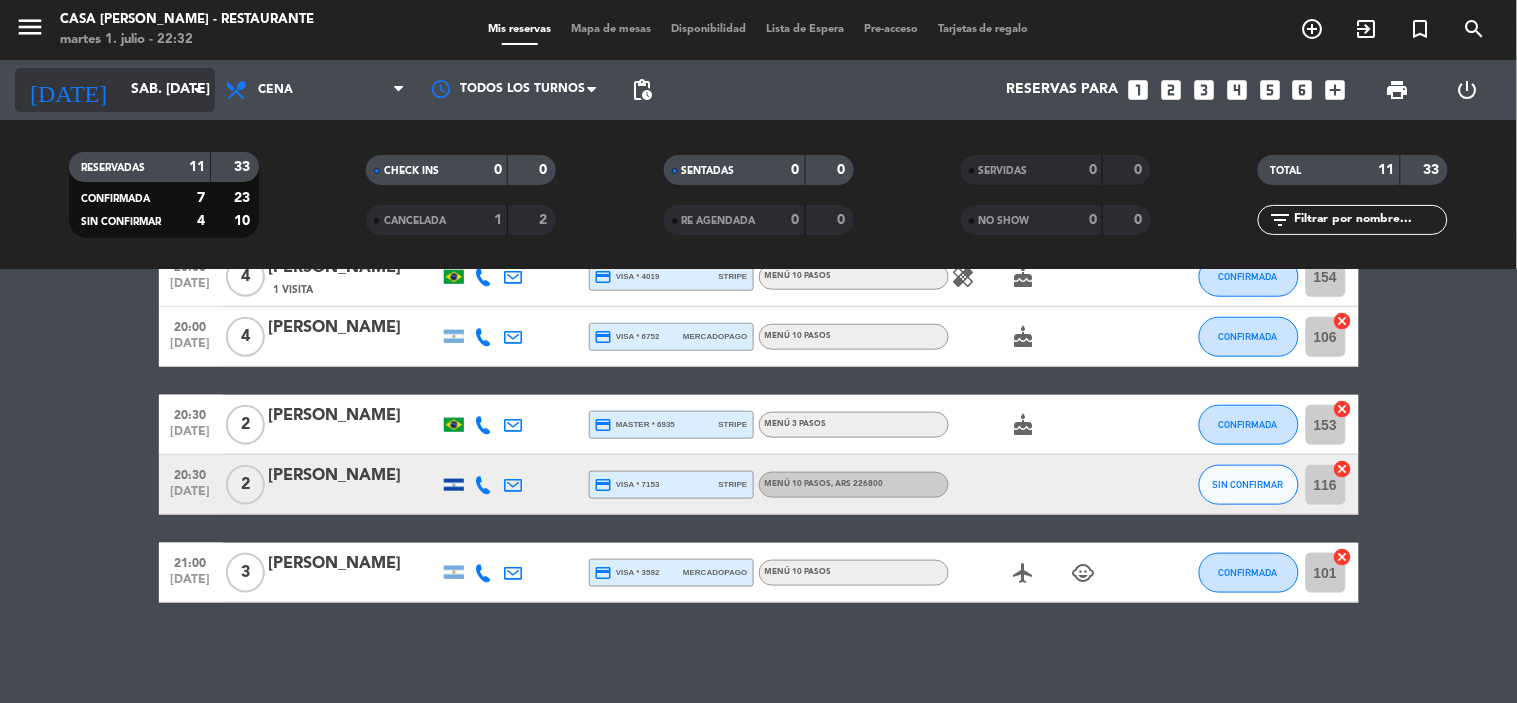 click on "sáb. [DATE]" 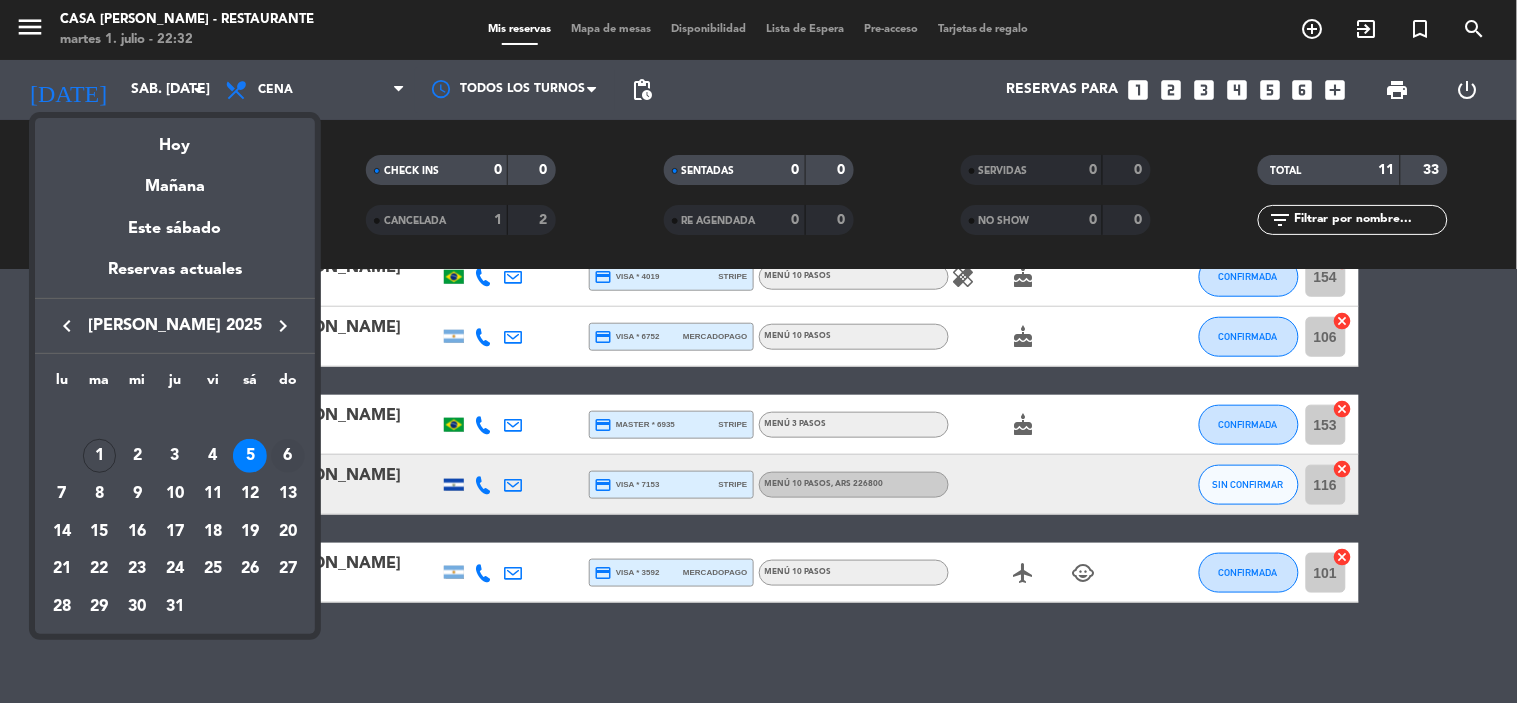 click on "6" at bounding box center (288, 456) 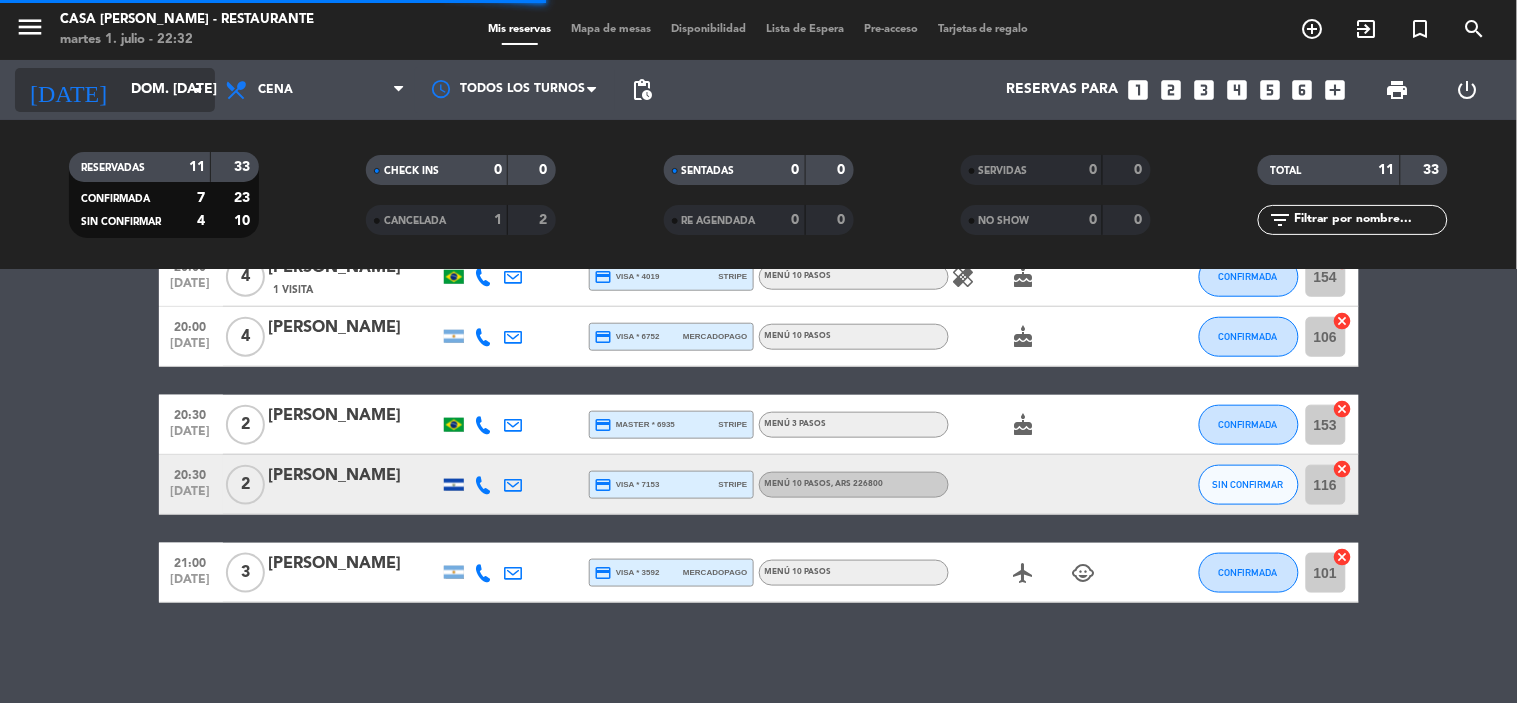 click on "dom. [DATE]" 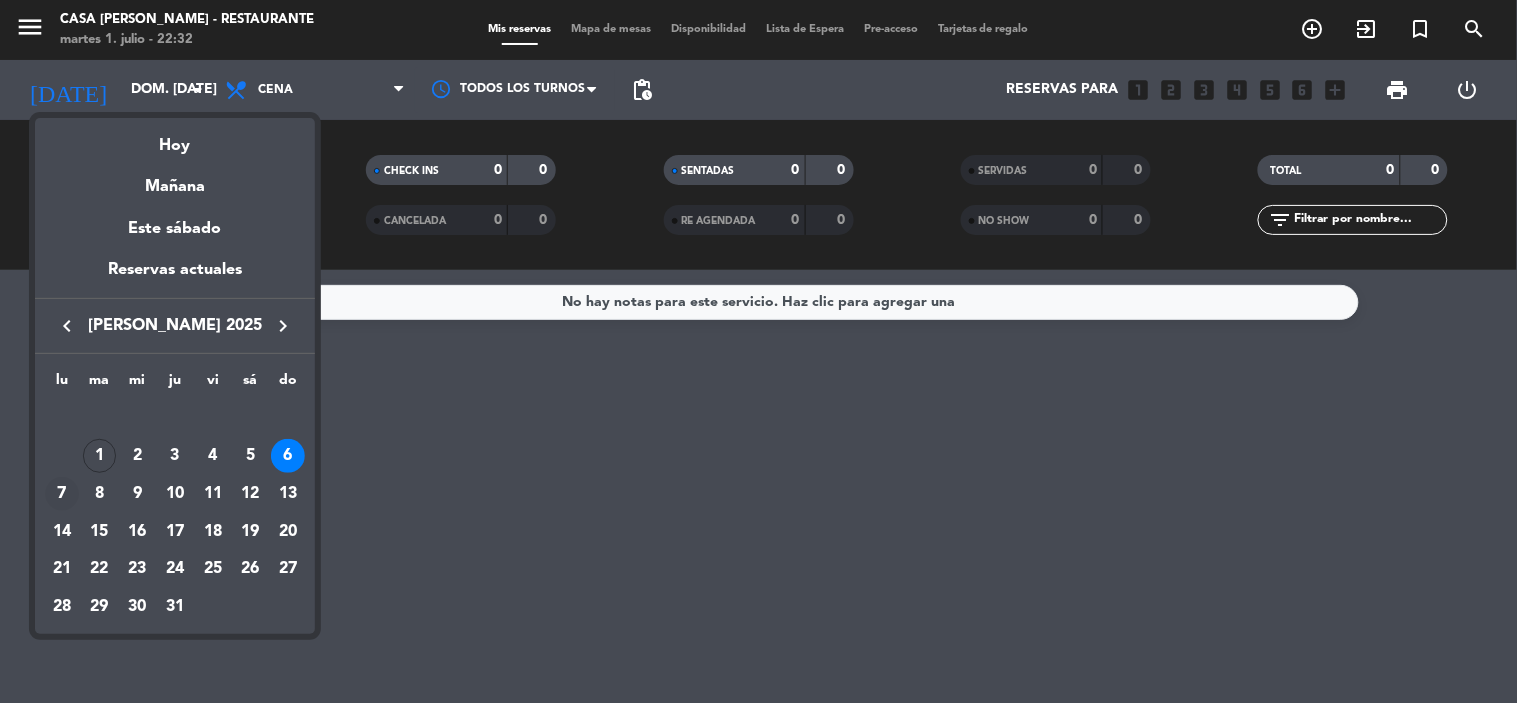 click on "7" at bounding box center (62, 494) 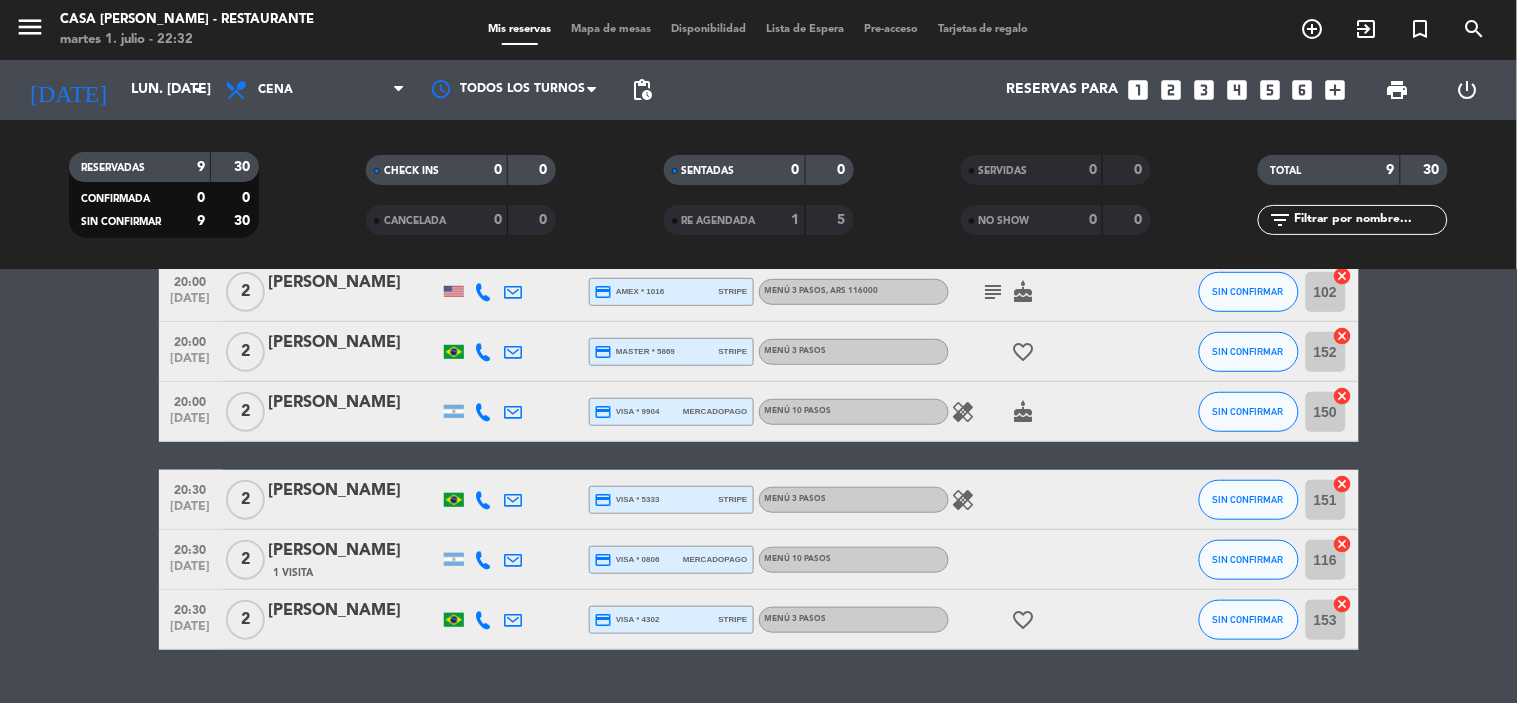 scroll, scrollTop: 382, scrollLeft: 0, axis: vertical 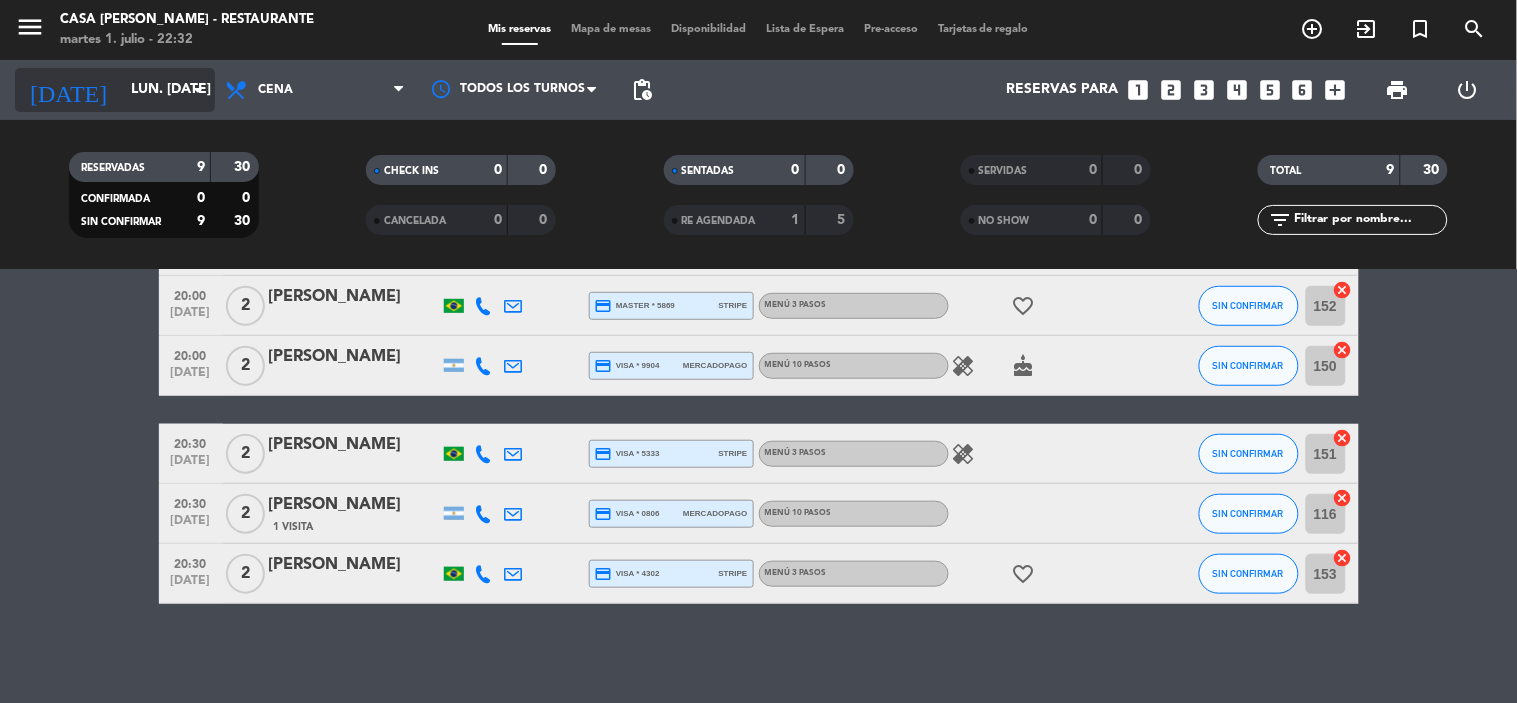 click on "lun. [DATE]" 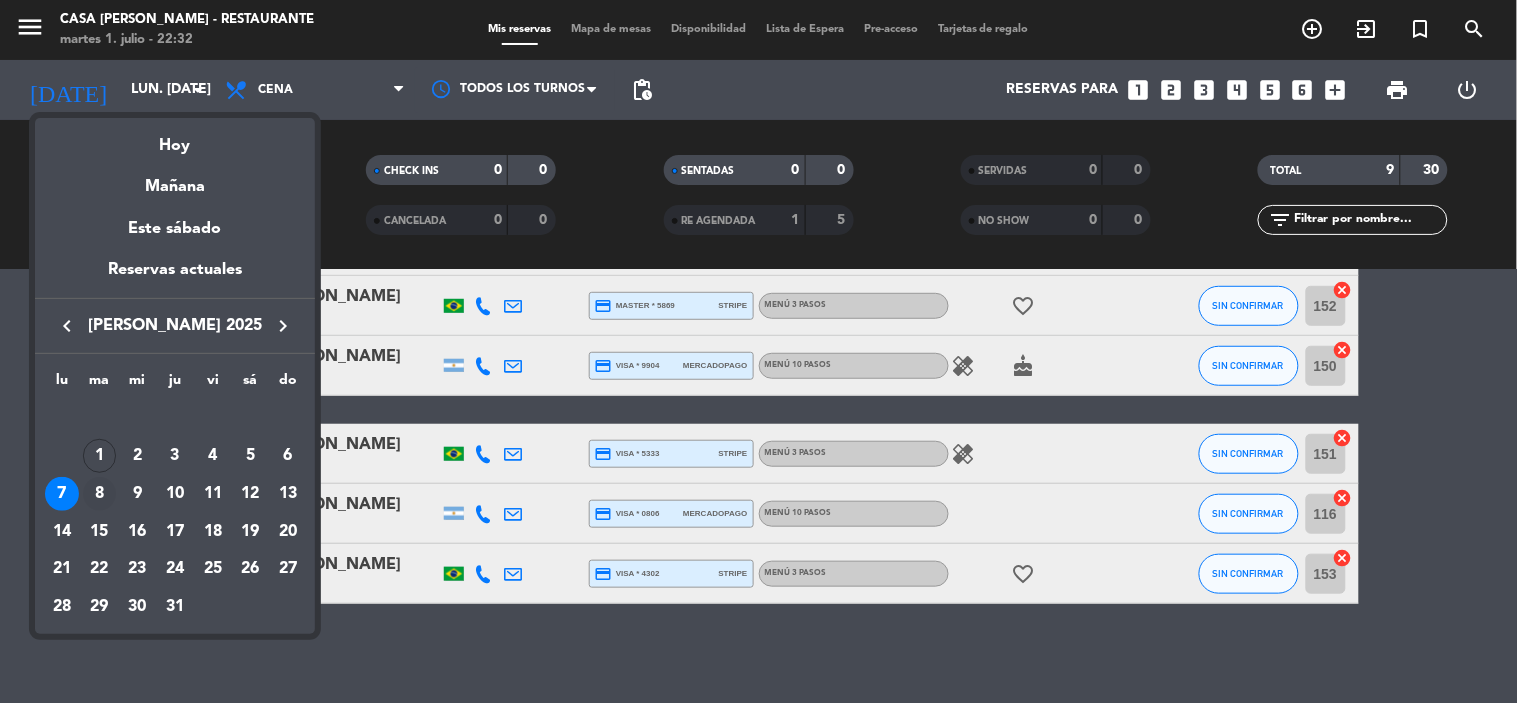 click on "8" at bounding box center [100, 494] 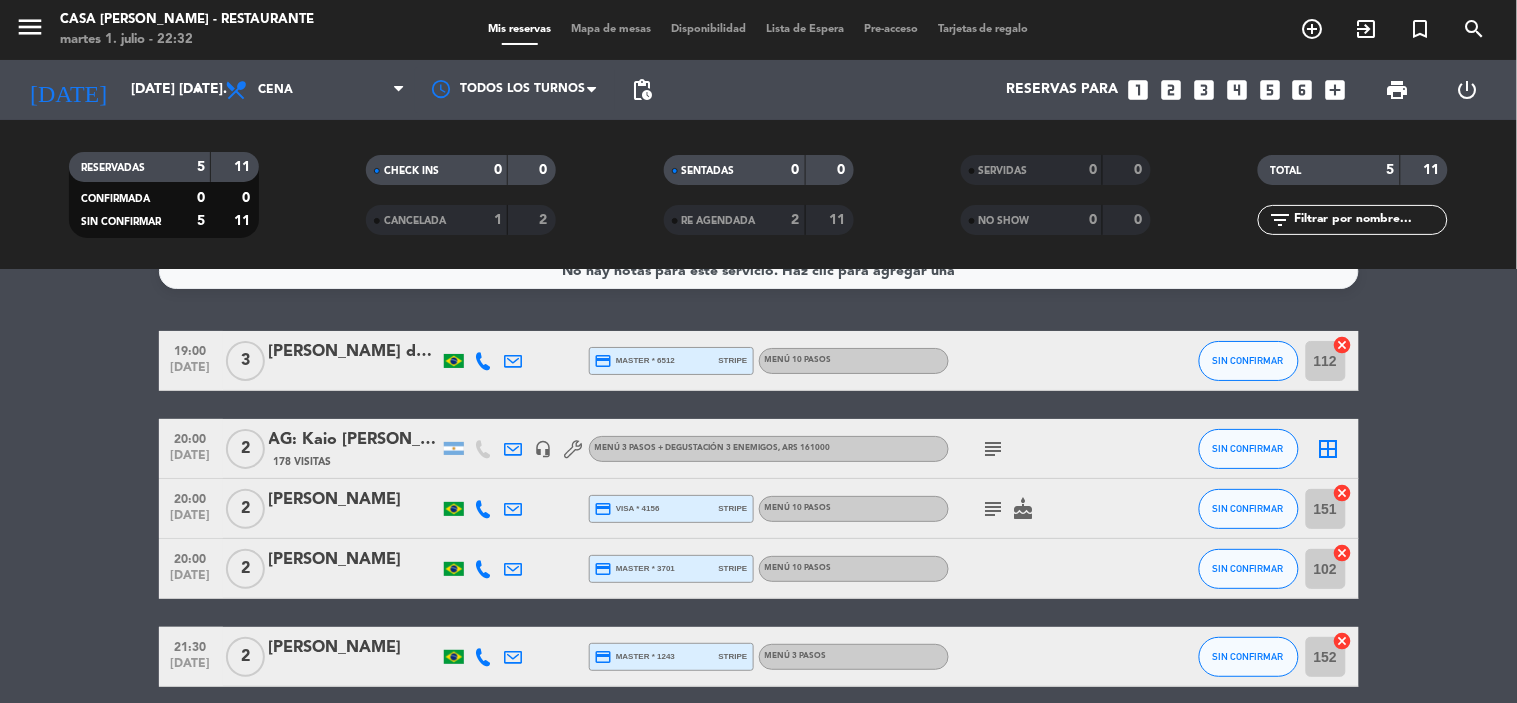 scroll, scrollTop: 0, scrollLeft: 0, axis: both 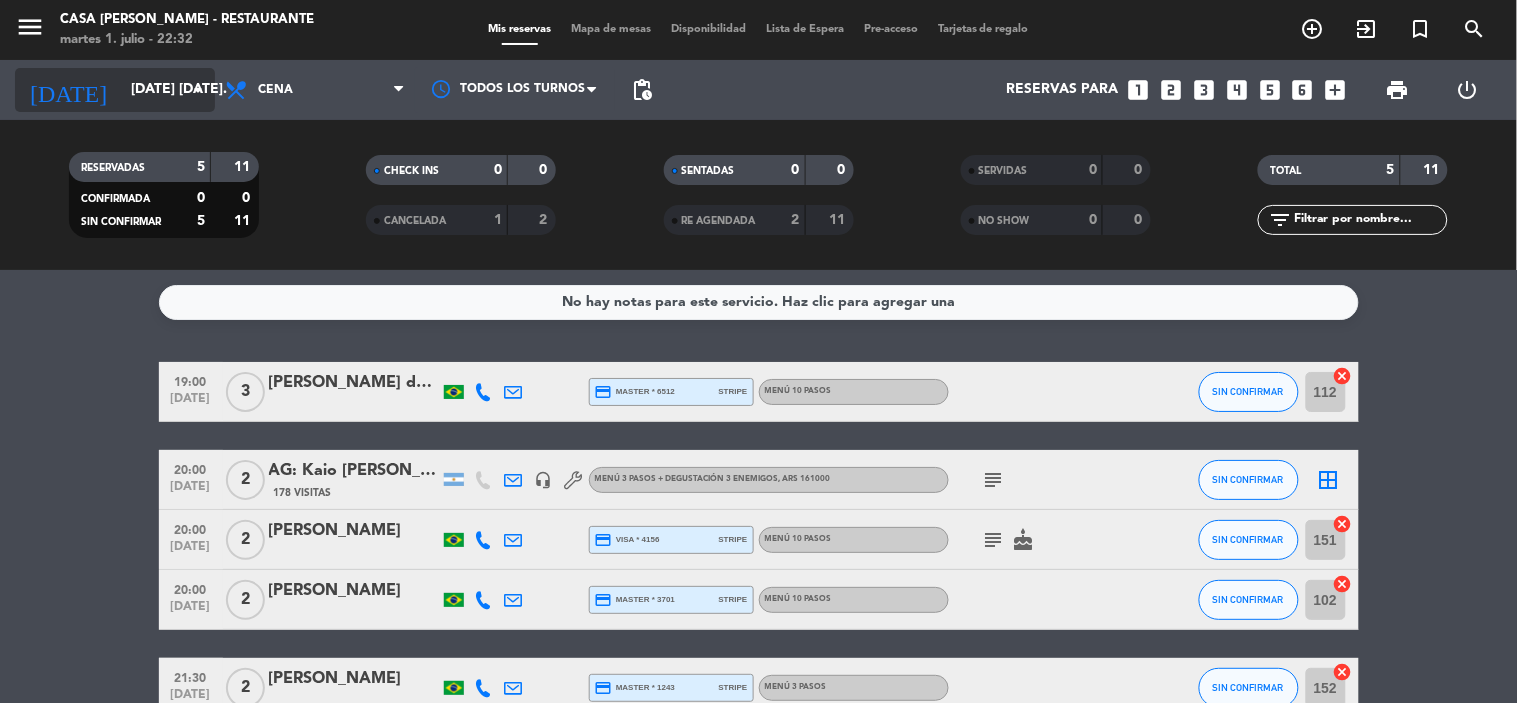 click on "[DATE] [DATE]." 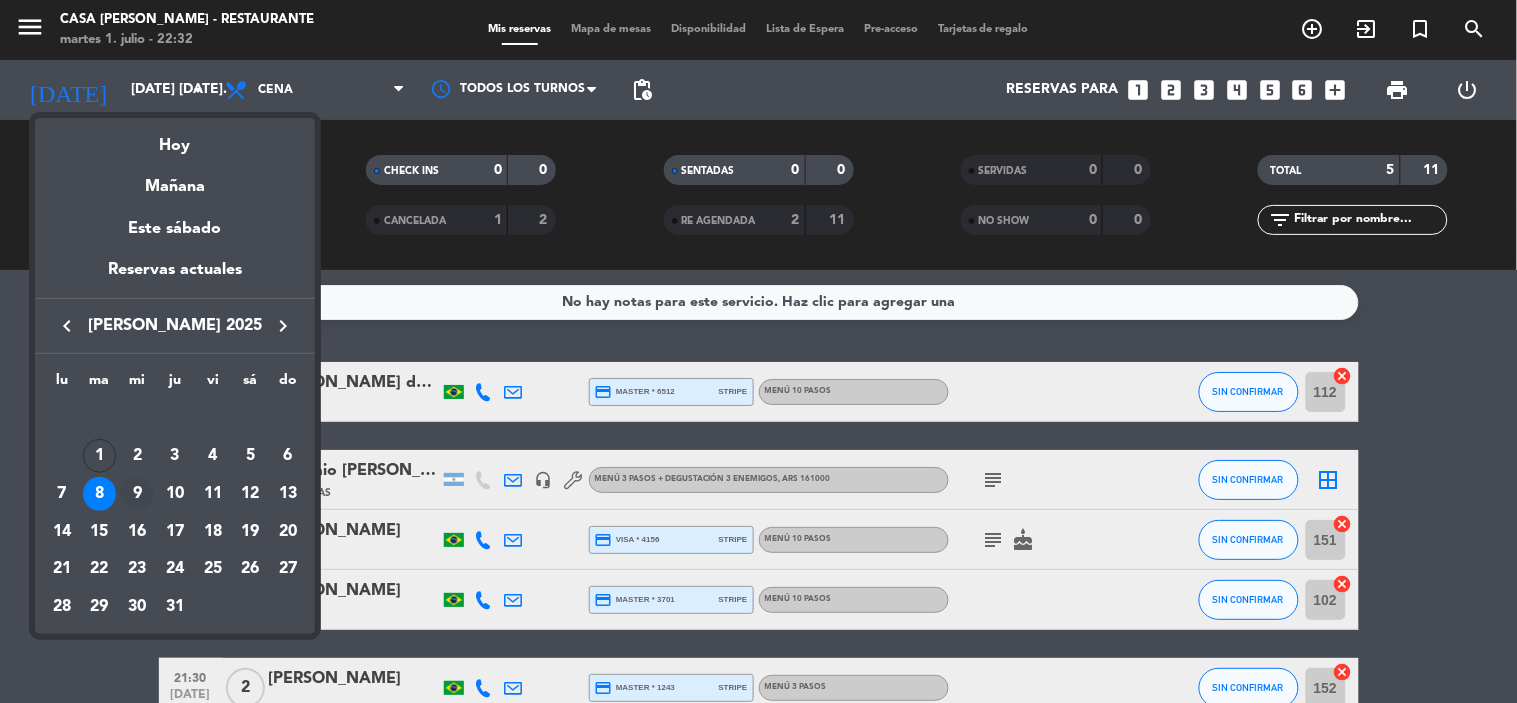 click on "9" at bounding box center (137, 494) 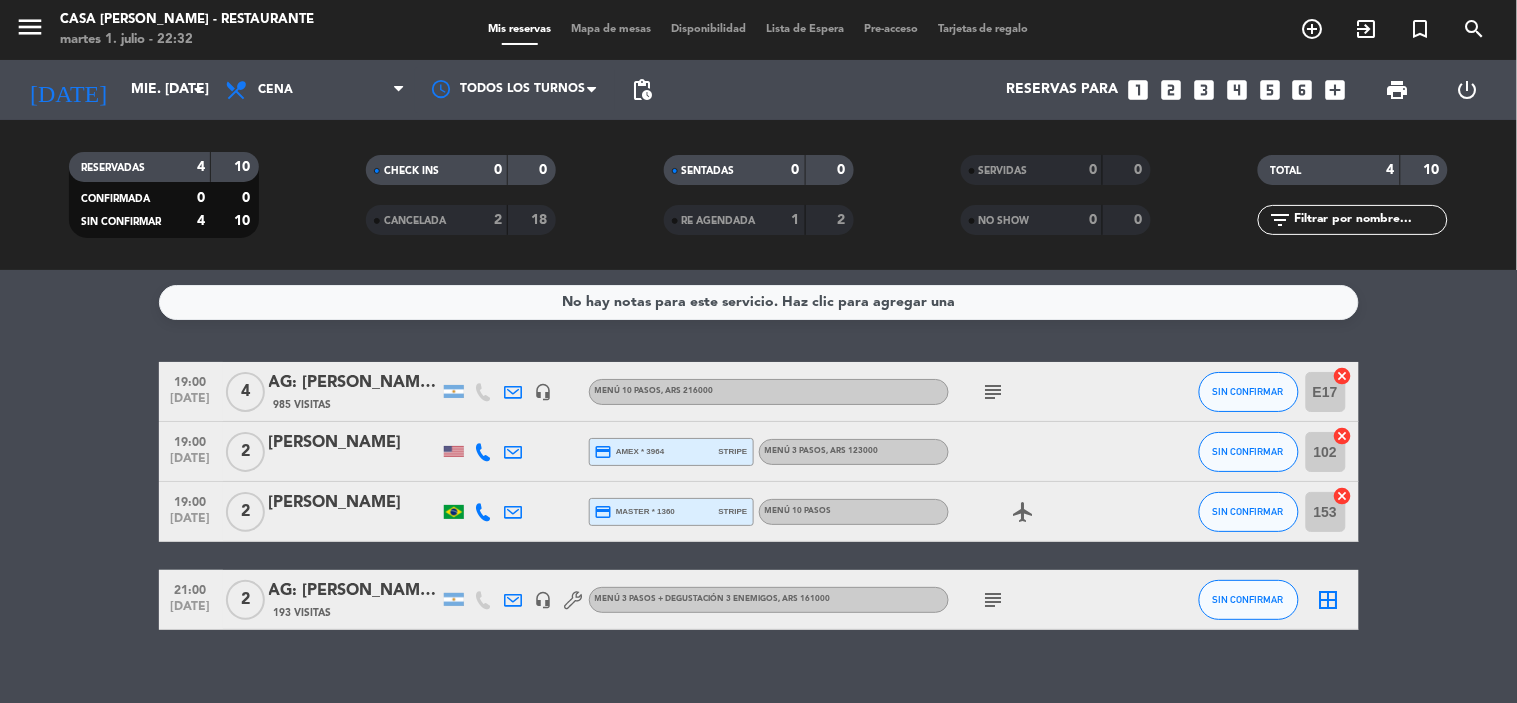 click 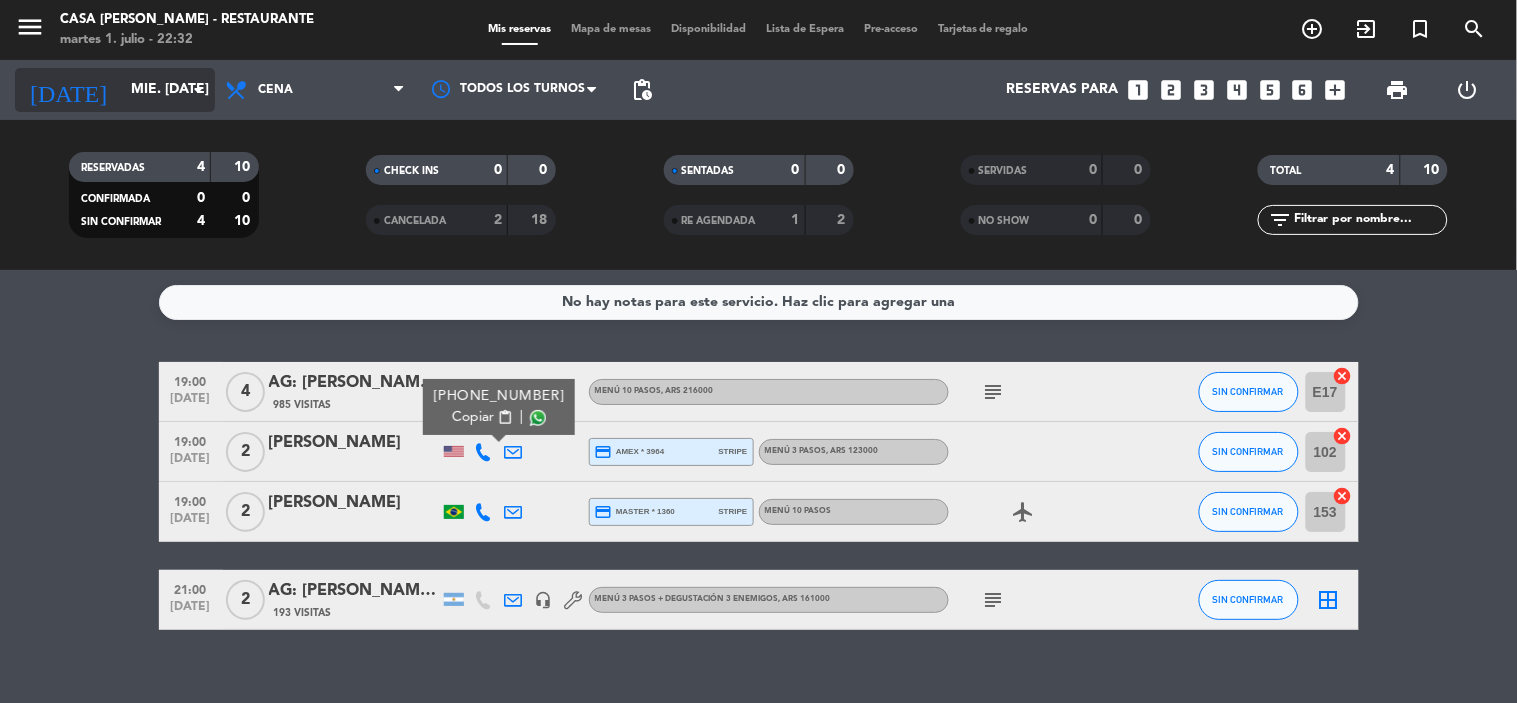 click on "mié. [DATE]" 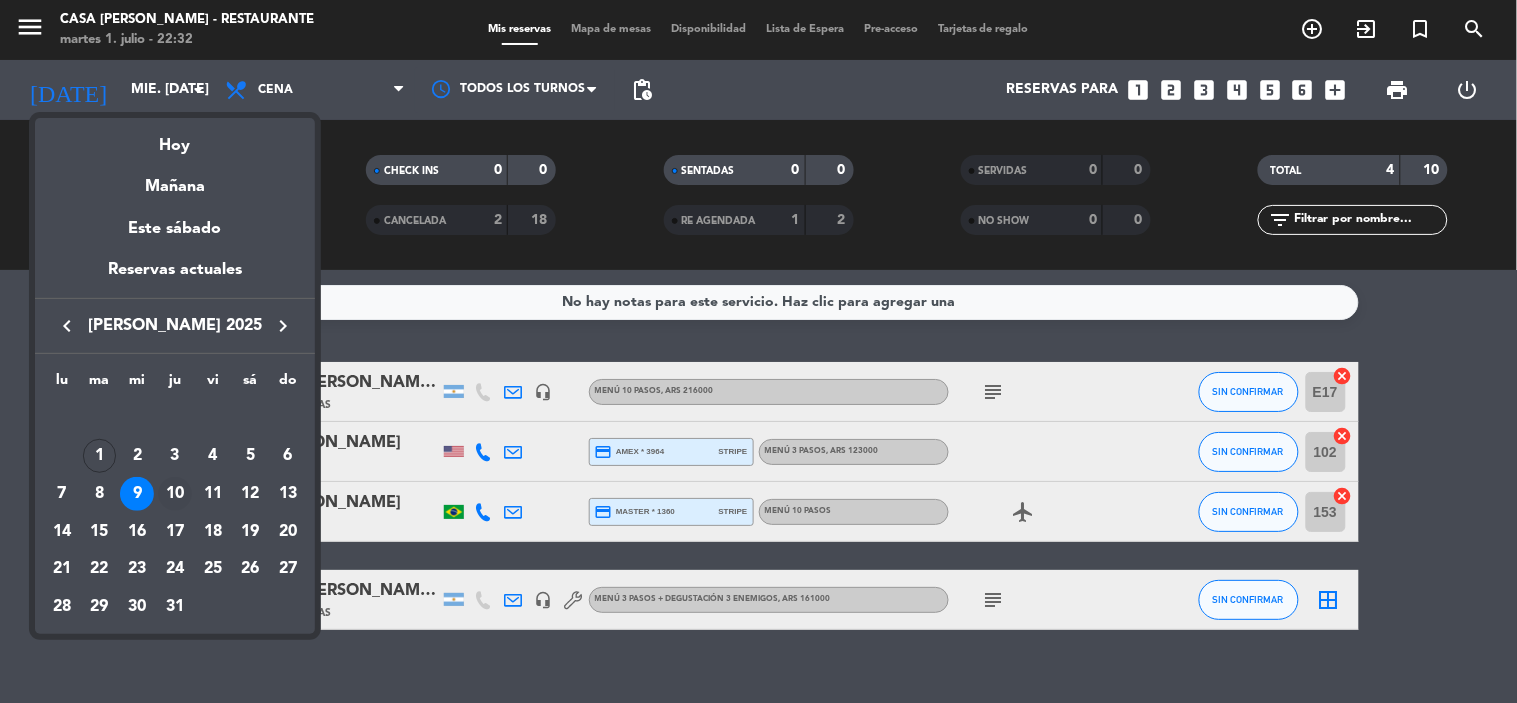click on "10" at bounding box center (175, 494) 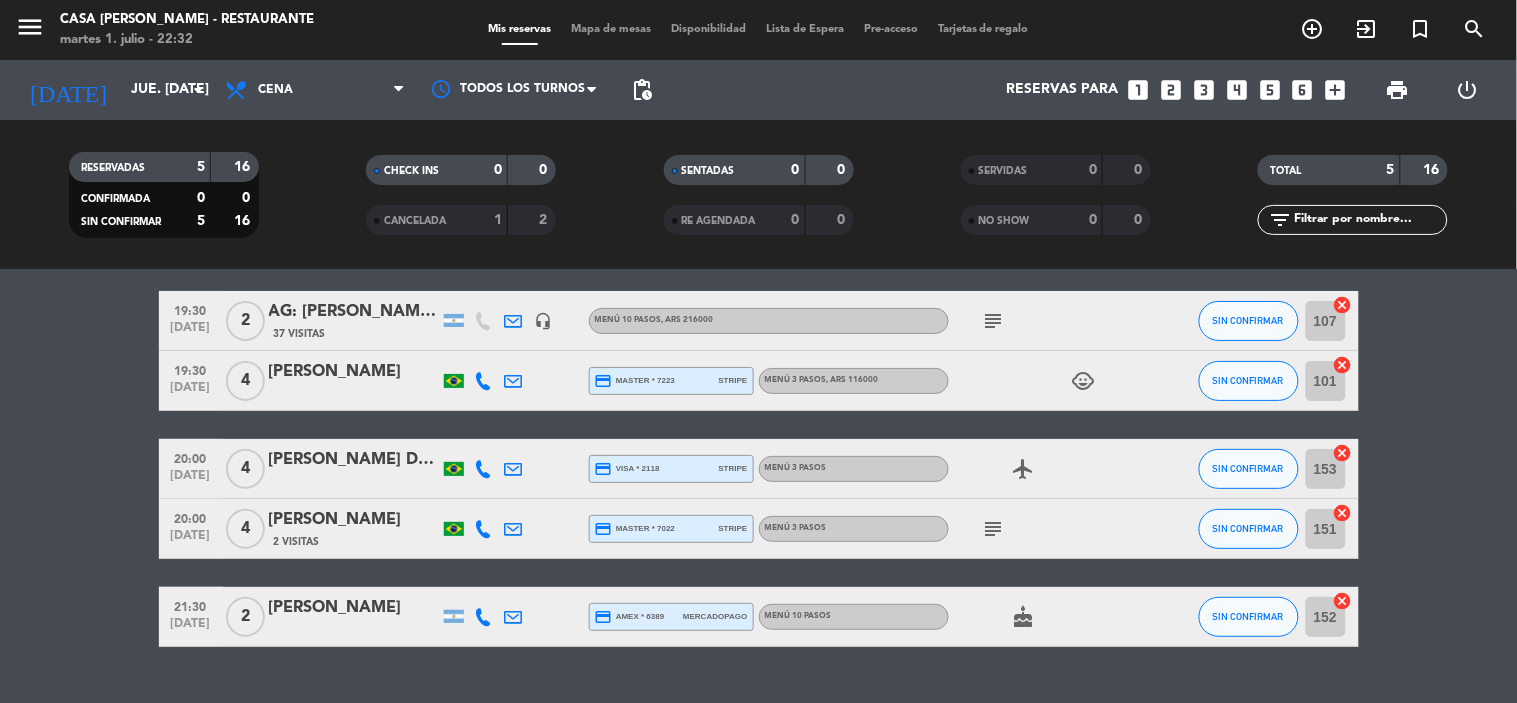 scroll, scrollTop: 114, scrollLeft: 0, axis: vertical 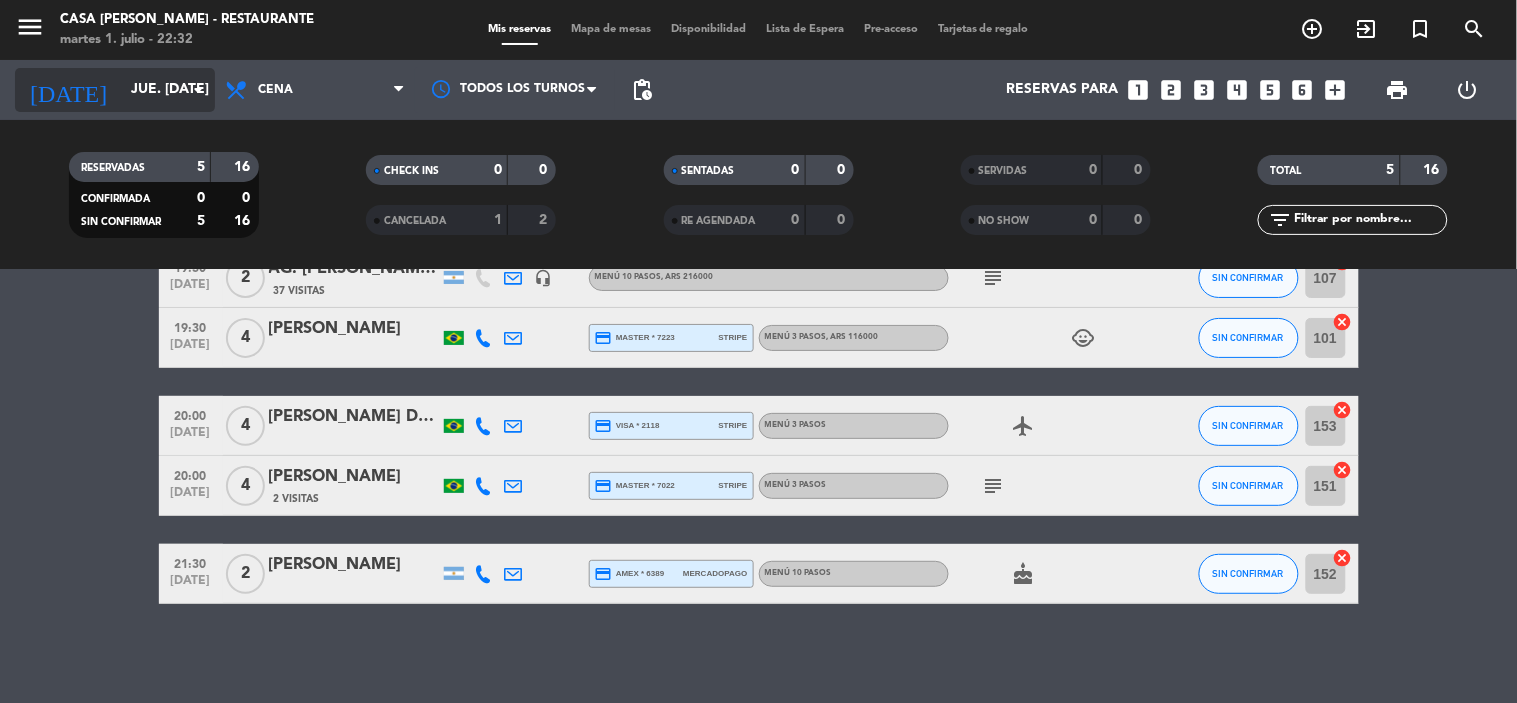 click on "jue. [DATE]" 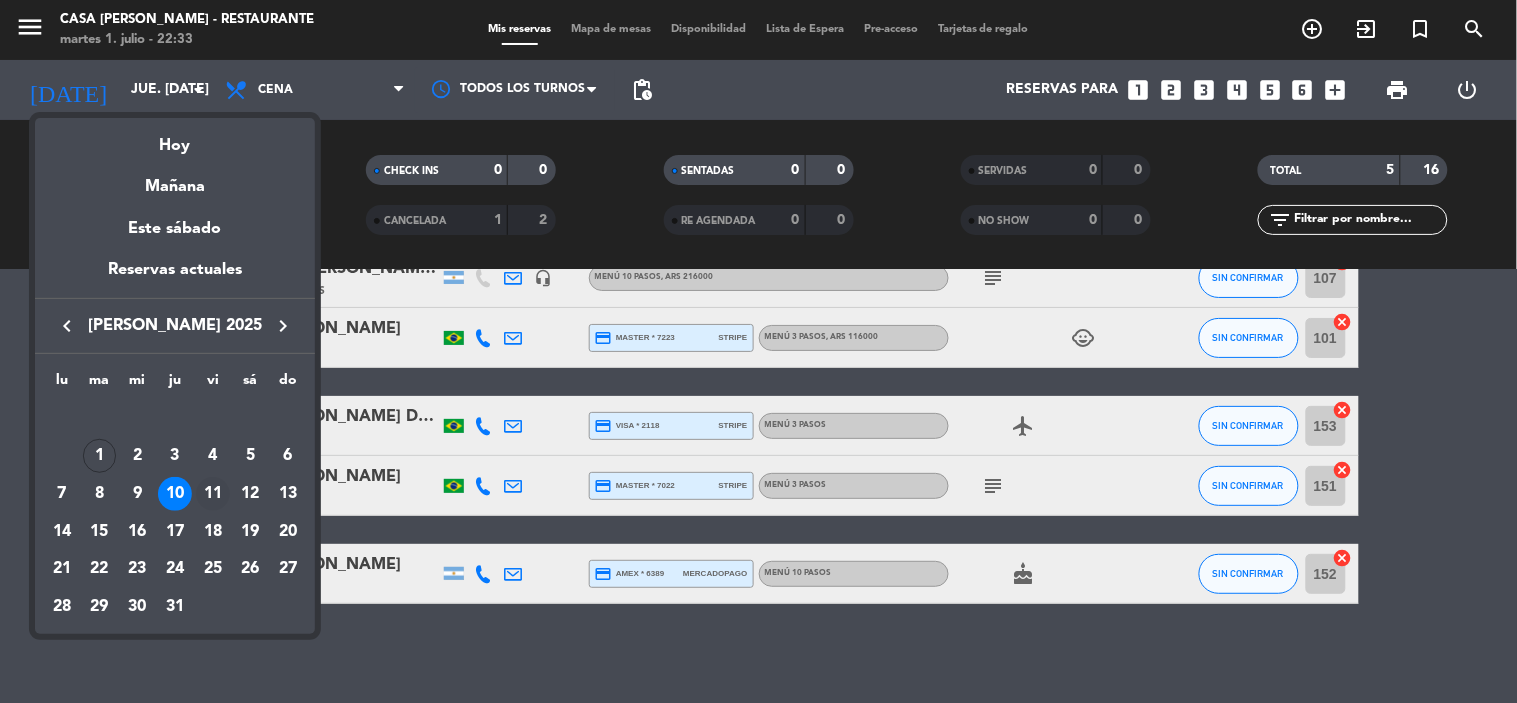 click on "11" at bounding box center (213, 494) 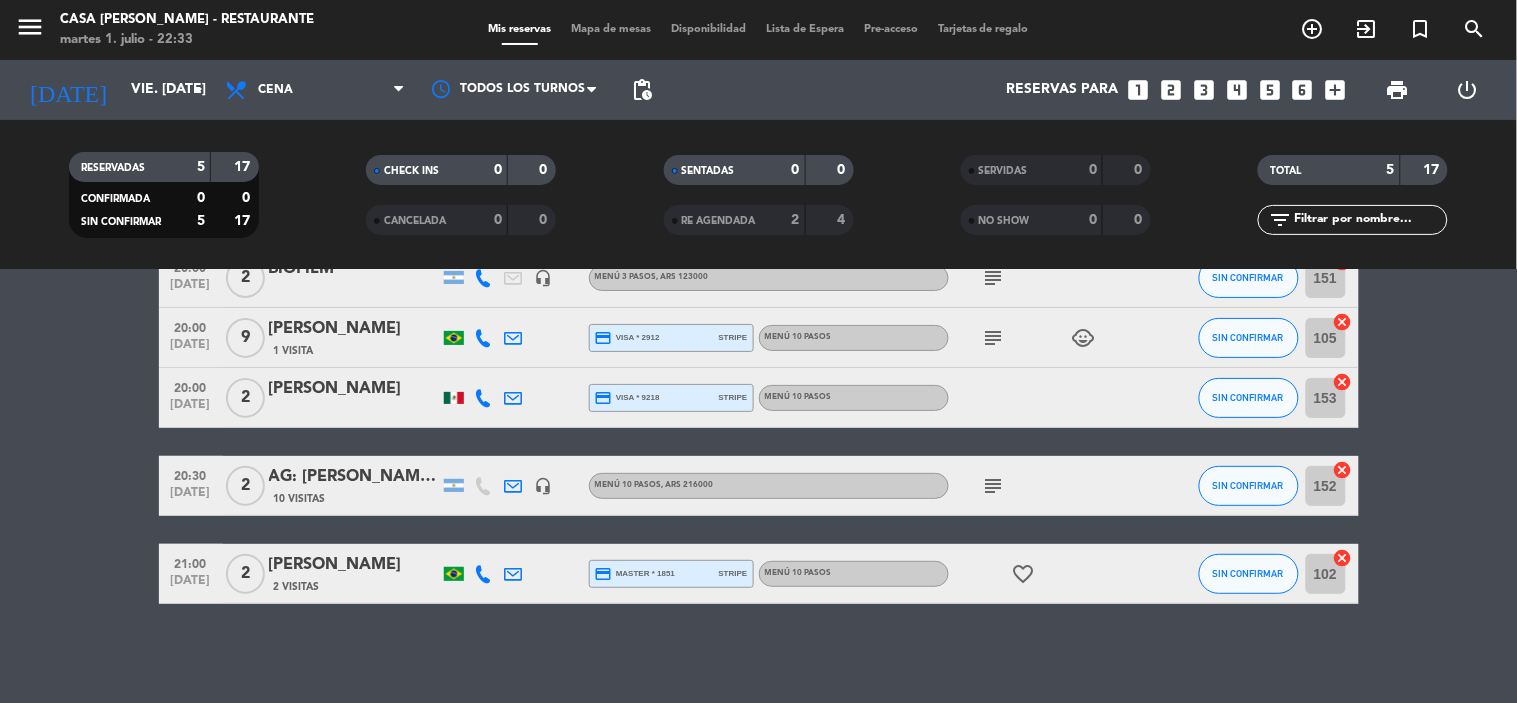 scroll, scrollTop: 0, scrollLeft: 0, axis: both 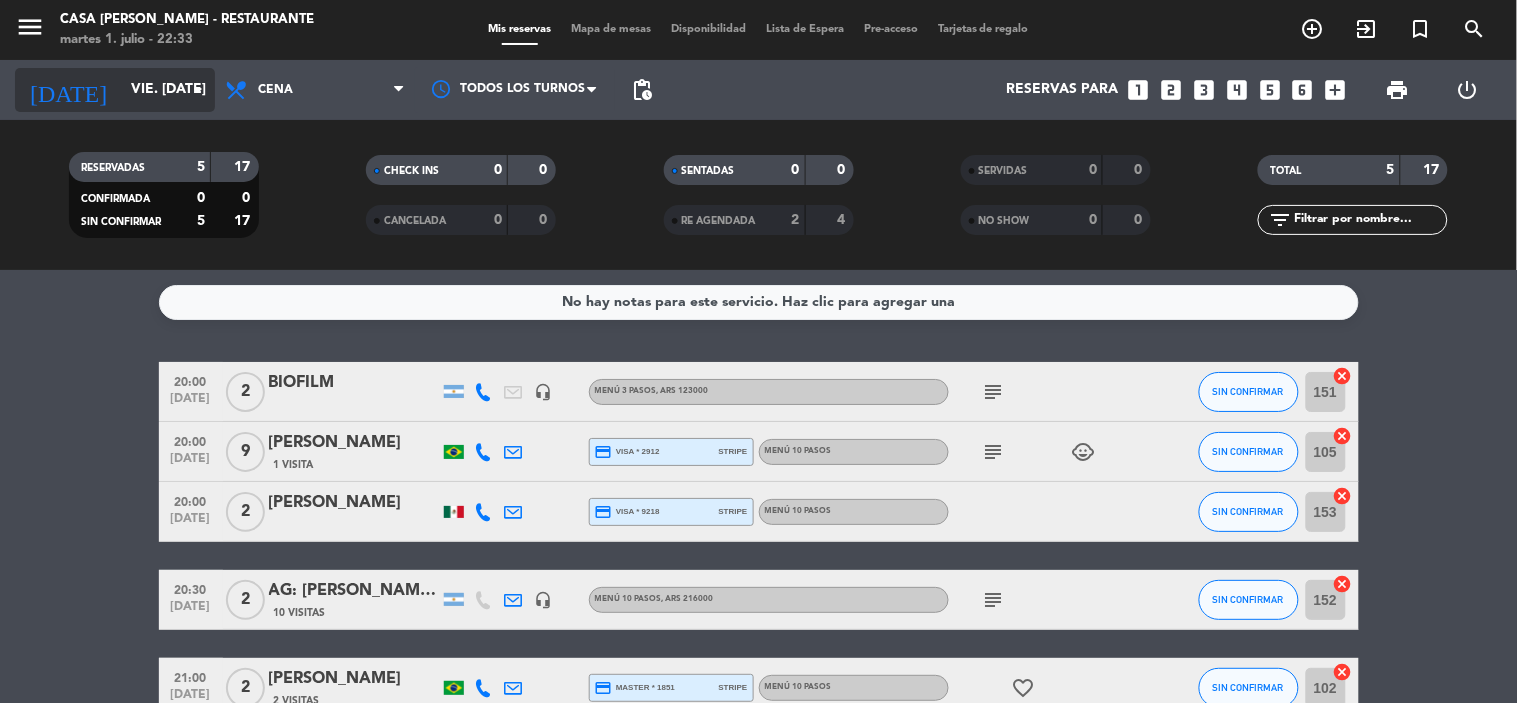 click on "vie. [DATE]" 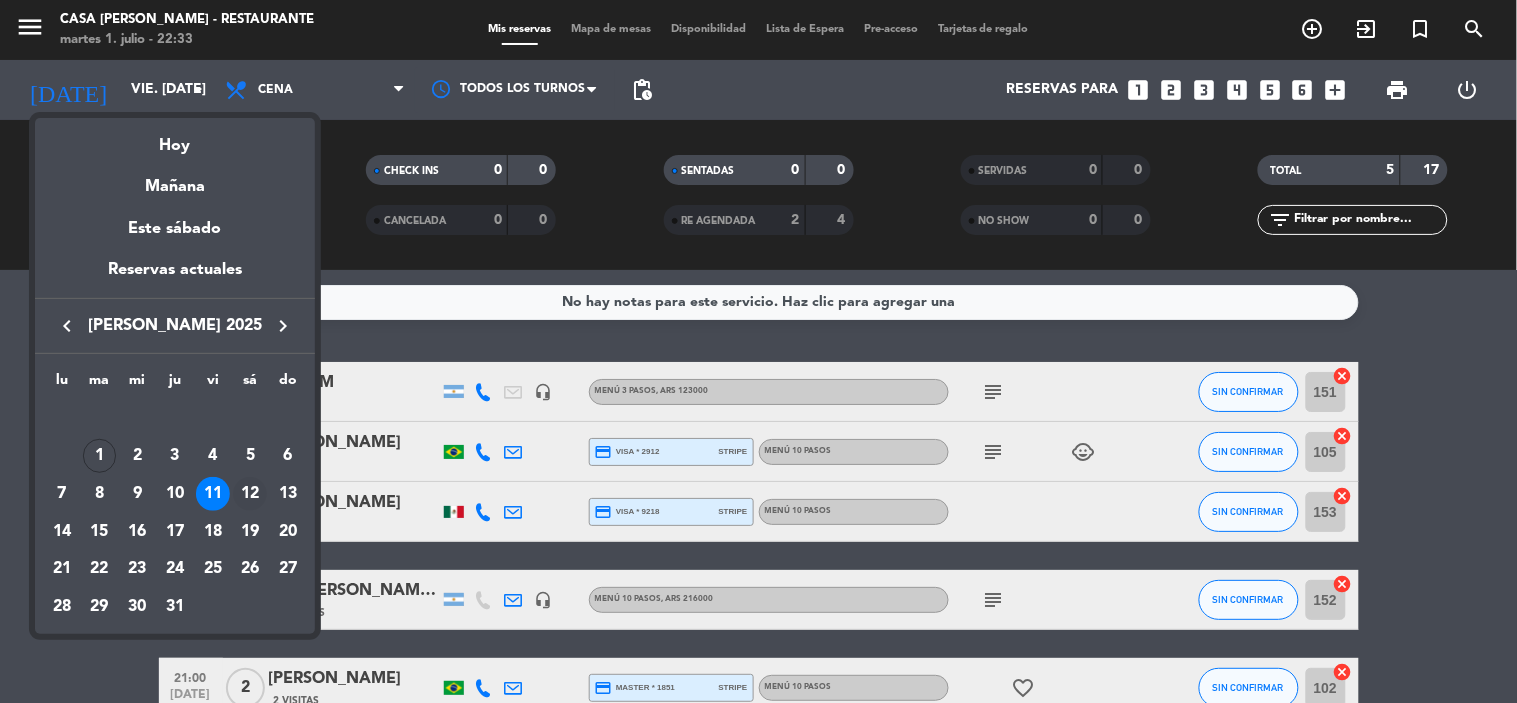 click on "12" at bounding box center (250, 494) 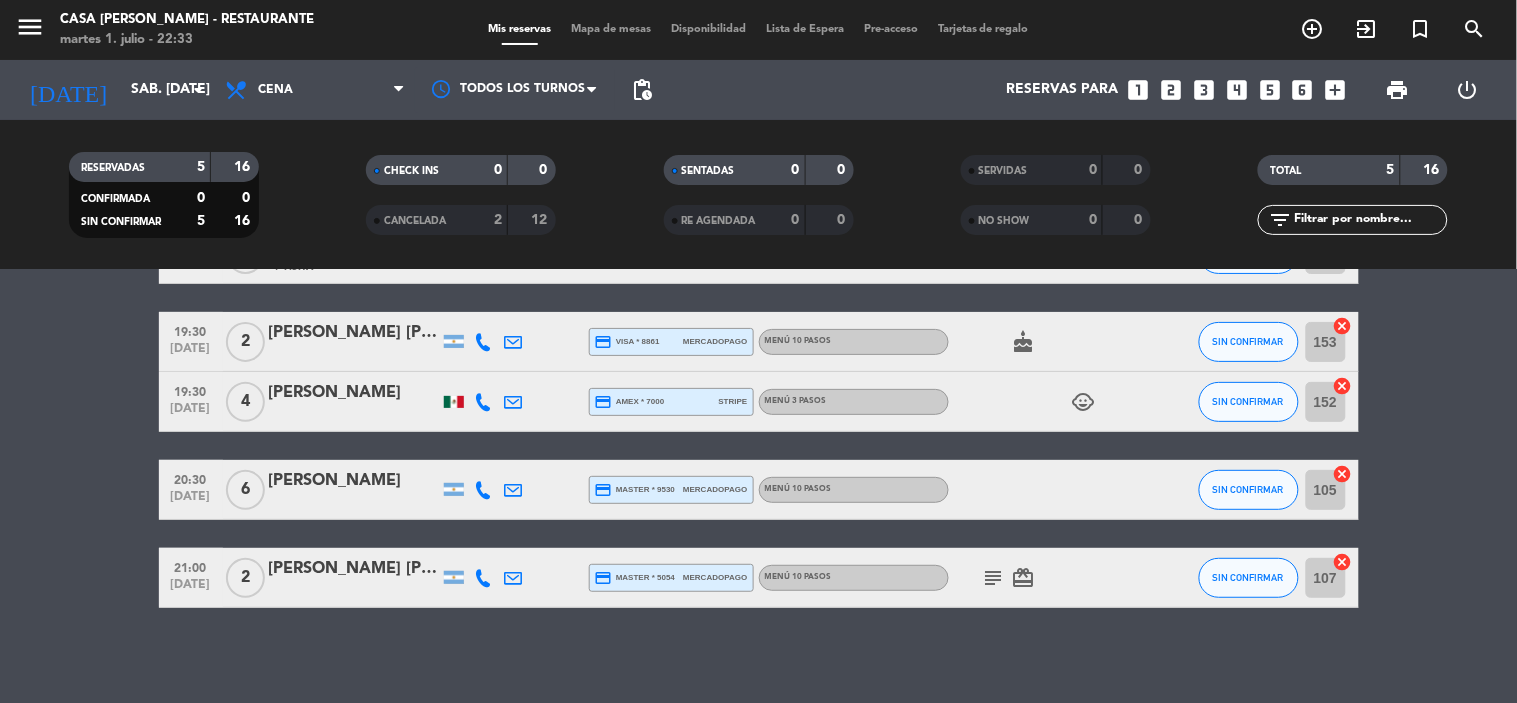 scroll, scrollTop: 142, scrollLeft: 0, axis: vertical 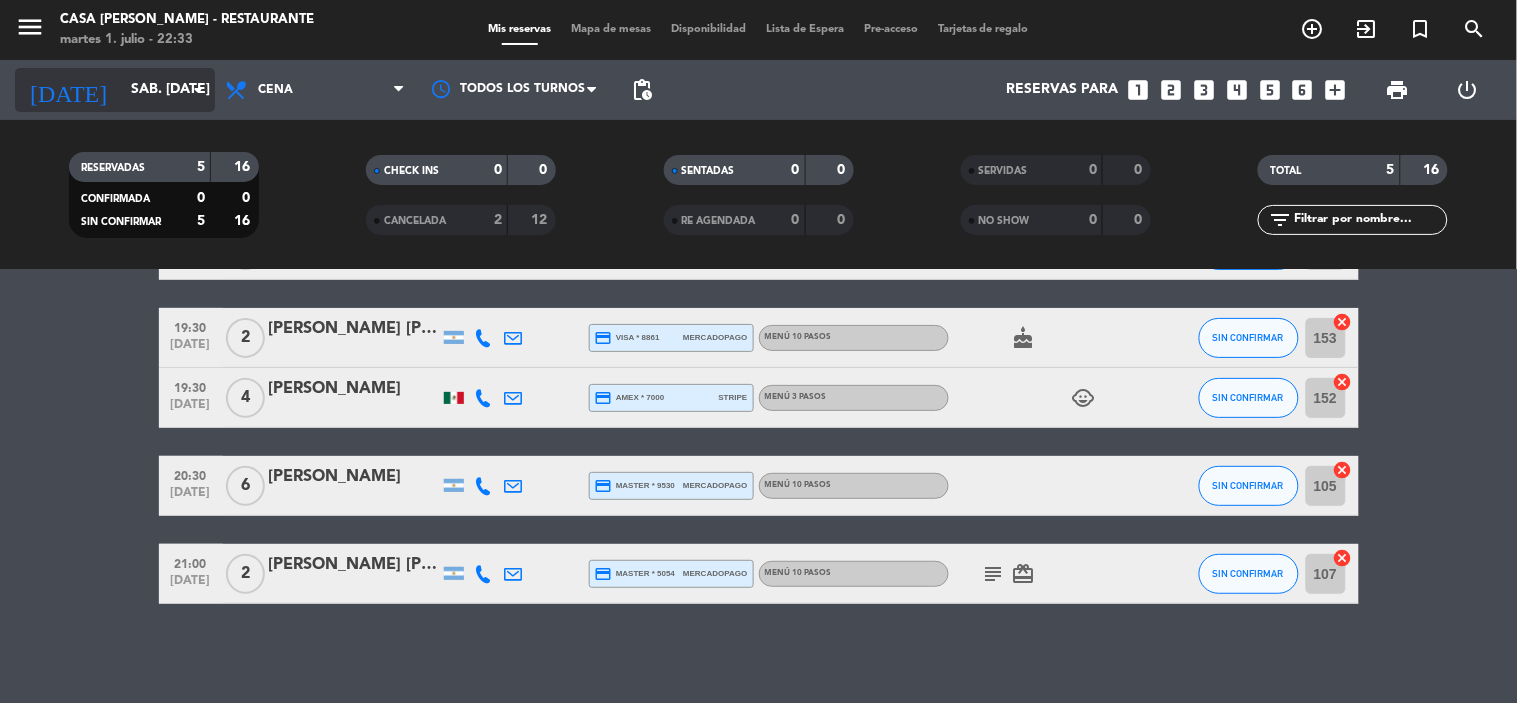 click on "sáb. [DATE]" 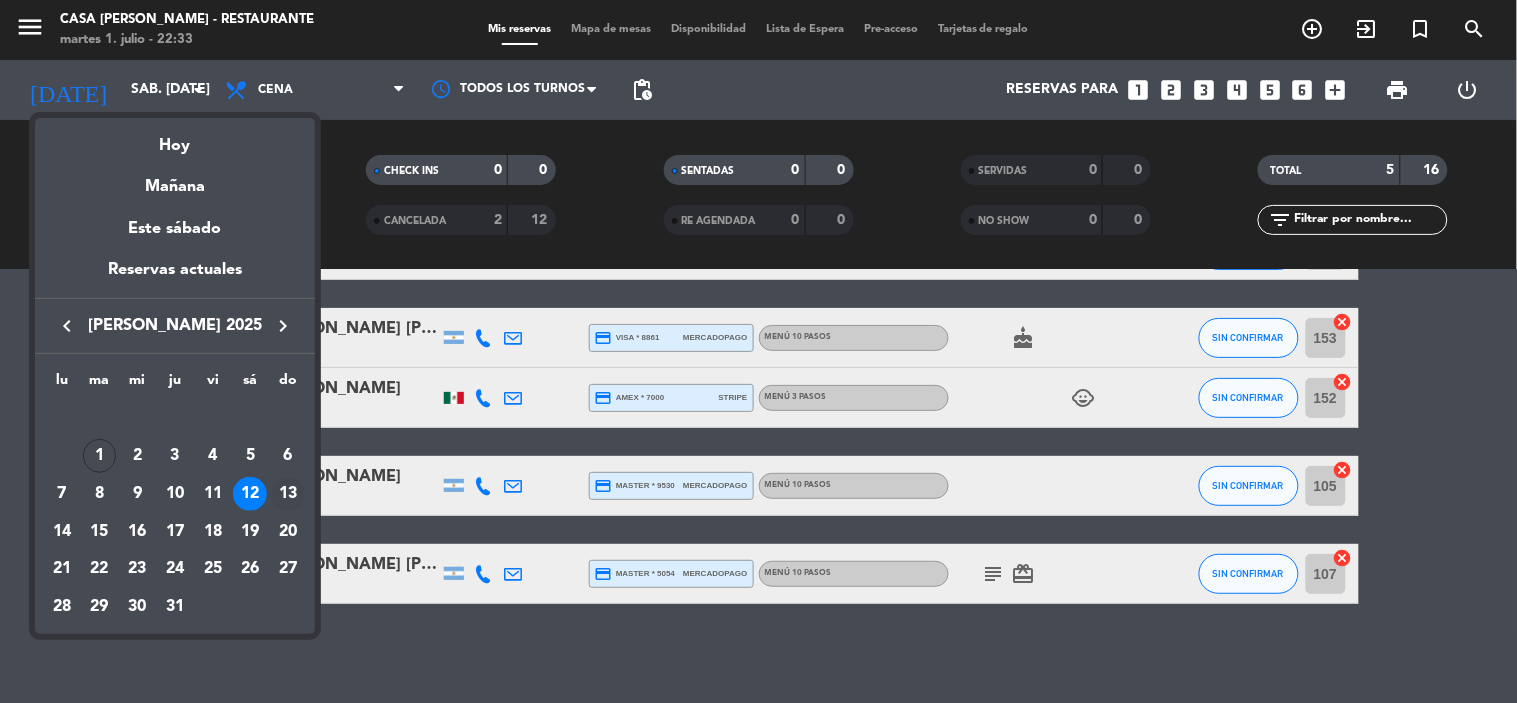 click on "13" at bounding box center [288, 494] 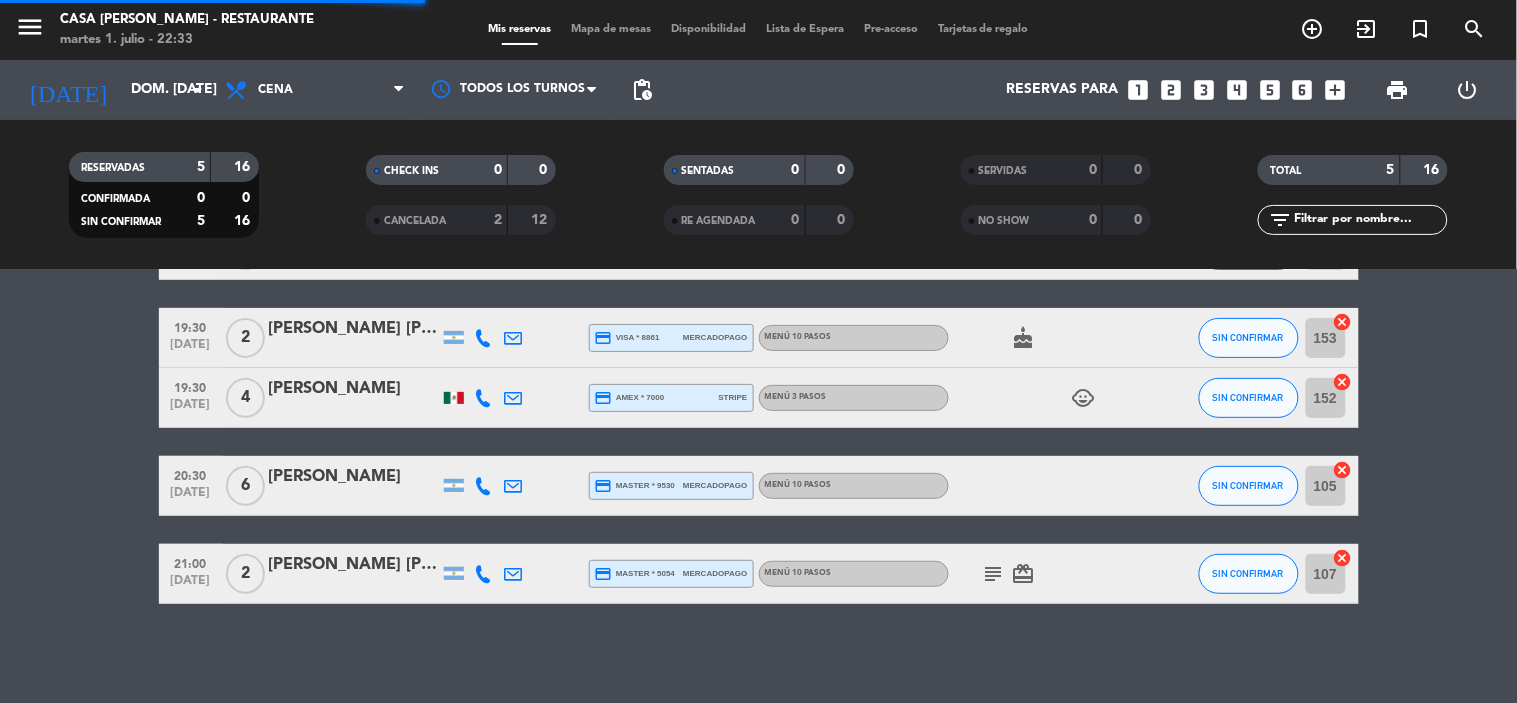 scroll, scrollTop: 0, scrollLeft: 0, axis: both 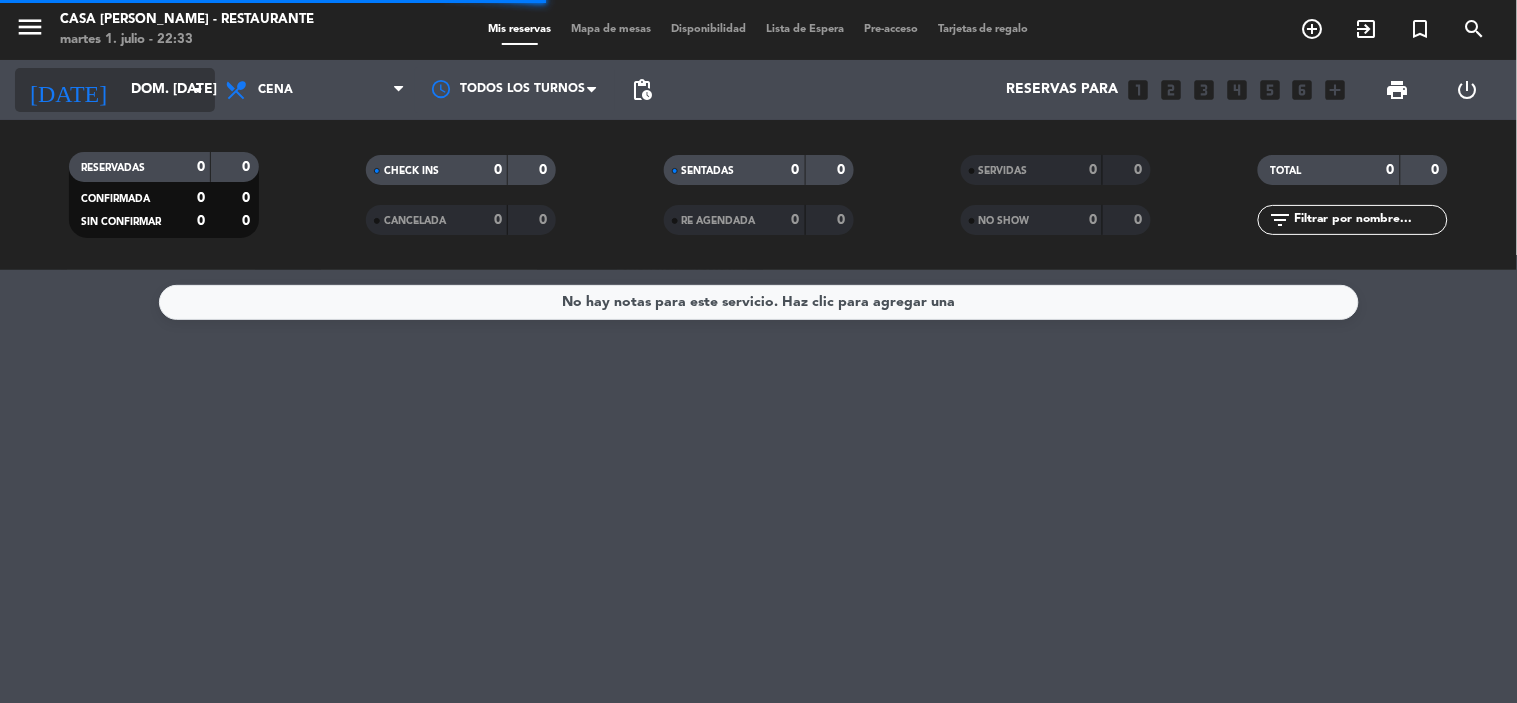 click on "dom. [DATE]" 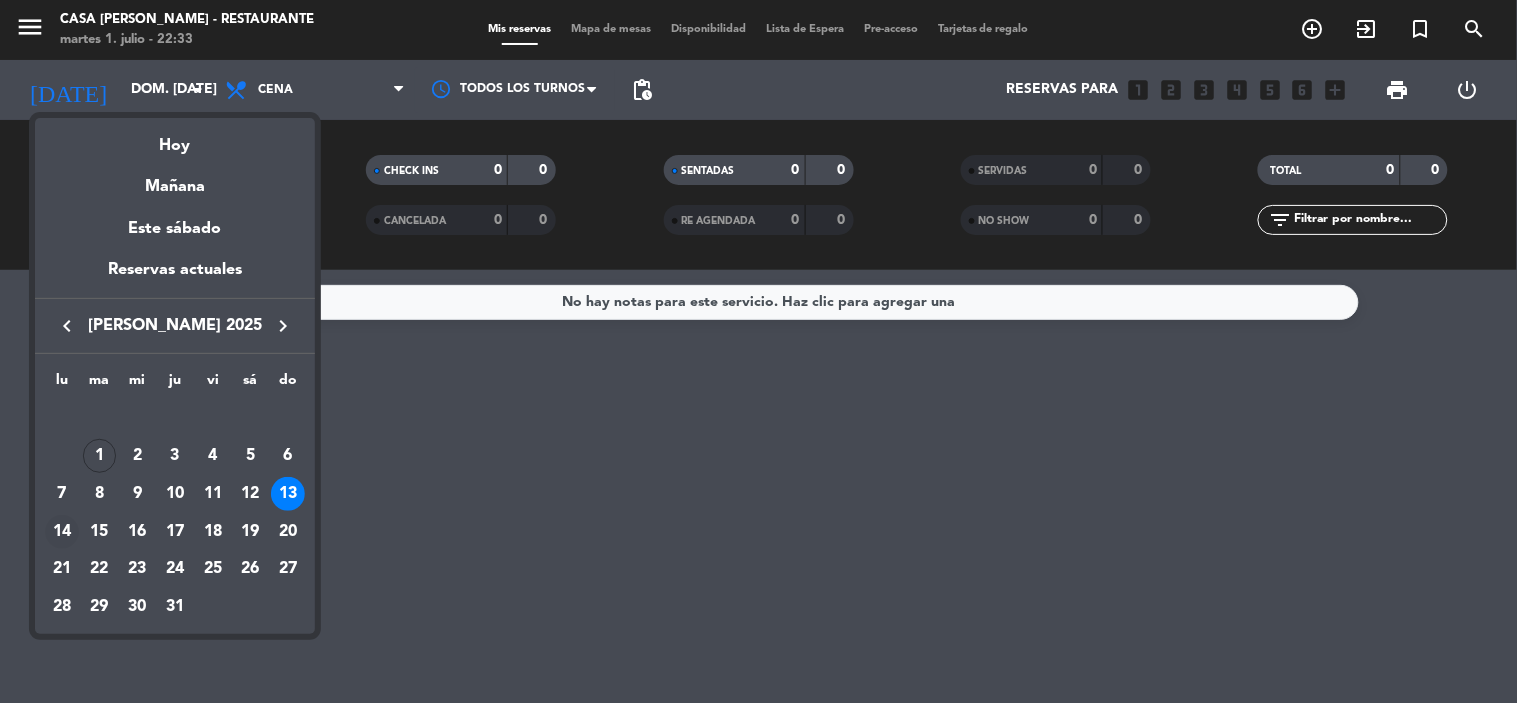 click on "14" at bounding box center [62, 532] 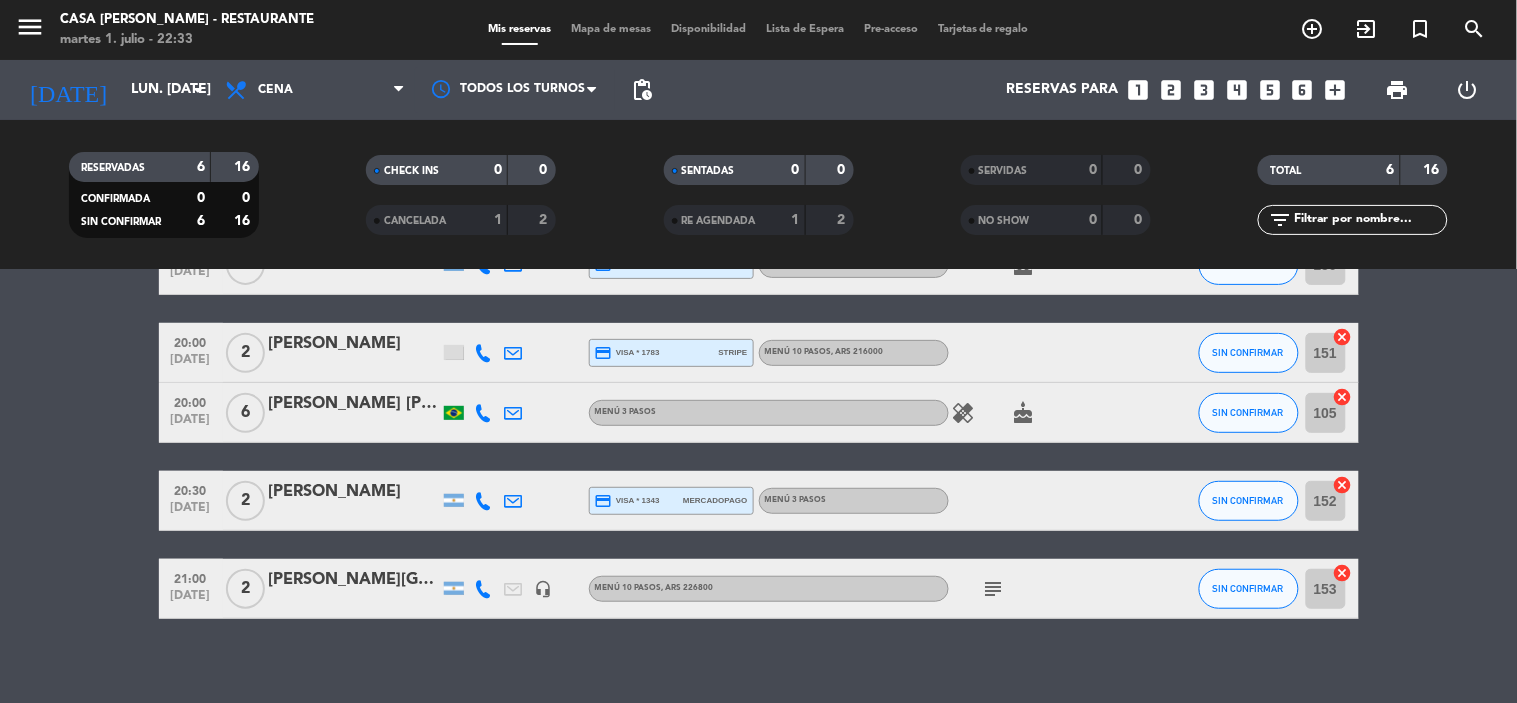 scroll, scrollTop: 222, scrollLeft: 0, axis: vertical 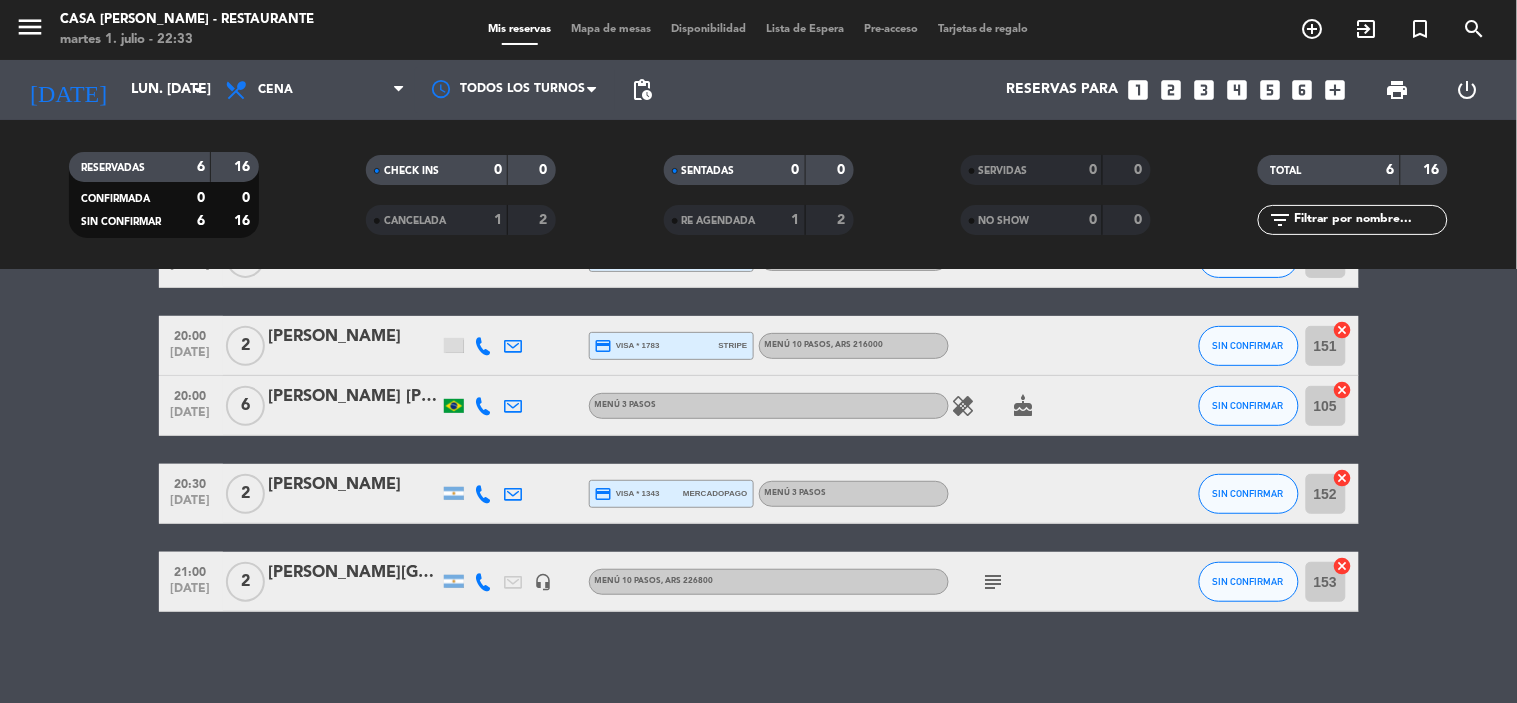 click 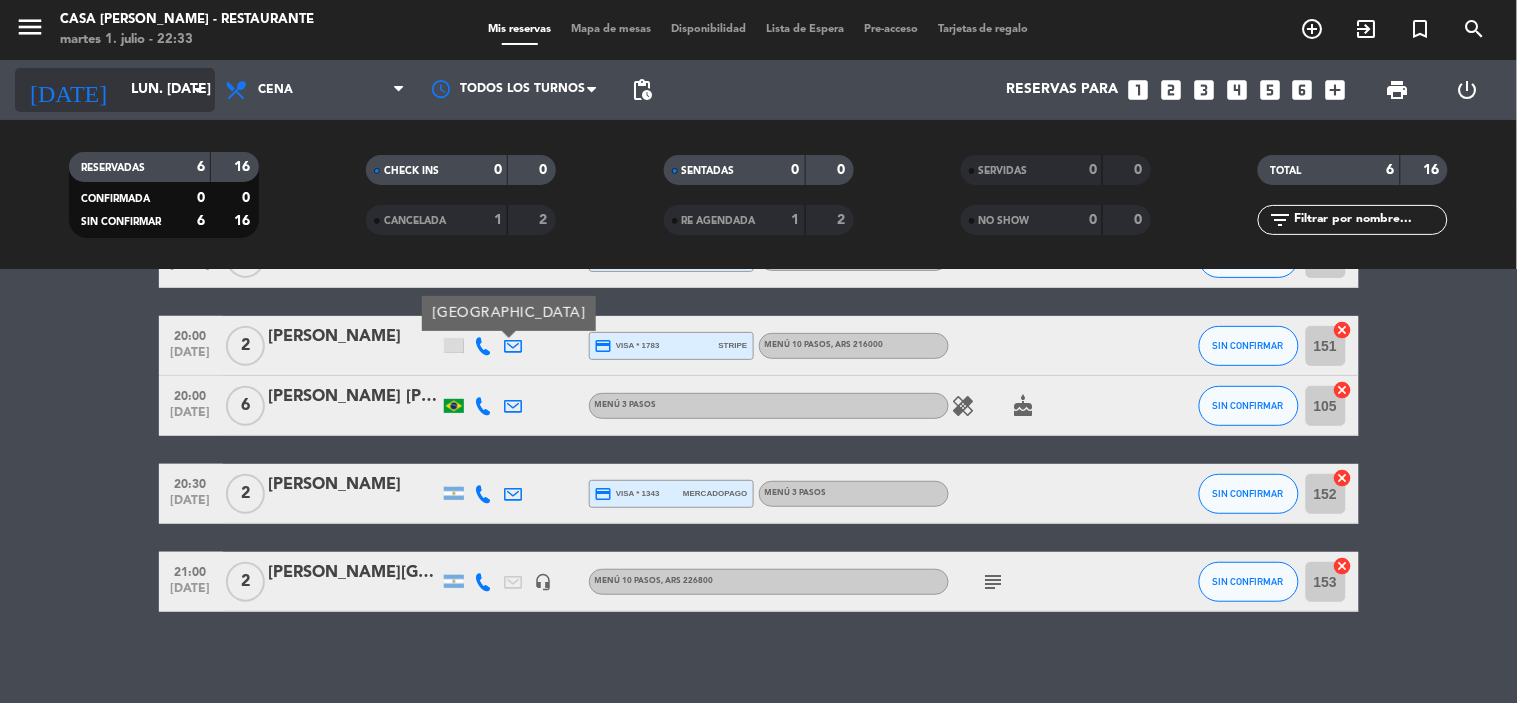 click on "lun. [DATE]" 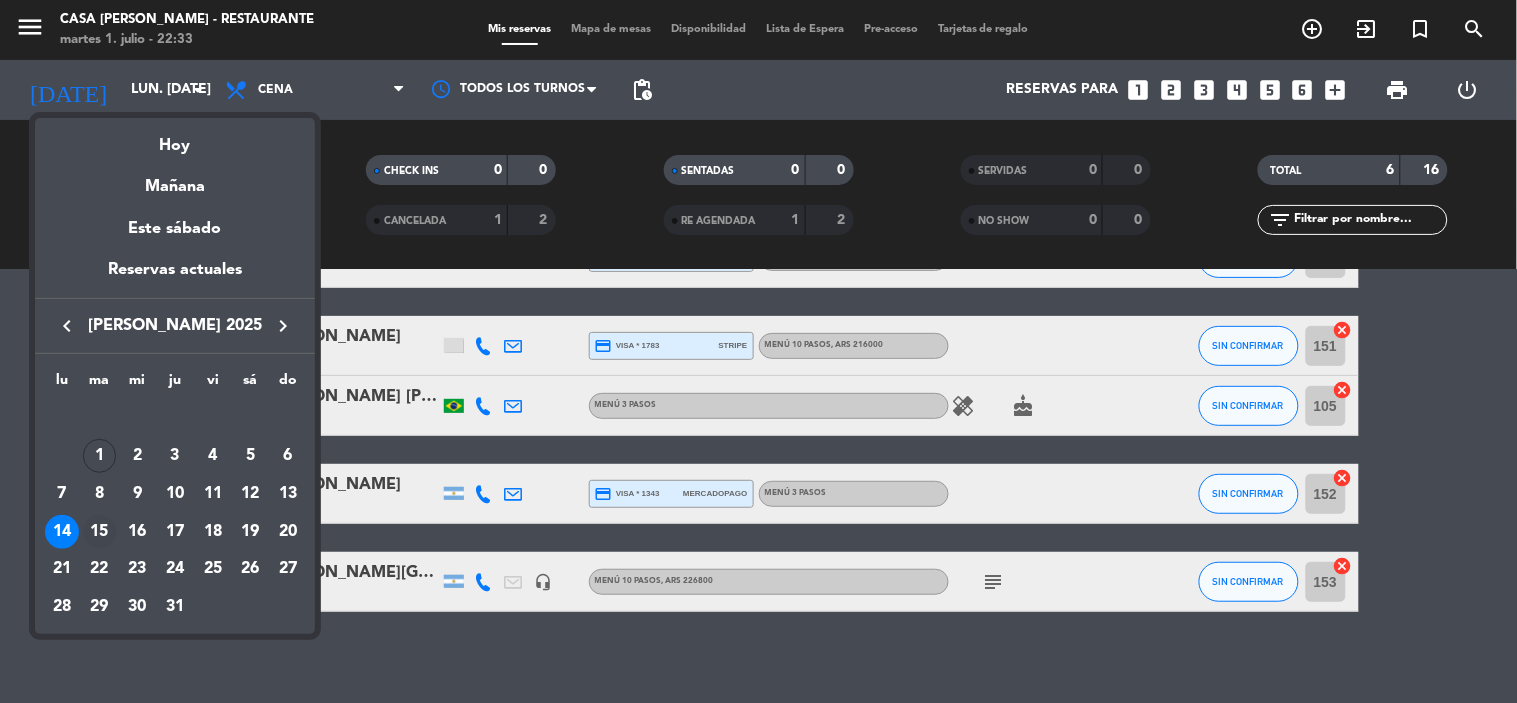 click on "15" at bounding box center (100, 532) 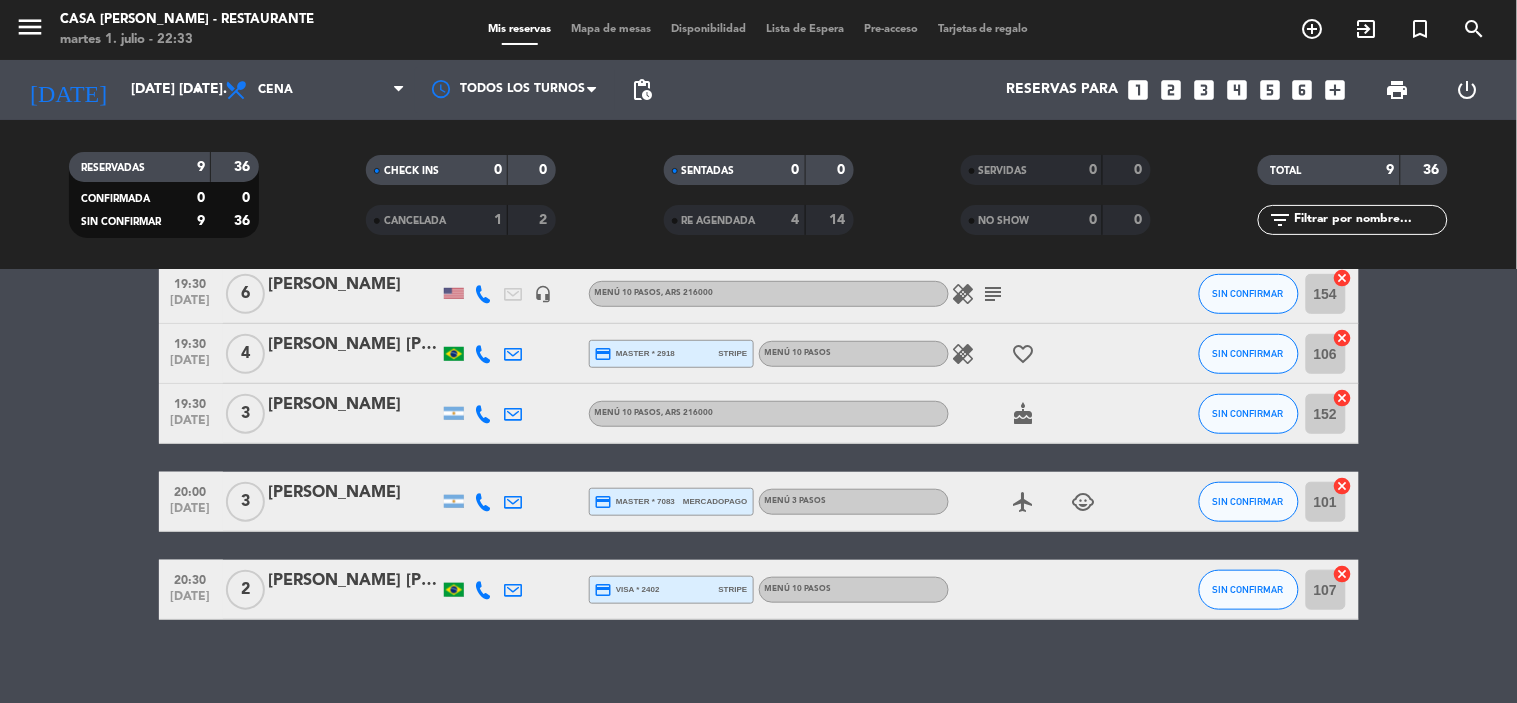 scroll, scrollTop: 382, scrollLeft: 0, axis: vertical 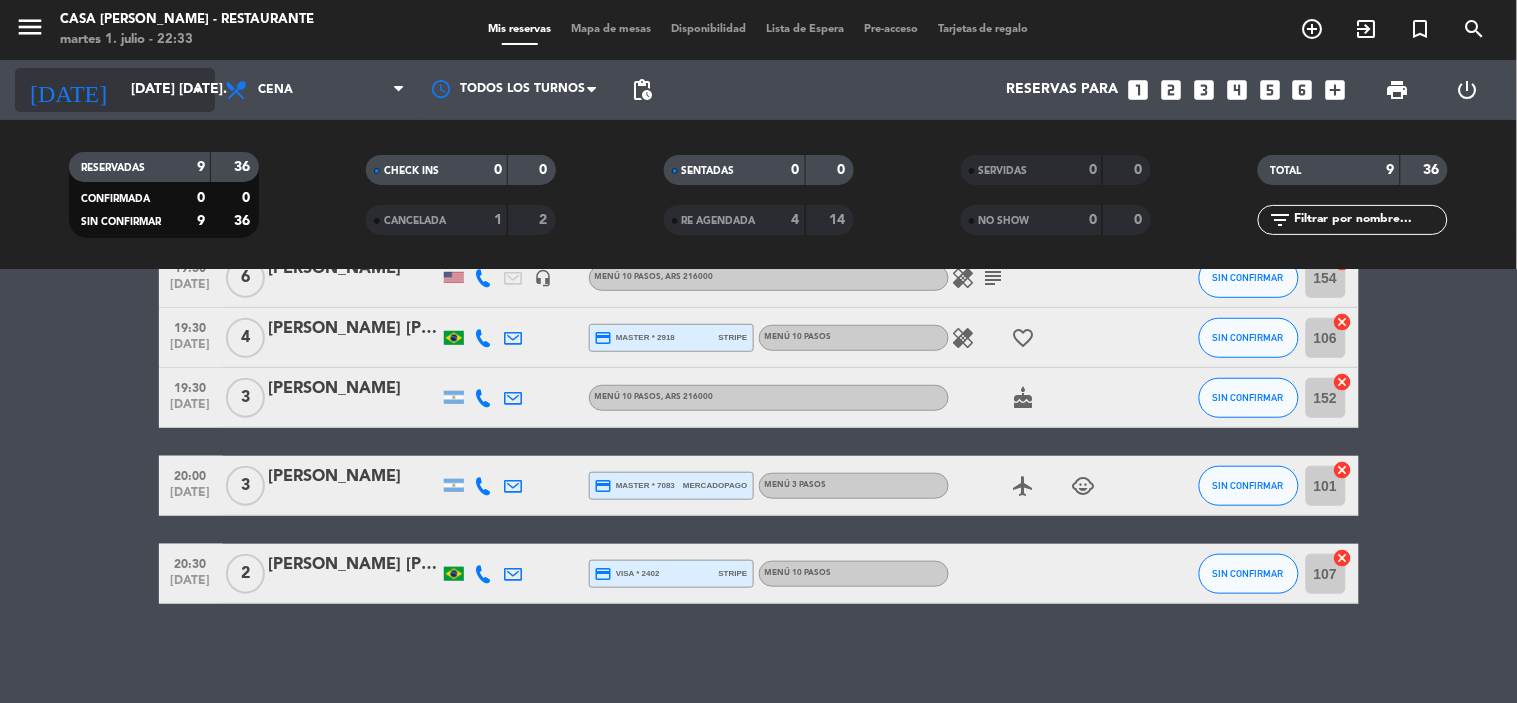 click on "[DATE] [DATE]." 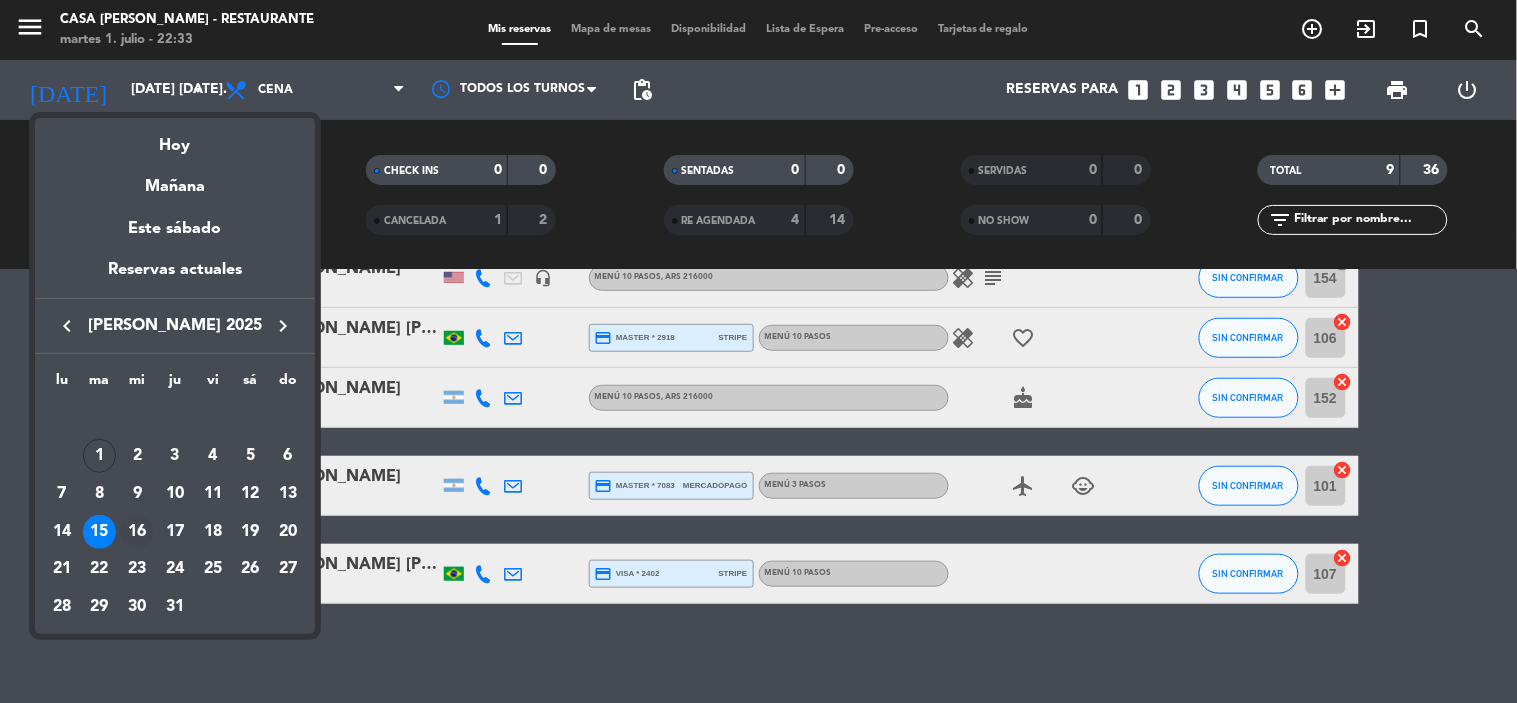 click on "16" at bounding box center [137, 532] 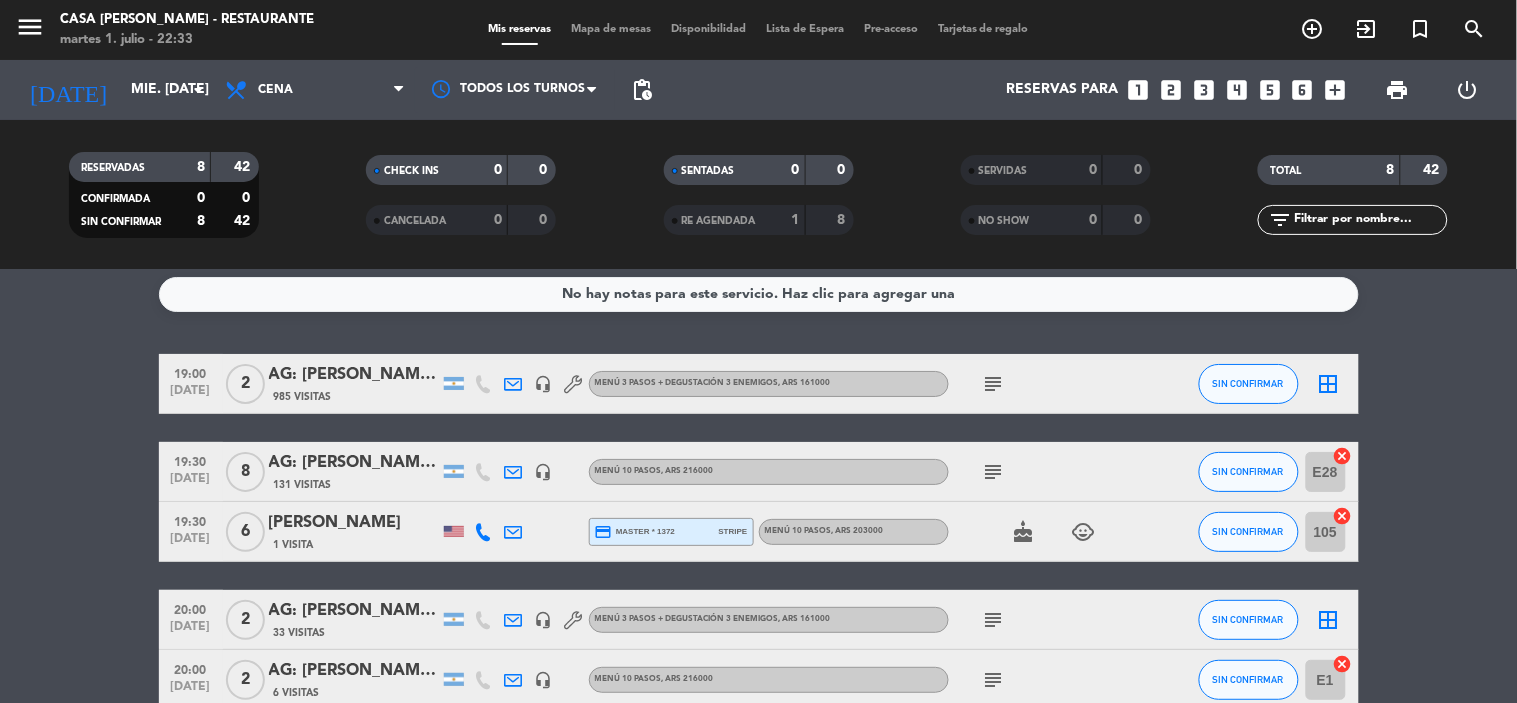 scroll, scrollTop: 0, scrollLeft: 0, axis: both 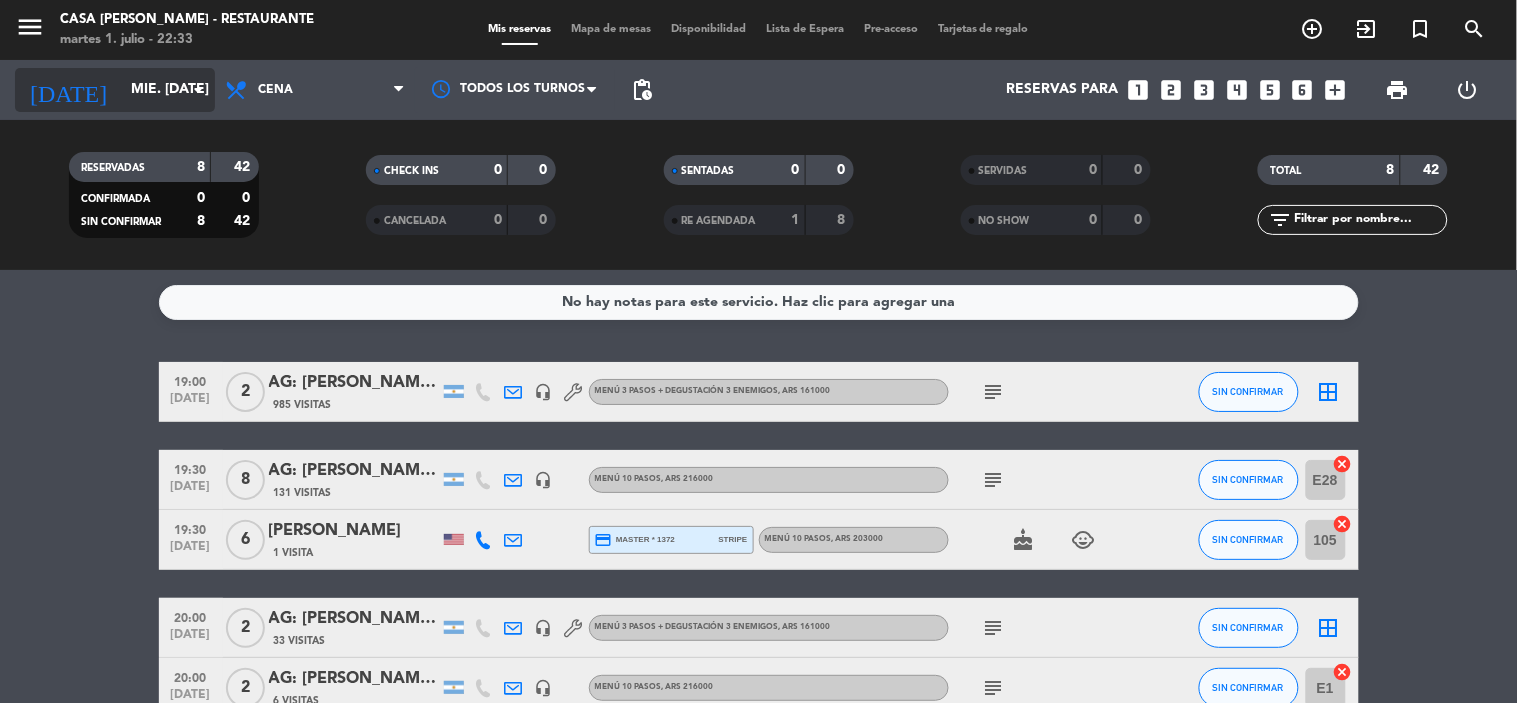 click on "mié. [DATE]" 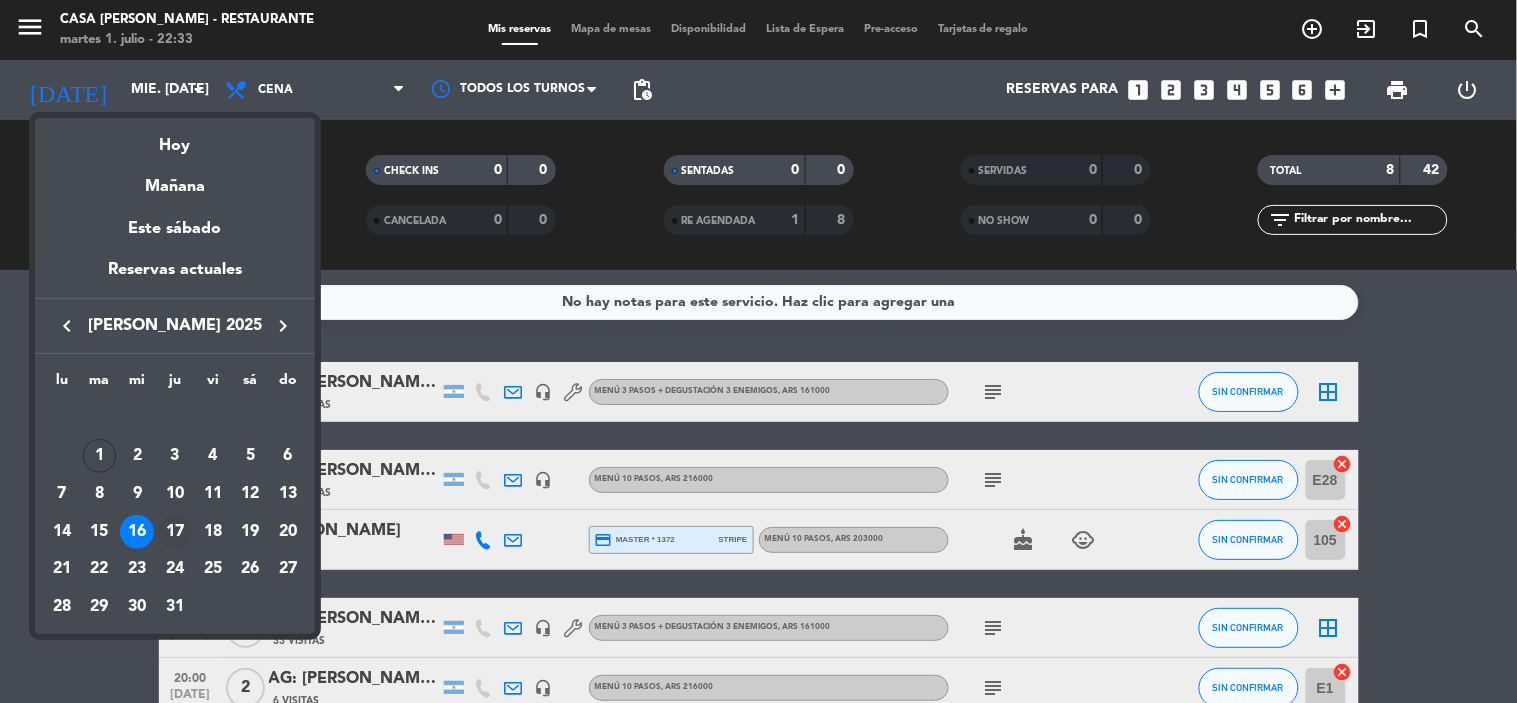 click on "17" at bounding box center (175, 532) 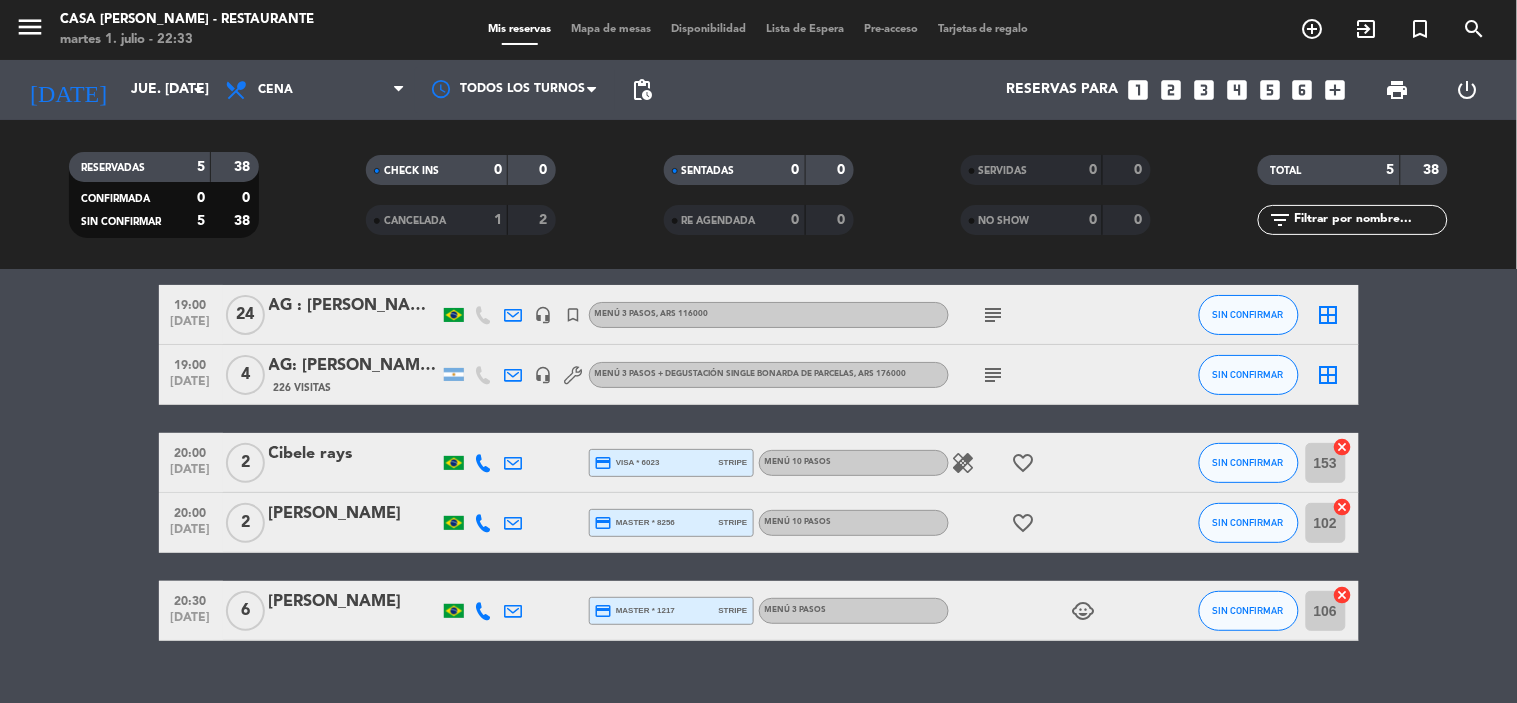 scroll, scrollTop: 114, scrollLeft: 0, axis: vertical 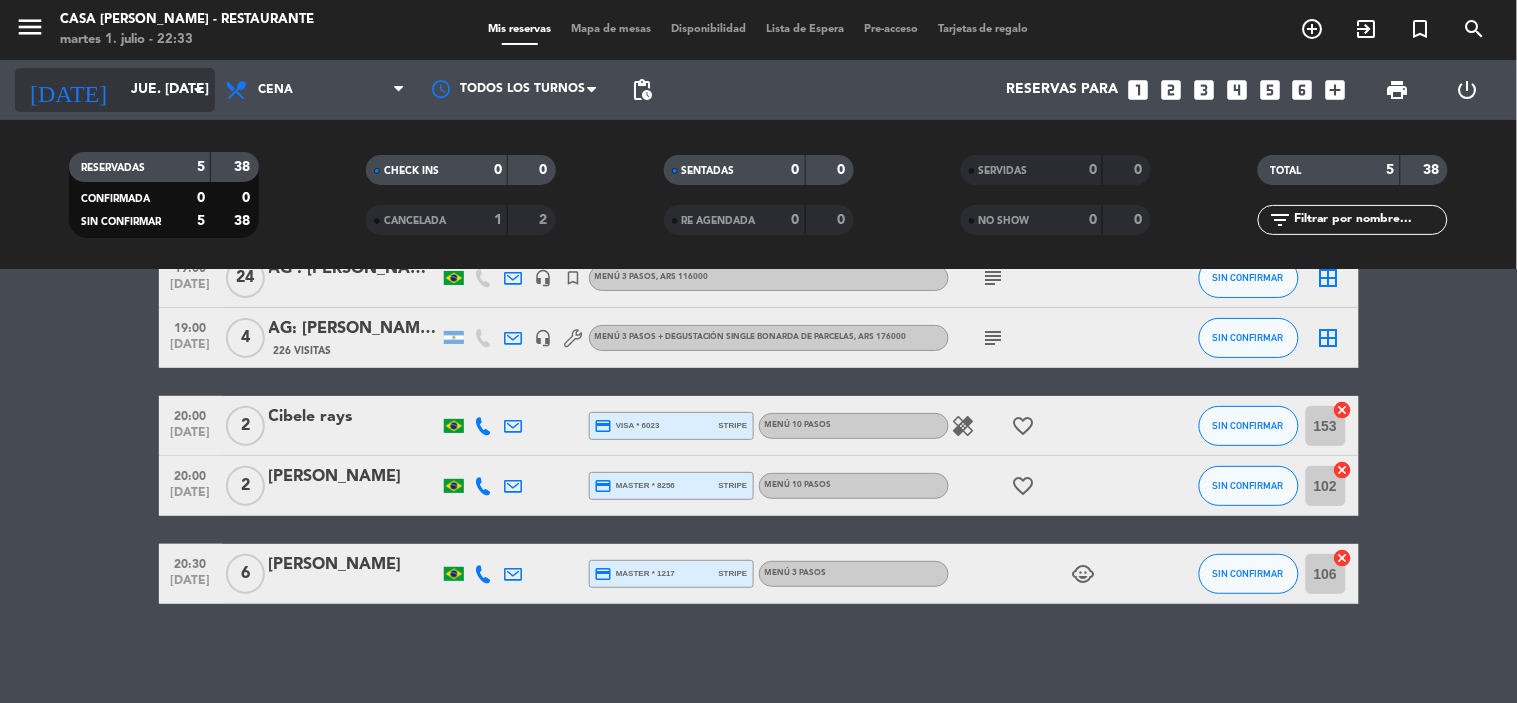 click on "jue. [DATE]" 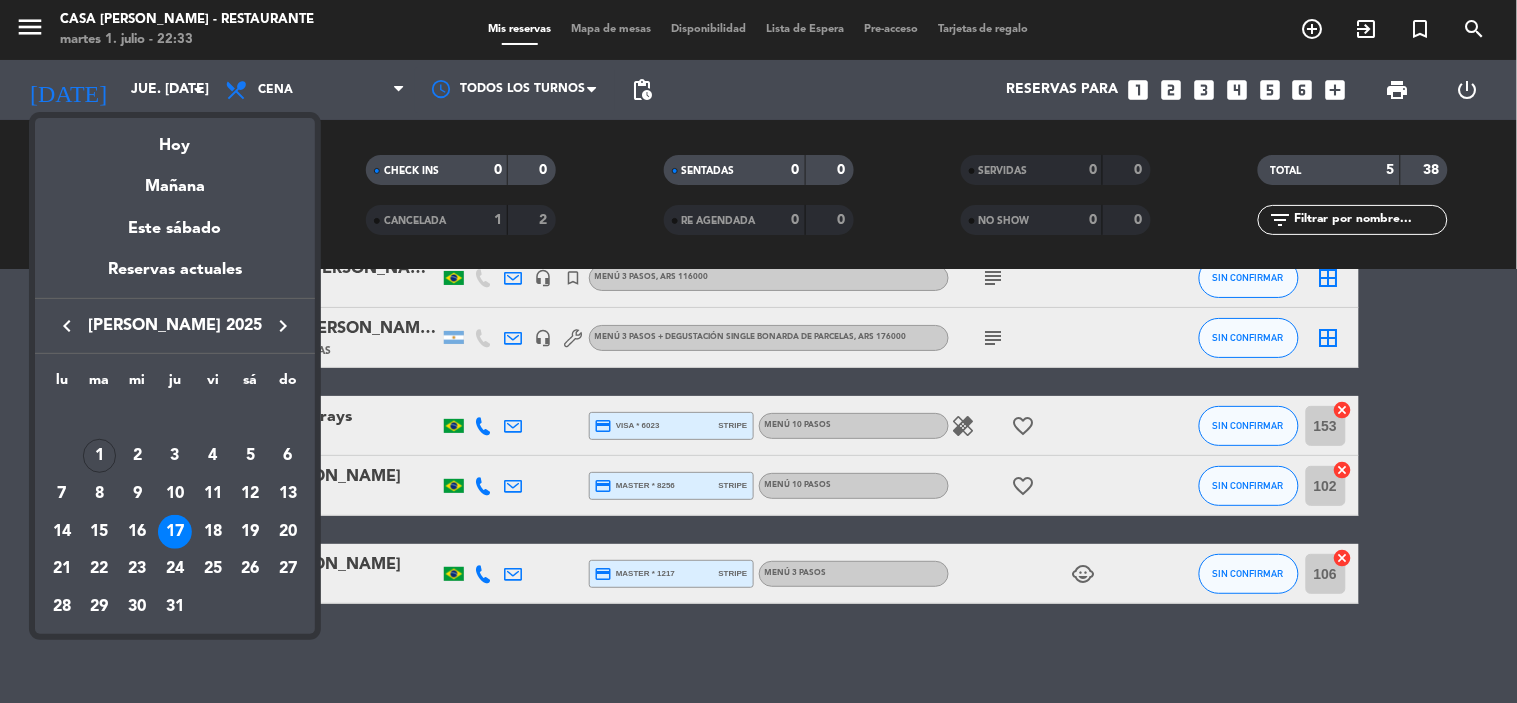 click on "18" at bounding box center [213, 532] 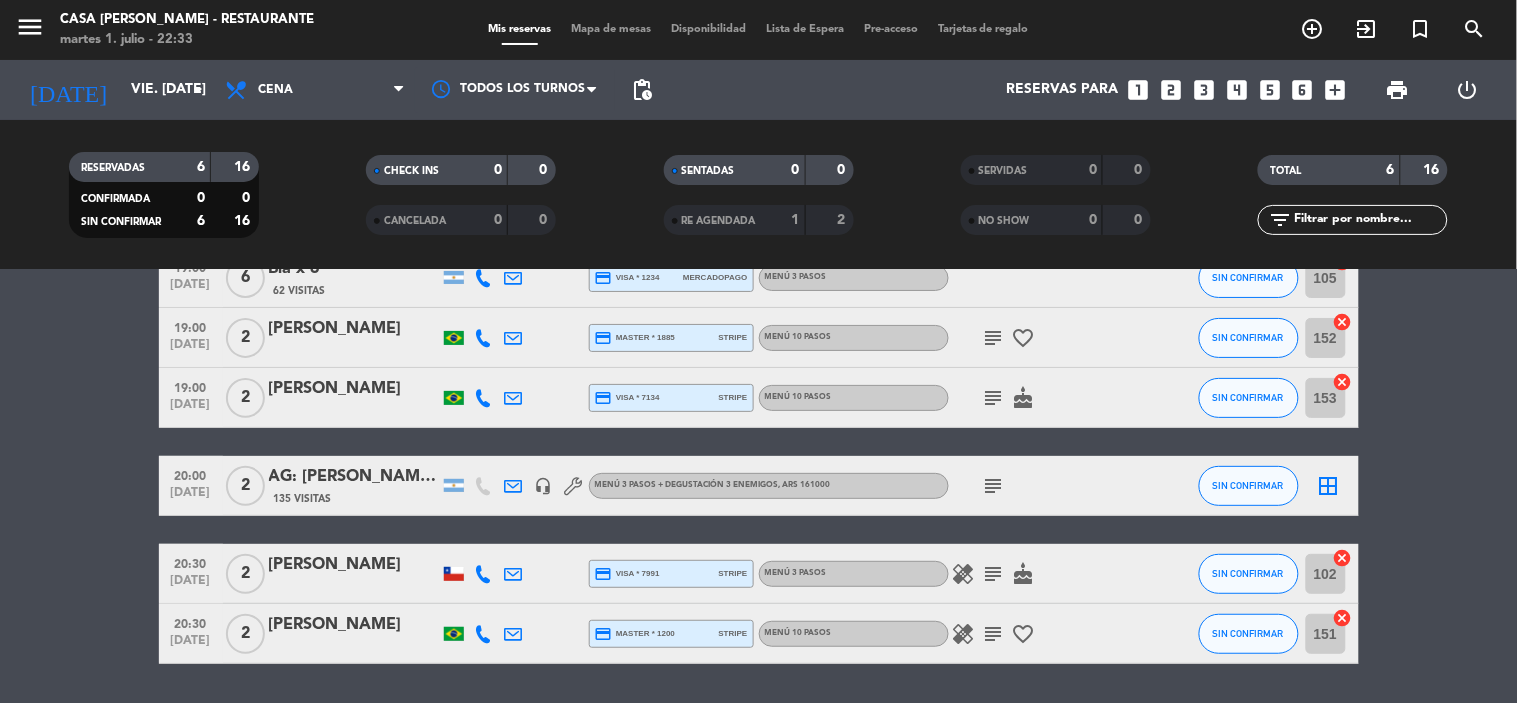 scroll, scrollTop: 0, scrollLeft: 0, axis: both 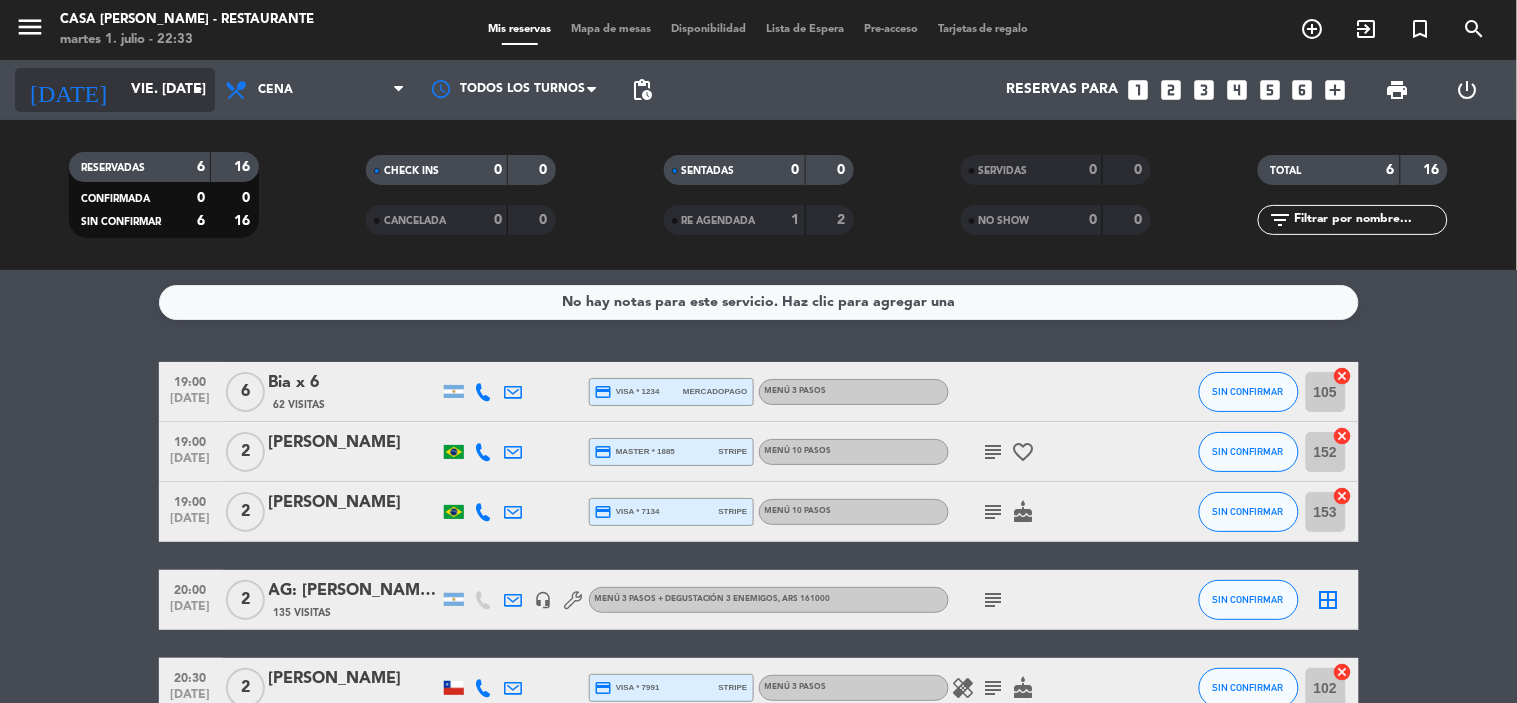 click on "vie. [DATE]" 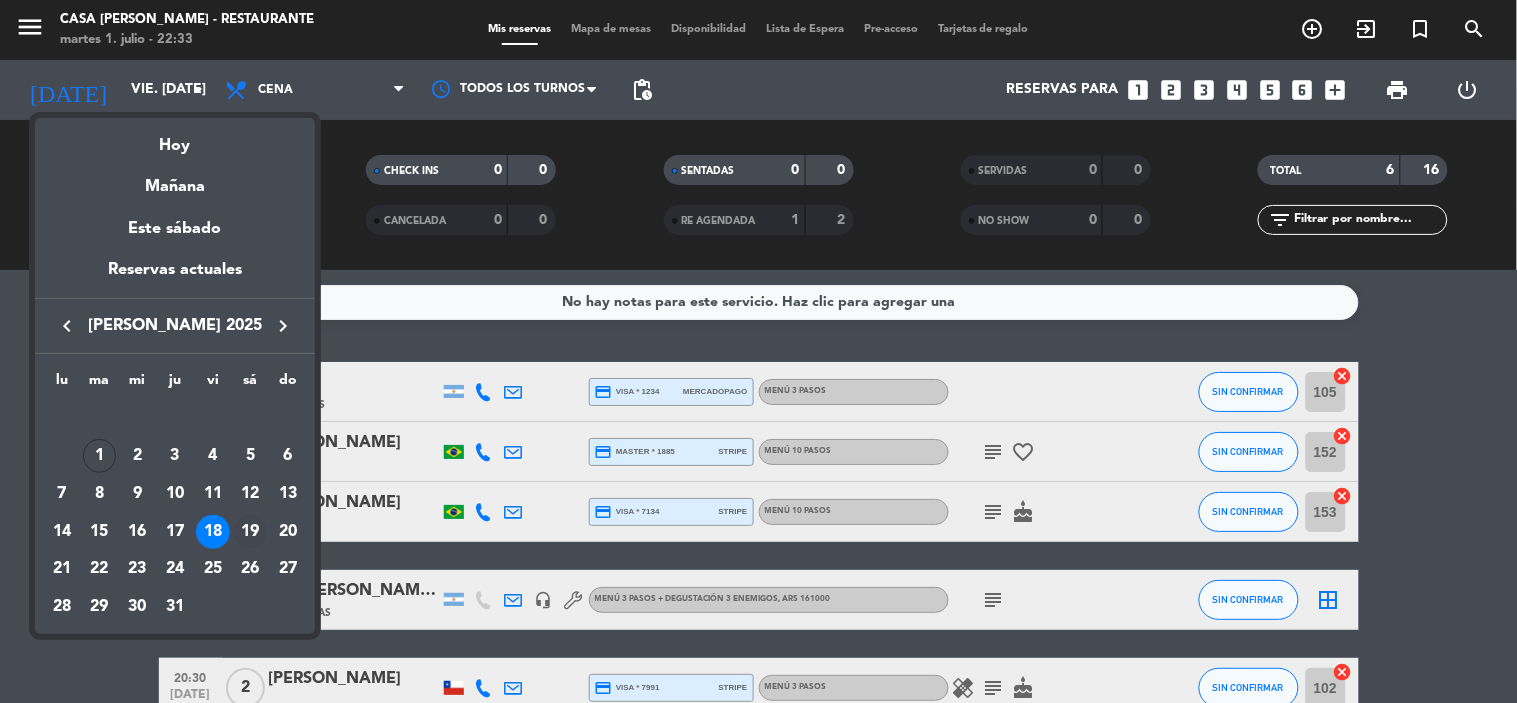click on "19" at bounding box center (250, 532) 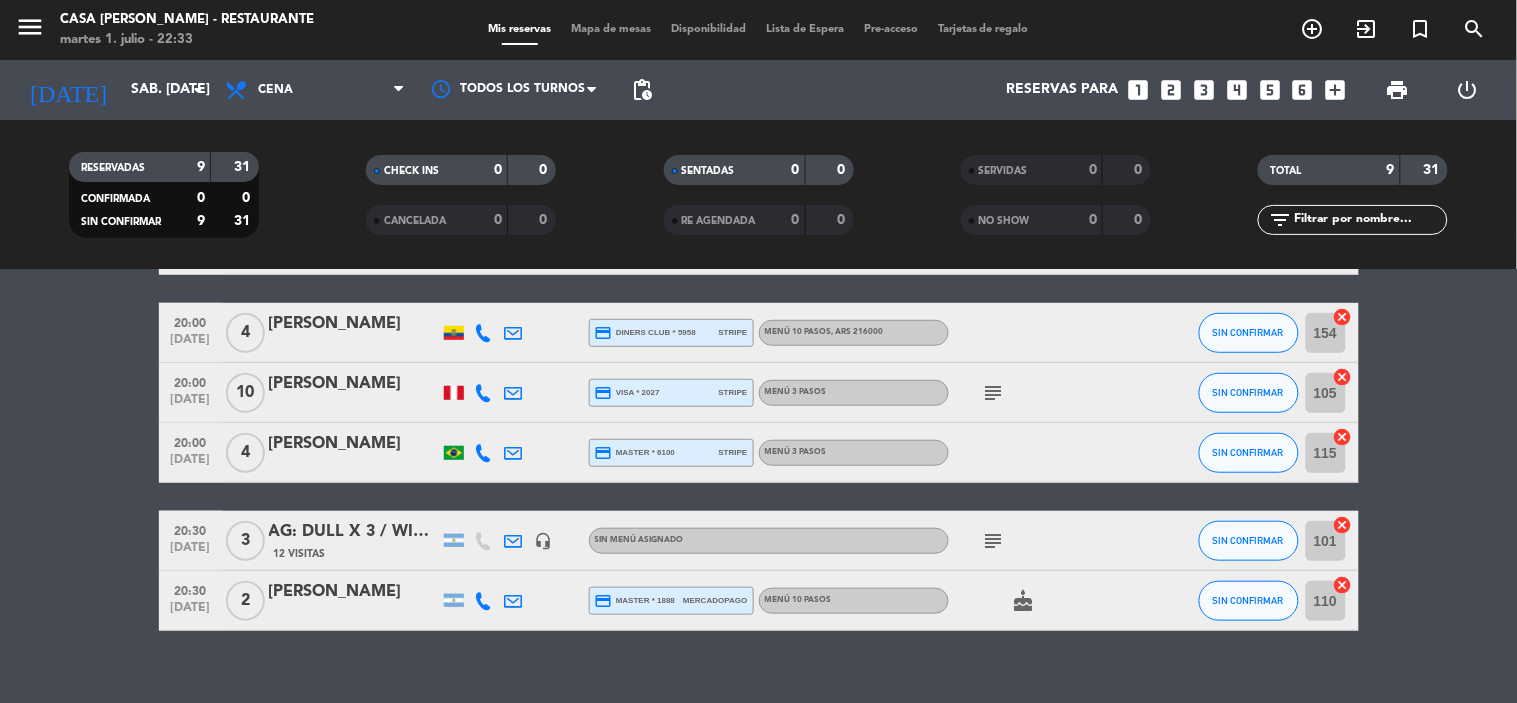 scroll, scrollTop: 382, scrollLeft: 0, axis: vertical 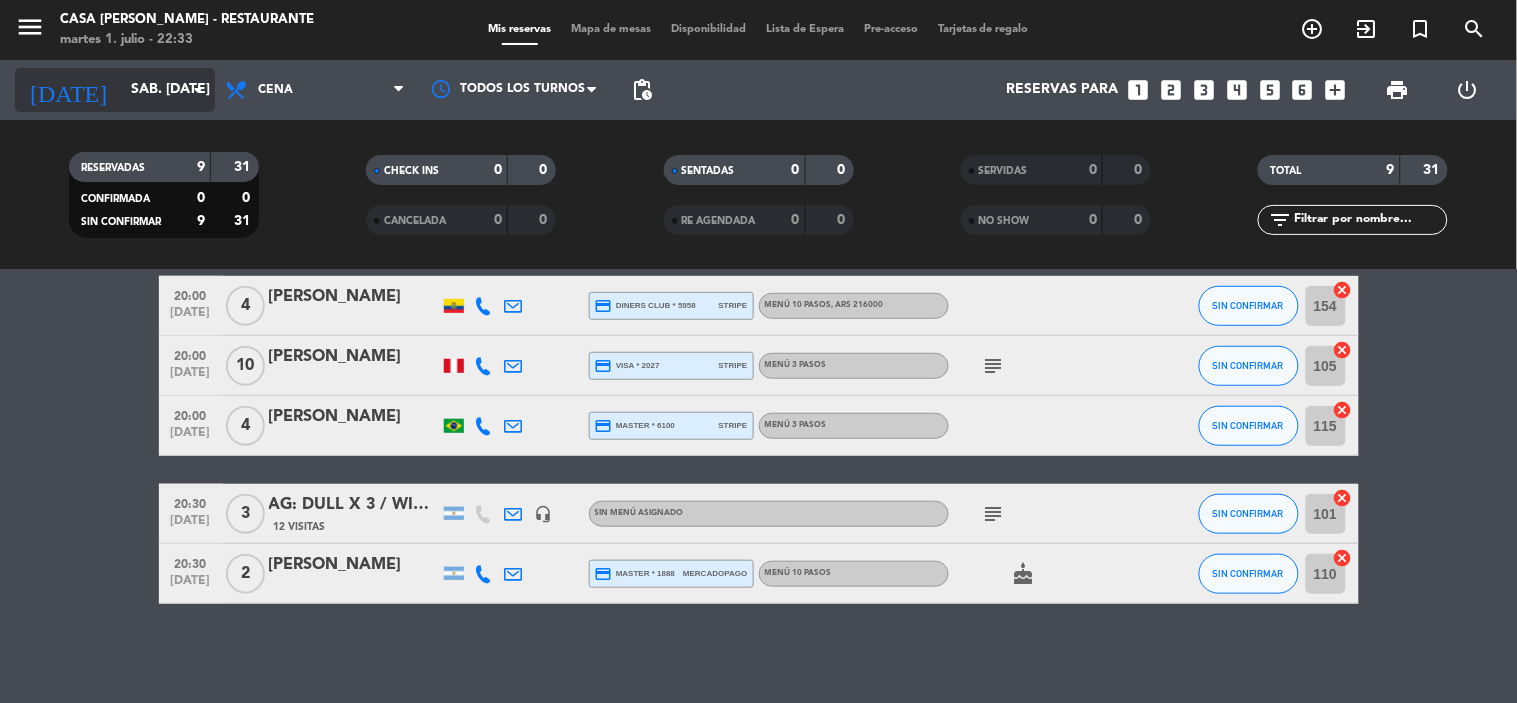 click on "sáb. [DATE]" 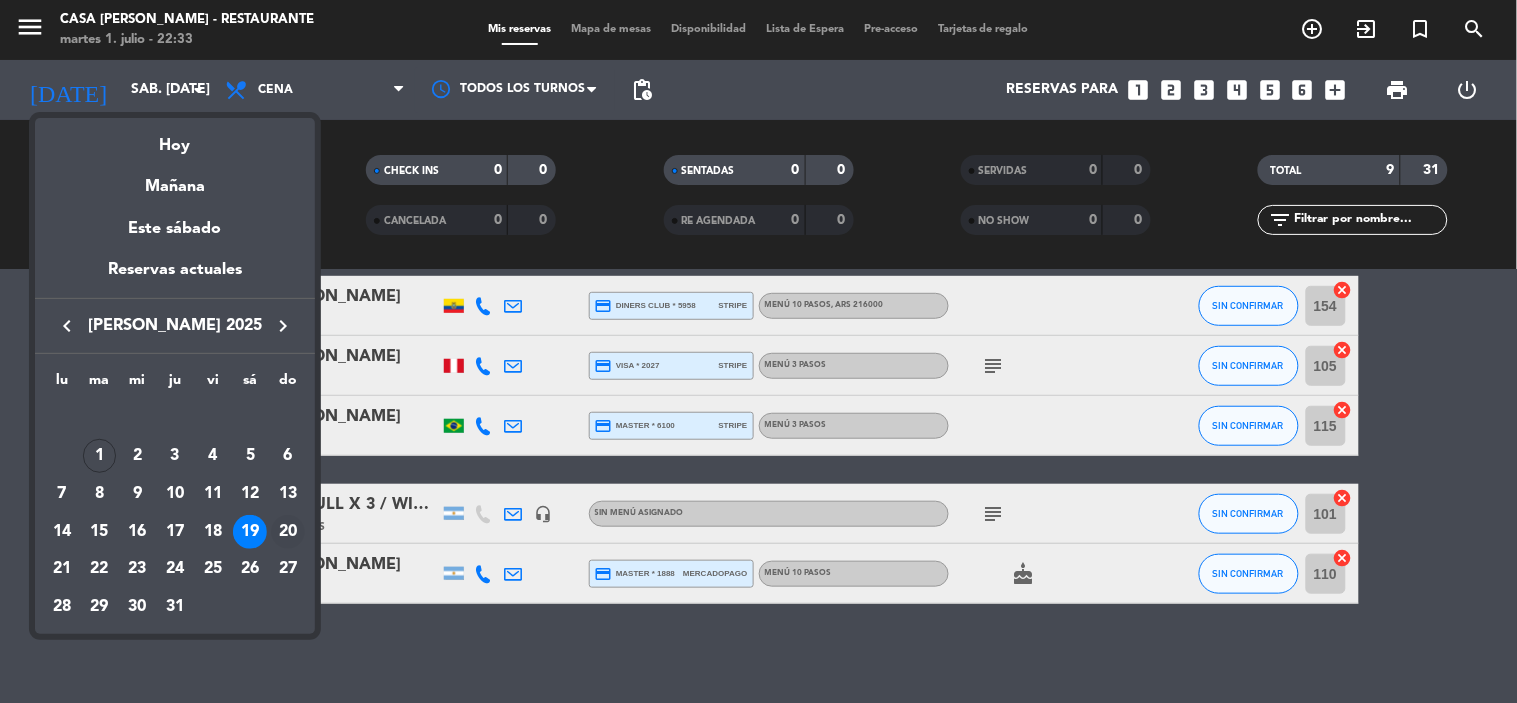 click on "20" at bounding box center [288, 532] 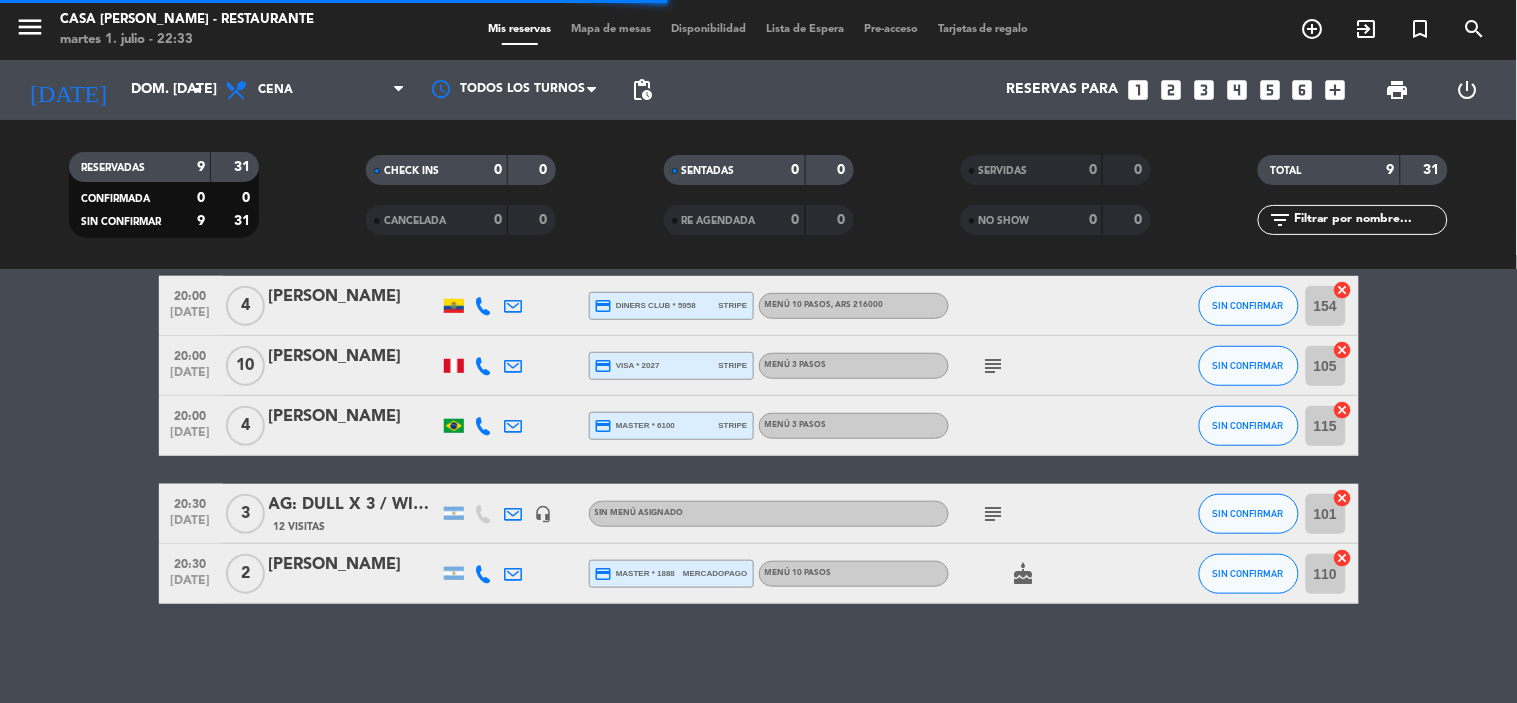 scroll, scrollTop: 0, scrollLeft: 0, axis: both 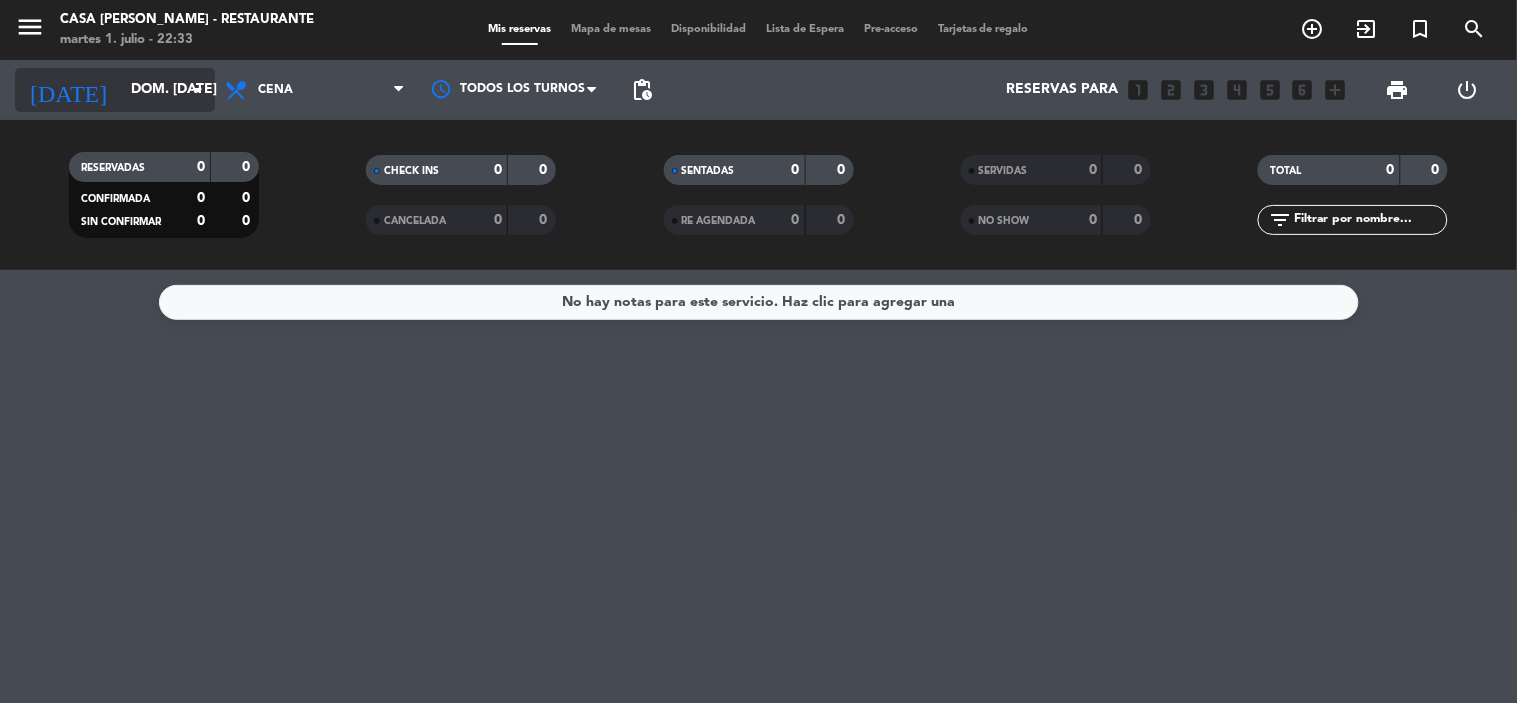 click on "dom. [DATE]" 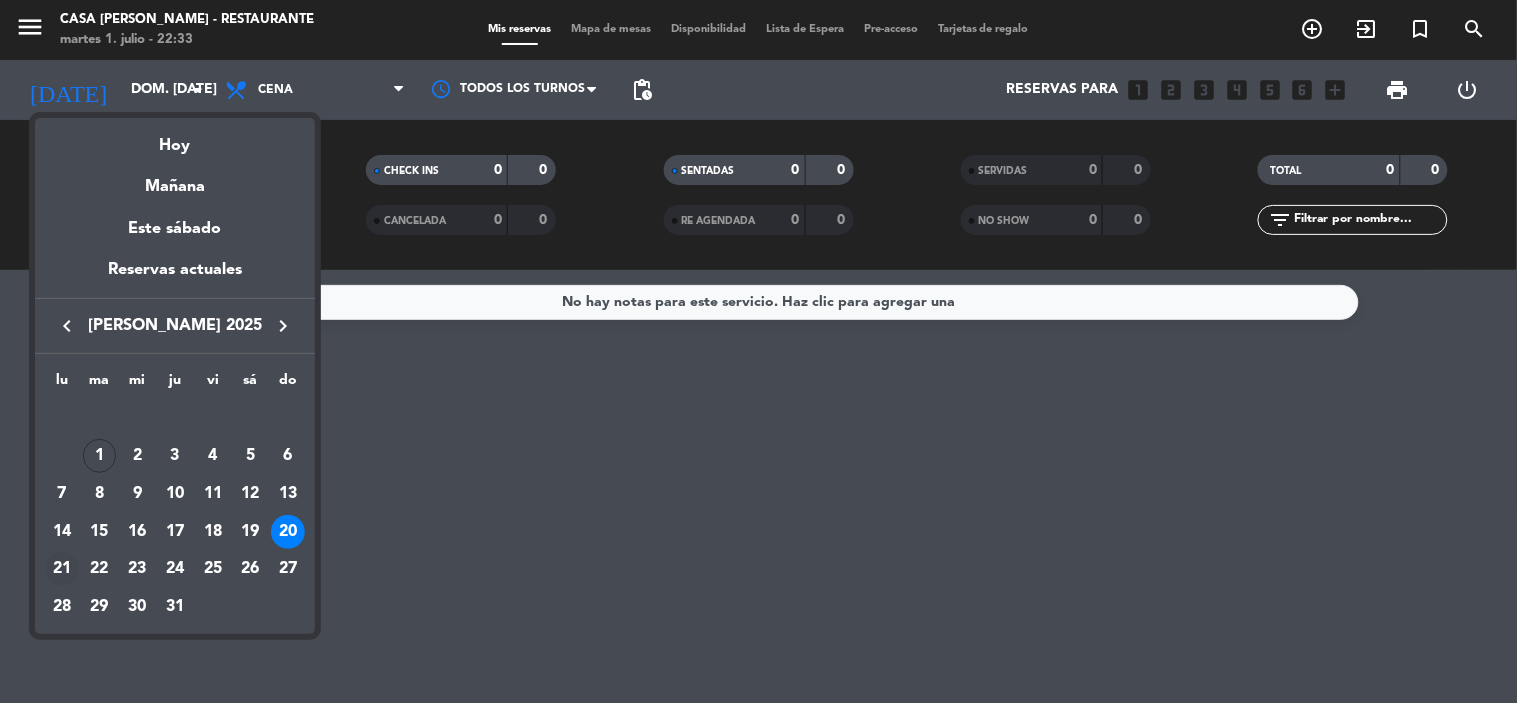 click on "21" at bounding box center [62, 569] 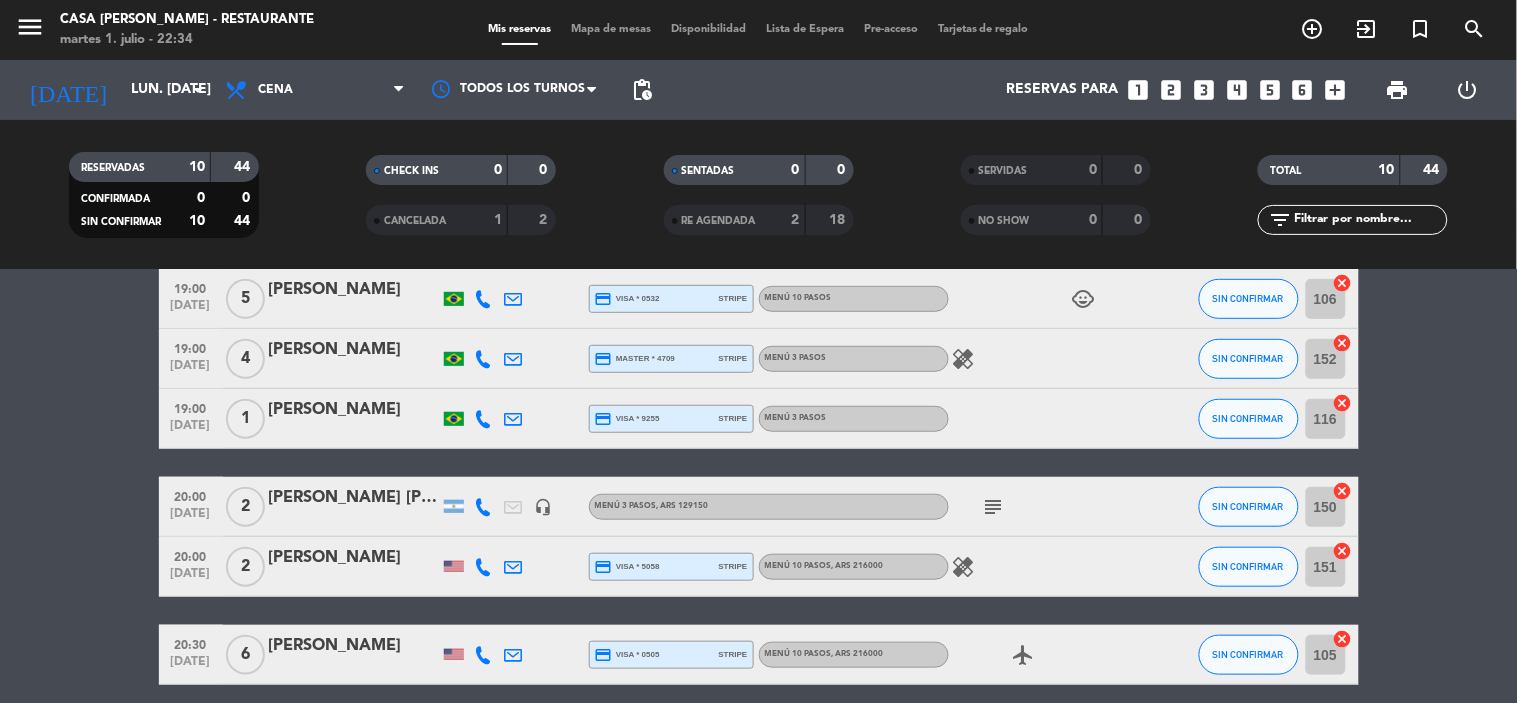 scroll, scrollTop: 414, scrollLeft: 0, axis: vertical 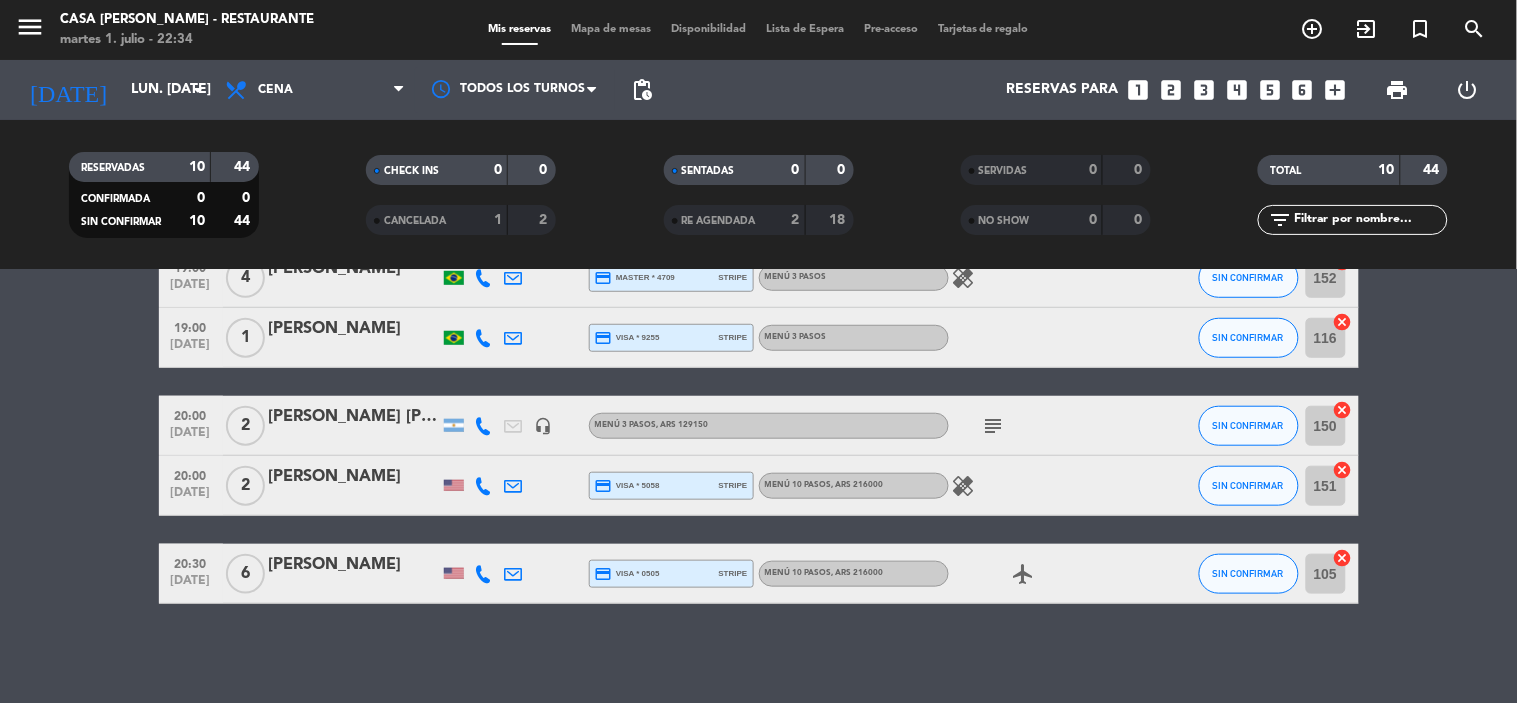 click 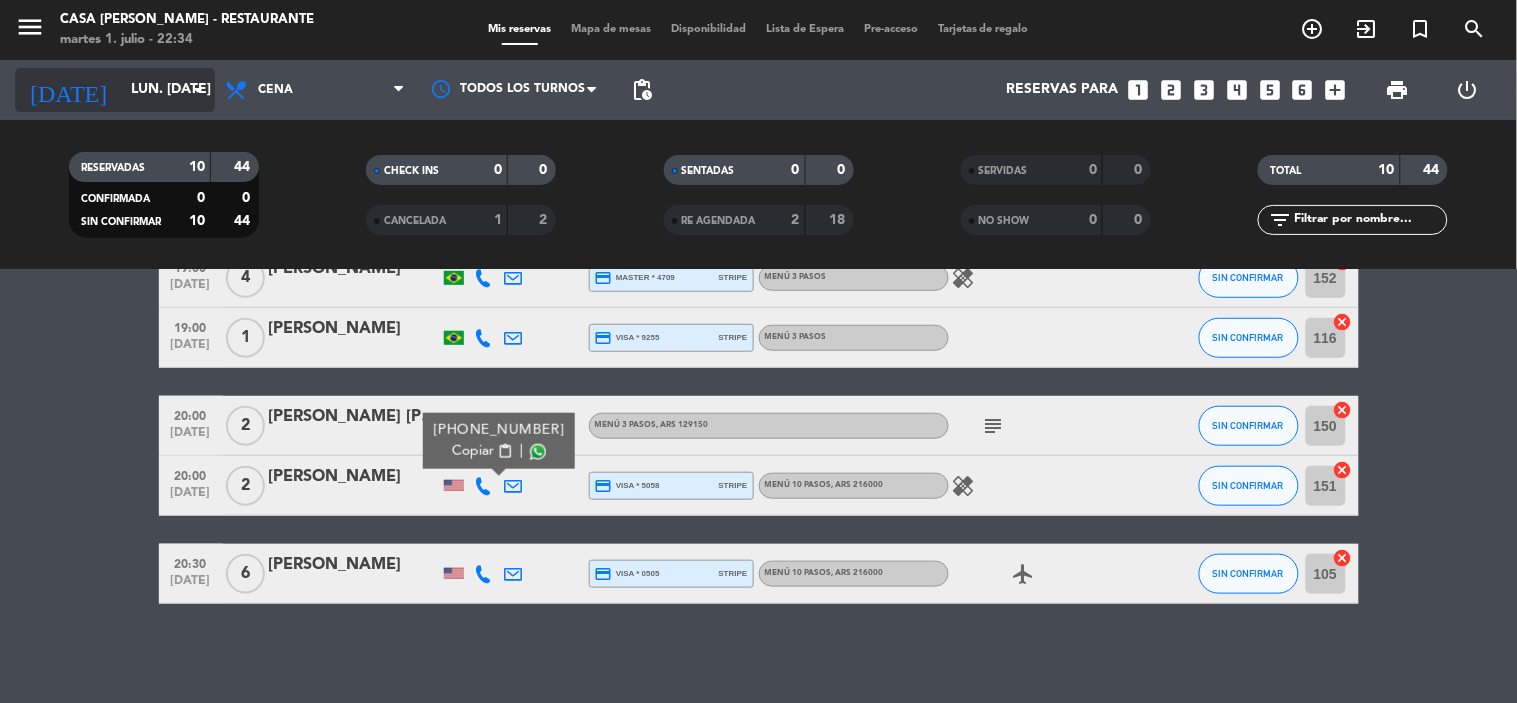 click on "lun. [DATE]" 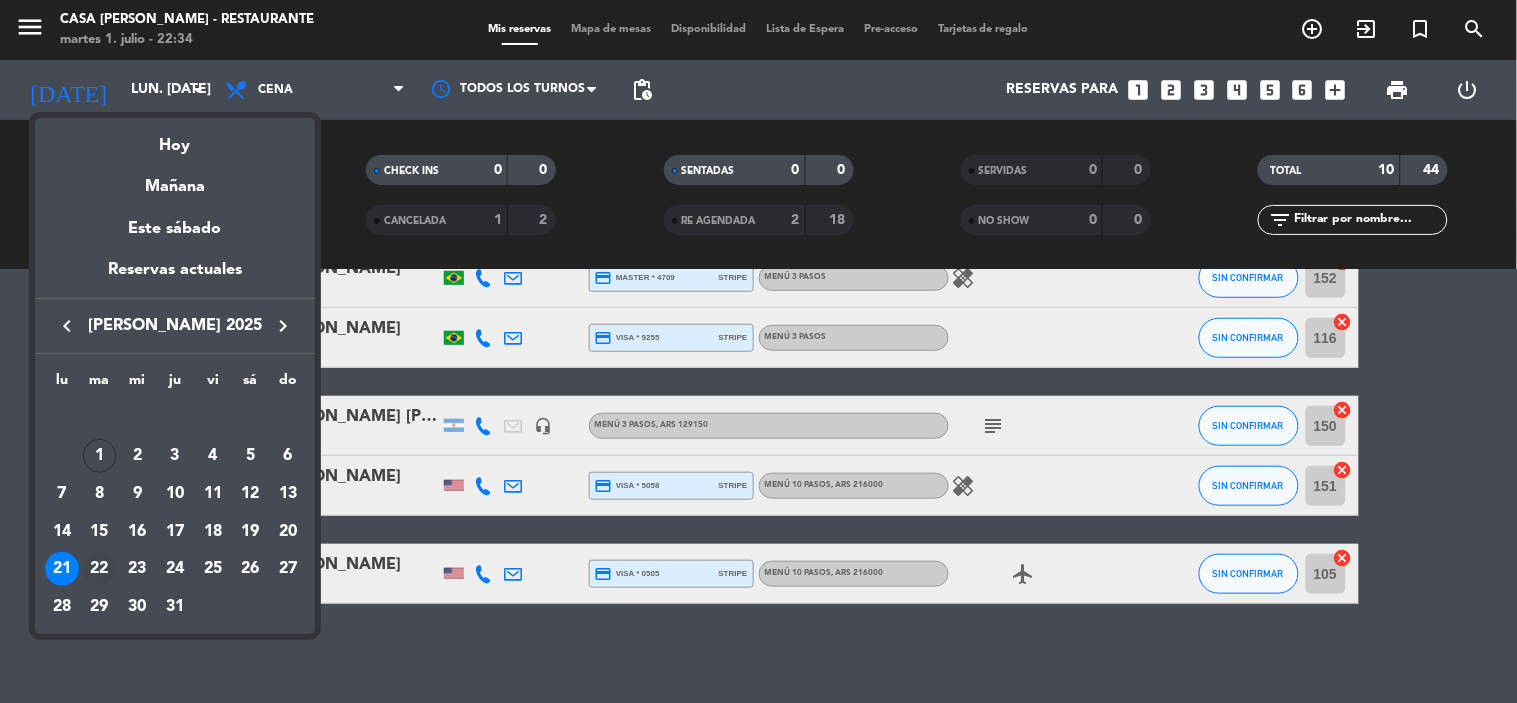 click on "22" at bounding box center (100, 569) 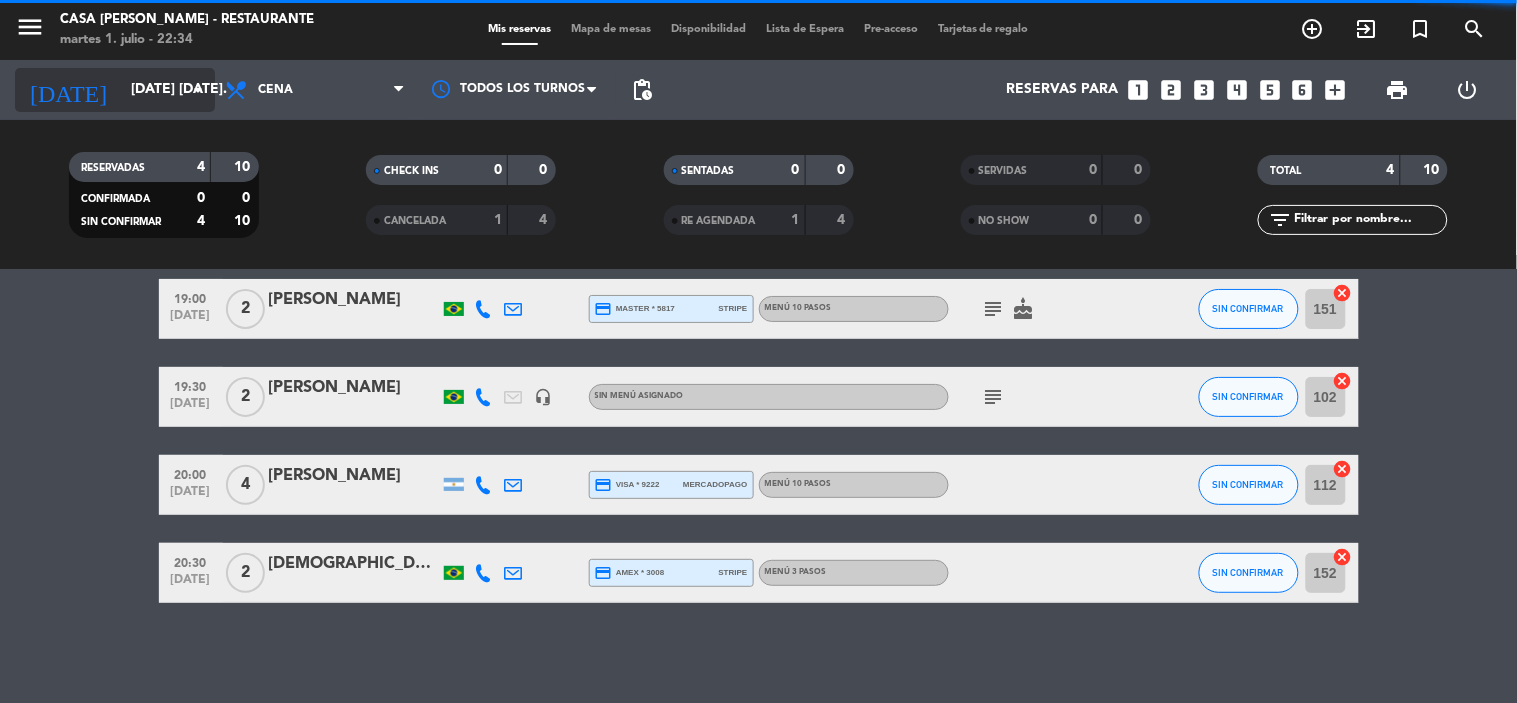scroll, scrollTop: 82, scrollLeft: 0, axis: vertical 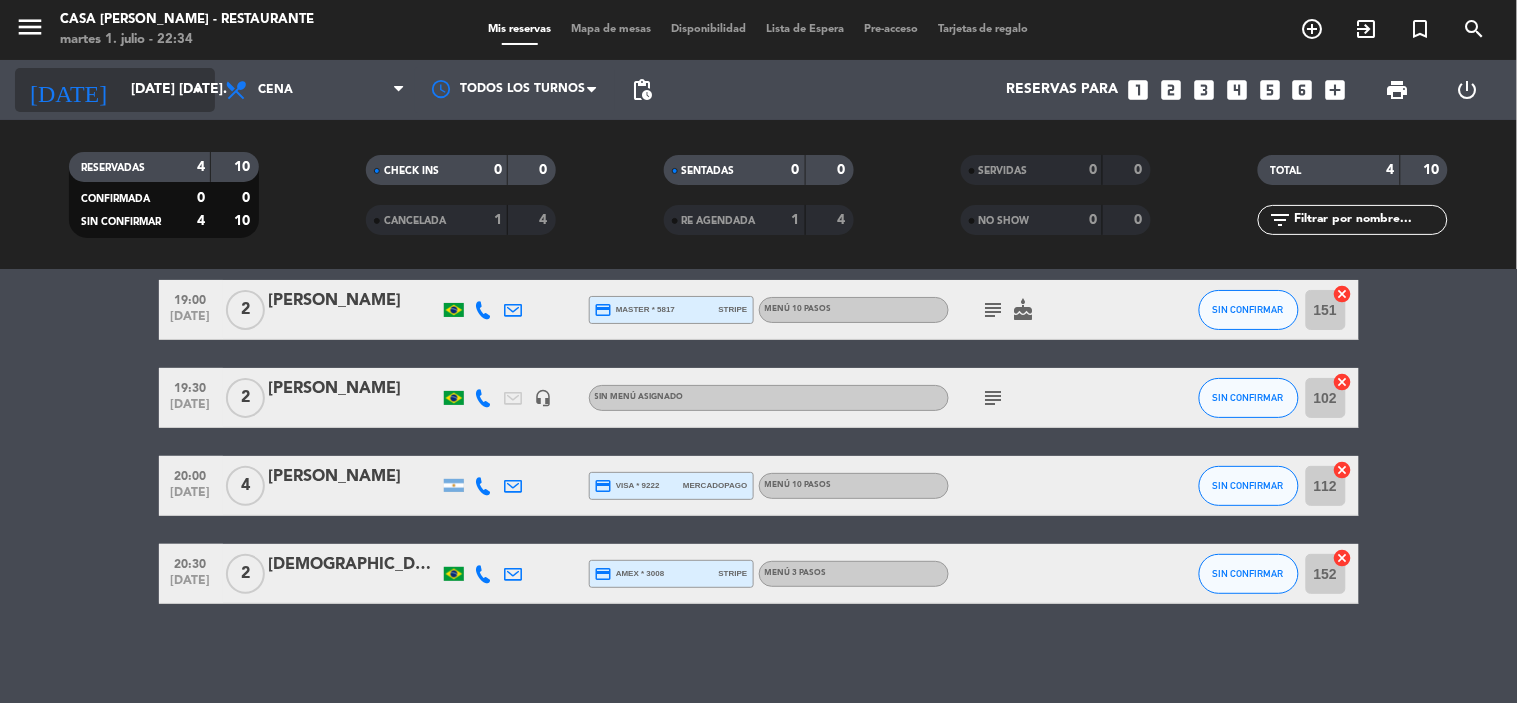 click on "[DATE] [DATE]." 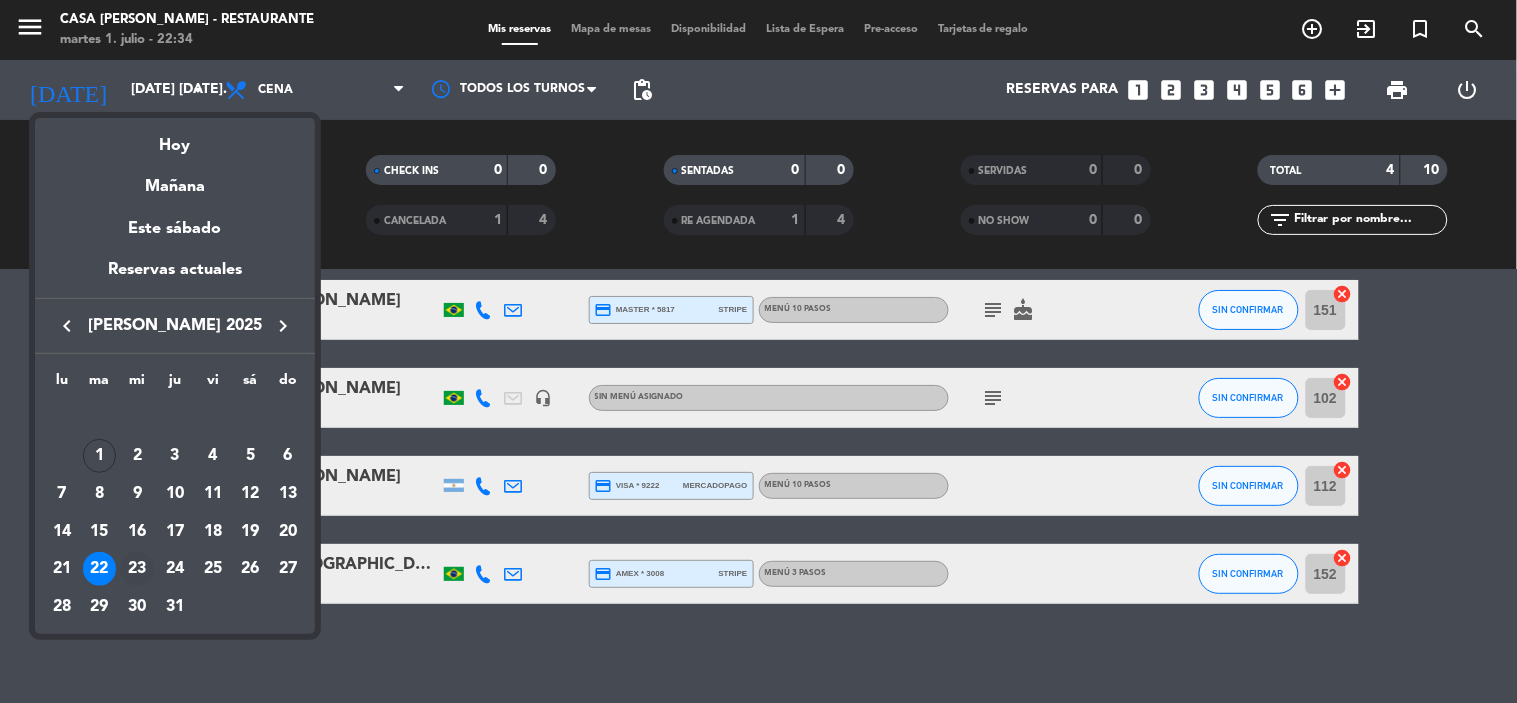 click on "23" at bounding box center (137, 569) 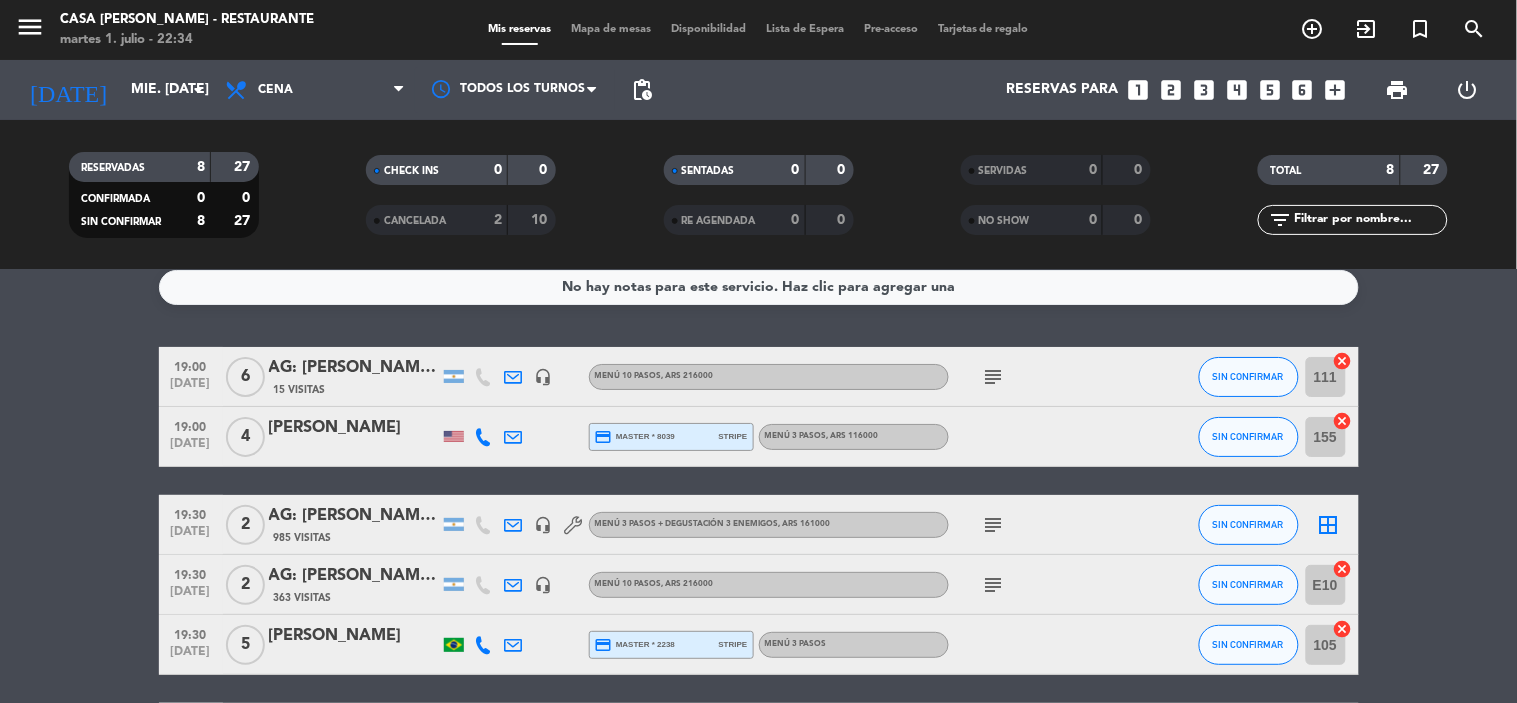 scroll, scrollTop: 0, scrollLeft: 0, axis: both 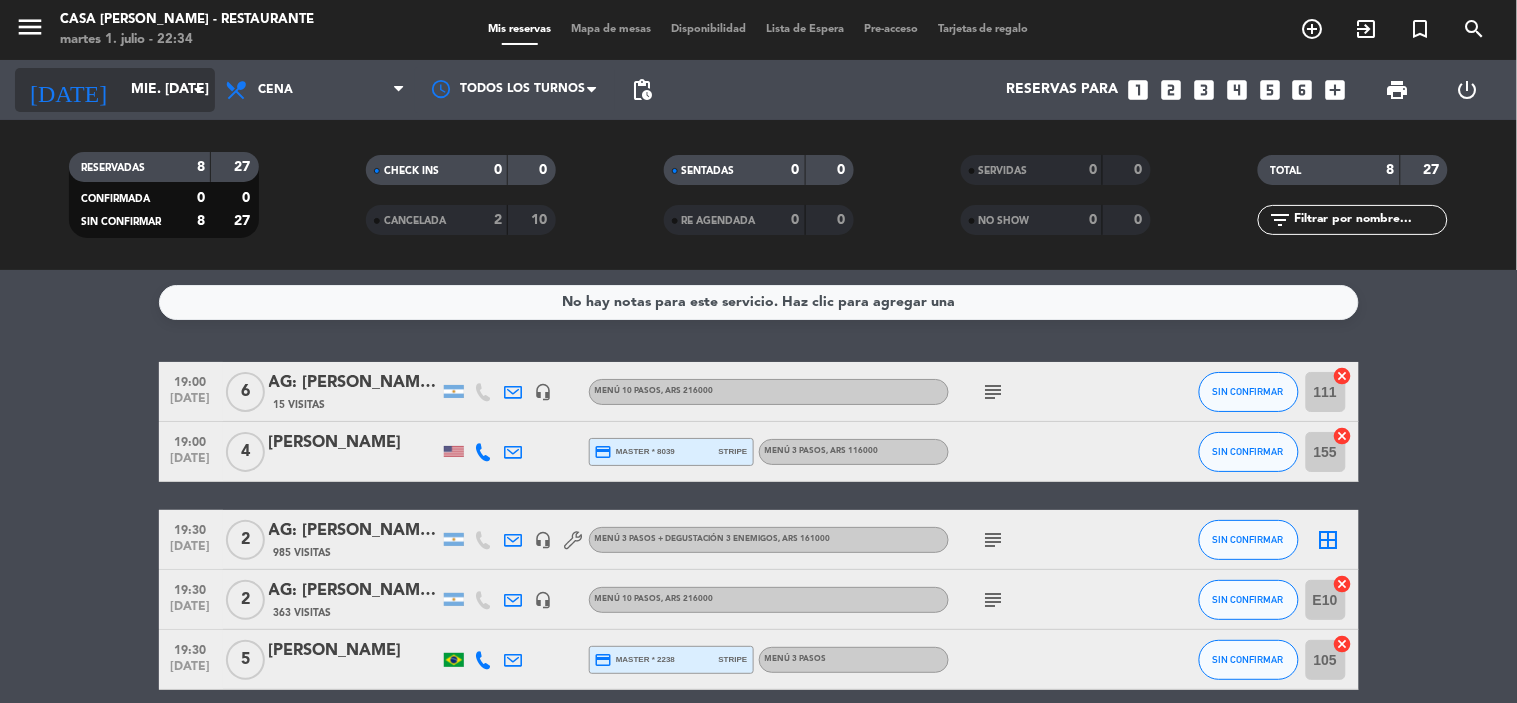 click on "mié. [DATE]" 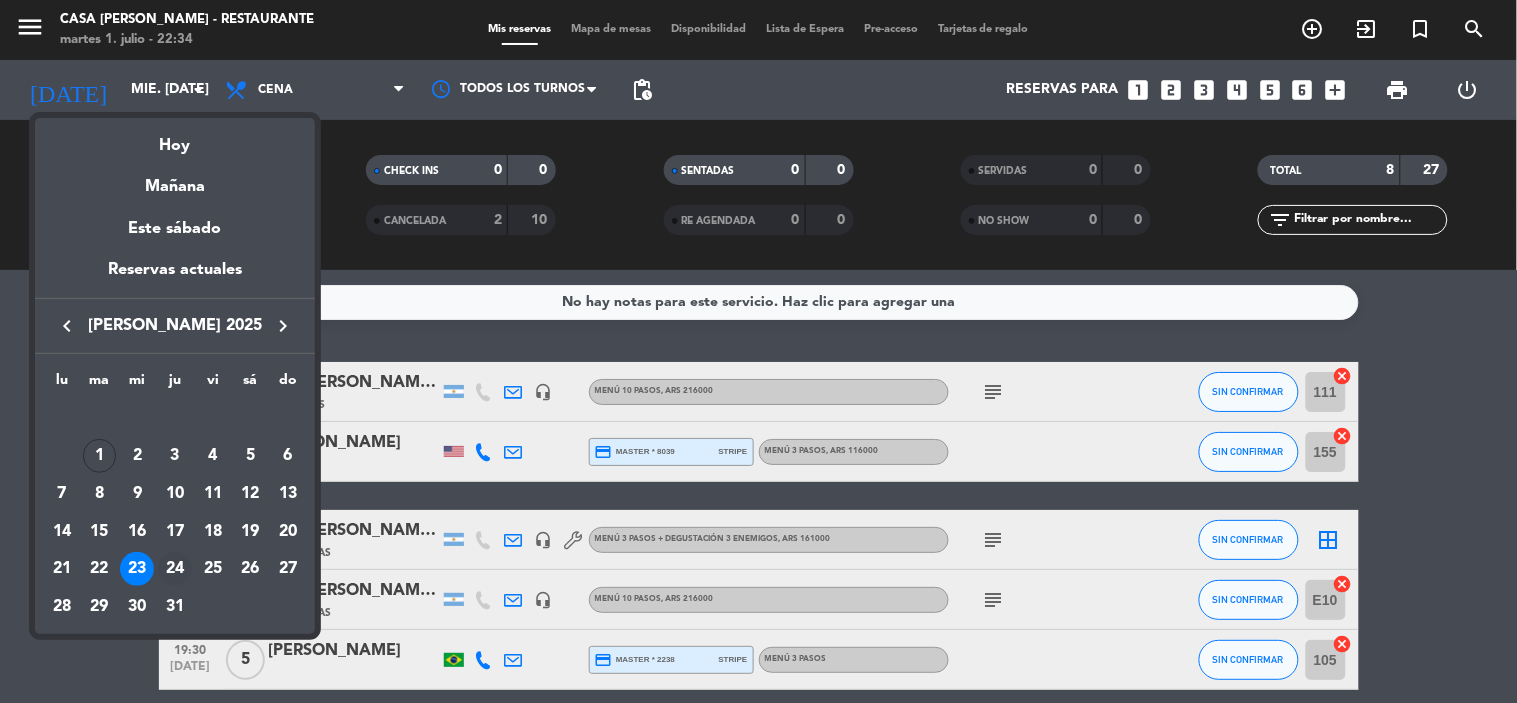 click on "24" at bounding box center (175, 569) 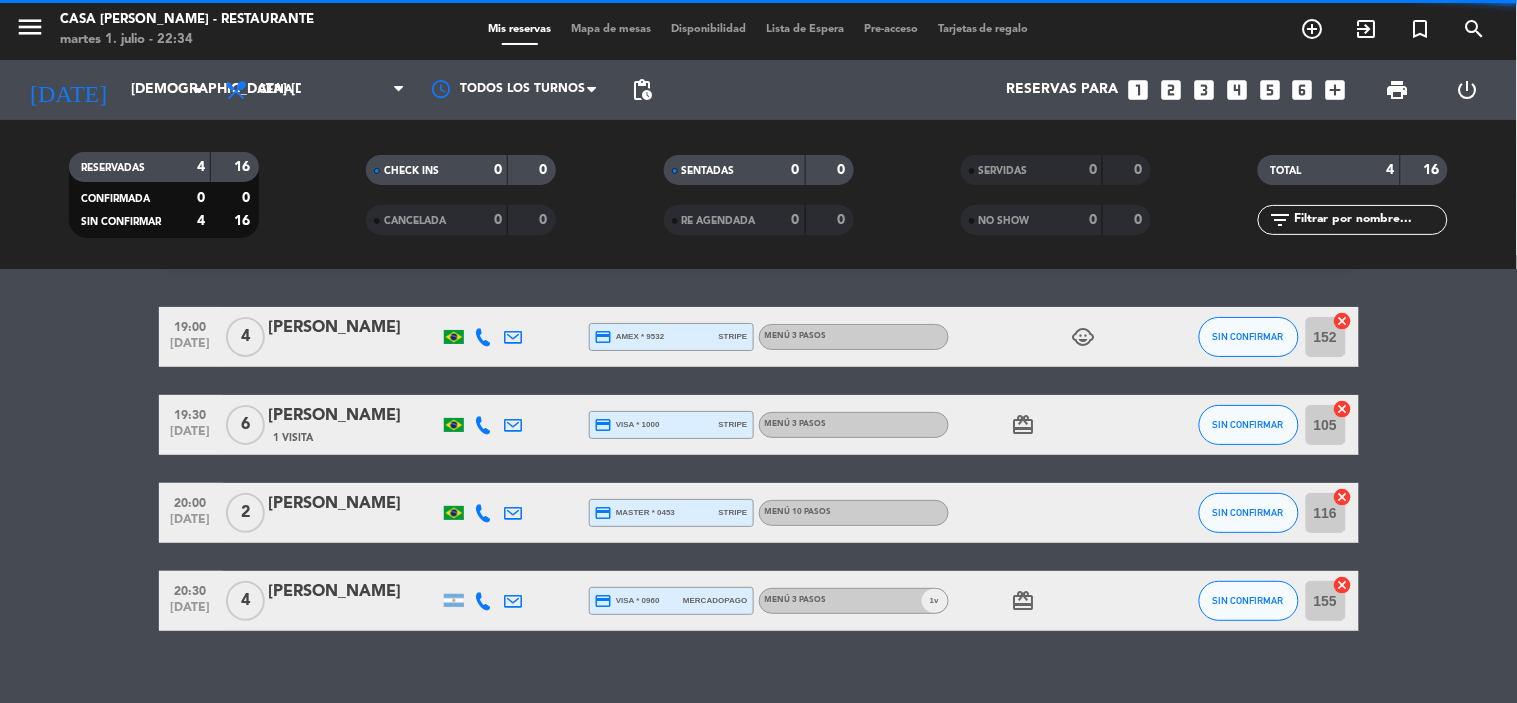 scroll, scrollTop: 82, scrollLeft: 0, axis: vertical 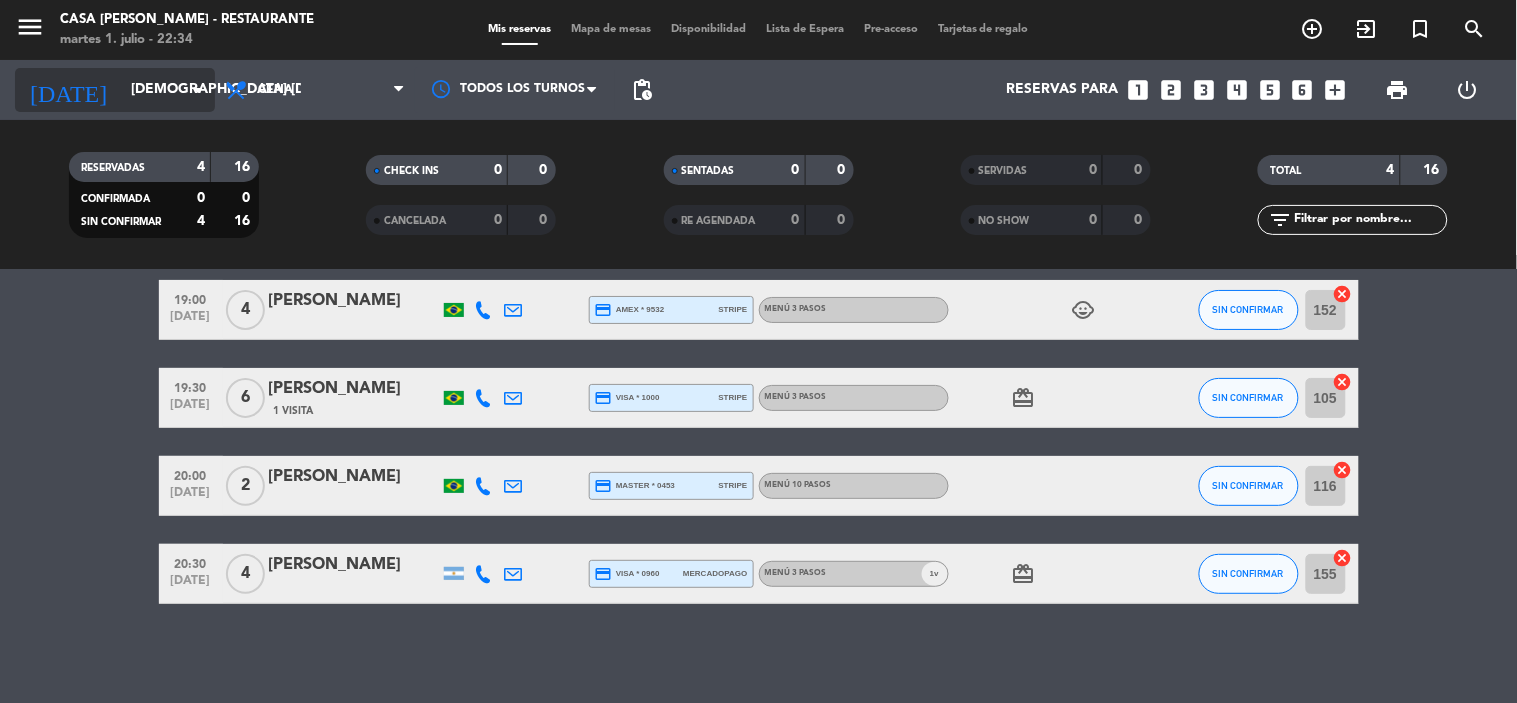 click on "[DEMOGRAPHIC_DATA] [DATE]" 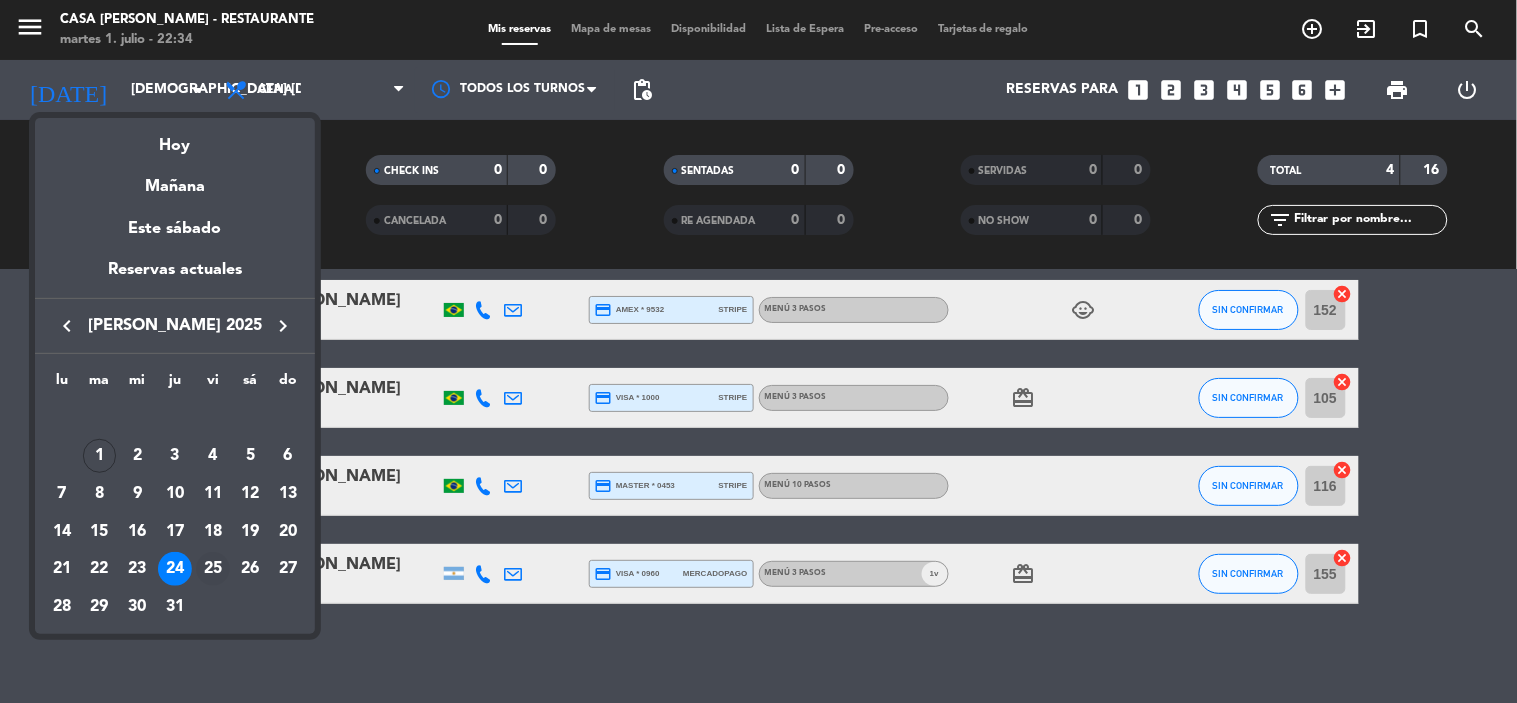 click on "25" at bounding box center (213, 569) 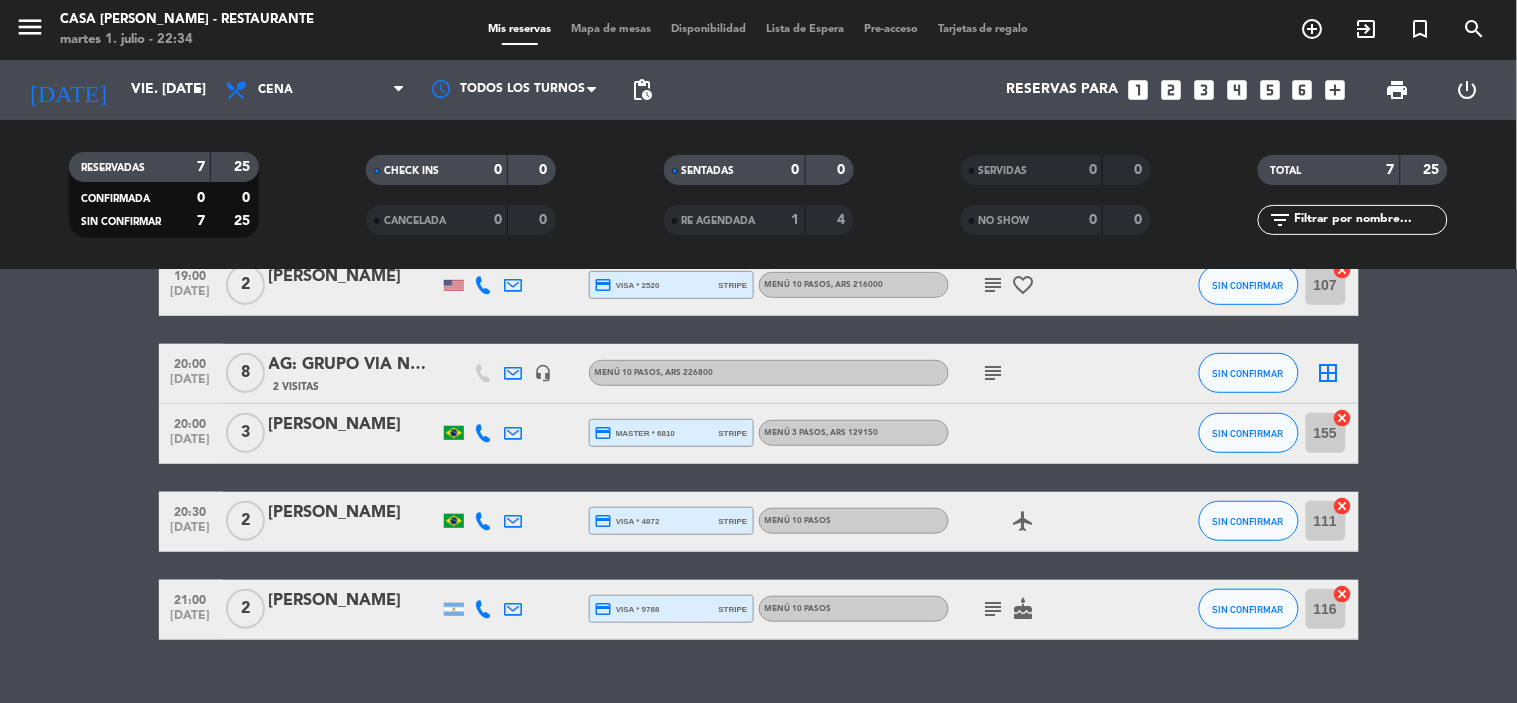 scroll, scrollTop: 341, scrollLeft: 0, axis: vertical 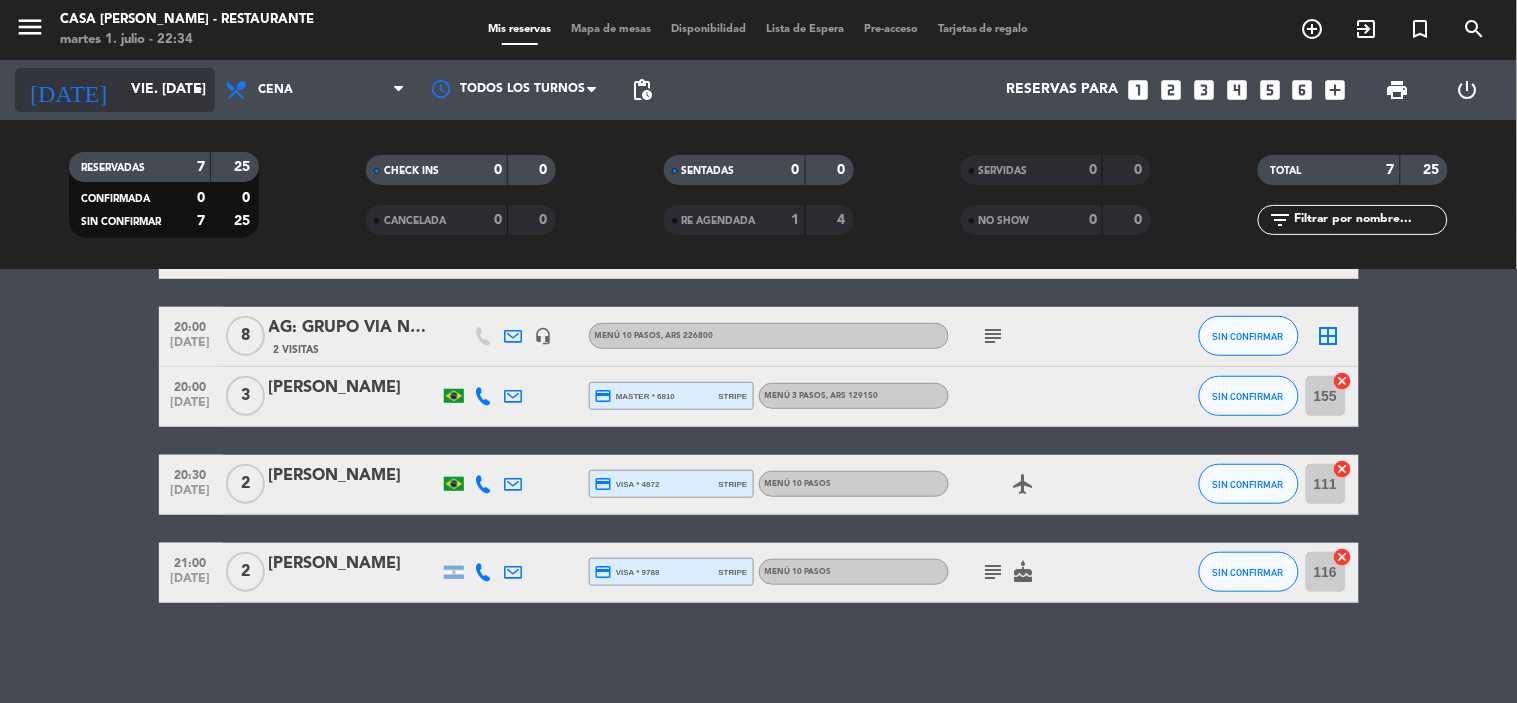 click on "vie. [DATE]" 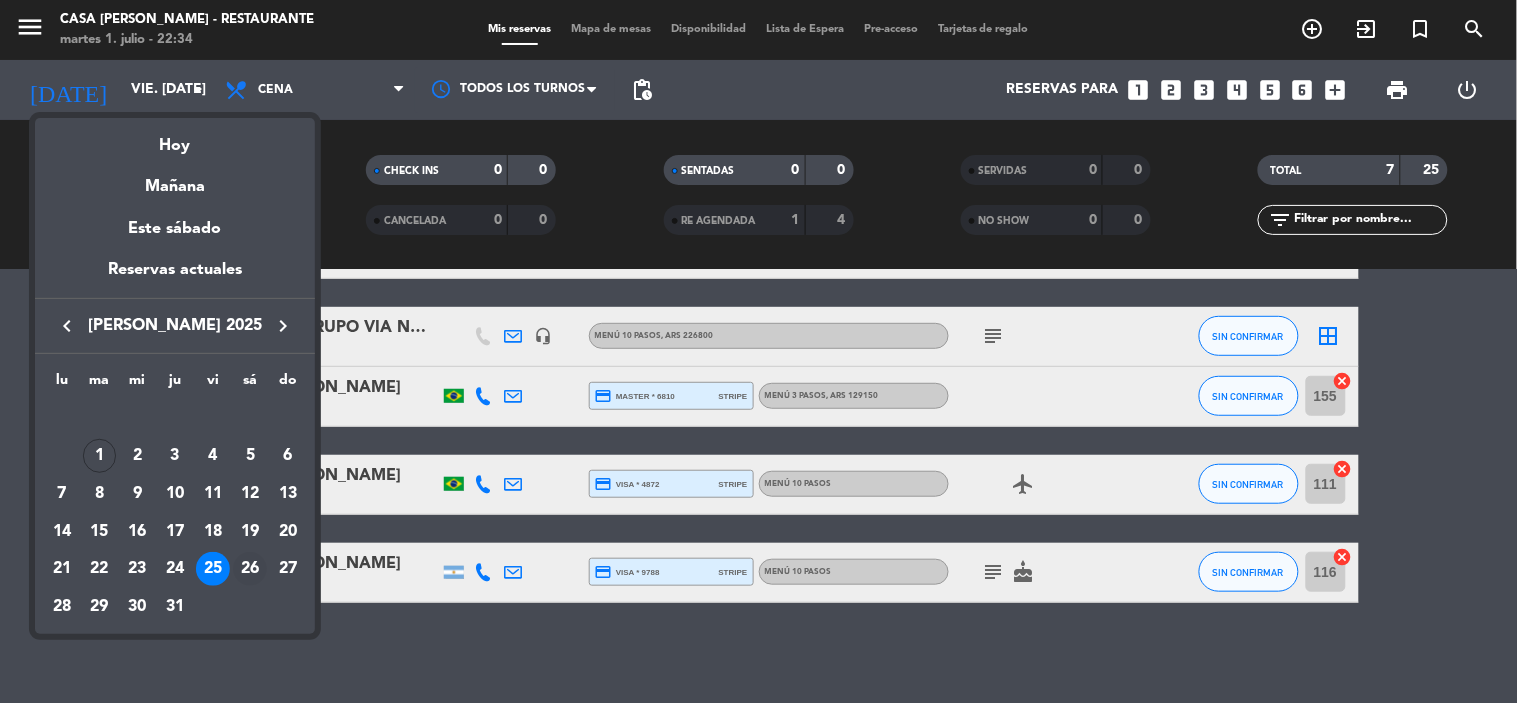 click on "26" at bounding box center [250, 569] 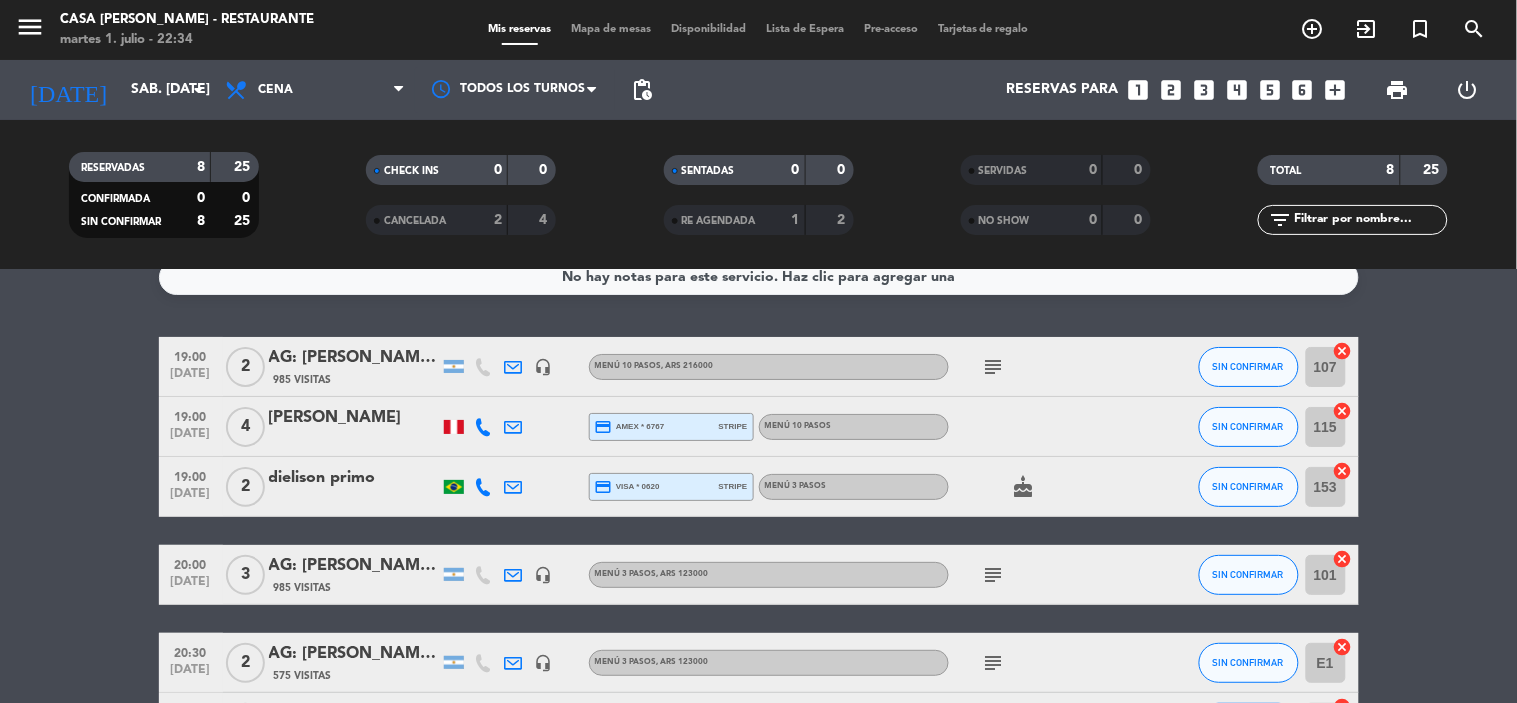 scroll, scrollTop: 0, scrollLeft: 0, axis: both 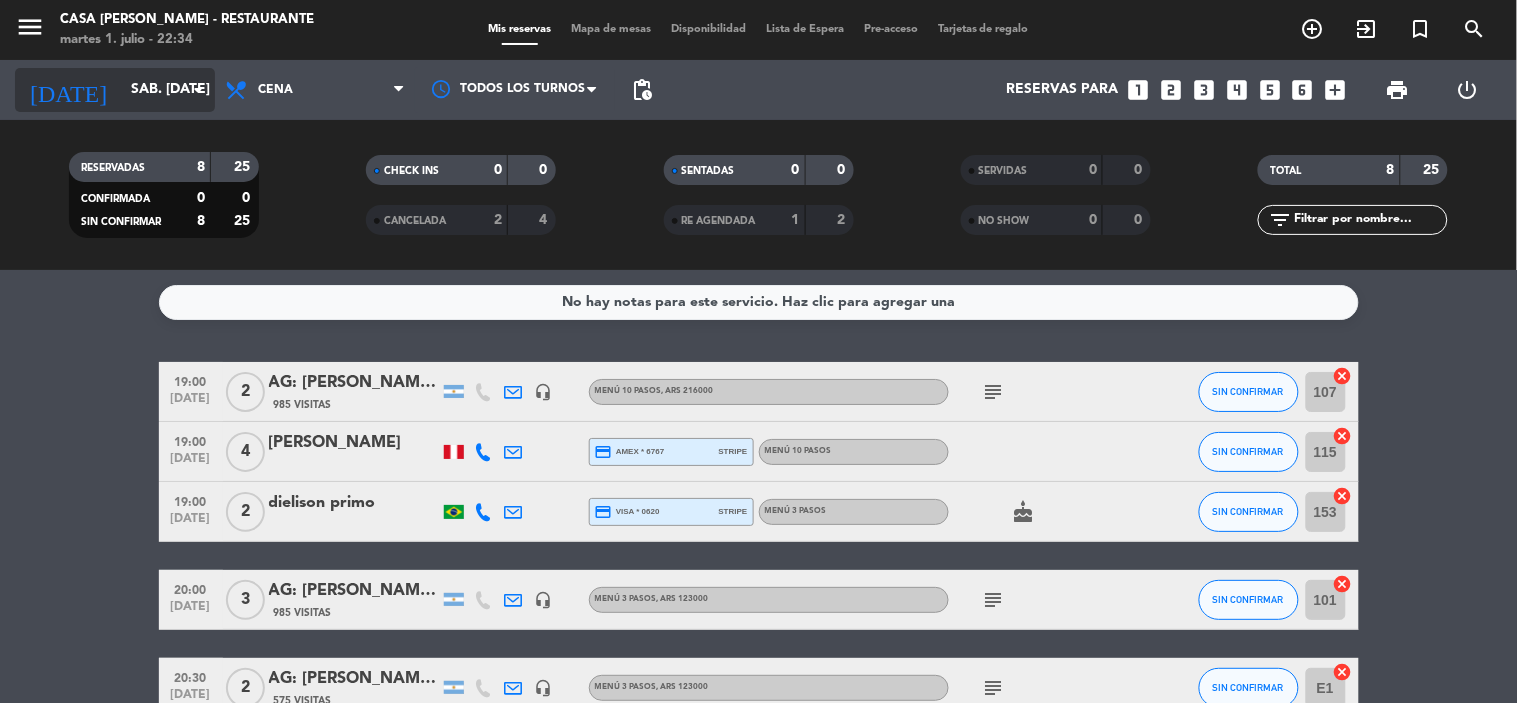 click on "sáb. [DATE]" 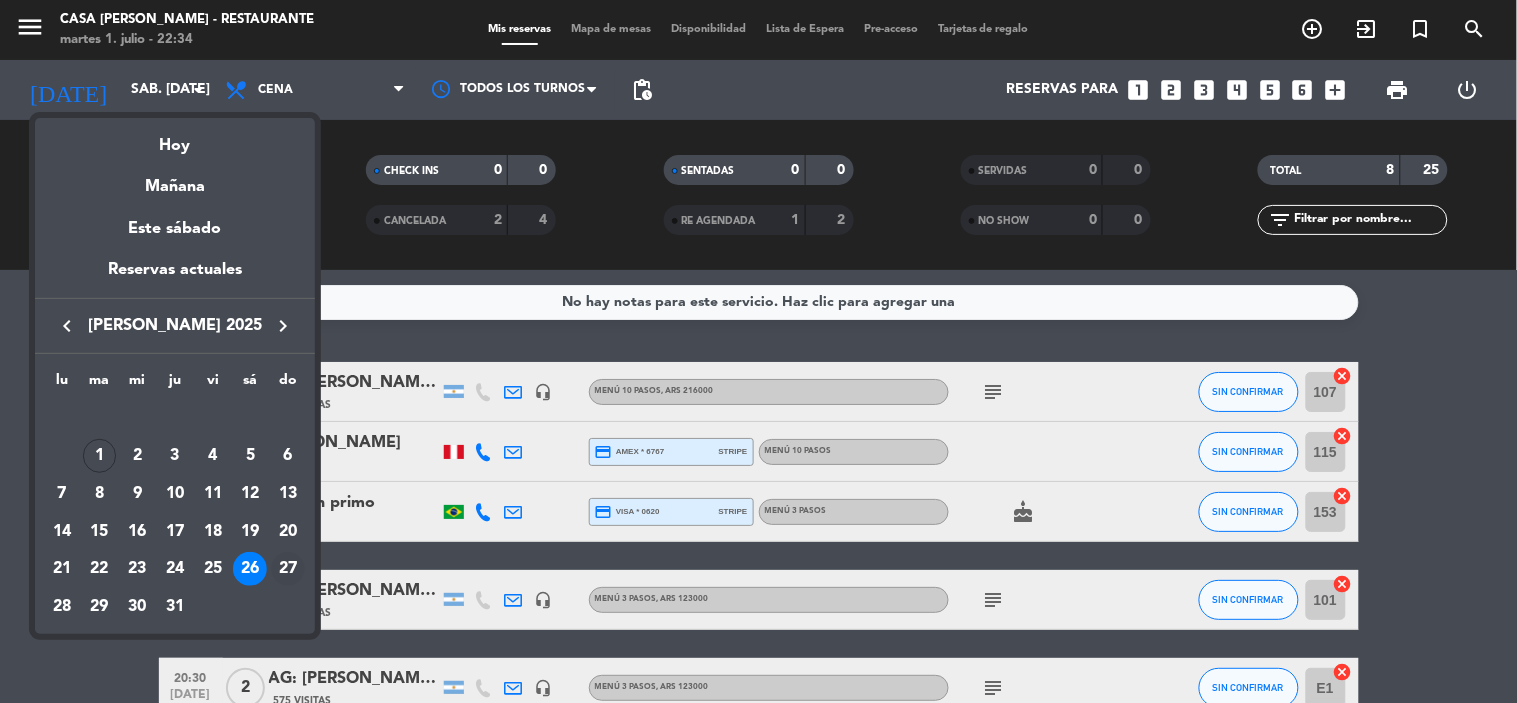 click on "27" at bounding box center (288, 569) 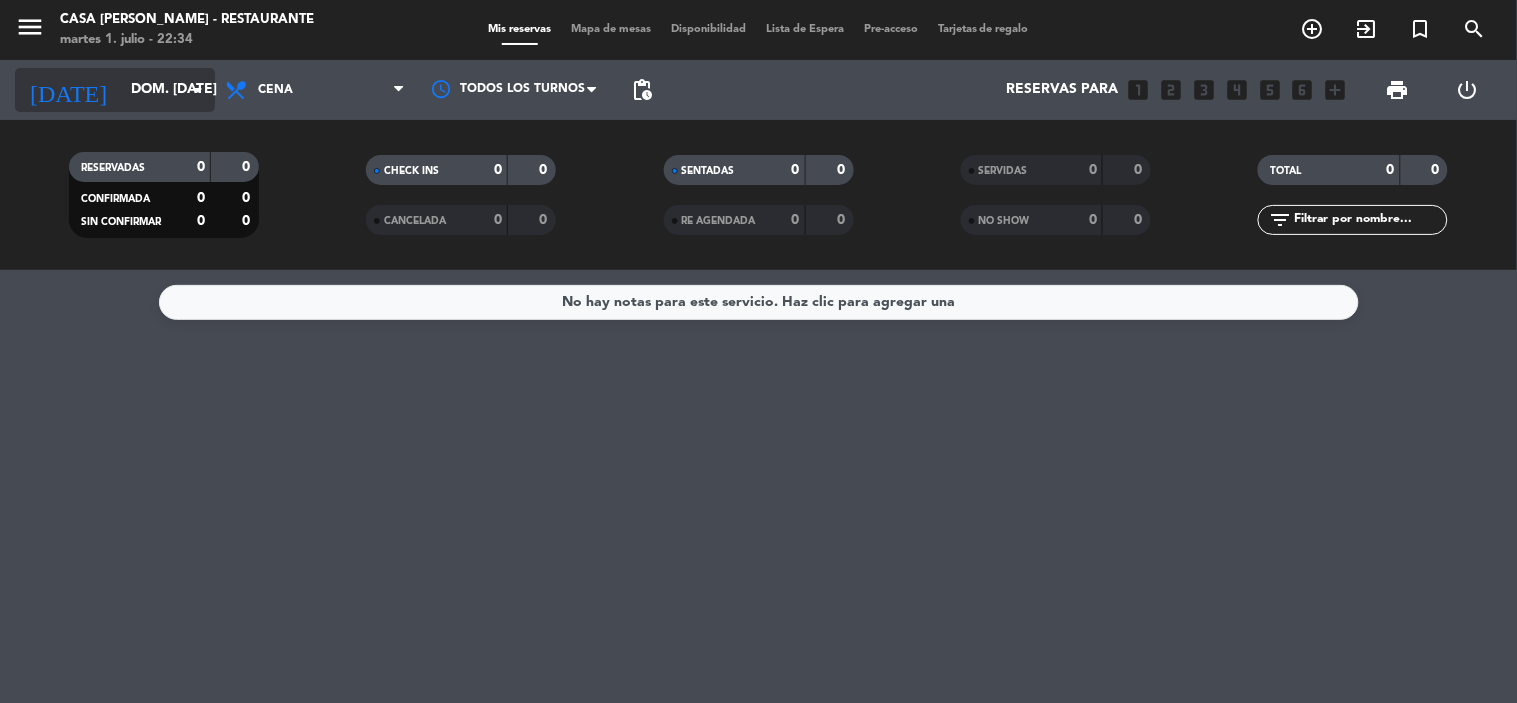click on "dom. [DATE]" 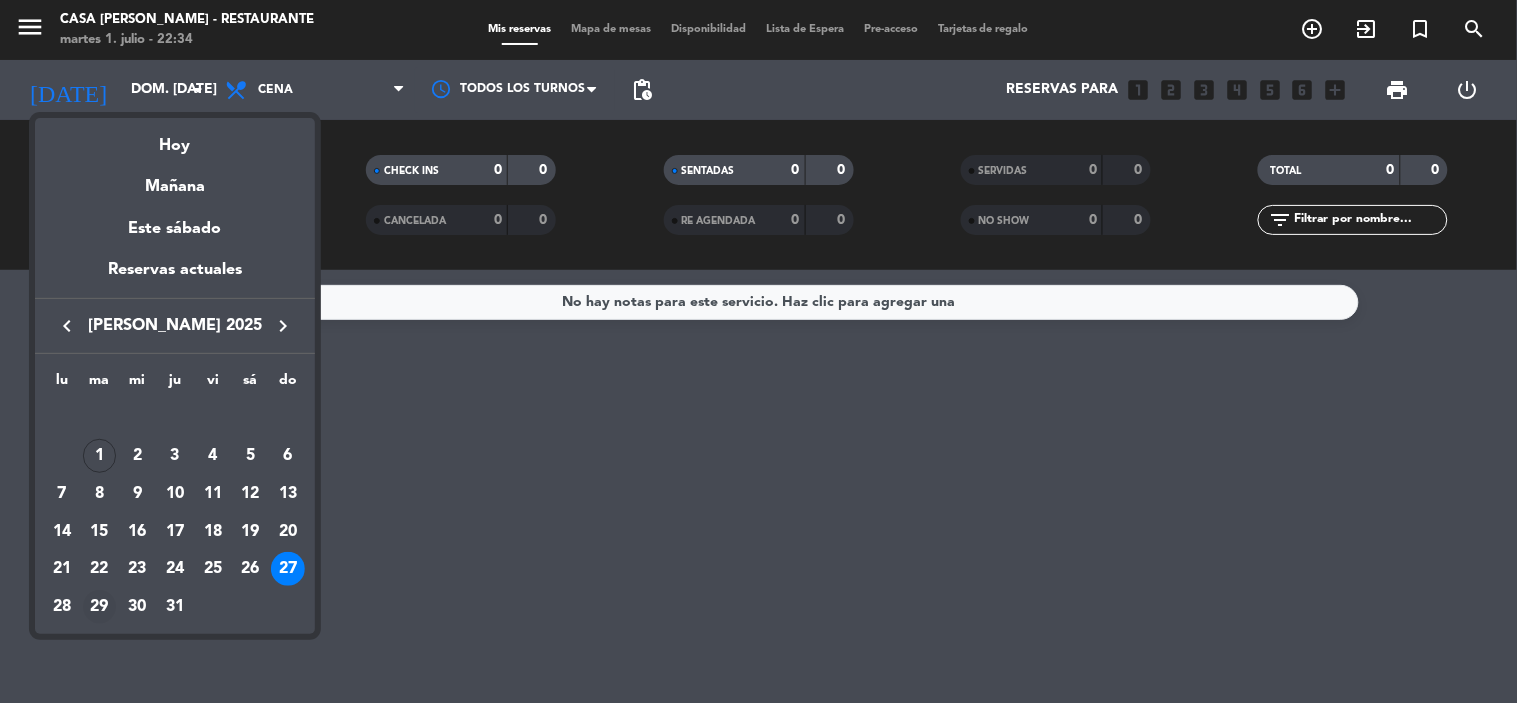 click on "29" at bounding box center [100, 607] 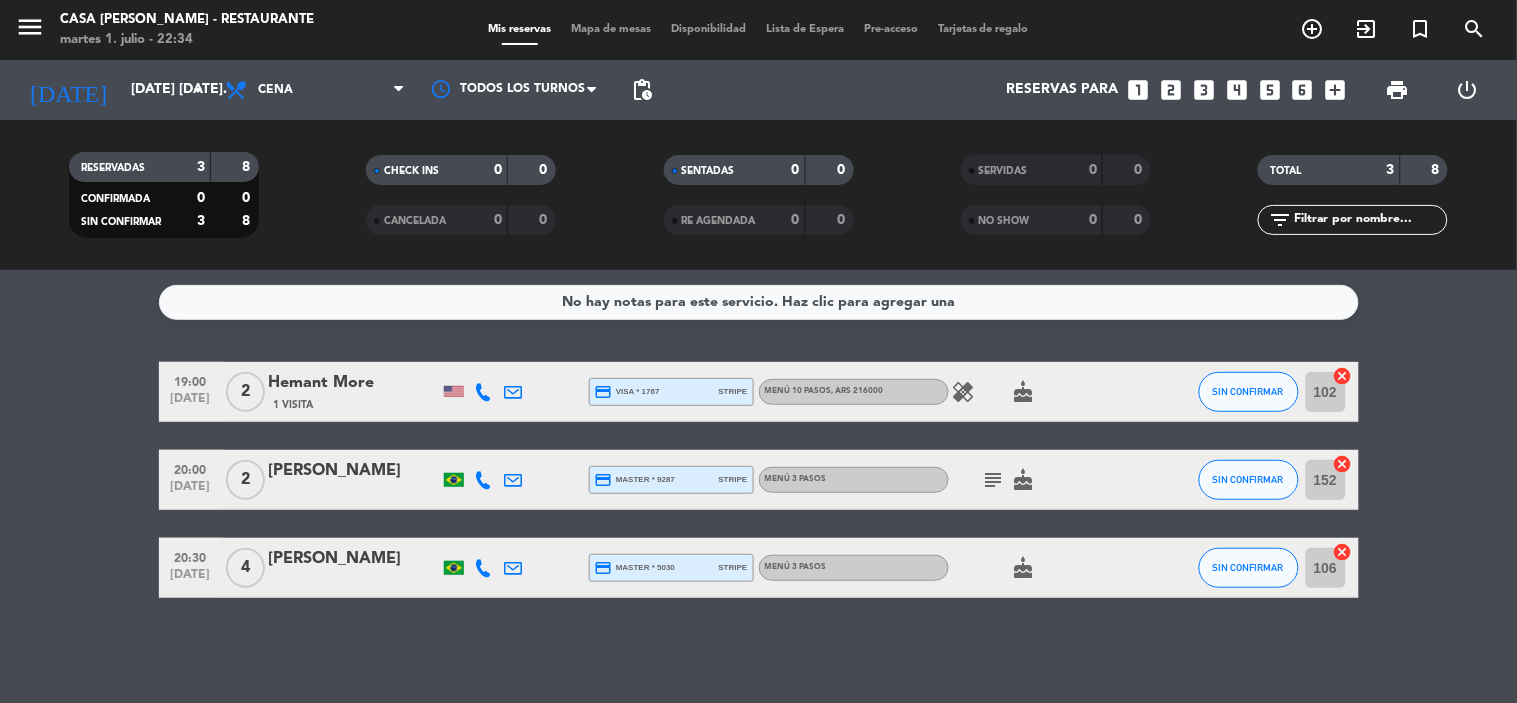 click 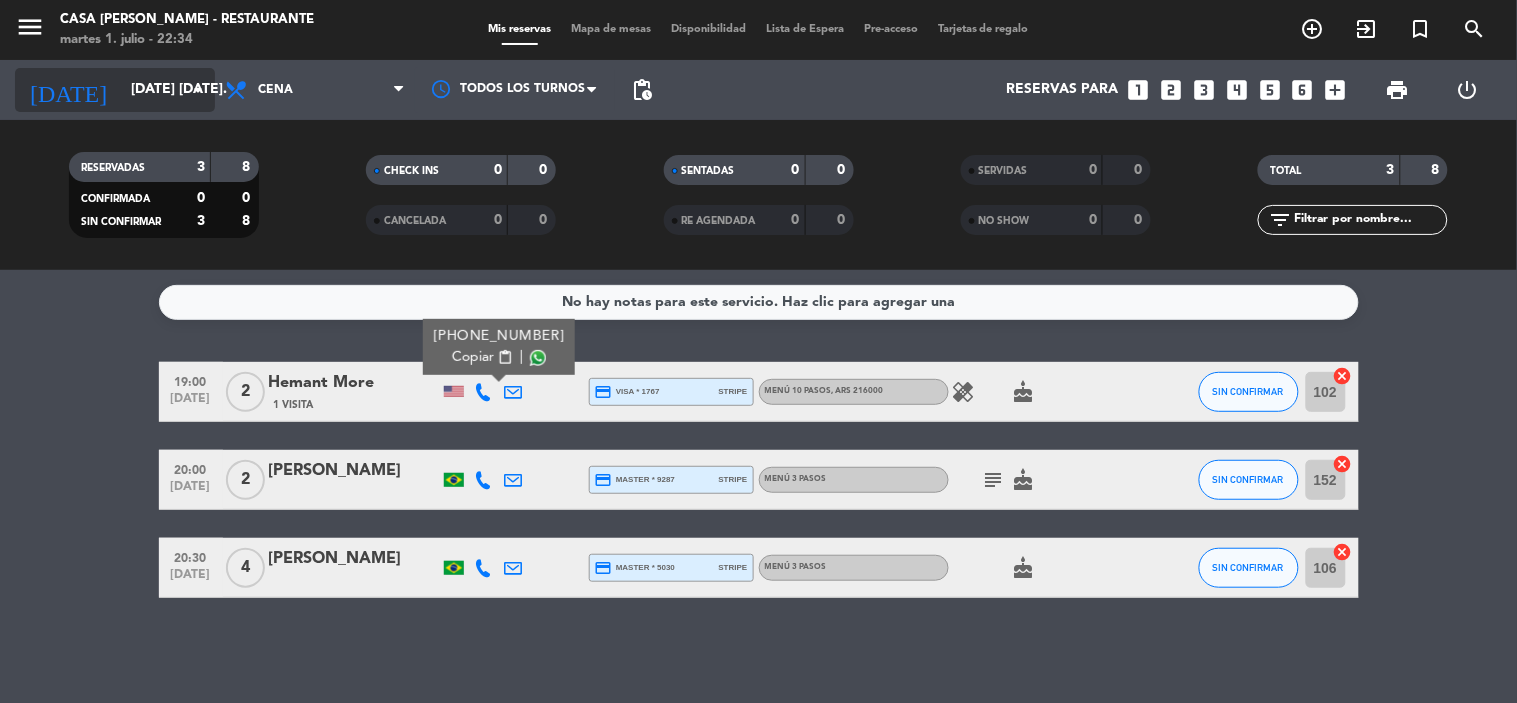 click on "[DATE] [DATE]." 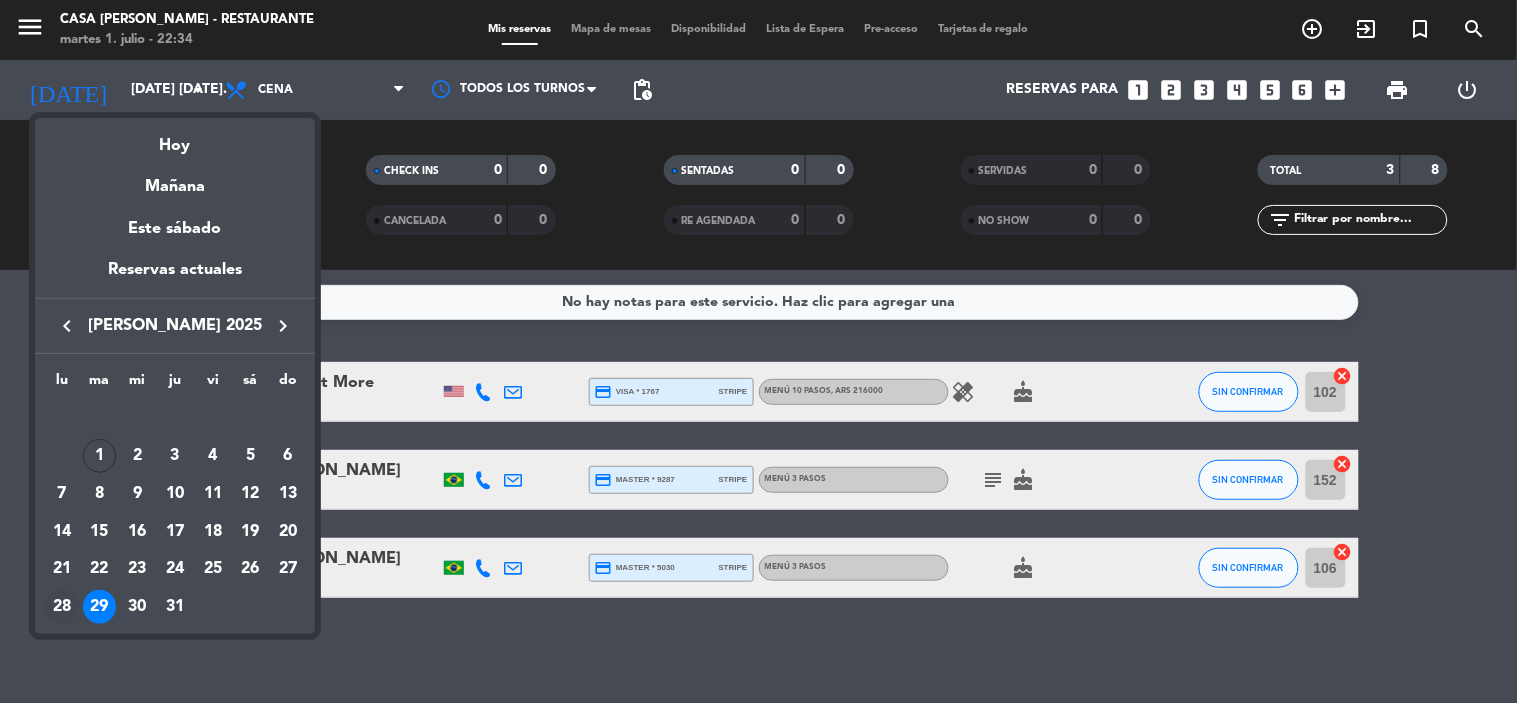 click on "28" at bounding box center [62, 607] 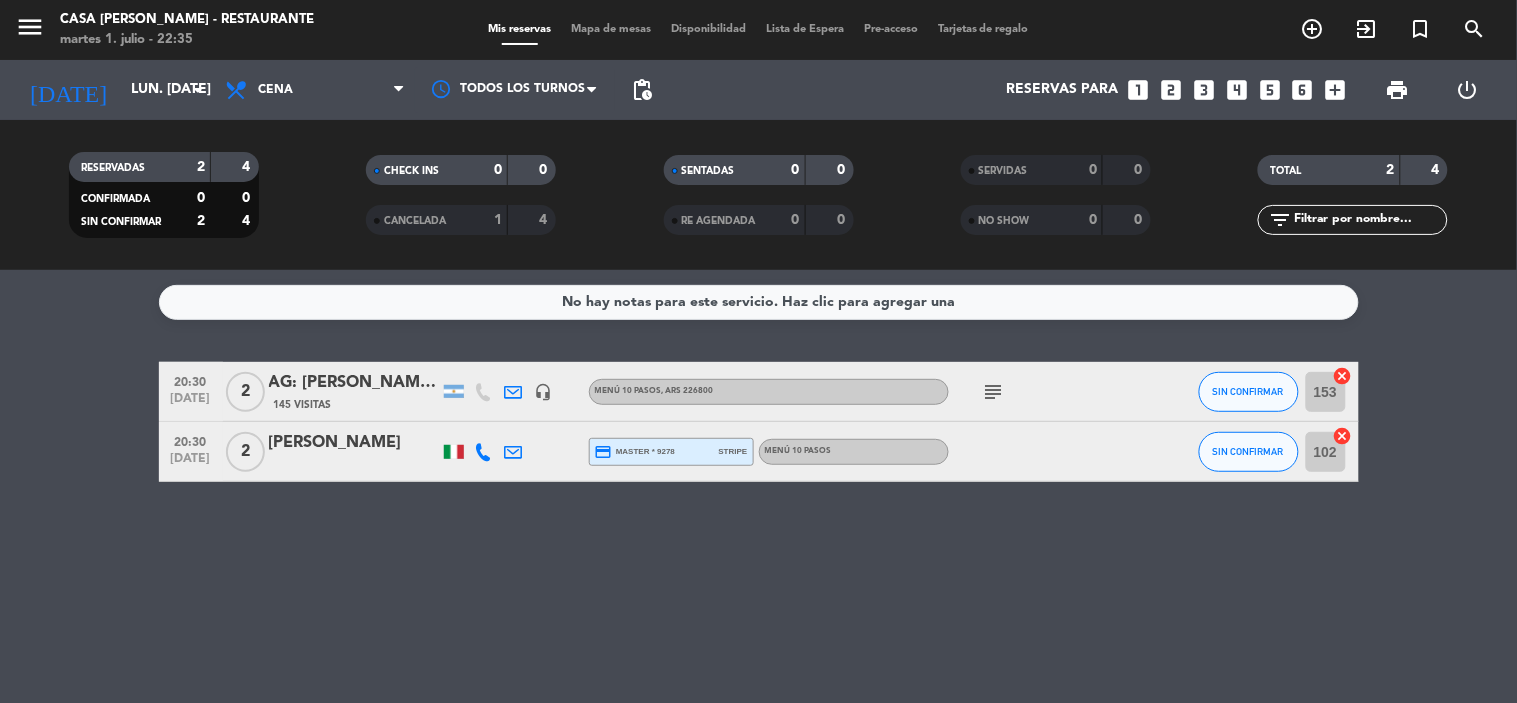 click 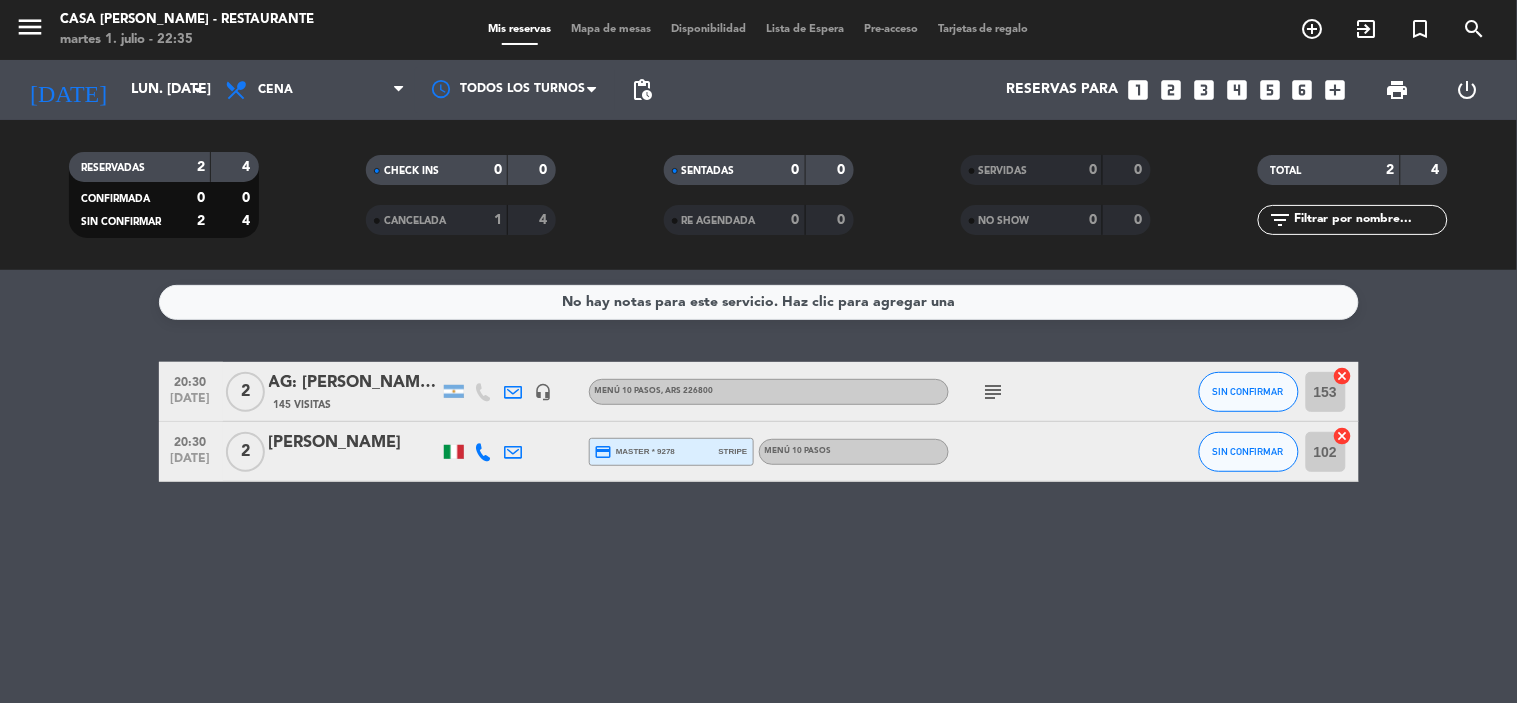 click 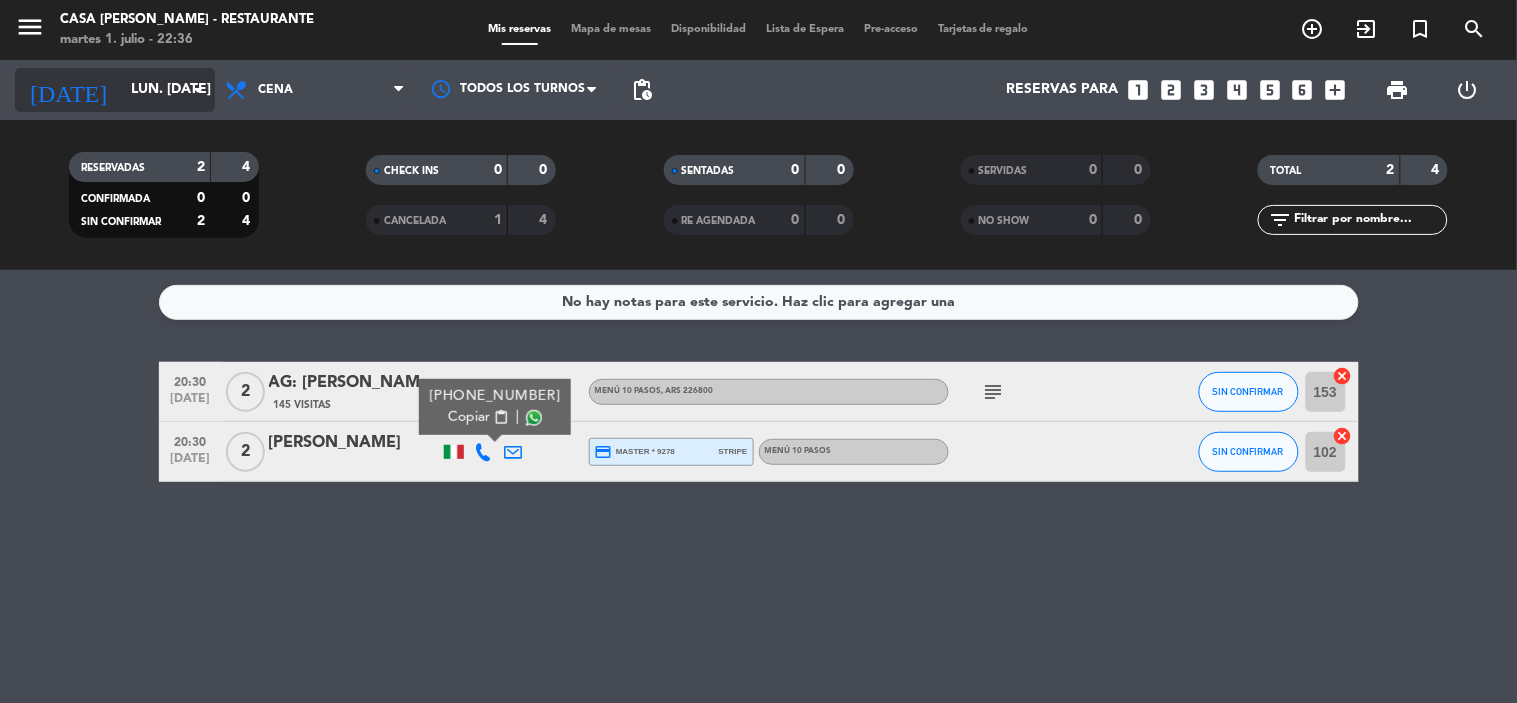 click on "[DATE]    lun. [DATE] arrow_drop_down" 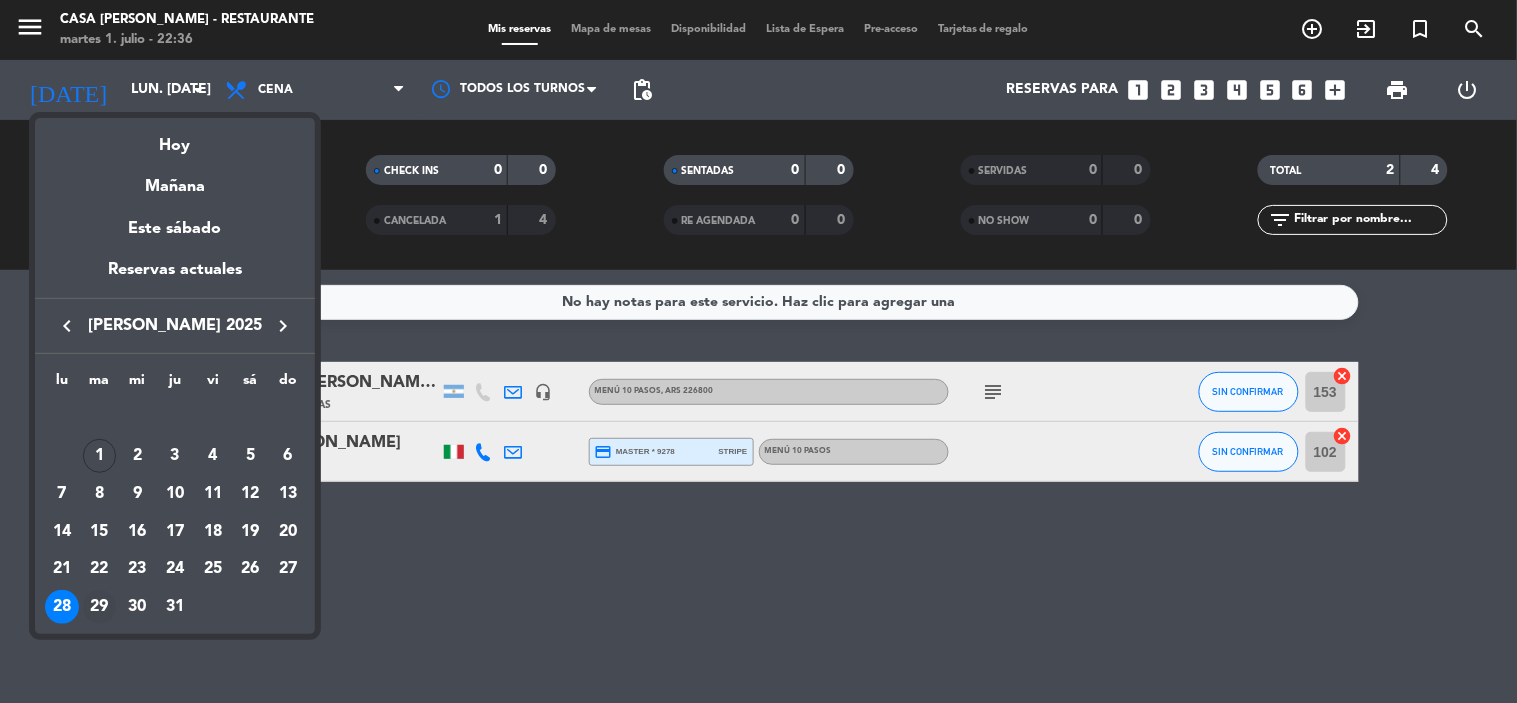 click on "29" at bounding box center [100, 607] 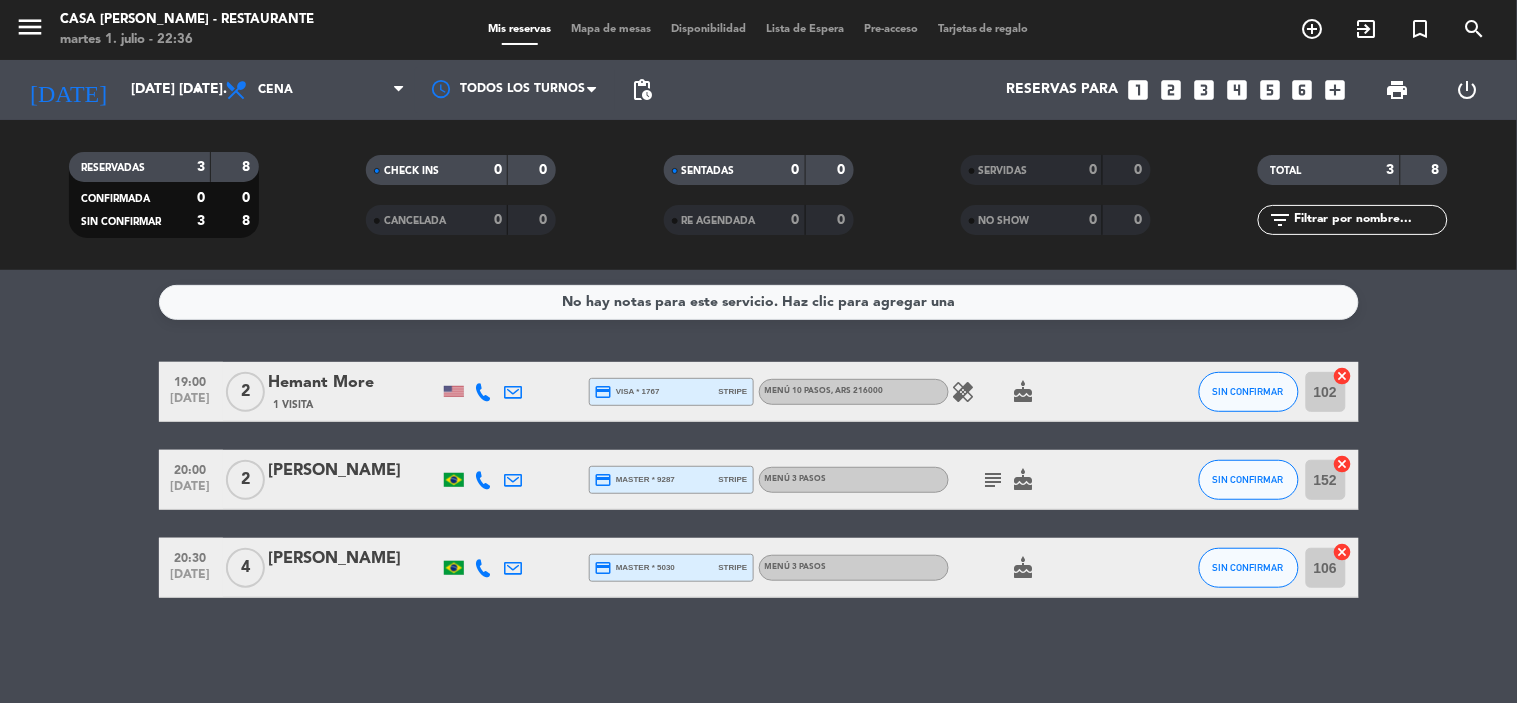click 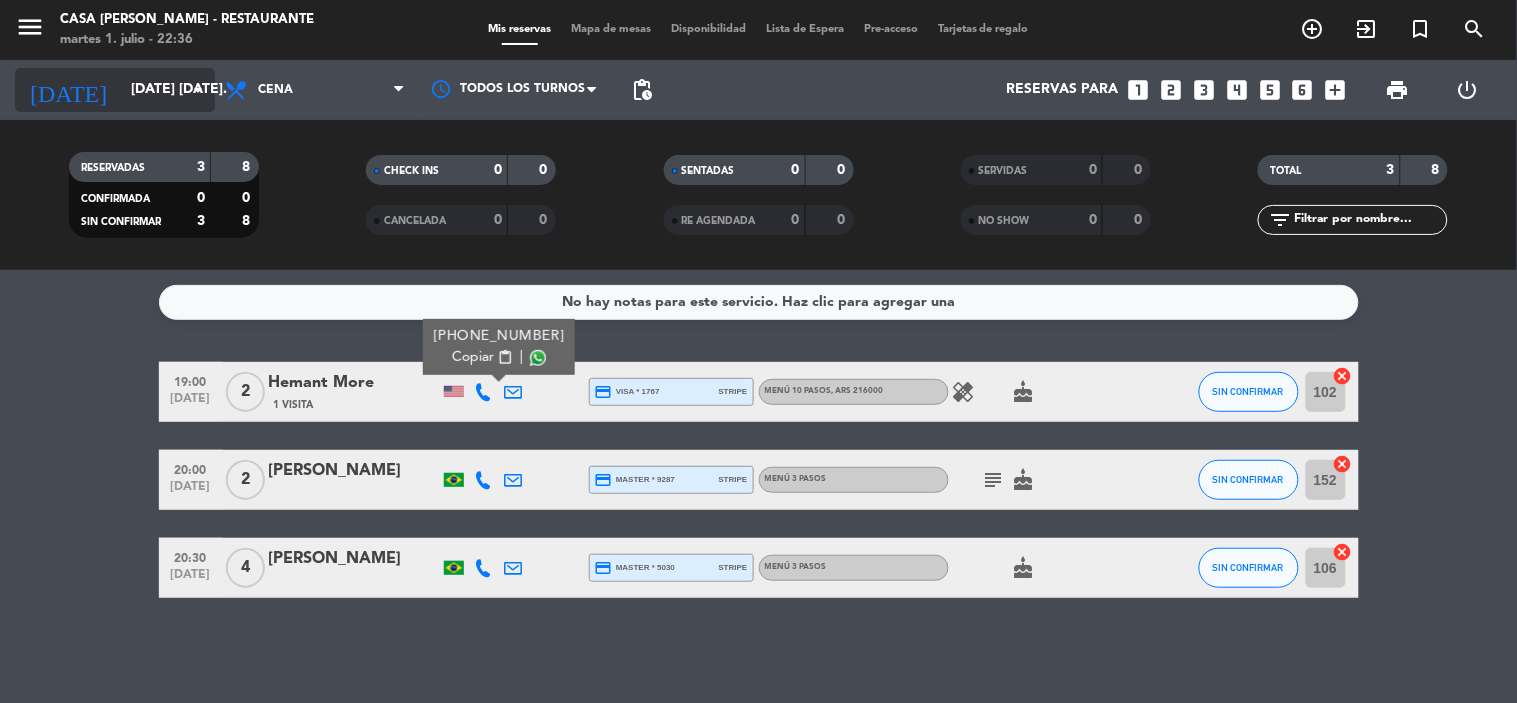 click on "[DATE] [DATE]." 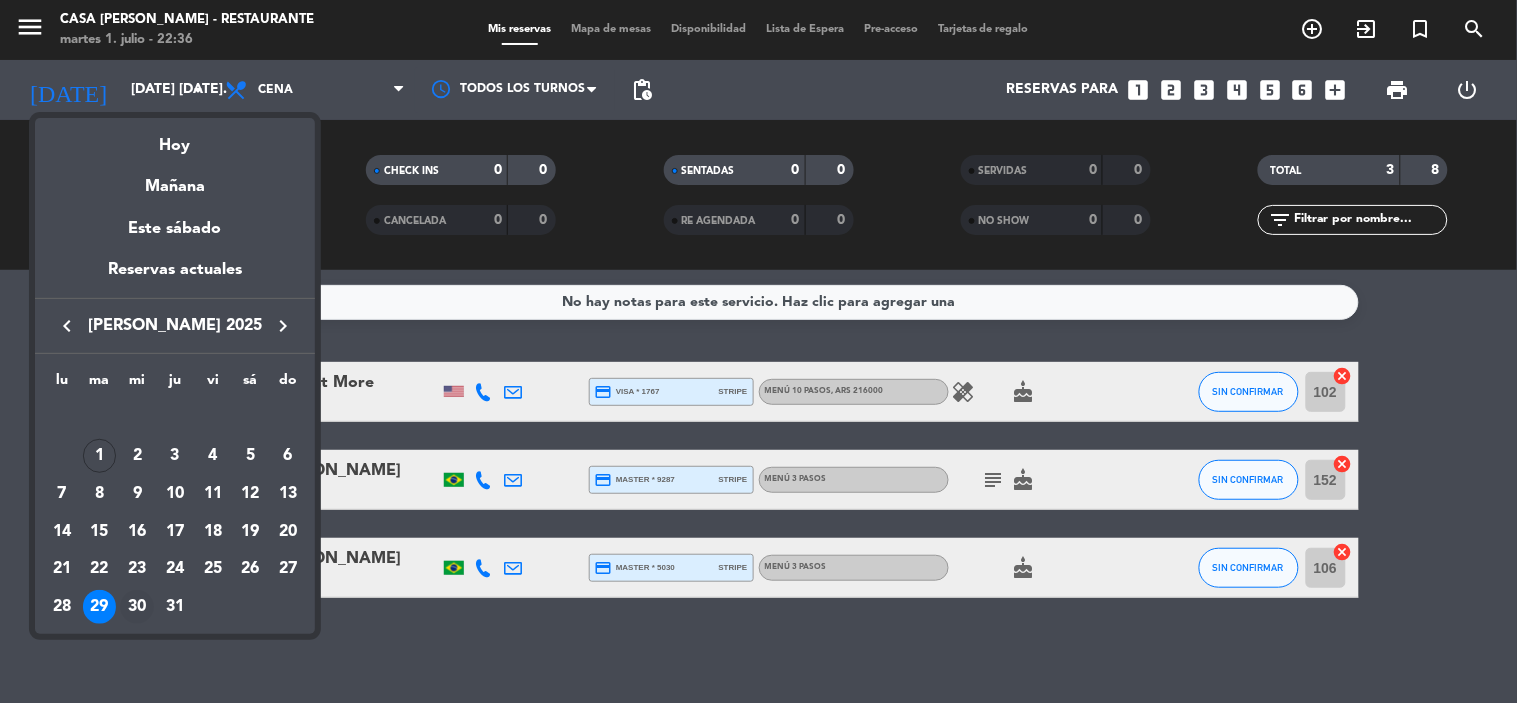 click on "30" at bounding box center [137, 607] 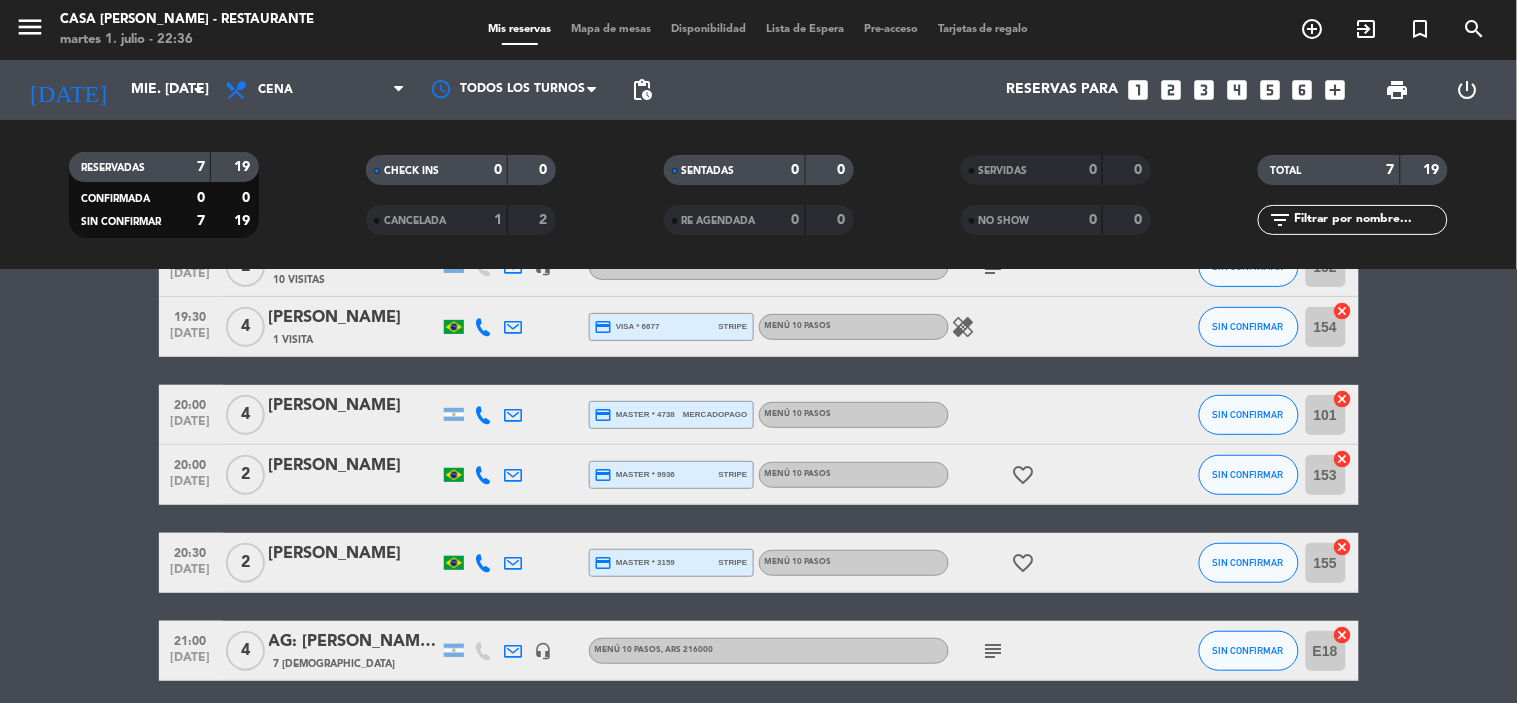 scroll, scrollTop: 222, scrollLeft: 0, axis: vertical 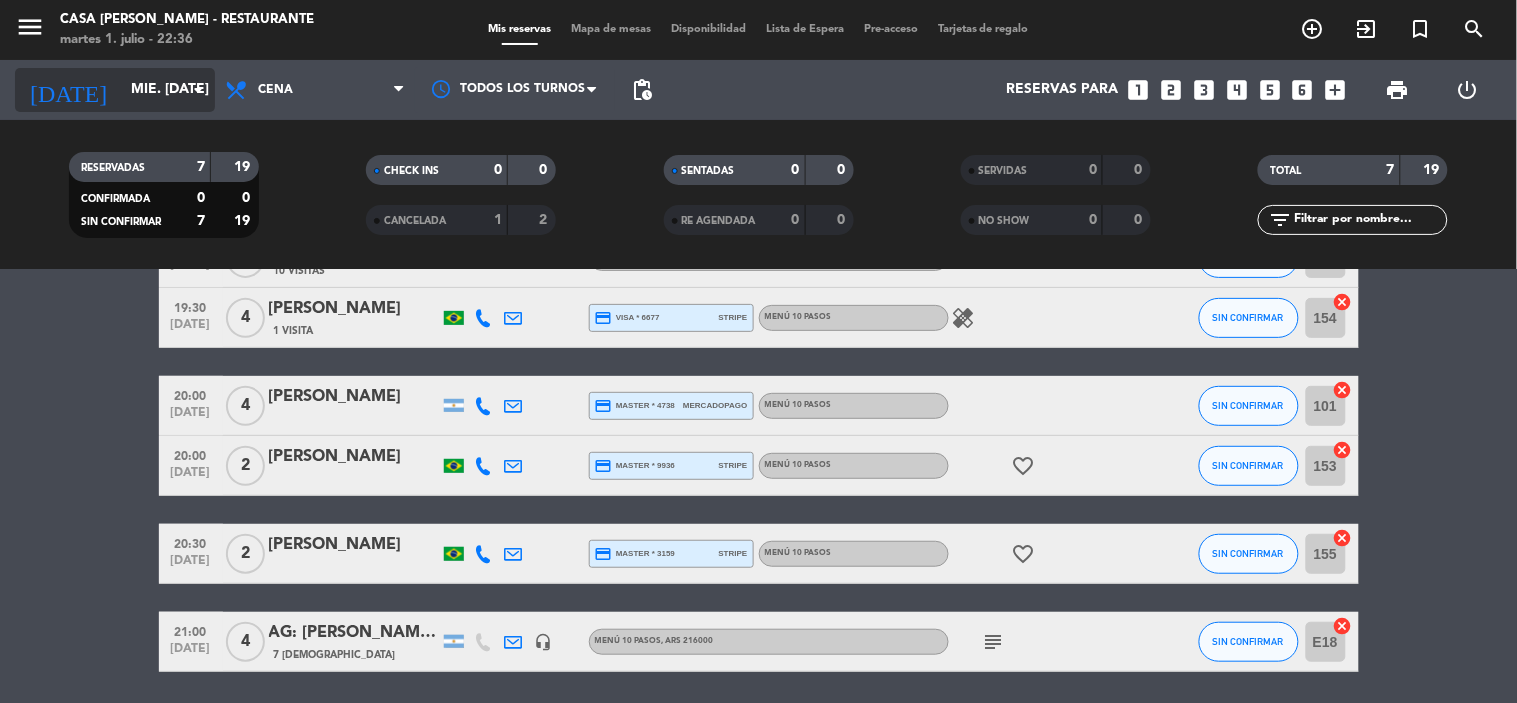 click on "mié. [DATE]" 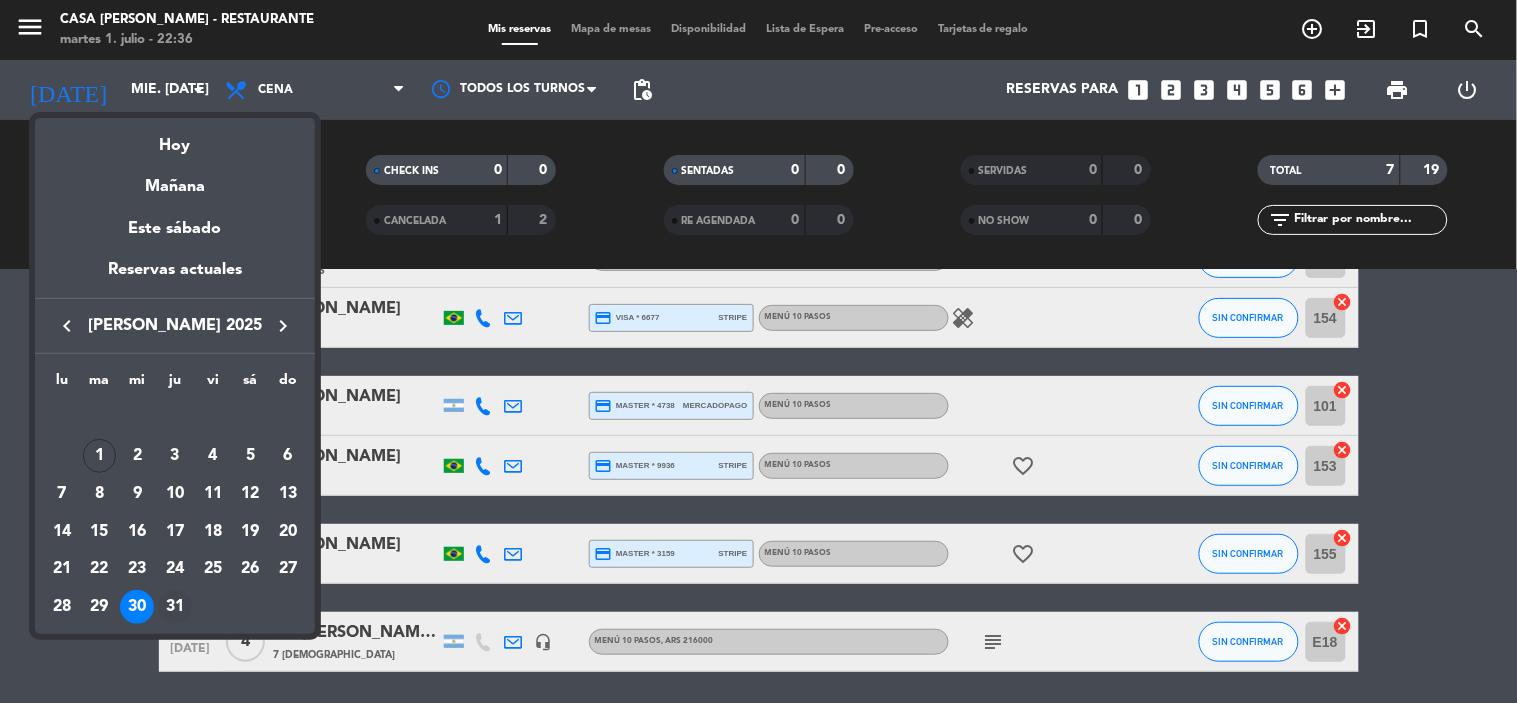 click on "31" at bounding box center [175, 607] 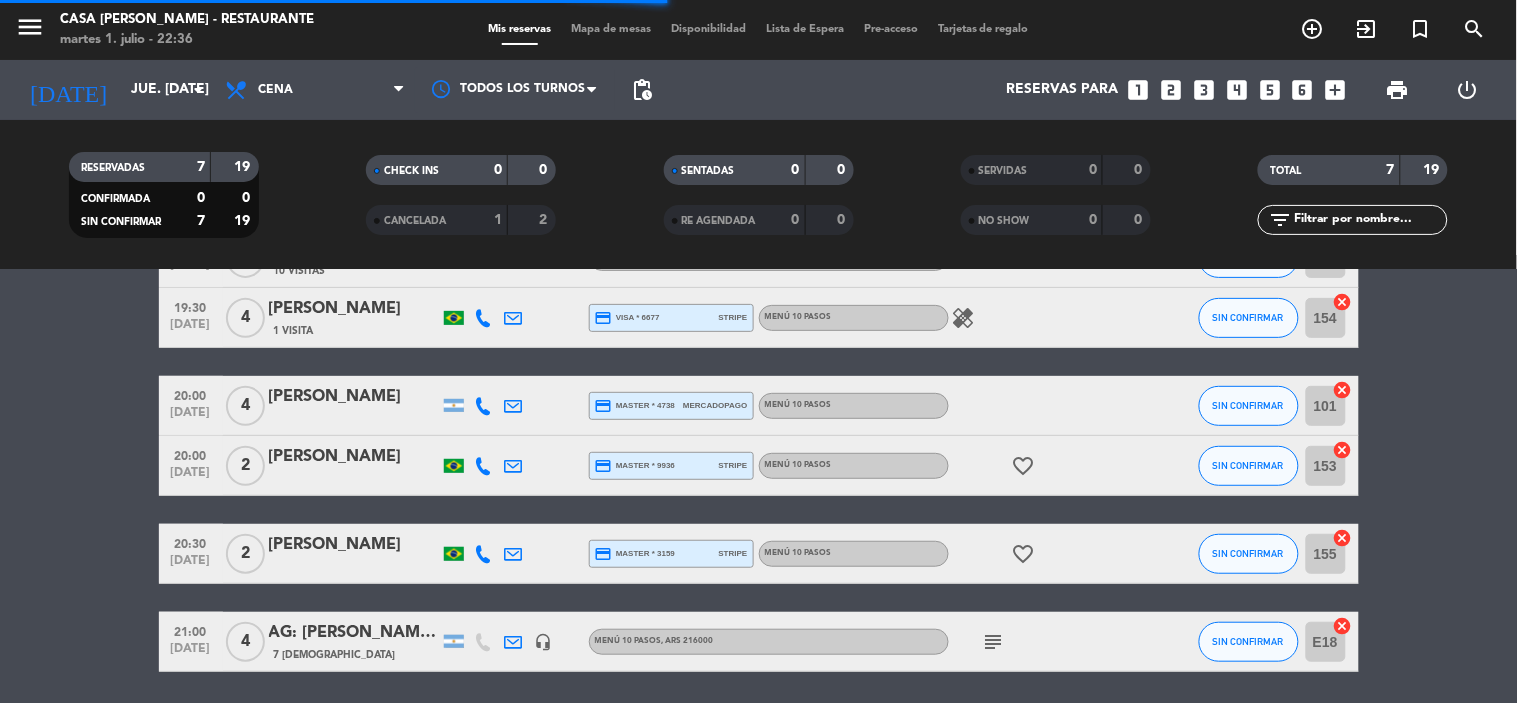 scroll, scrollTop: 26, scrollLeft: 0, axis: vertical 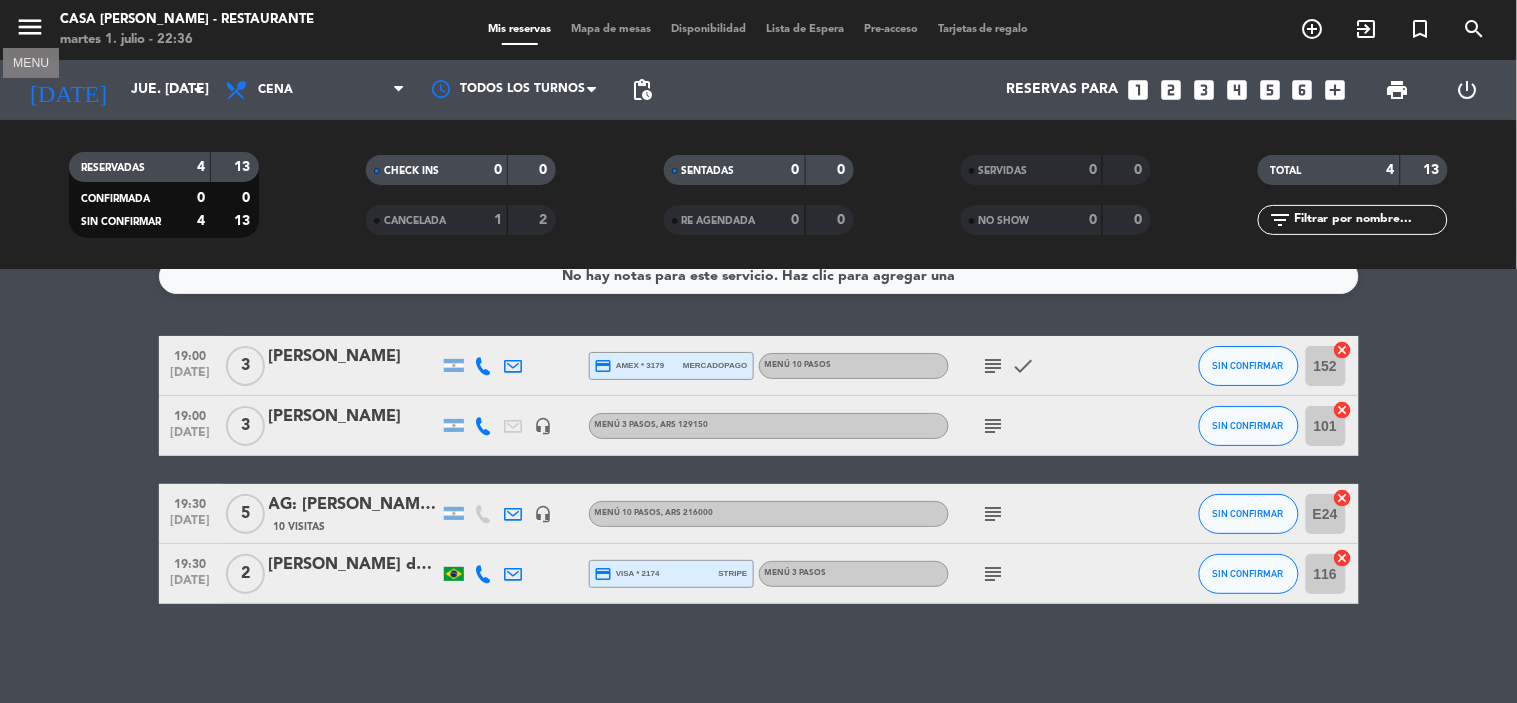 click on "menu" at bounding box center (30, 27) 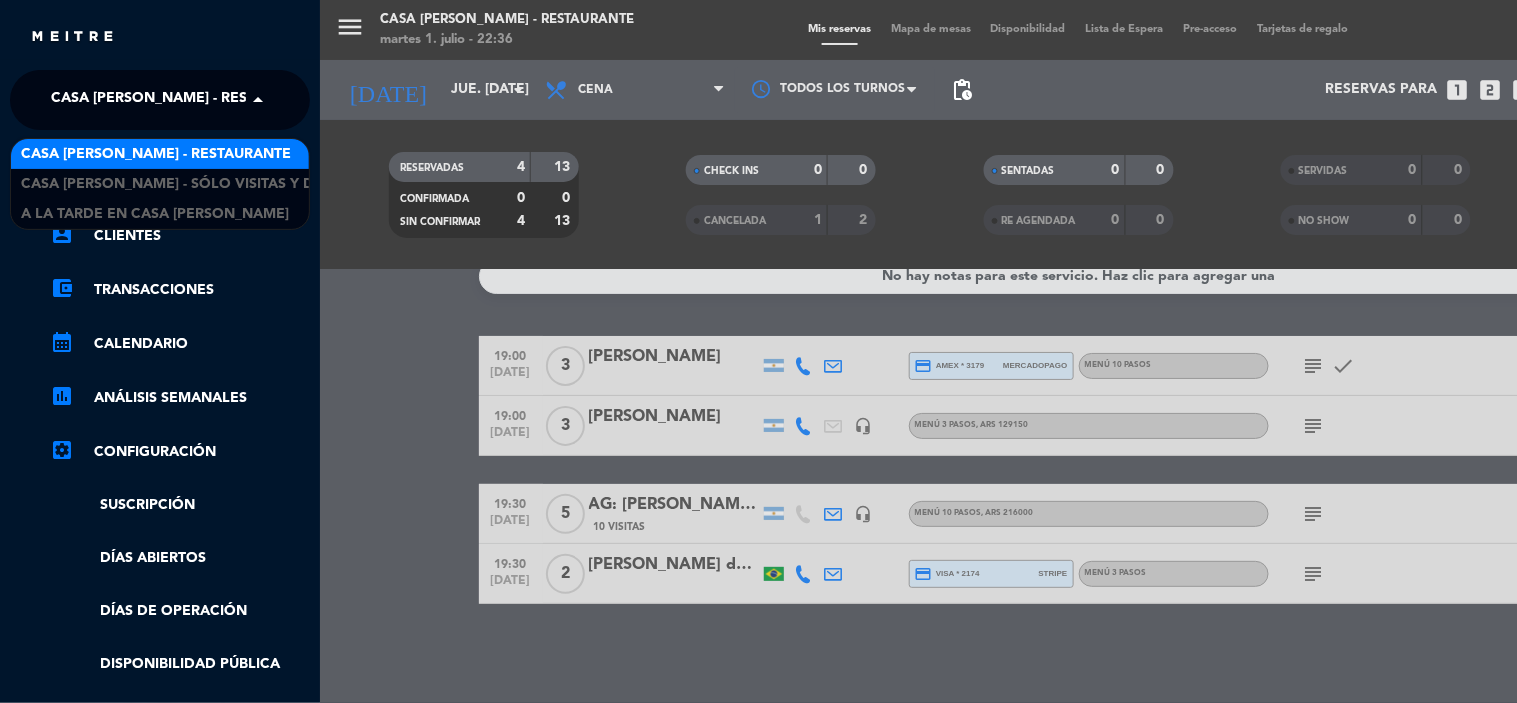 click on "Casa [PERSON_NAME] - Restaurante" 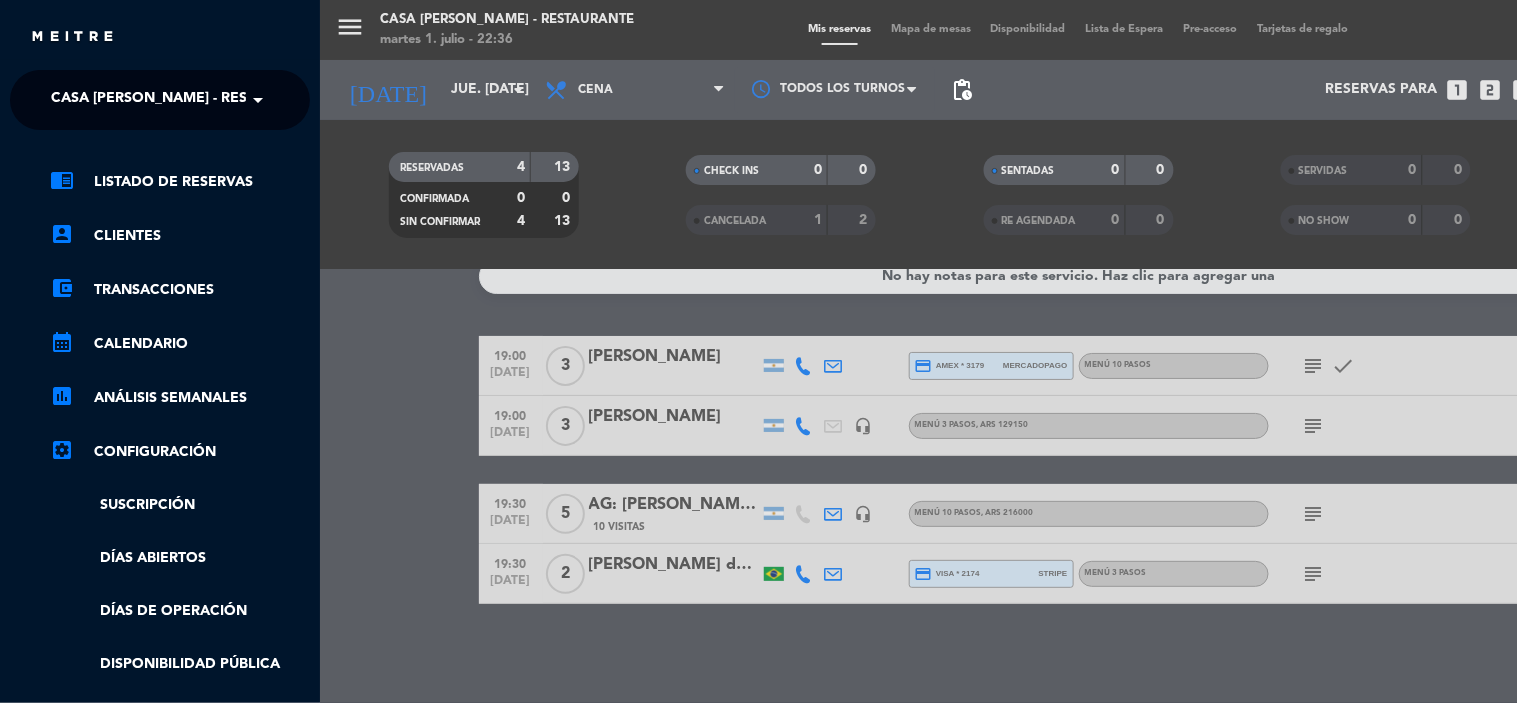 click on "menu  Casa [PERSON_NAME] - Restaurante   martes 1. [PERSON_NAME] - 22:36   Mis reservas   Mapa de mesas   Disponibilidad   Lista de Espera   Pre-acceso   Tarjetas de regalo  add_circle_outline exit_to_app turned_in_not search [DATE]    jue. [DATE] arrow_drop_down  Todos los servicios  Almuerzo  Cena  Cena  Todos los servicios  Almuerzo  Cena Todos los turnos pending_actions  Reservas para   looks_one   looks_two   looks_3   looks_4   looks_5   looks_6   add_box  print  power_settings_new   RESERVADAS   4   13   CONFIRMADA   0   0   SIN CONFIRMAR   4   13   CHECK INS   0   0   CANCELADA   1   2   SENTADAS   0   0   RE AGENDADA   0   0   SERVIDAS   0   0   NO SHOW   0   0   TOTAL   4   13  filter_list  No hay notas para este servicio. Haz clic para agregar una   19:00   [DATE]   3   [PERSON_NAME]  credit_card  amex * 3179   mercadopago   Menú 10 pasos  subject   check  SIN CONFIRMAR 152  cancel   19:00   [DATE]   3   [PERSON_NAME]    headset_mic   Menú 3 Pasos , ARS 129150  subject  SIN CONFIRMAR 101  cancel   19:30   5" at bounding box center [1078, 351] 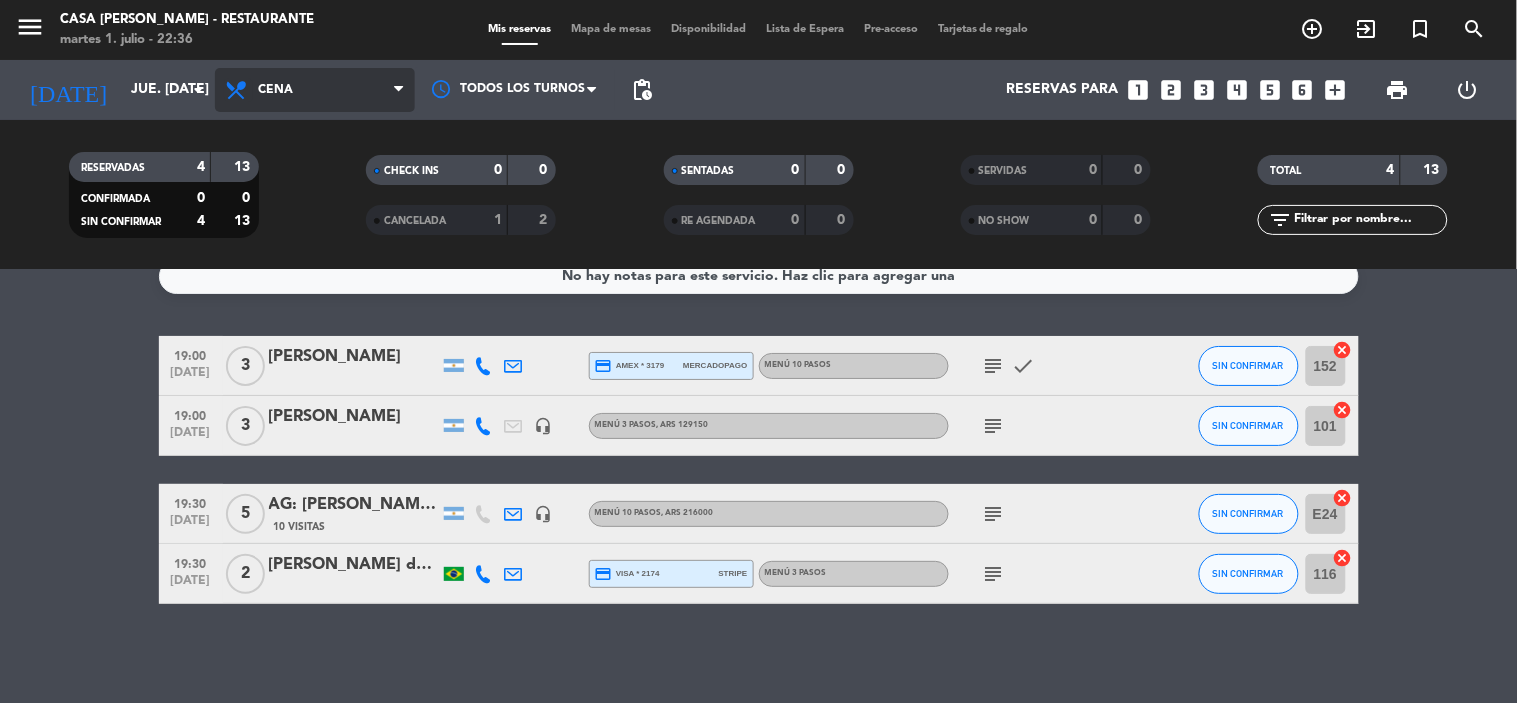 click at bounding box center [238, 90] 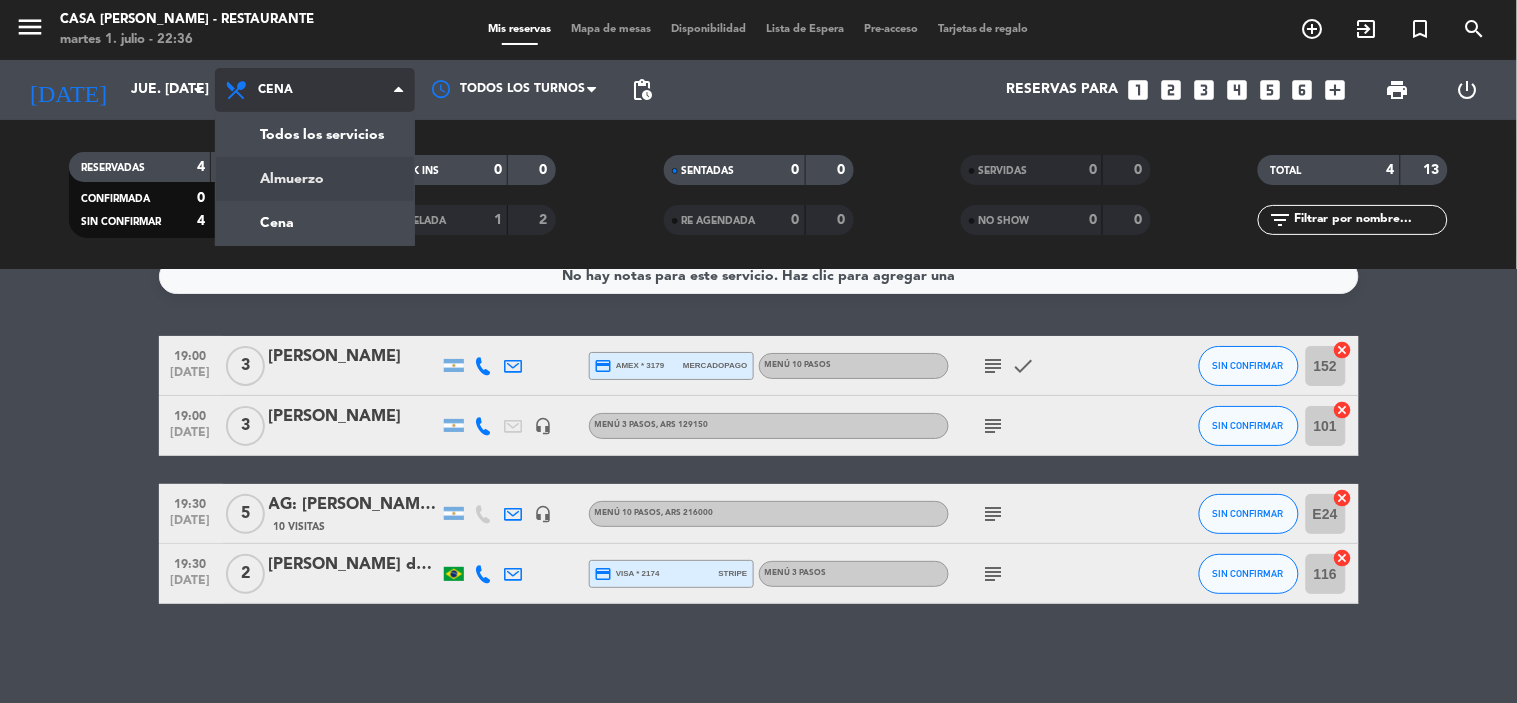 click on "menu  Casa [PERSON_NAME] - Restaurante   martes 1. [PERSON_NAME] - 22:36   Mis reservas   Mapa de mesas   Disponibilidad   Lista de Espera   Pre-acceso   Tarjetas de regalo  add_circle_outline exit_to_app turned_in_not search [DATE]    jue. [DATE] arrow_drop_down  Todos los servicios  Almuerzo  Cena  Cena  Todos los servicios  Almuerzo  Cena Todos los turnos pending_actions  Reservas para   looks_one   looks_two   looks_3   looks_4   looks_5   looks_6   add_box  print  power_settings_new   RESERVADAS   4   13   CONFIRMADA   0   0   SIN CONFIRMAR   4   13   CHECK INS   0   0   CANCELADA   1   2   SENTADAS   0   0   RE AGENDADA   0   0   SERVIDAS   0   0   NO SHOW   0   0   TOTAL   4   13  filter_list" 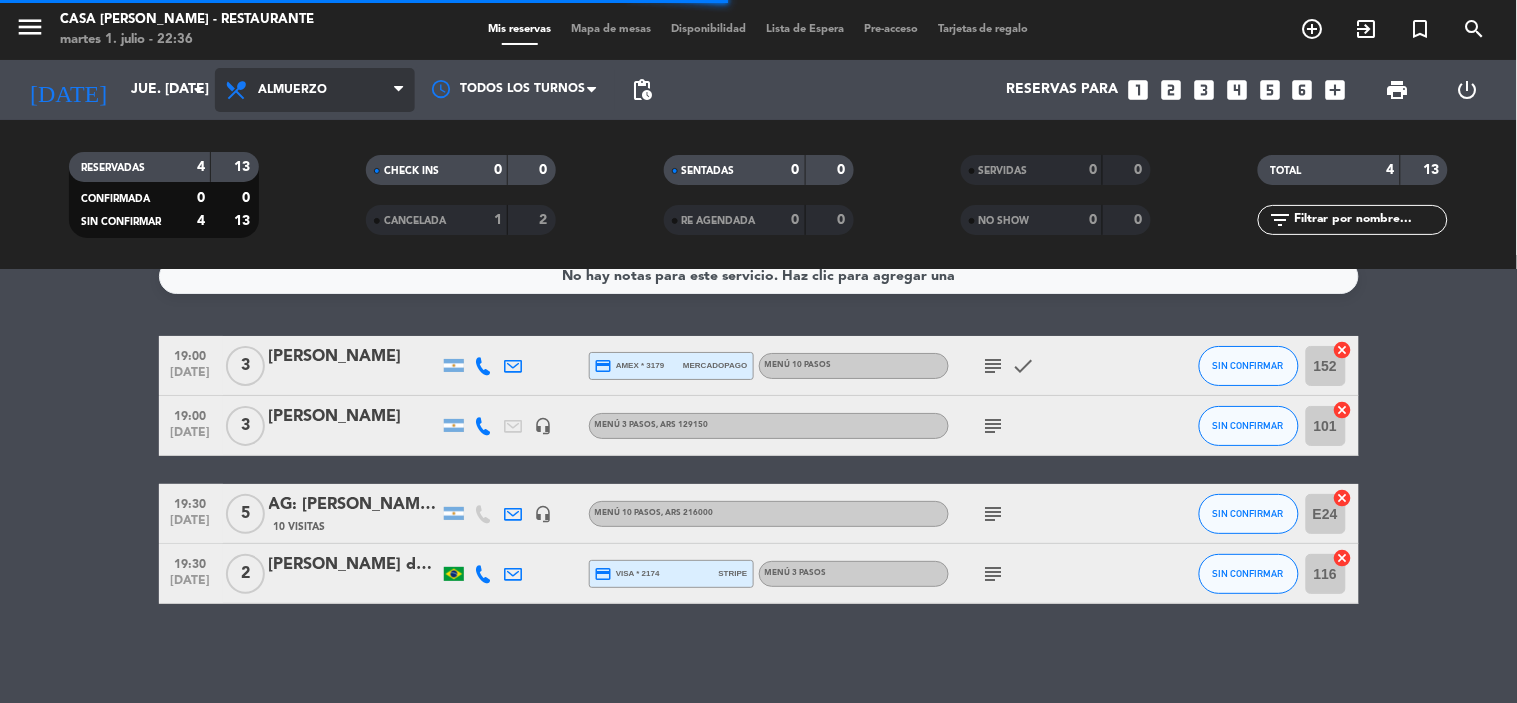 scroll, scrollTop: 222, scrollLeft: 0, axis: vertical 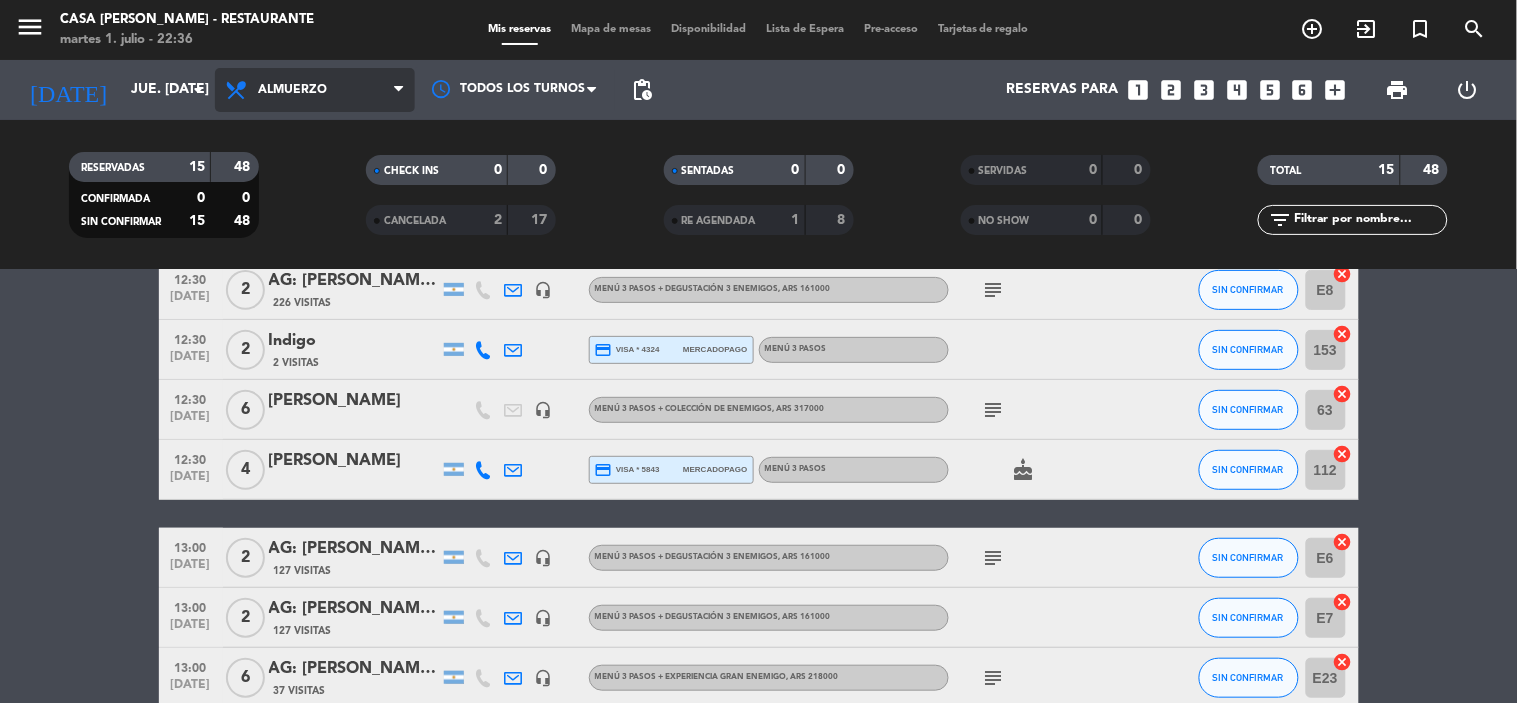 click on "Almuerzo" at bounding box center (292, 90) 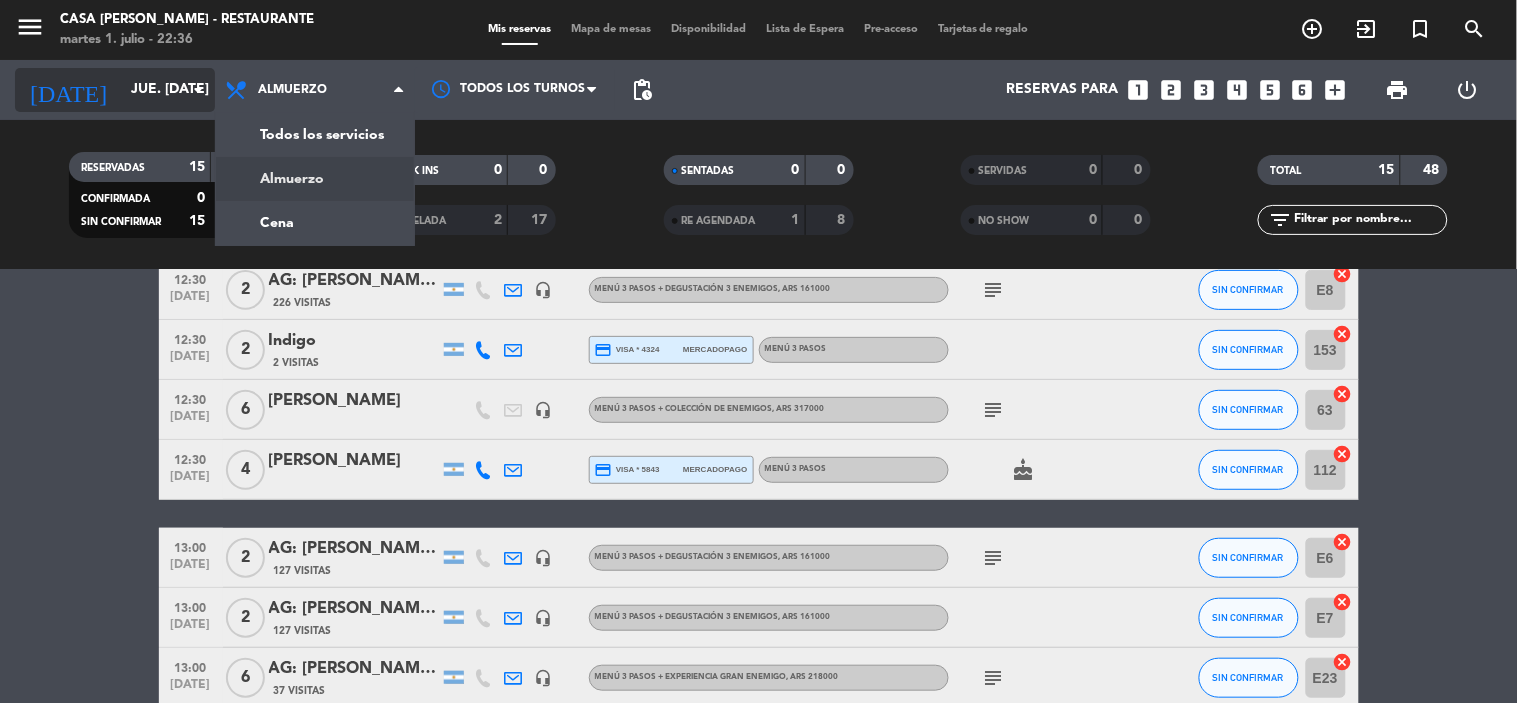 click on "jue. [DATE]" 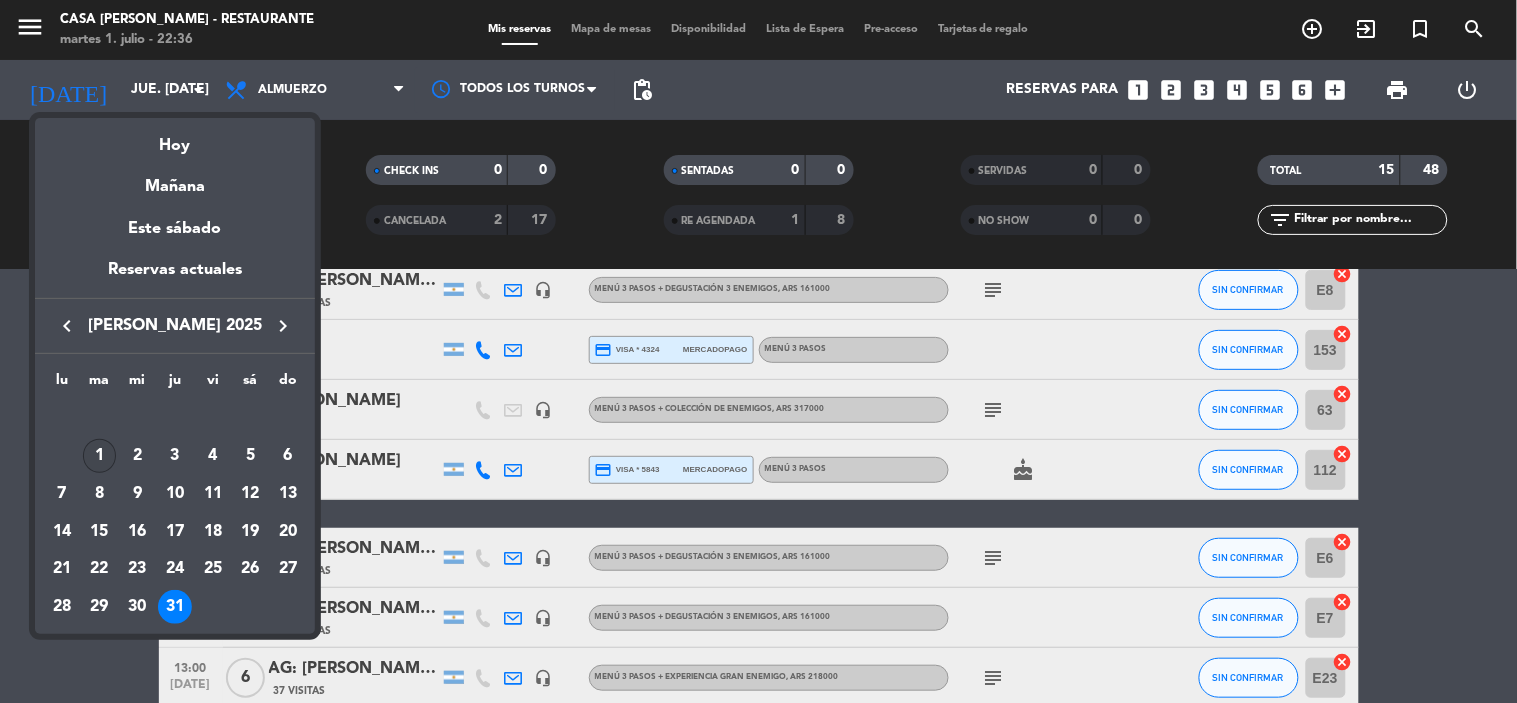 click on "1" at bounding box center [100, 456] 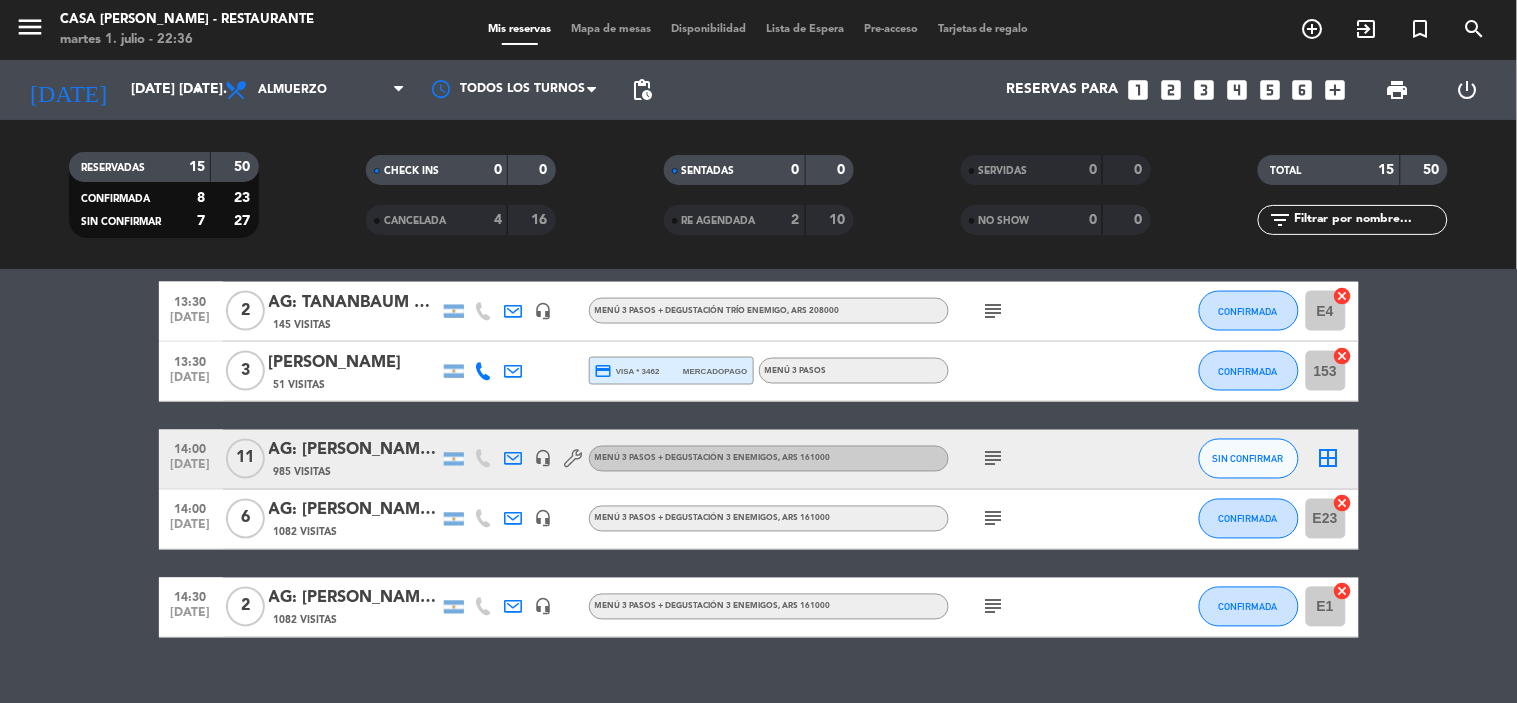 scroll, scrollTop: 876, scrollLeft: 0, axis: vertical 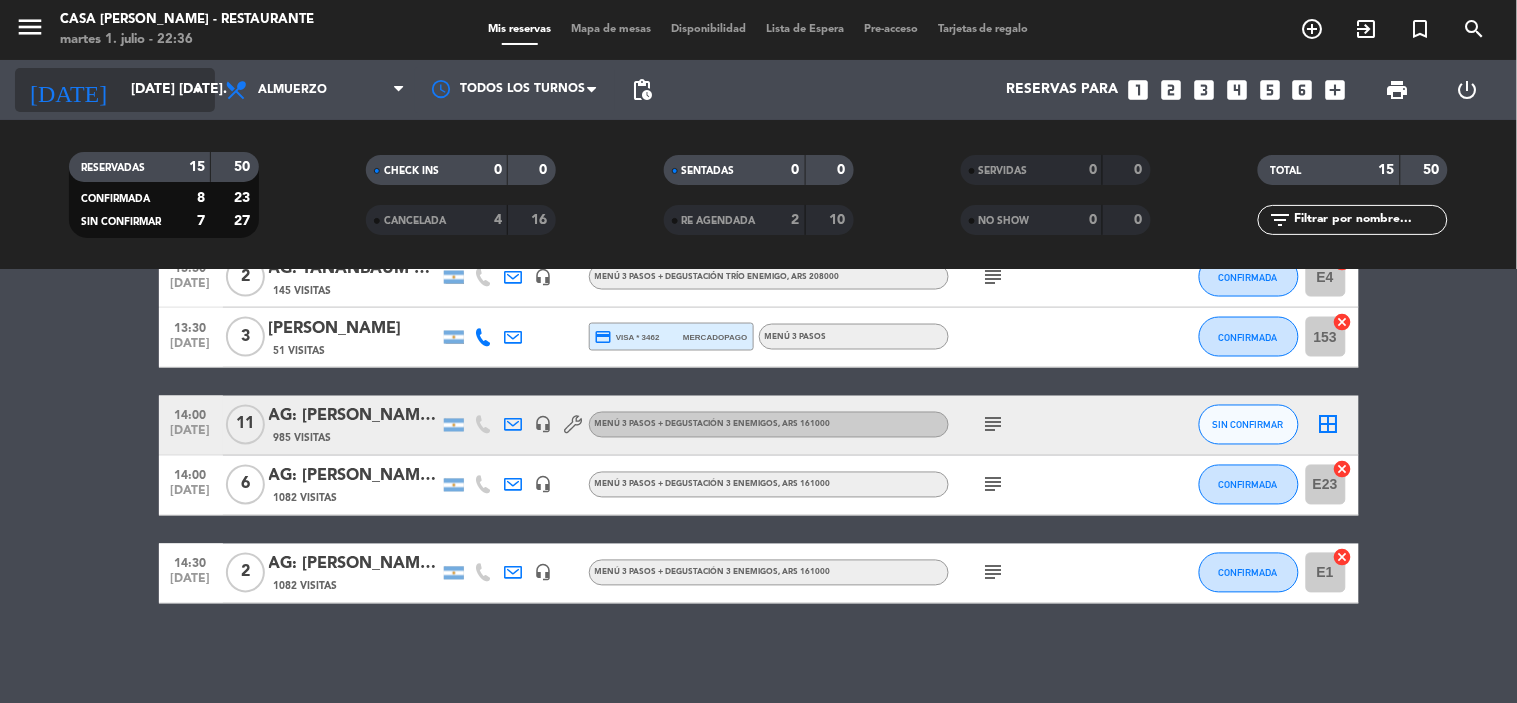 click on "[DATE] [DATE]." 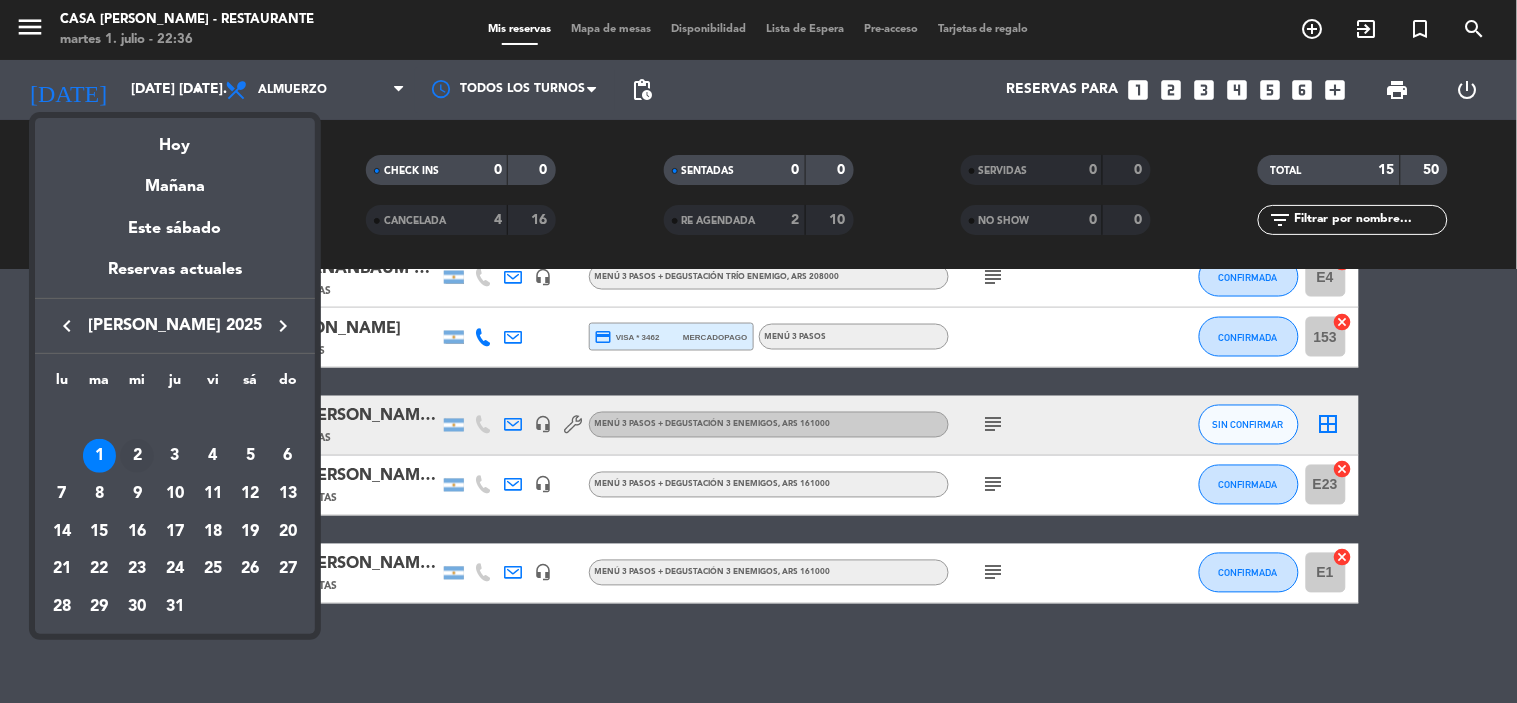 click on "2" at bounding box center [137, 456] 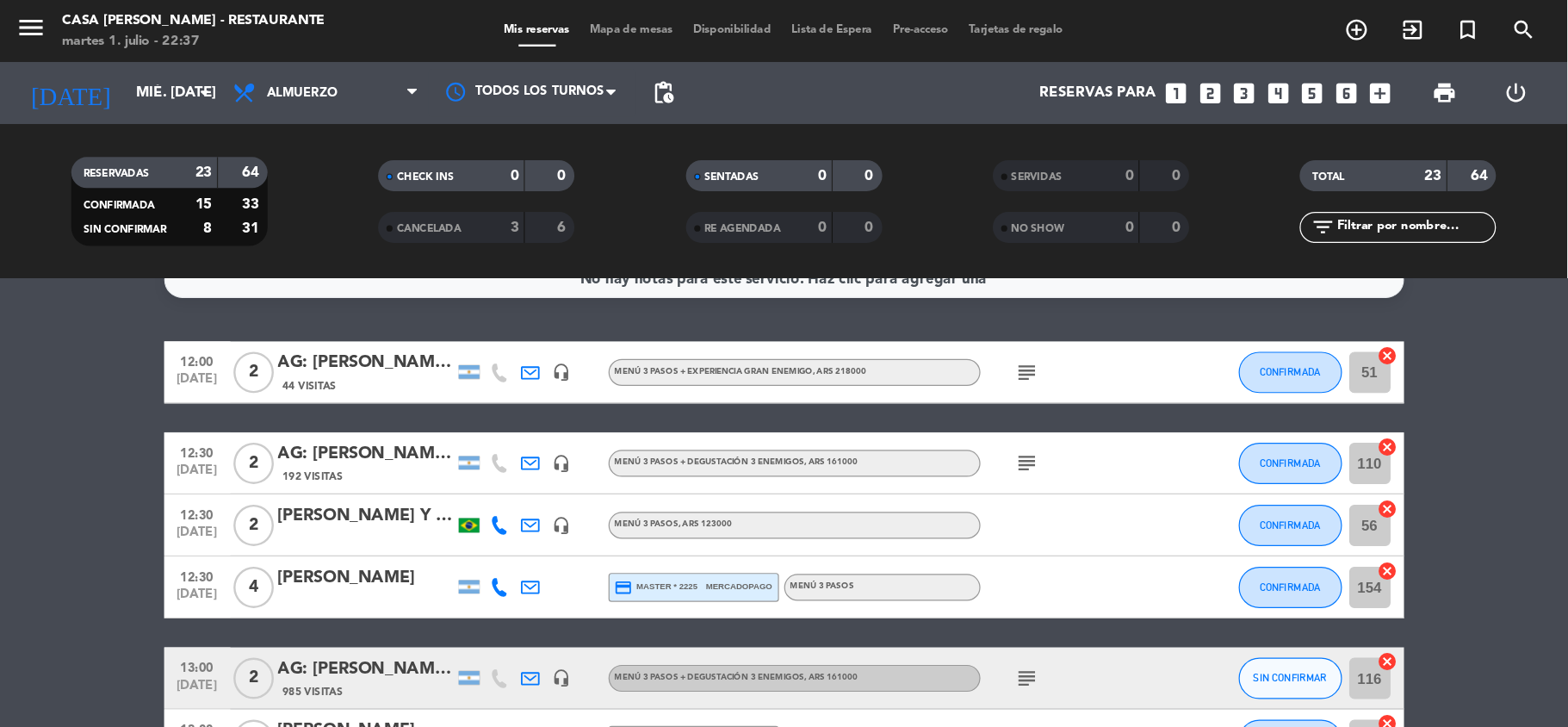 scroll, scrollTop: 0, scrollLeft: 0, axis: both 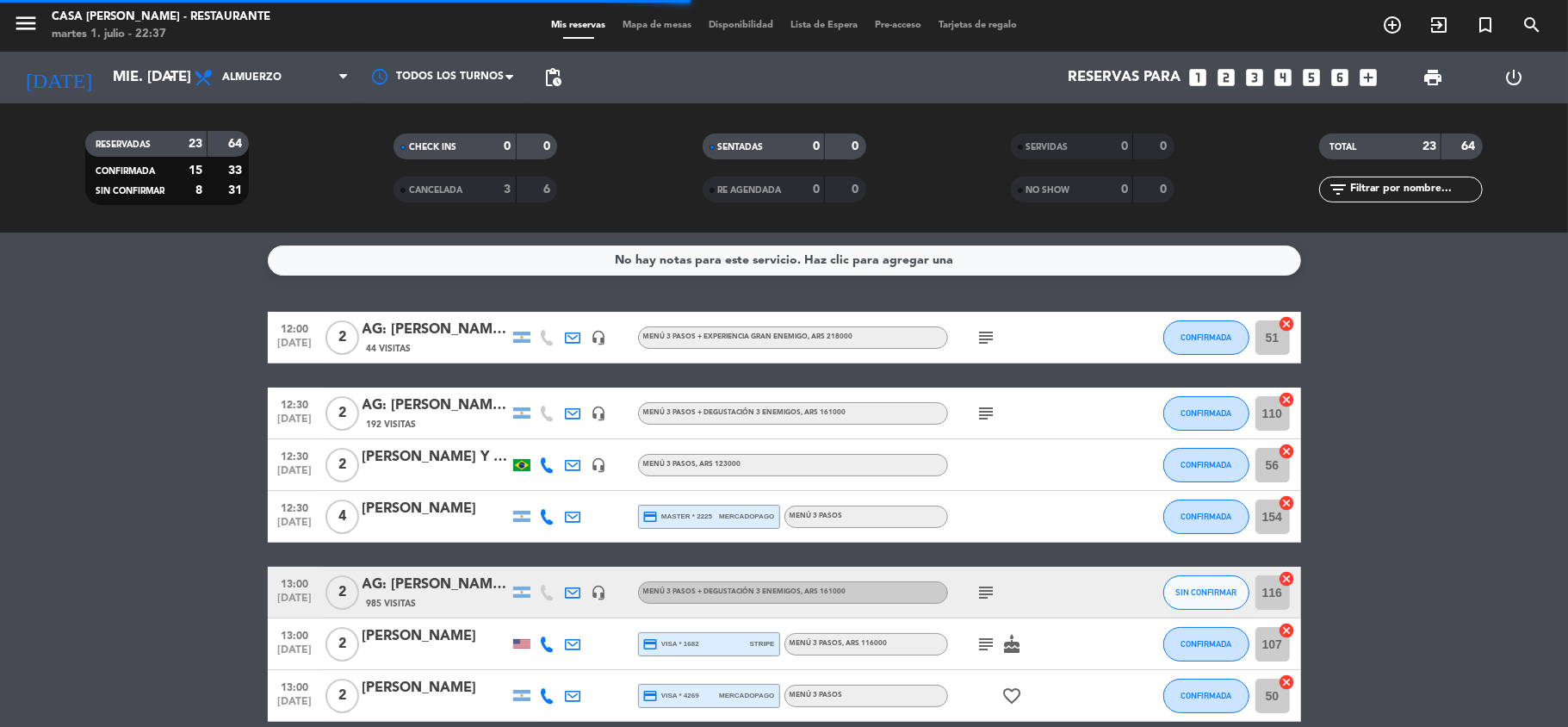 click on "12:00   [DATE]   2   AG: [PERSON_NAME]  X 2 / MIS REINAS    44 Visitas   headset_mic   Menú 3 Pasos + Experiencia Gran Enemigo , ARS 218000  subject  CONFIRMADA 51  cancel   12:30   [DATE]   2   AG: [PERSON_NAME] Singular X 2 / SUNTRIP    192 Visitas   headset_mic   Menú 3 Pasos + Degustación 3 Enemigos , ARS 161000  subject  CONFIRMADA 110  cancel   12:30   [DATE]   2   [PERSON_NAME] Y [PERSON_NAME]    headset_mic   Menú 3 Pasos , ARS 123000 CONFIRMADA 56  cancel   12:30   [DATE]   4   [PERSON_NAME]  credit_card  master * 2225   mercadopago   Menú 3 Pasos CONFIRMADA 154  cancel   13:00   [DATE]   2   AG: [PERSON_NAME] [PERSON_NAME] X 2 / [PERSON_NAME]    985 Visitas   headset_mic   Menú 3 Pasos + Degustación 3 Enemigos , ARS 161000  subject  SIN CONFIRMAR 116  cancel   13:00   [DATE]   2   [PERSON_NAME]  credit_card  visa * 1682   stripe   Menú 3 Pasos , ARS 116000  subject   cake  CONFIRMADA 107  cancel   13:00   [DATE]   2   [PERSON_NAME]  credit_card  visa * 4269   mercadopago   Menú 3 Pasos CONFIRMADA" 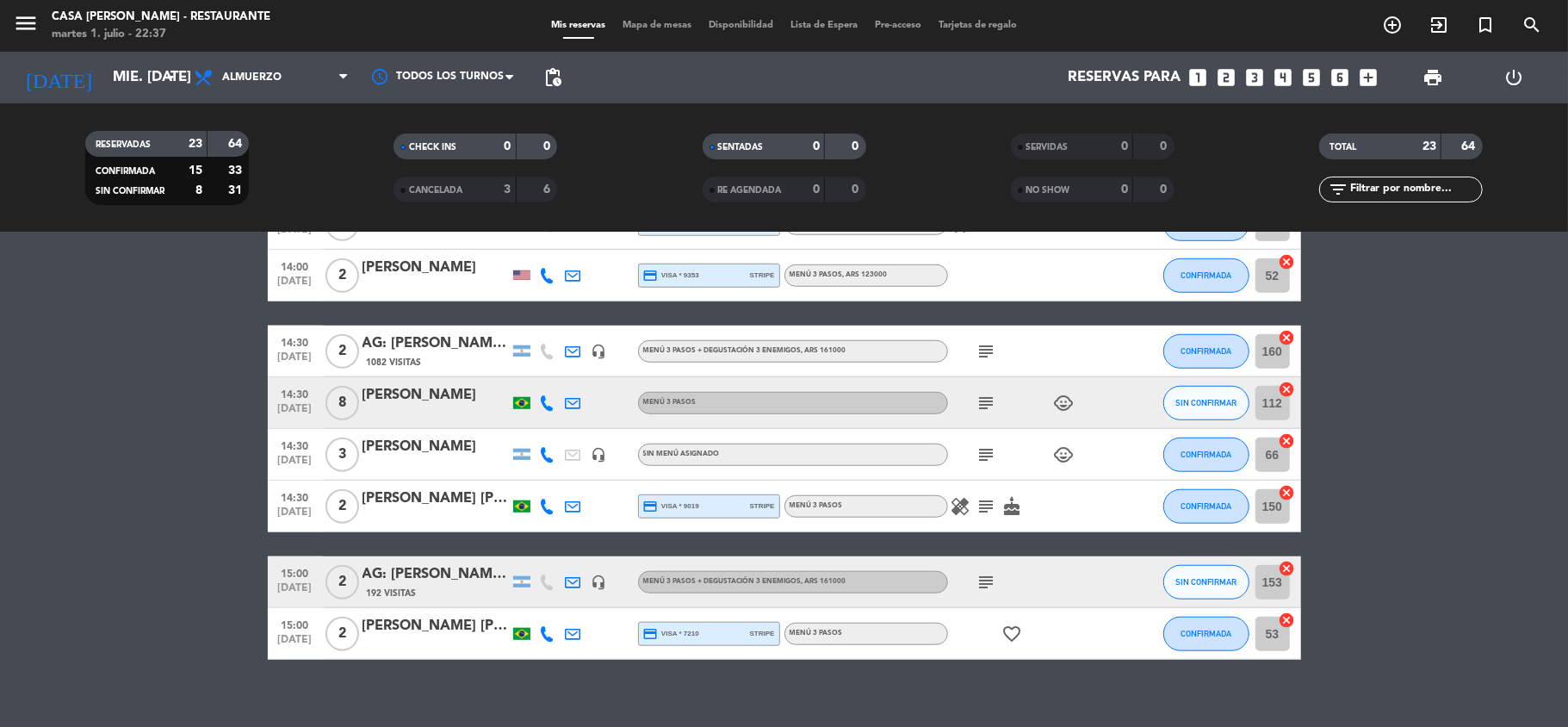scroll, scrollTop: 1004, scrollLeft: 0, axis: vertical 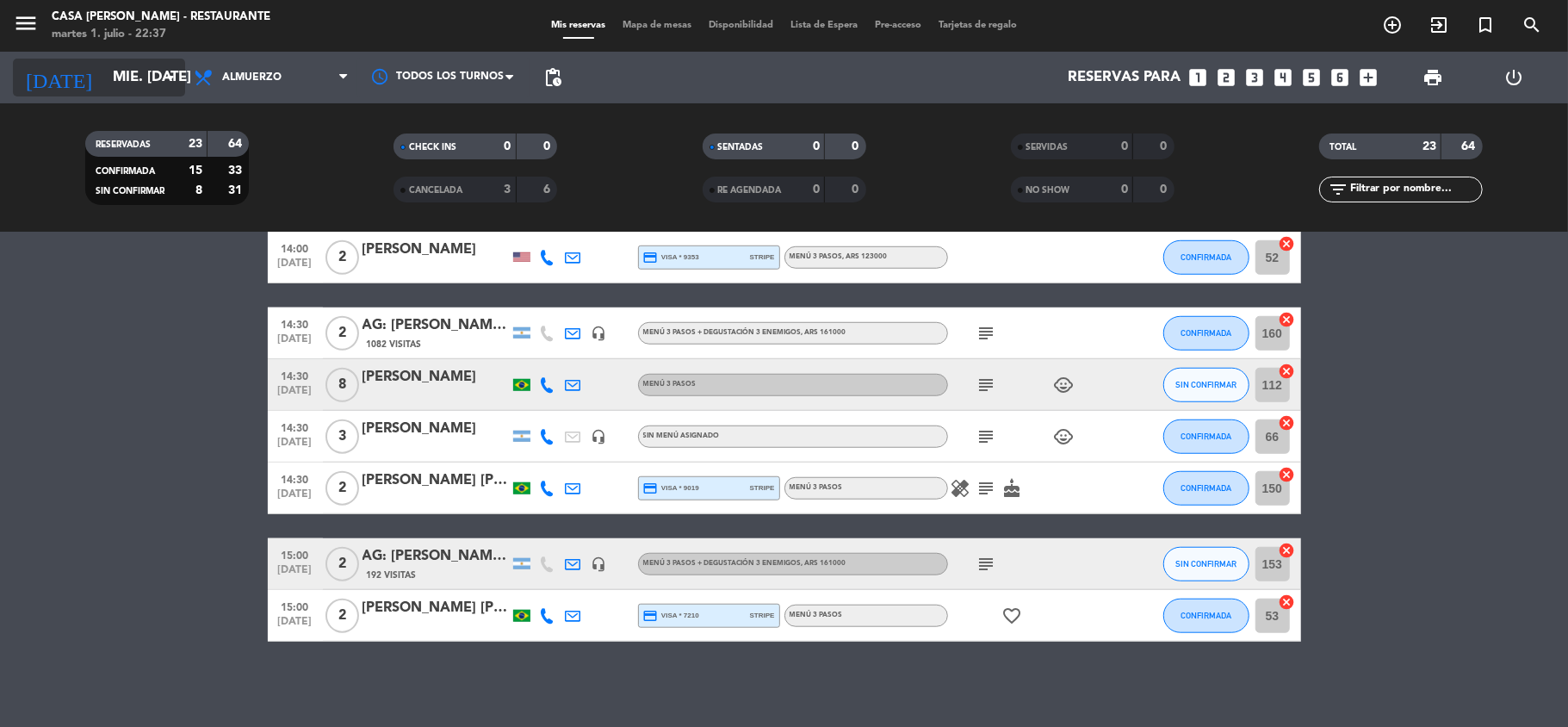 click on "mié. [DATE]" 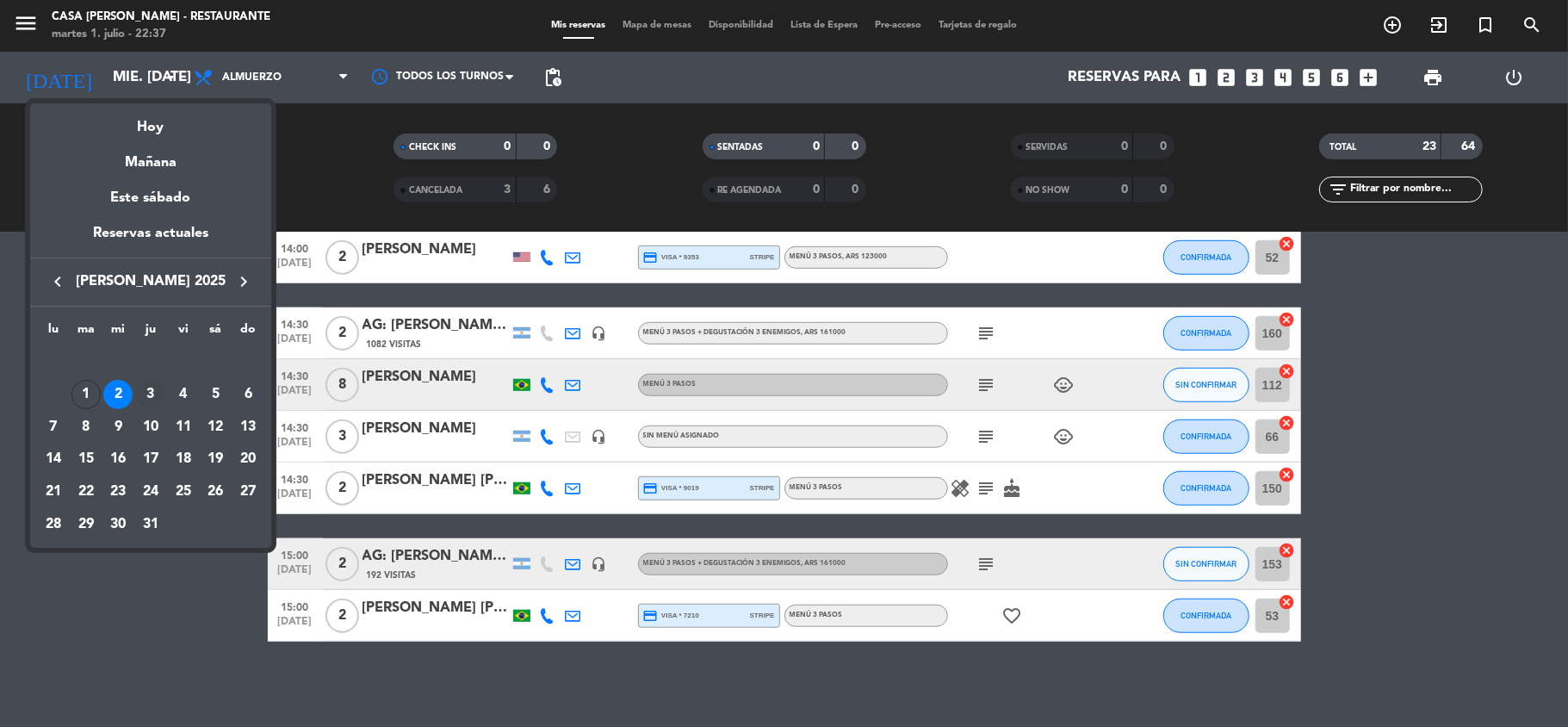 click on "3" at bounding box center (151, 395) 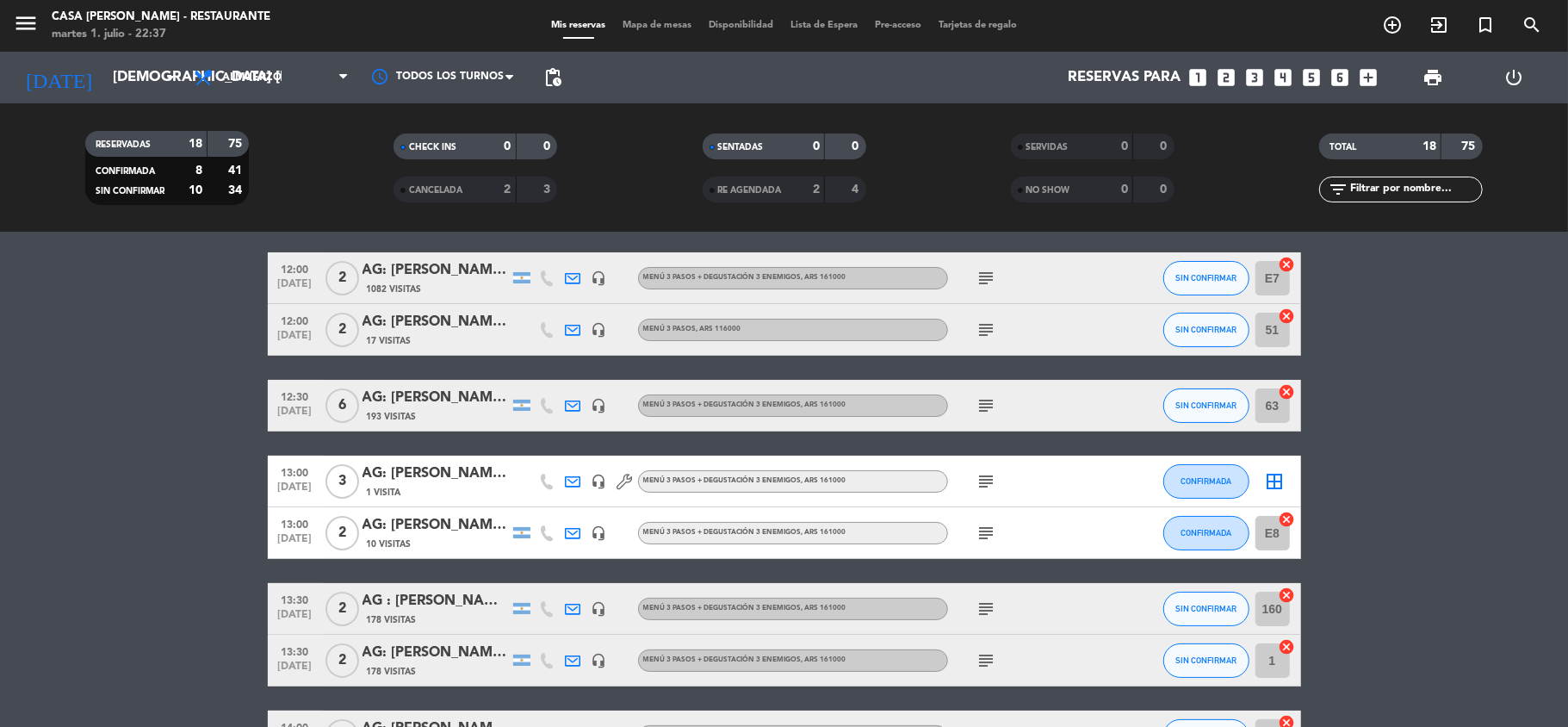 scroll, scrollTop: 0, scrollLeft: 0, axis: both 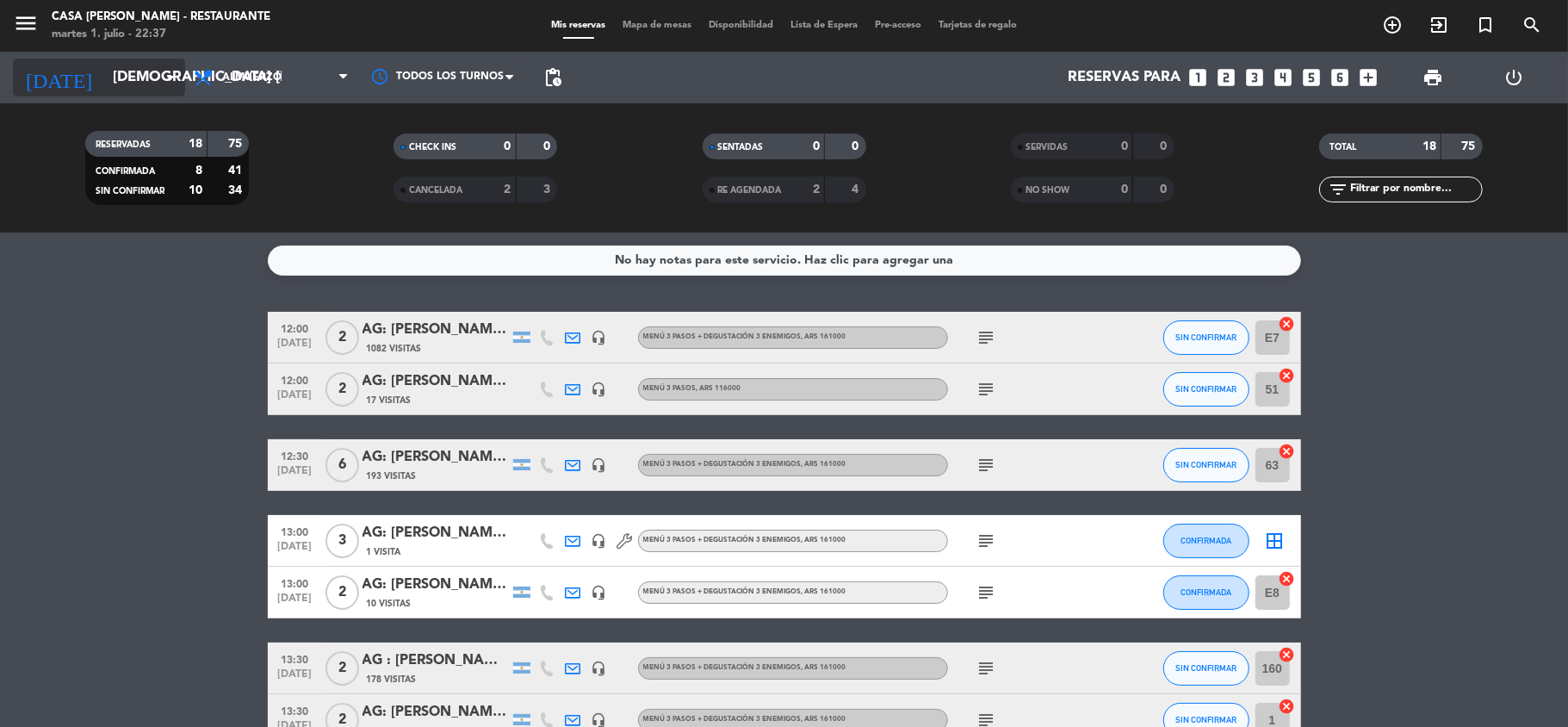 click on "[DEMOGRAPHIC_DATA] [DATE]" 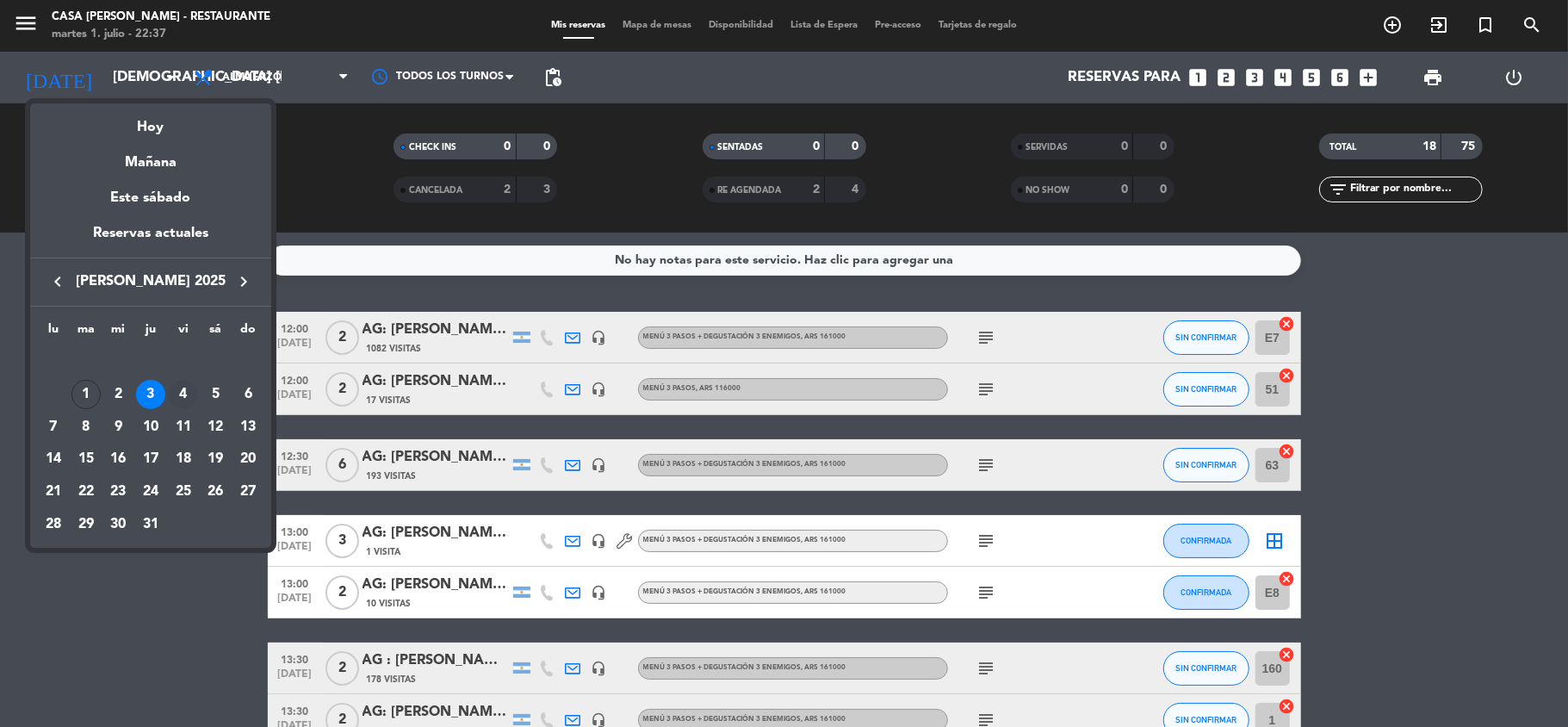 click on "4" at bounding box center [183, 395] 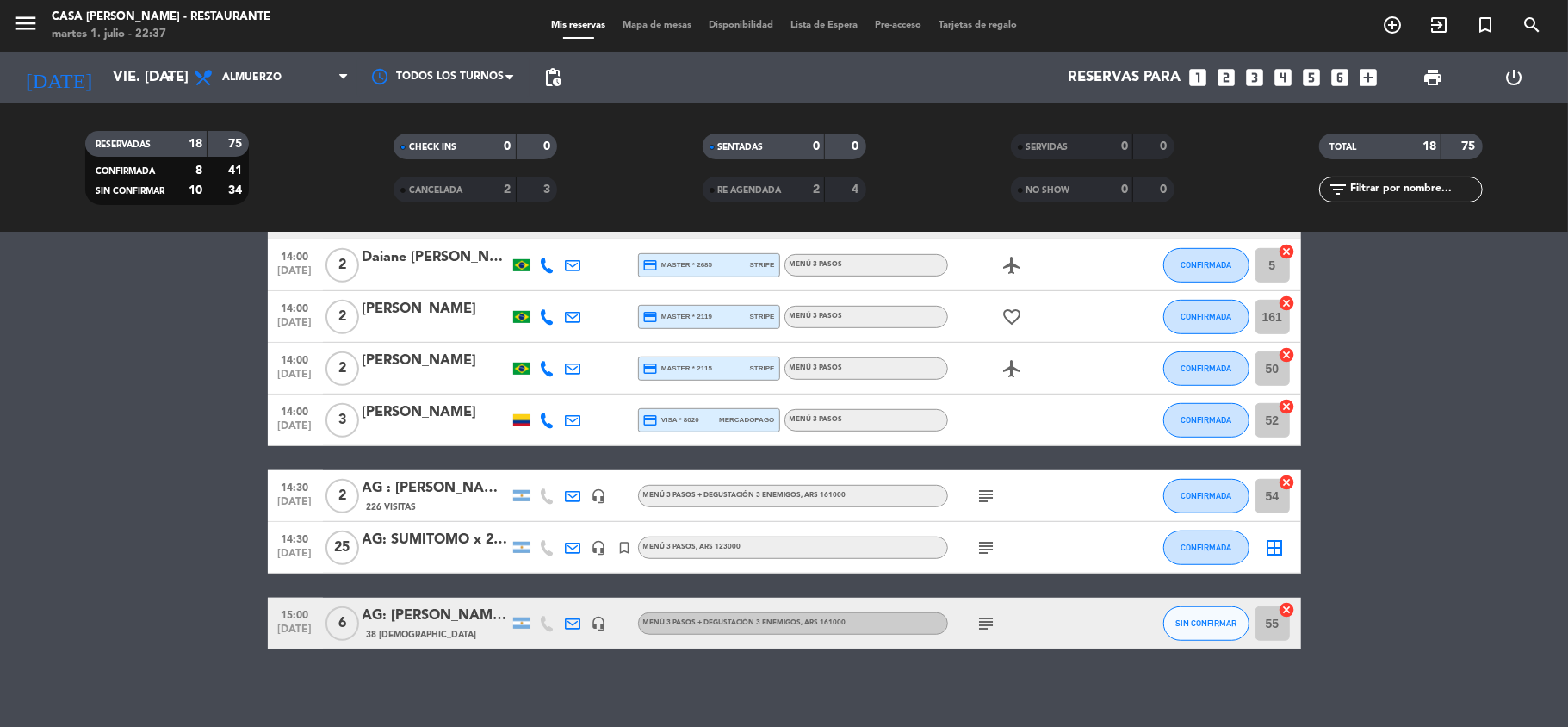 scroll, scrollTop: 745, scrollLeft: 0, axis: vertical 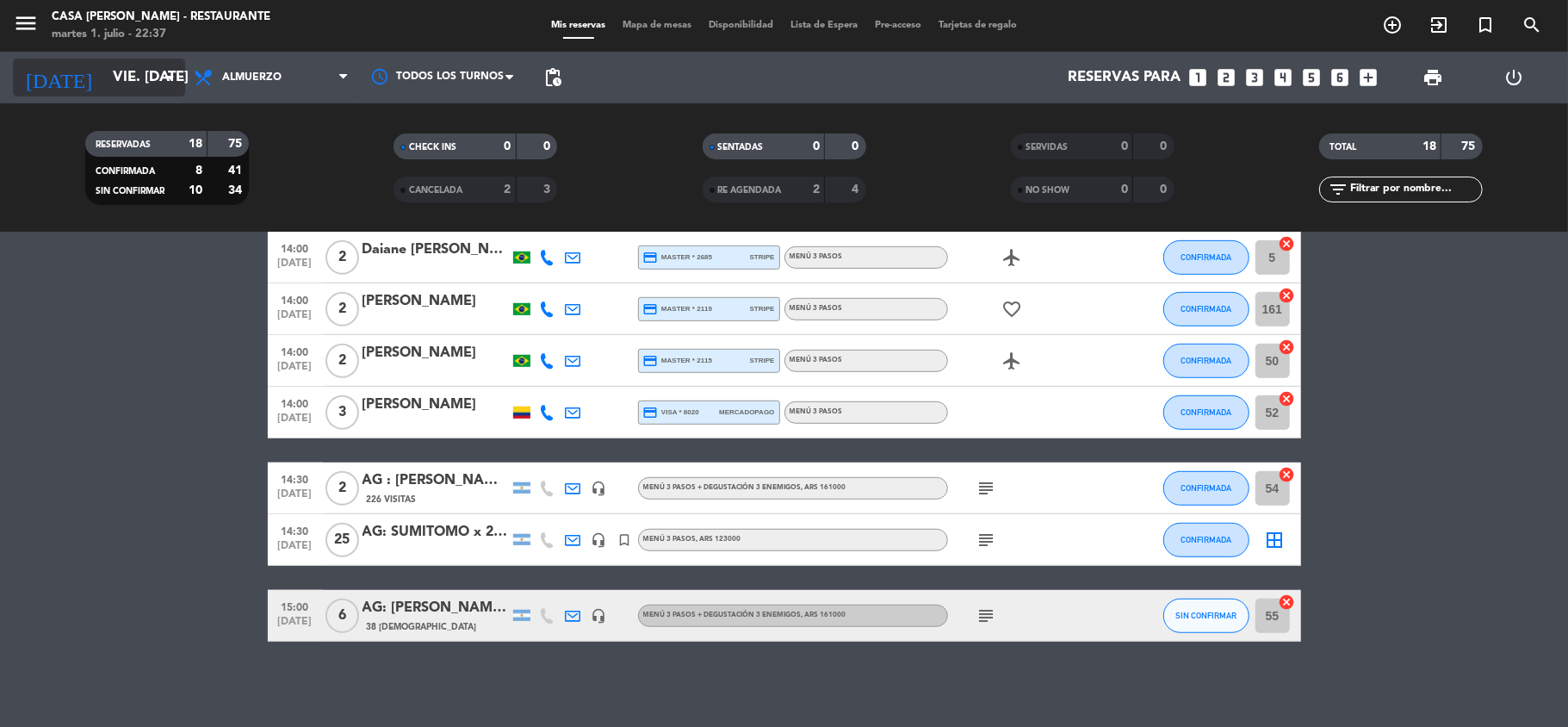 click on "vie. [DATE]" 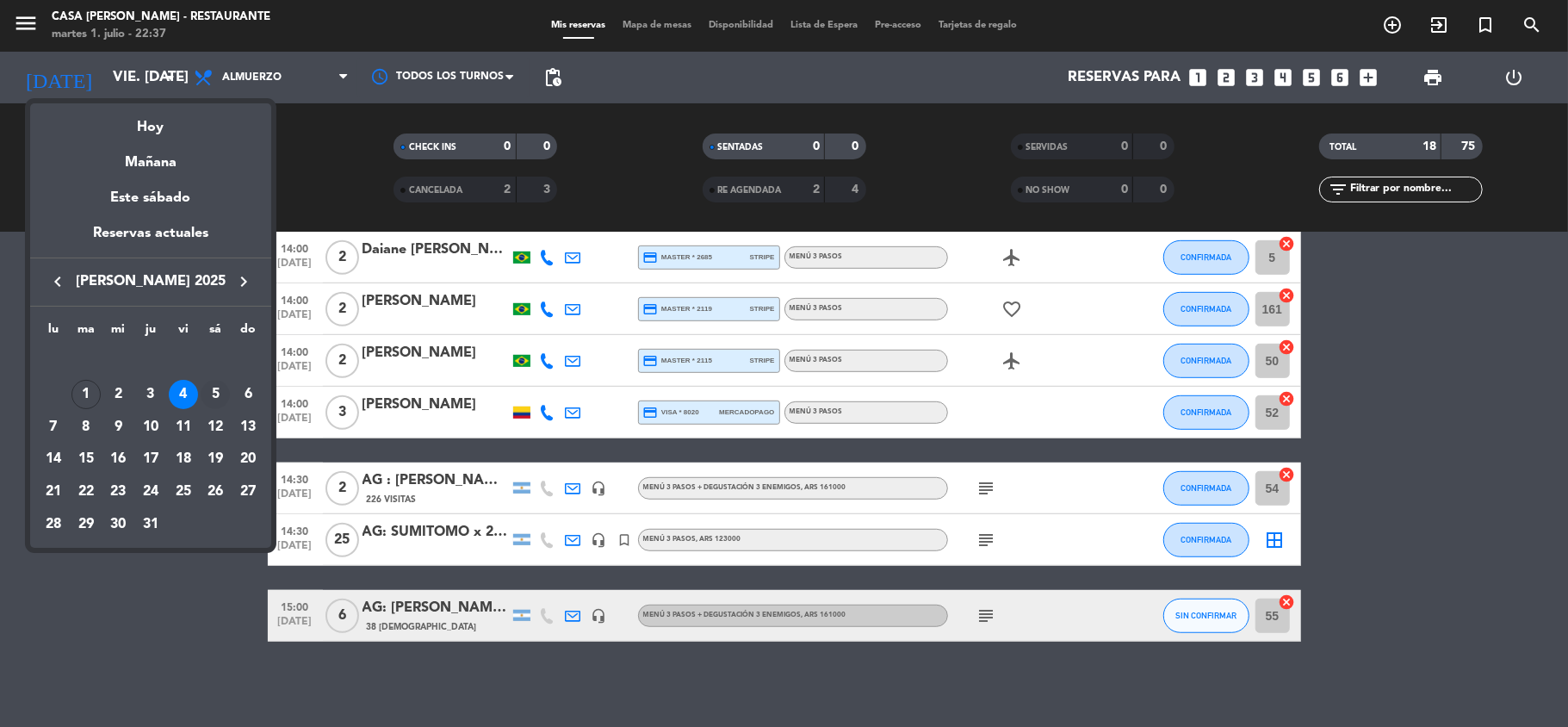 click on "5" at bounding box center [215, 395] 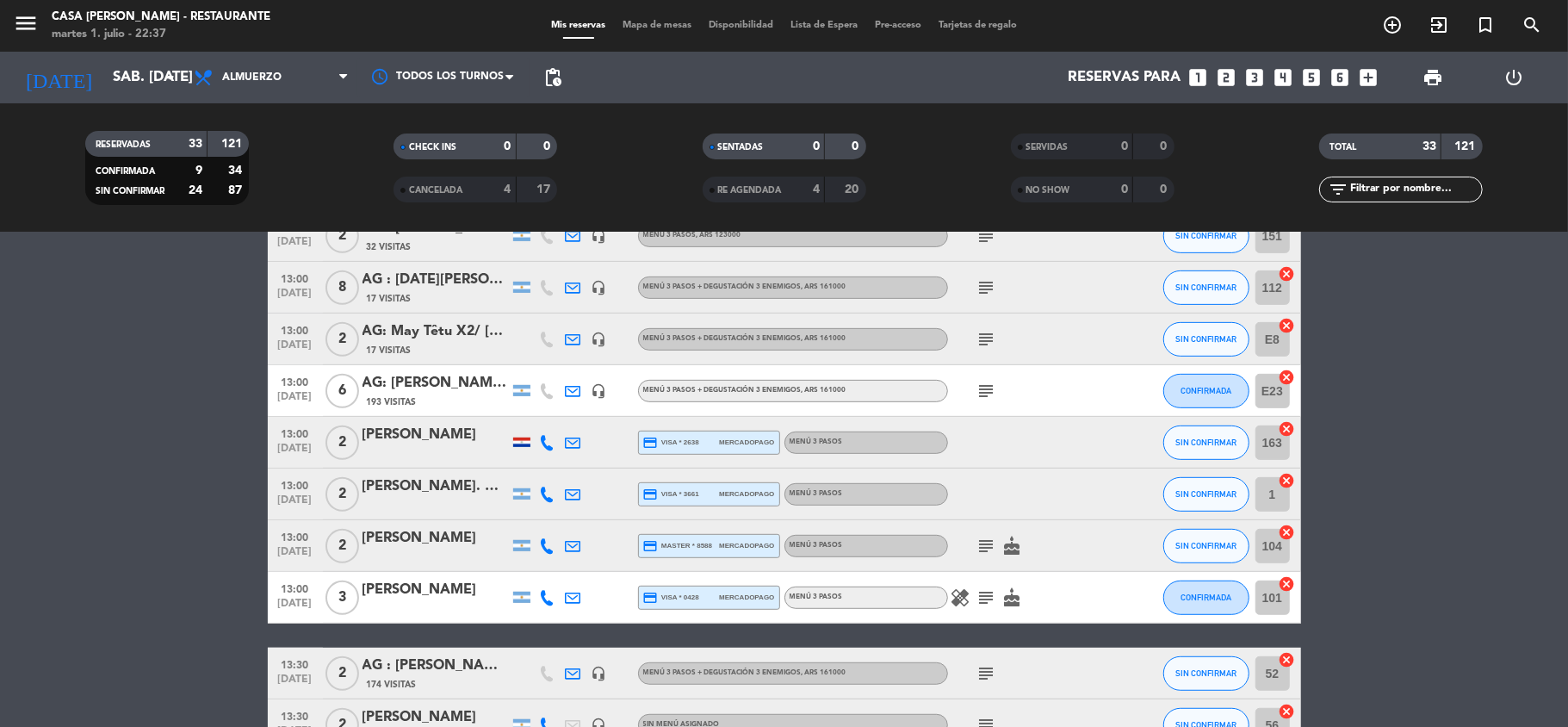 scroll, scrollTop: 574, scrollLeft: 0, axis: vertical 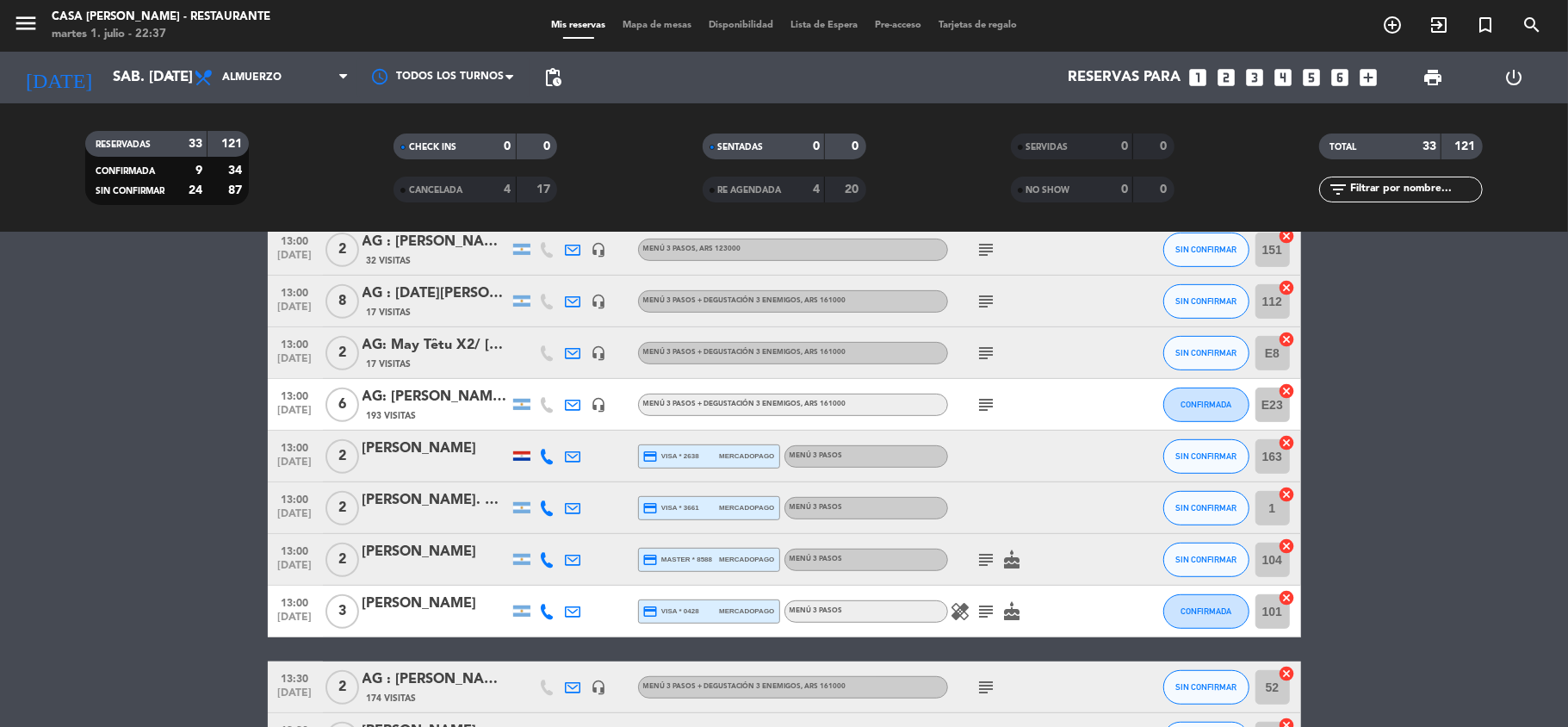 click 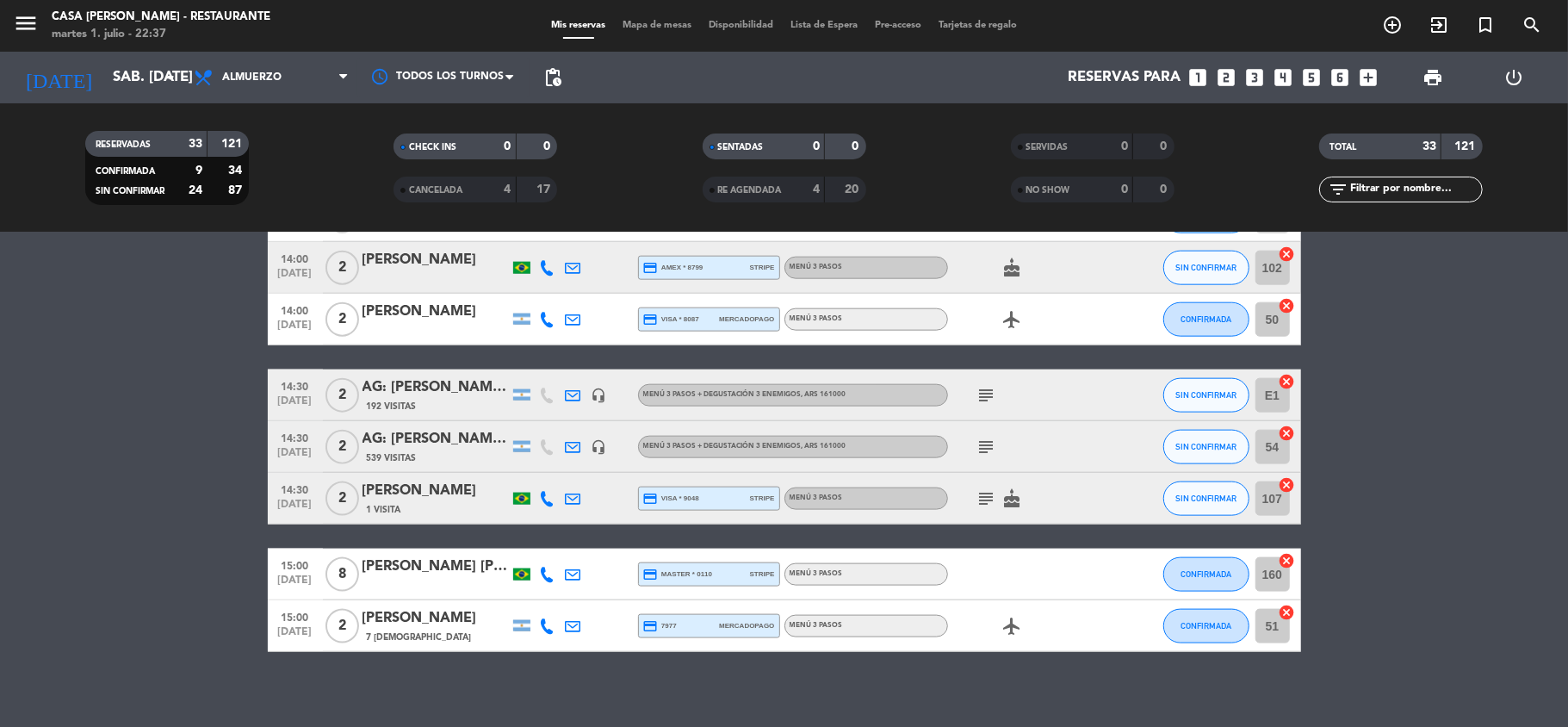 scroll, scrollTop: 1544, scrollLeft: 0, axis: vertical 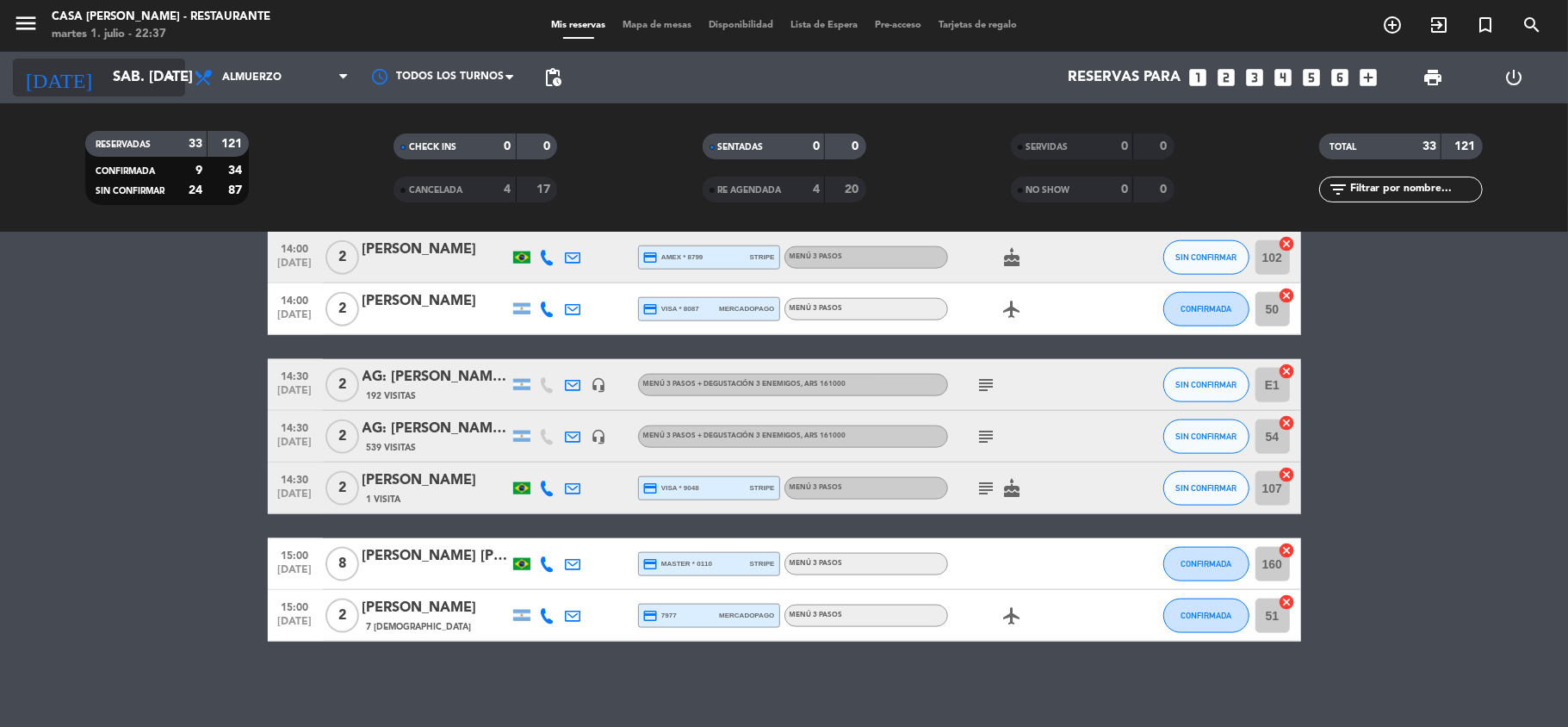 click on "sáb. [DATE]" 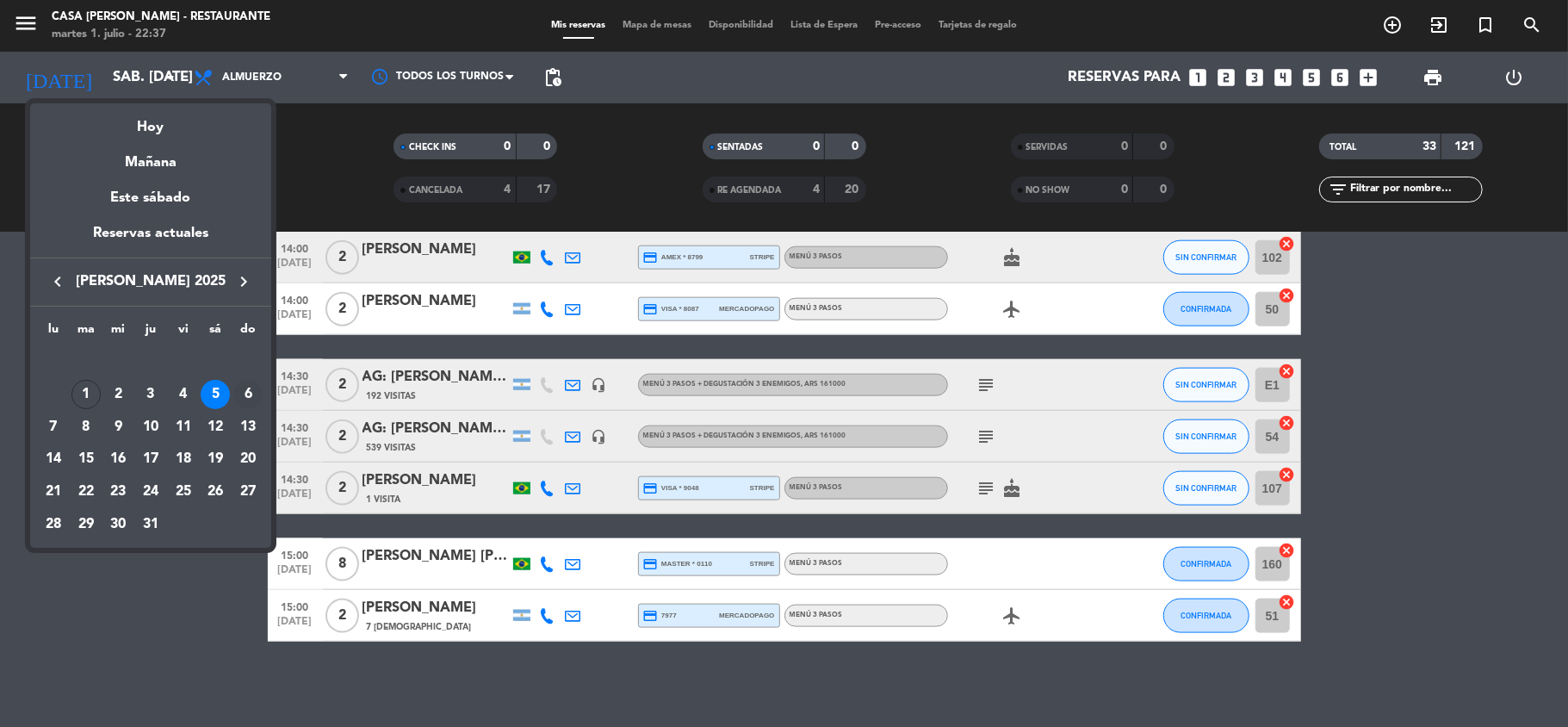 click on "6" at bounding box center (248, 395) 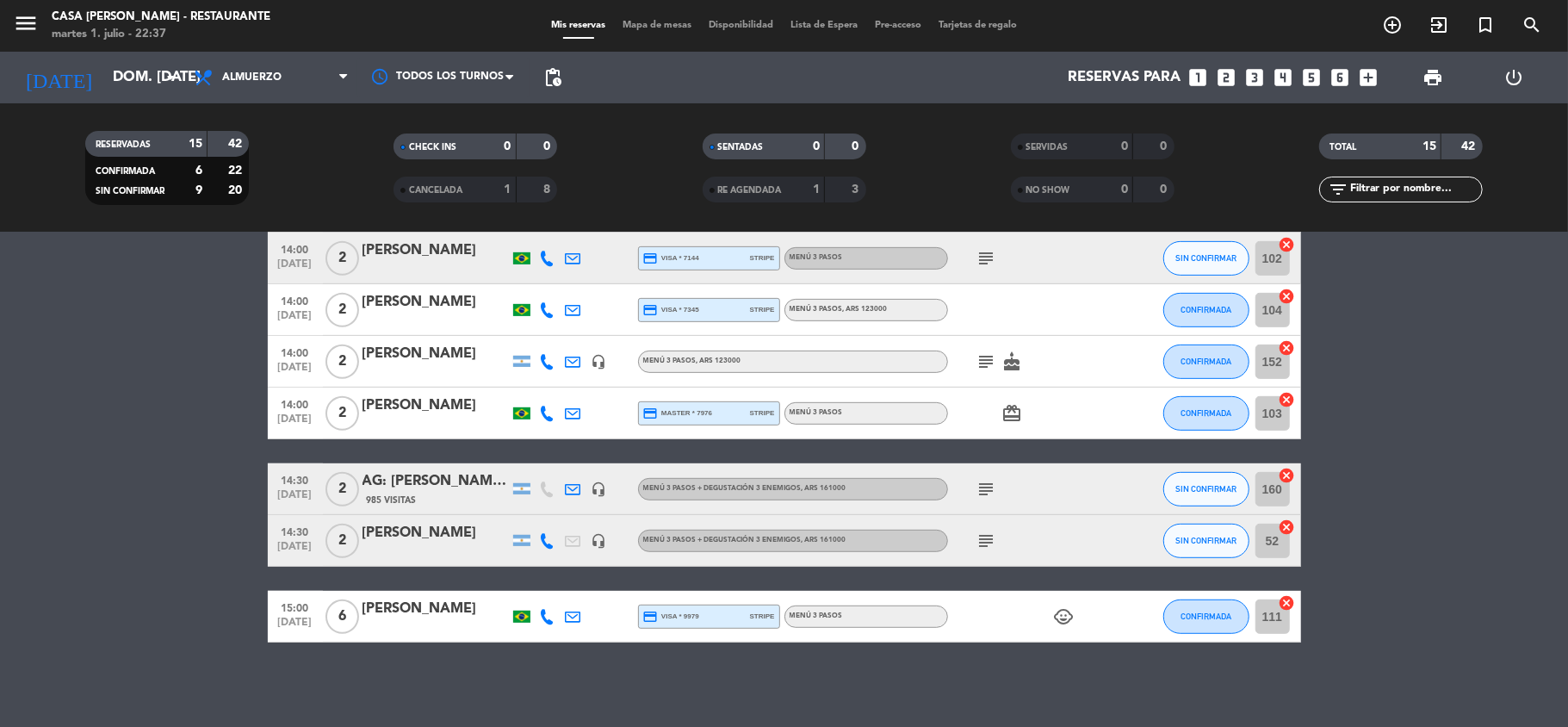 scroll, scrollTop: 590, scrollLeft: 0, axis: vertical 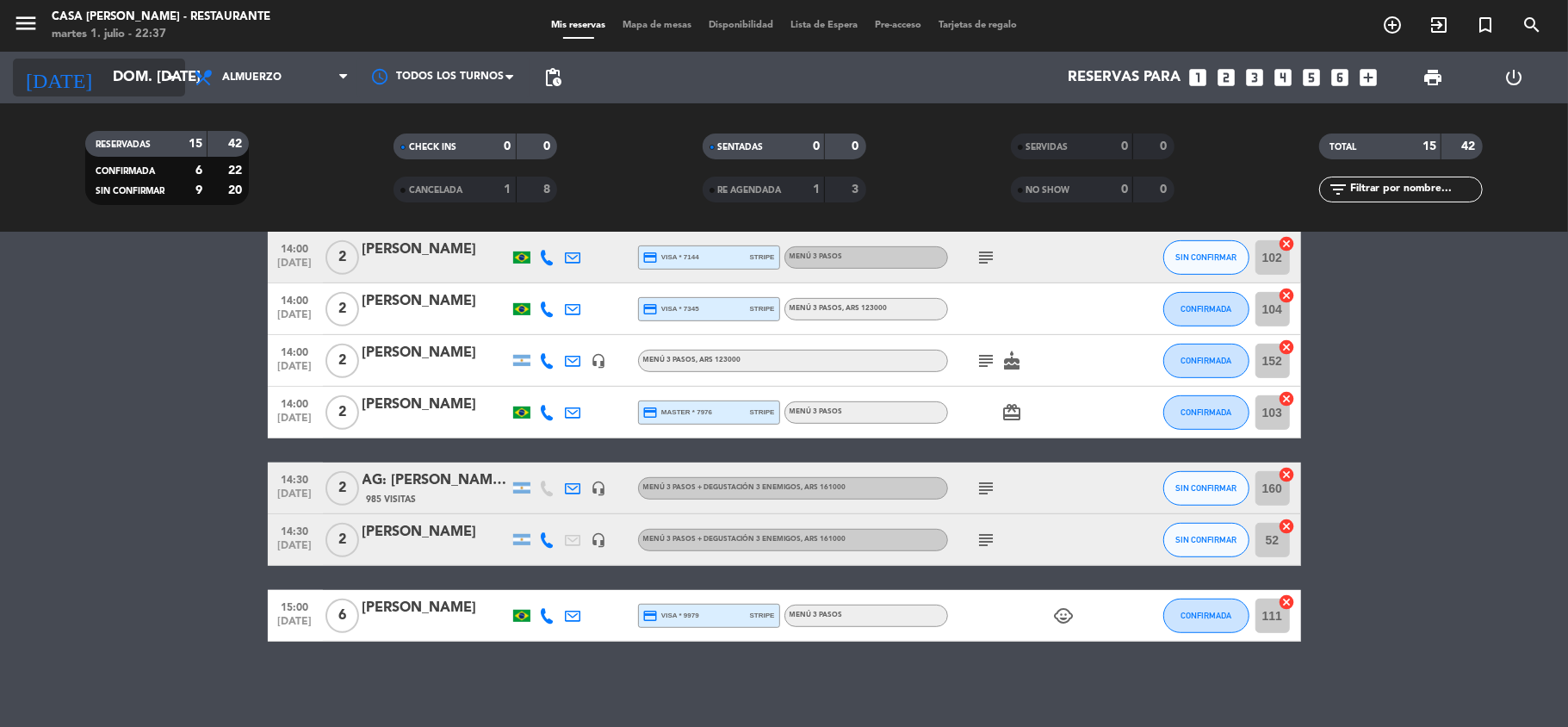 click on "dom. [DATE]" 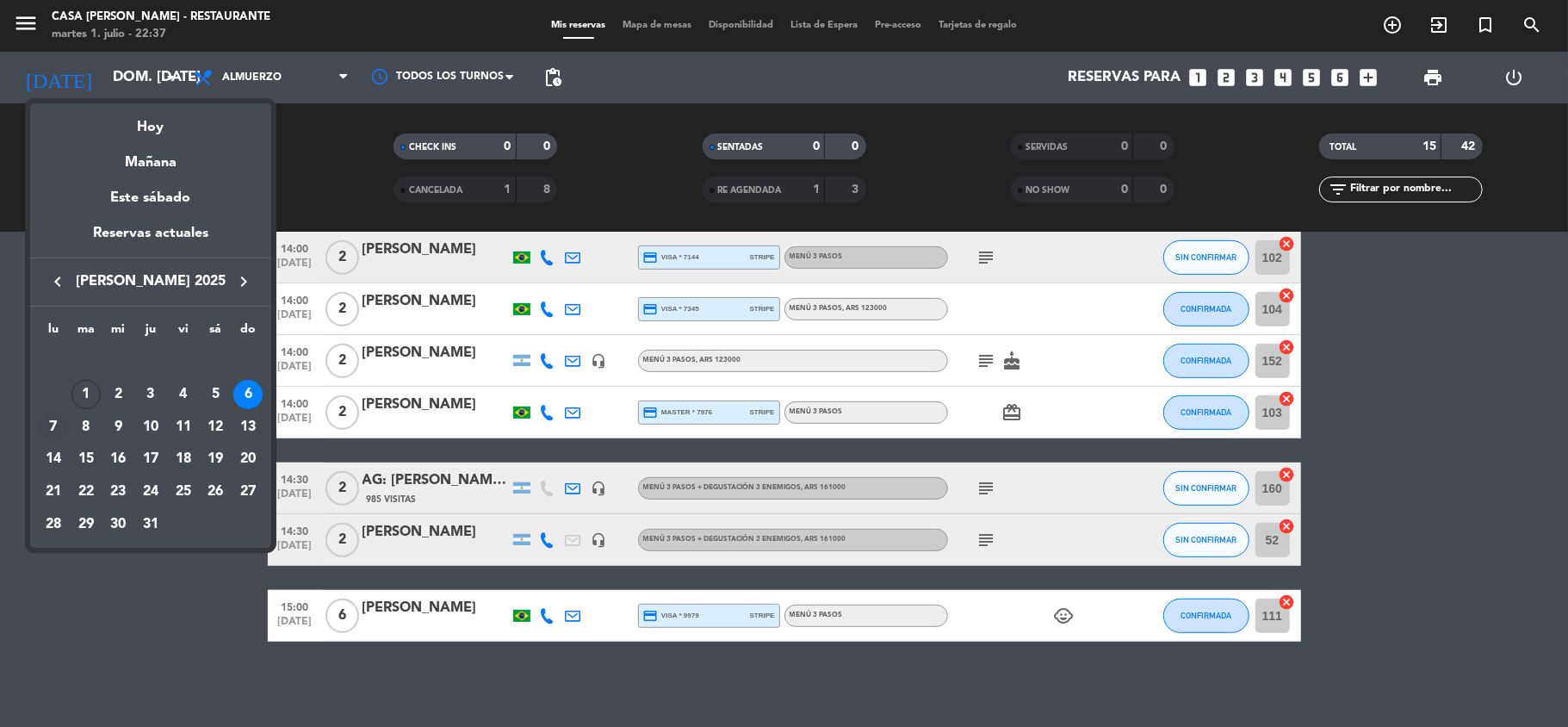 click on "7" at bounding box center [53, 427] 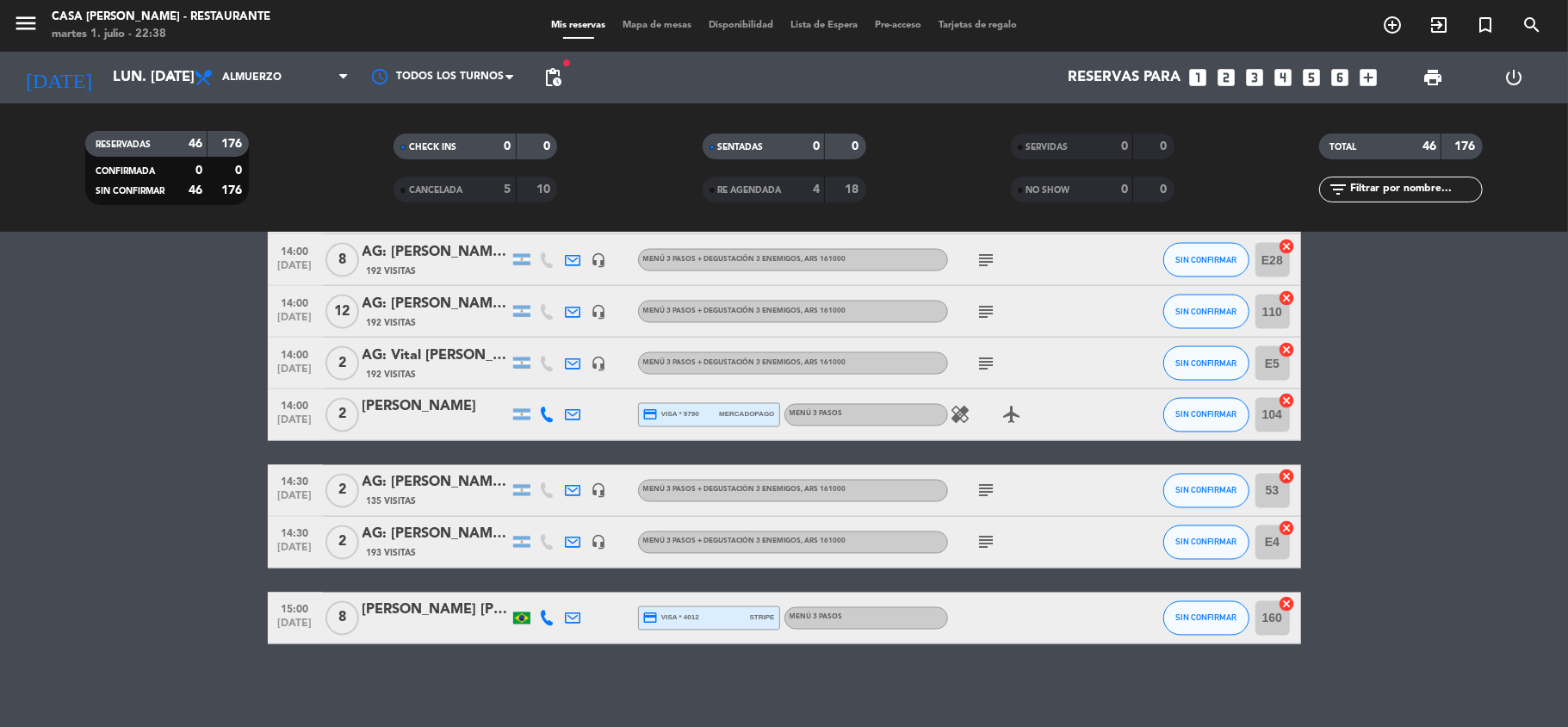 scroll, scrollTop: 2192, scrollLeft: 0, axis: vertical 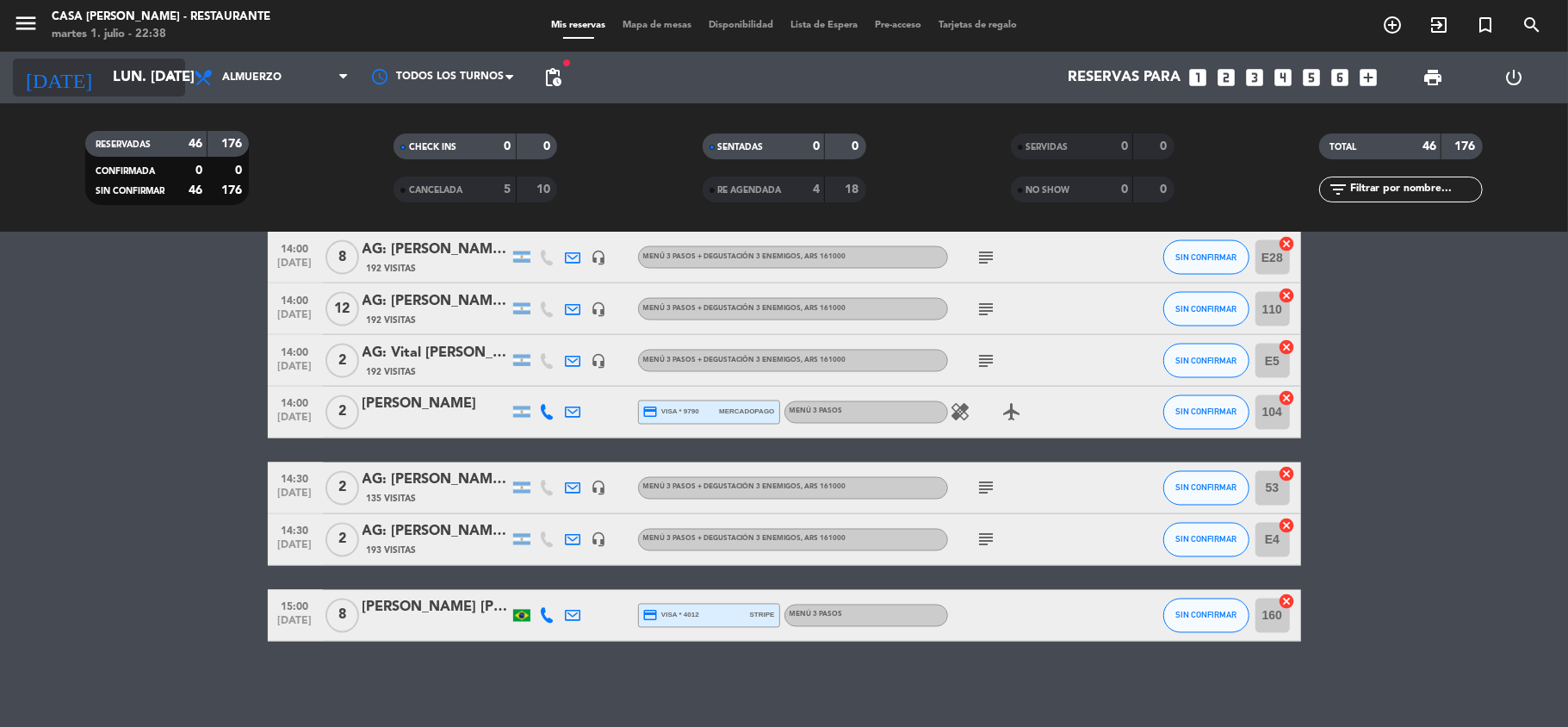 click on "lun. [DATE]" 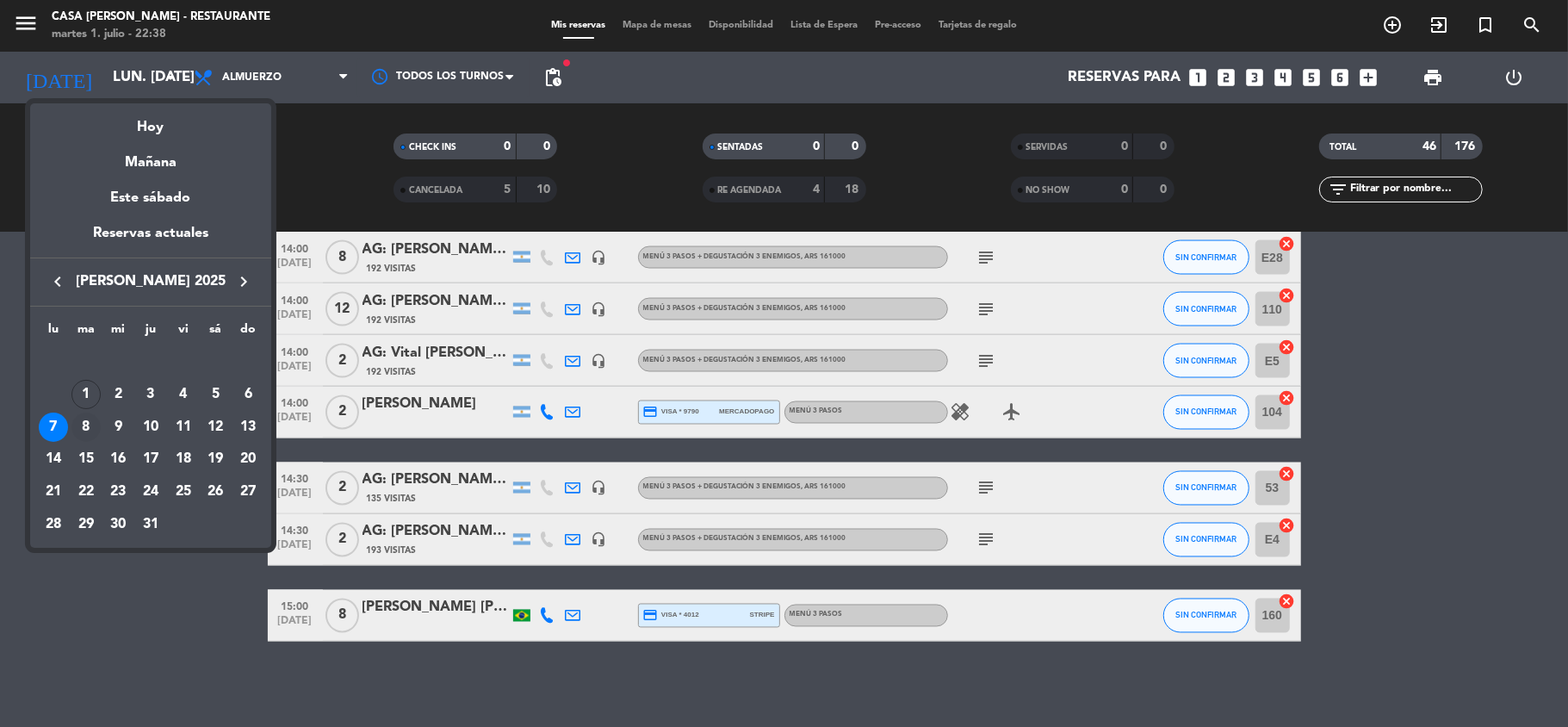 click on "8" at bounding box center (86, 427) 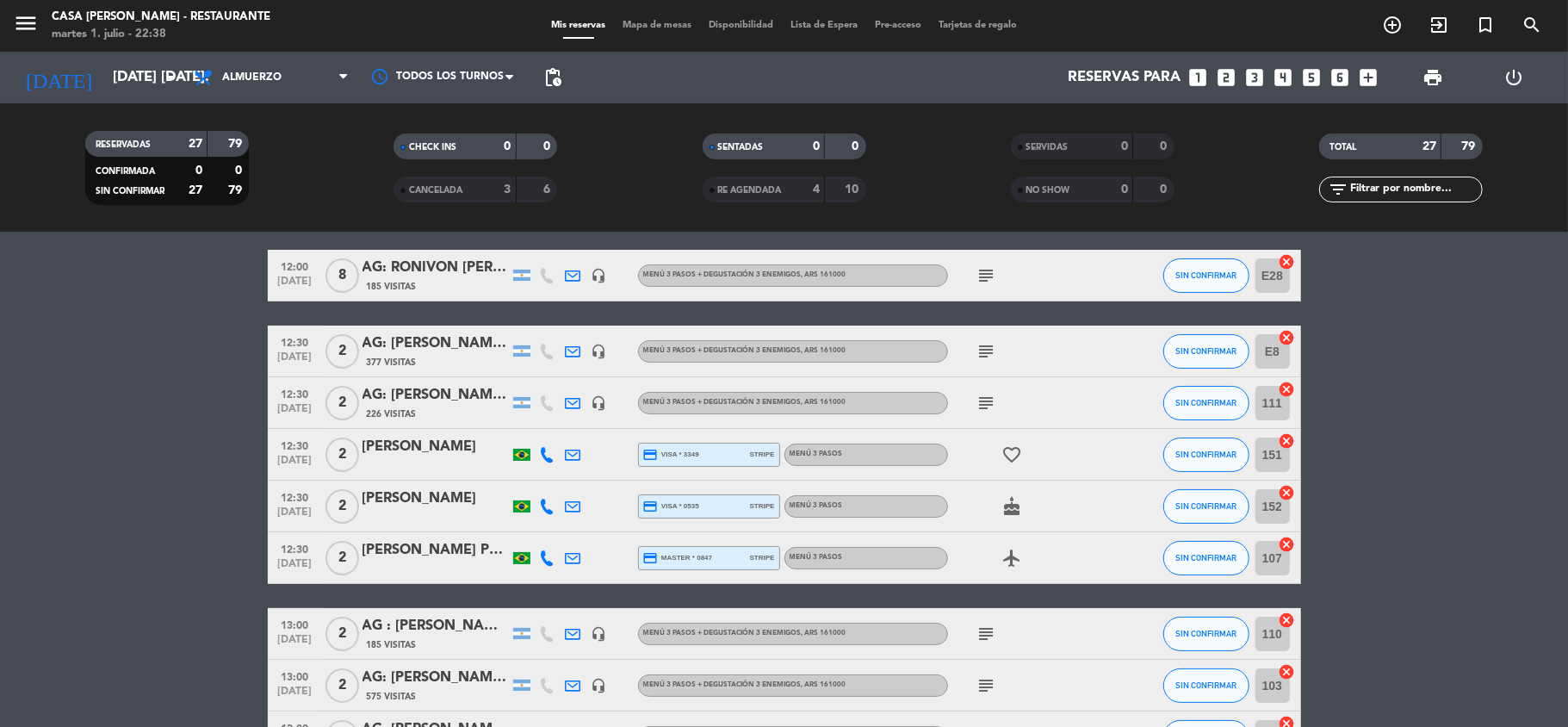 scroll, scrollTop: 0, scrollLeft: 0, axis: both 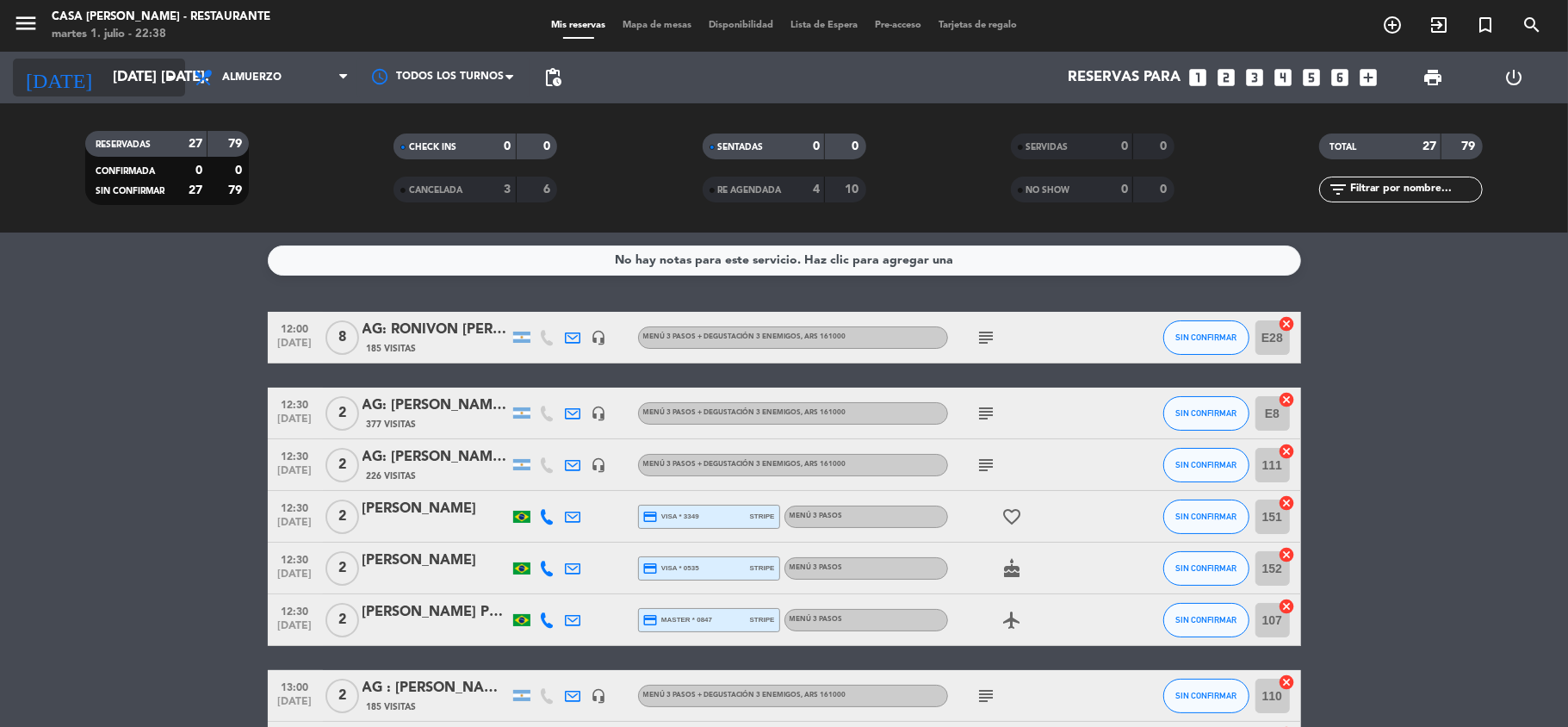 click on "[DATE] [DATE]." 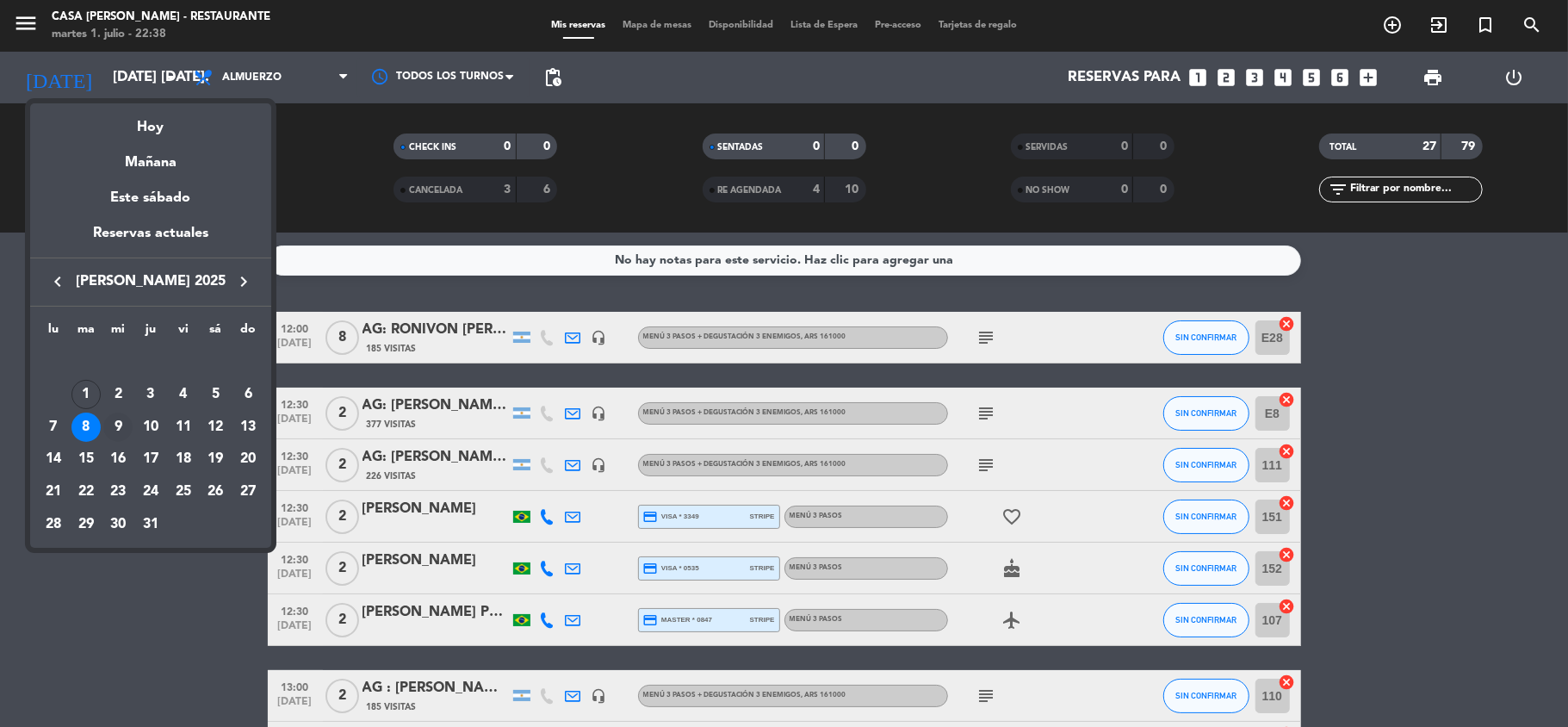 click on "9" at bounding box center [118, 427] 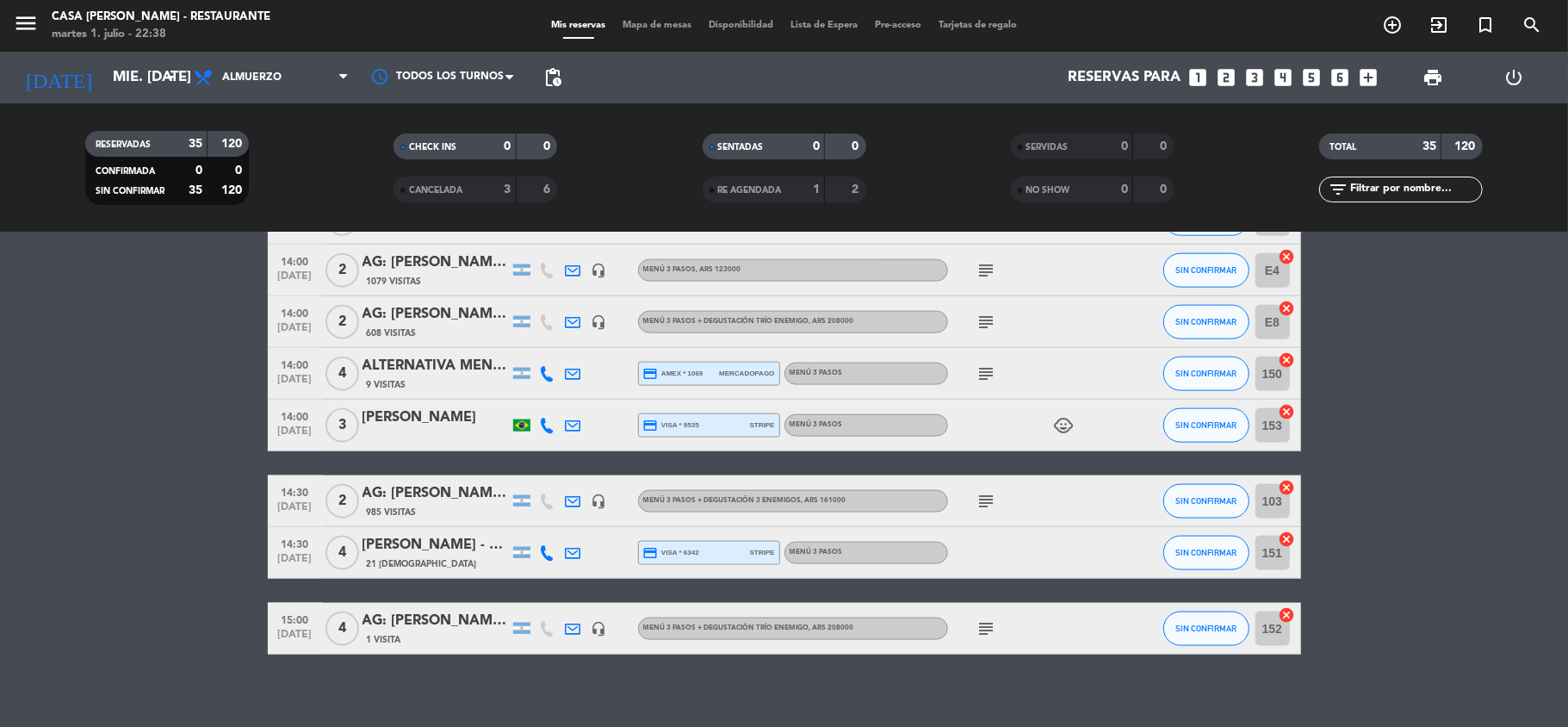 scroll, scrollTop: 1648, scrollLeft: 0, axis: vertical 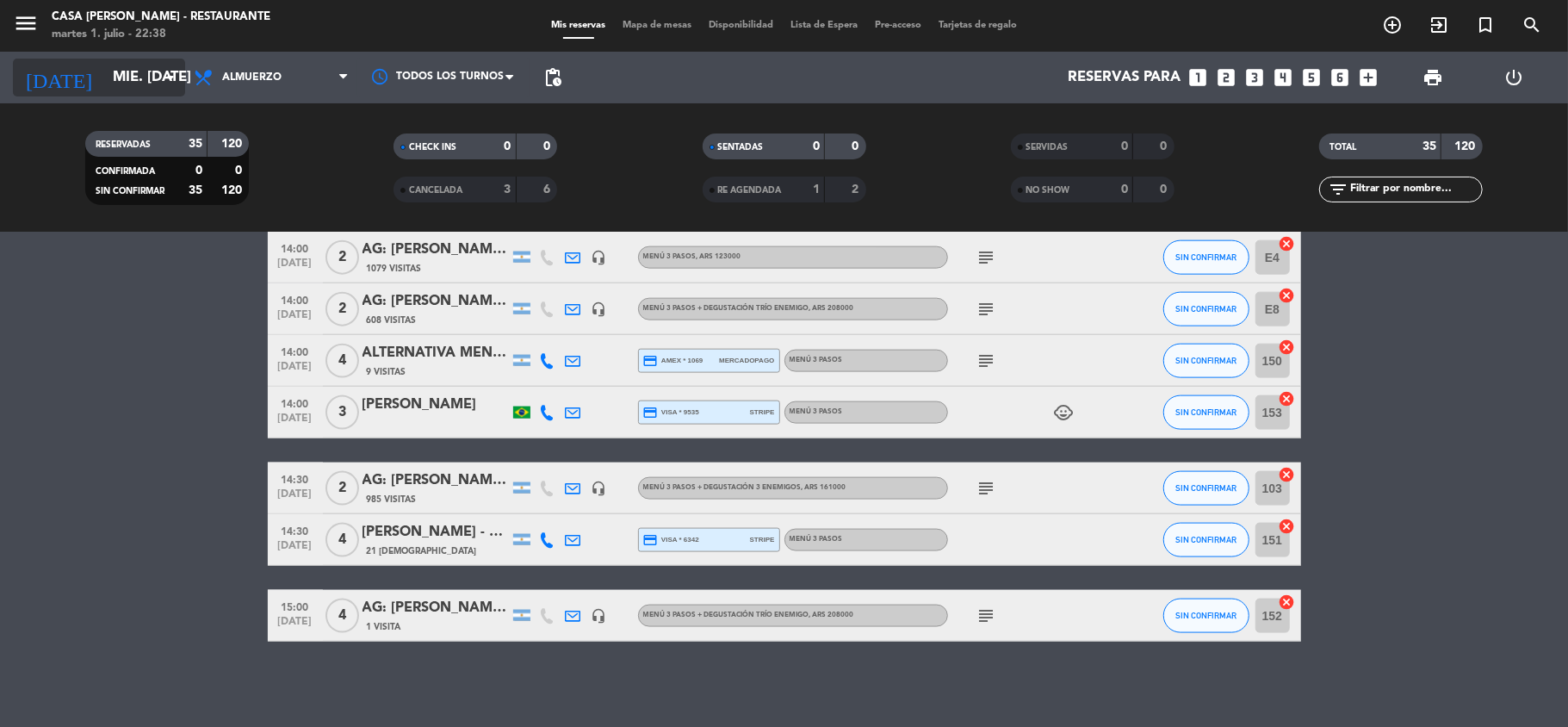 click on "mié. [DATE]" 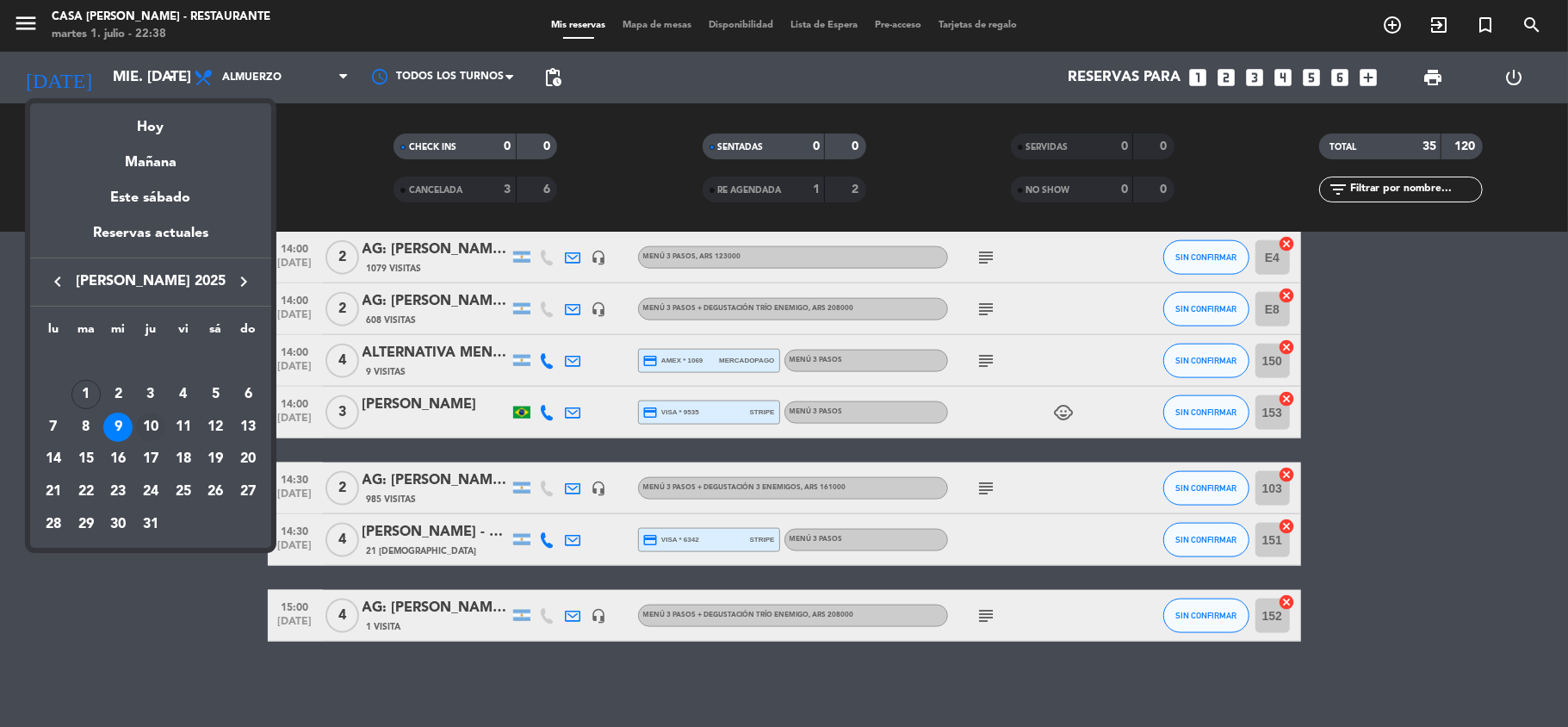click on "10" at bounding box center [151, 427] 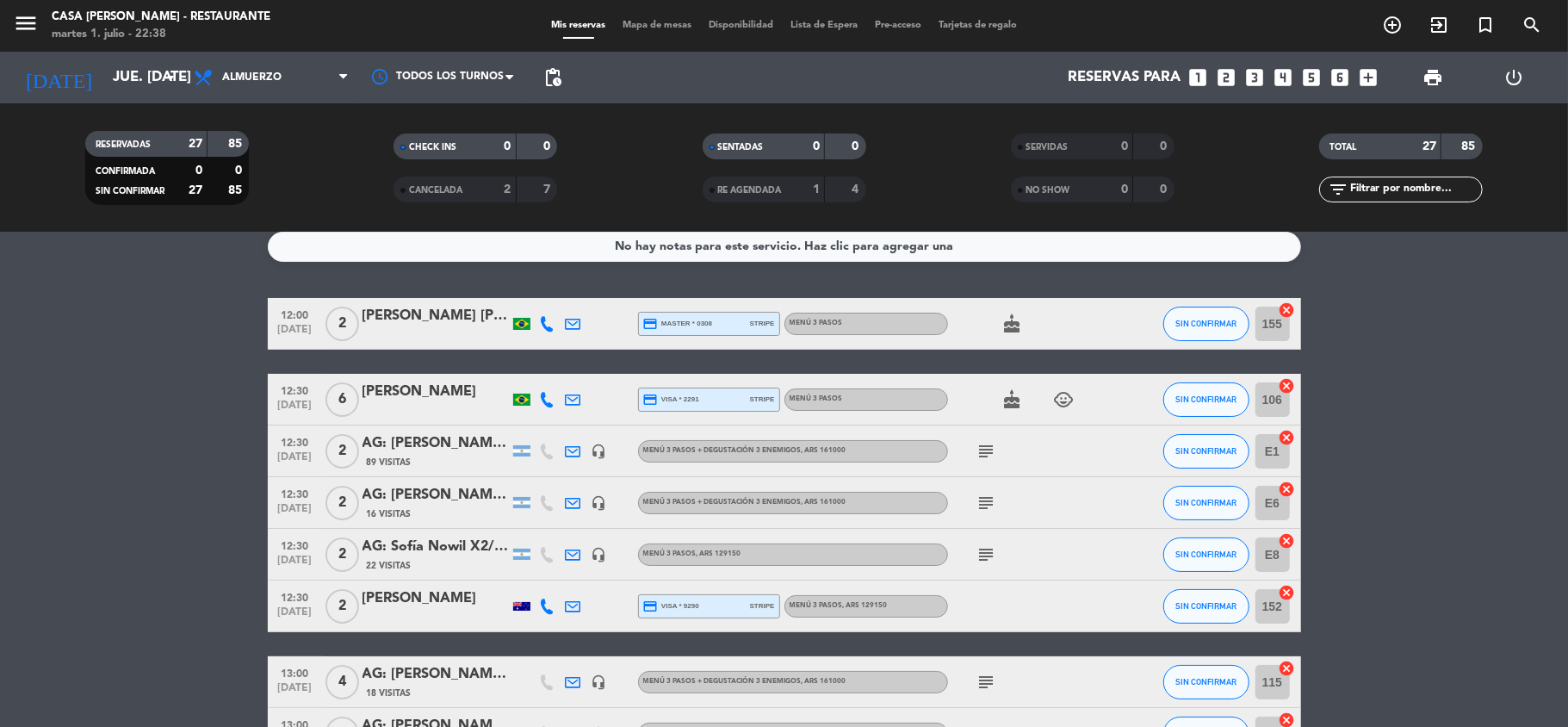 scroll, scrollTop: 0, scrollLeft: 0, axis: both 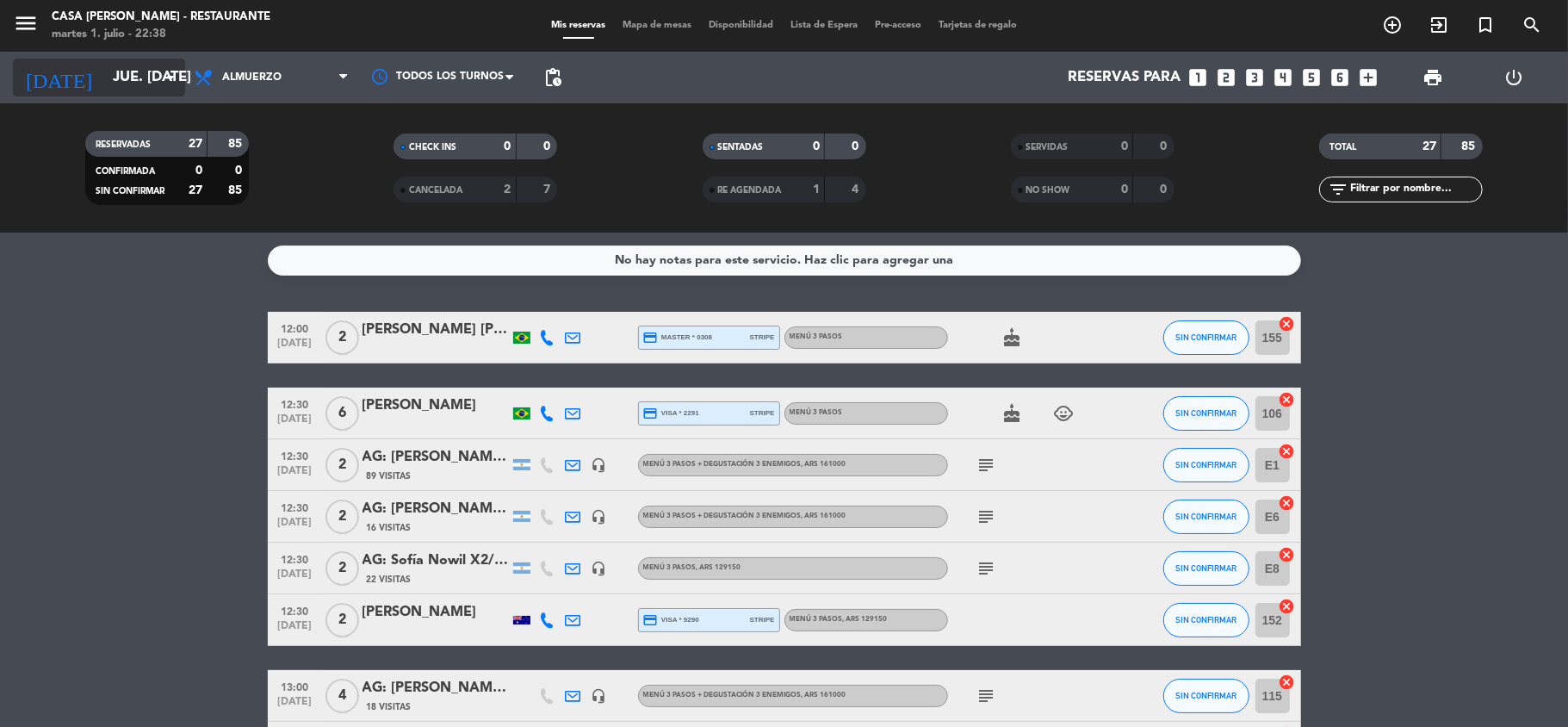click on "arrow_drop_down" 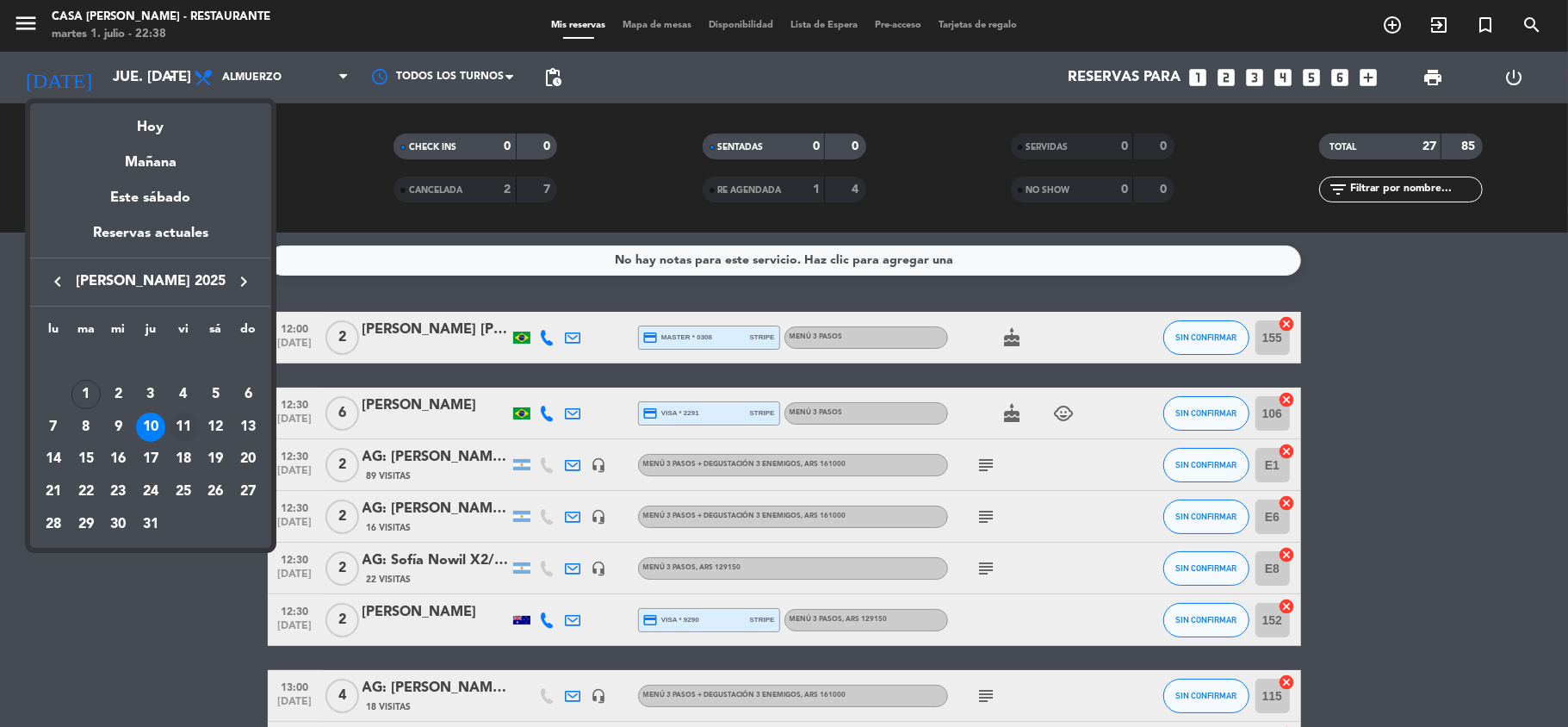 click on "11" at bounding box center [183, 427] 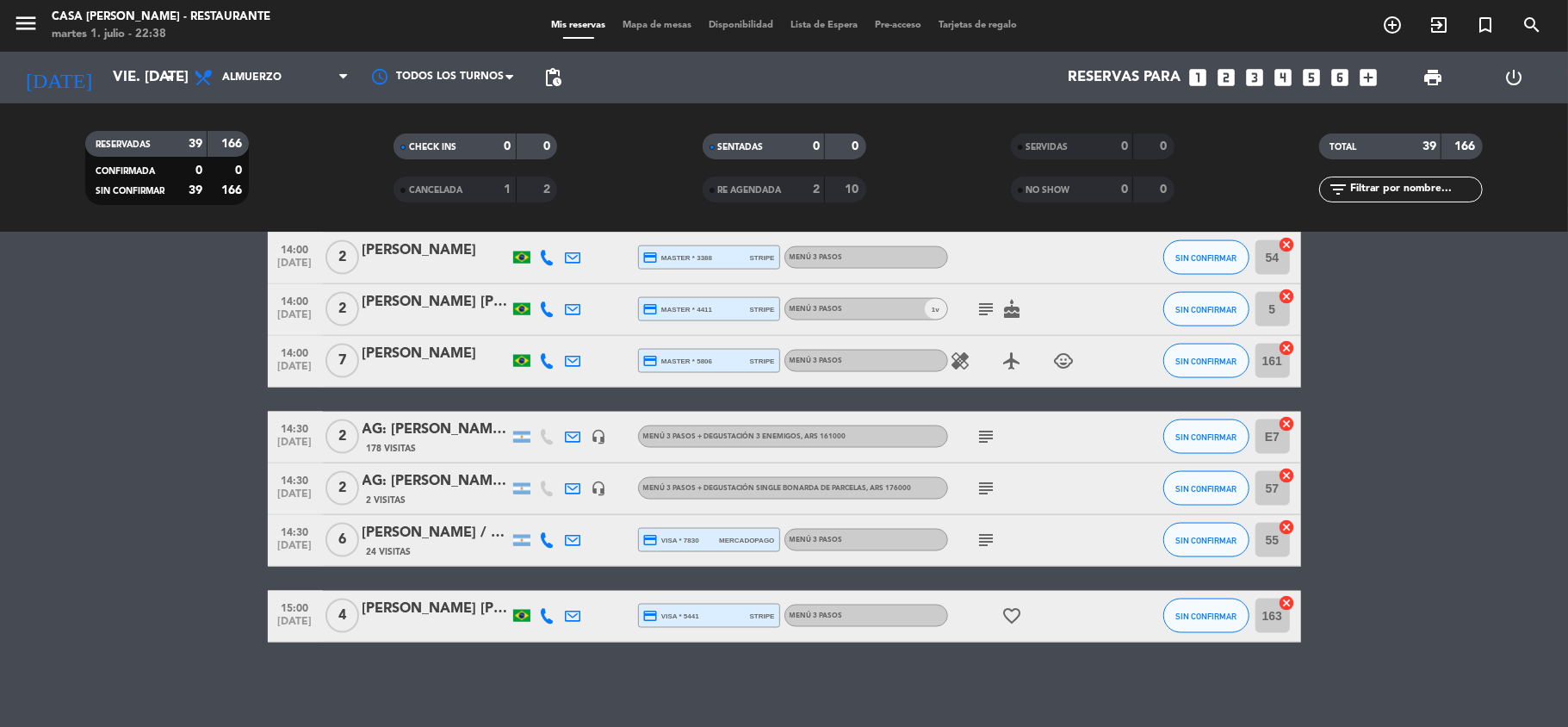 scroll, scrollTop: 1923, scrollLeft: 0, axis: vertical 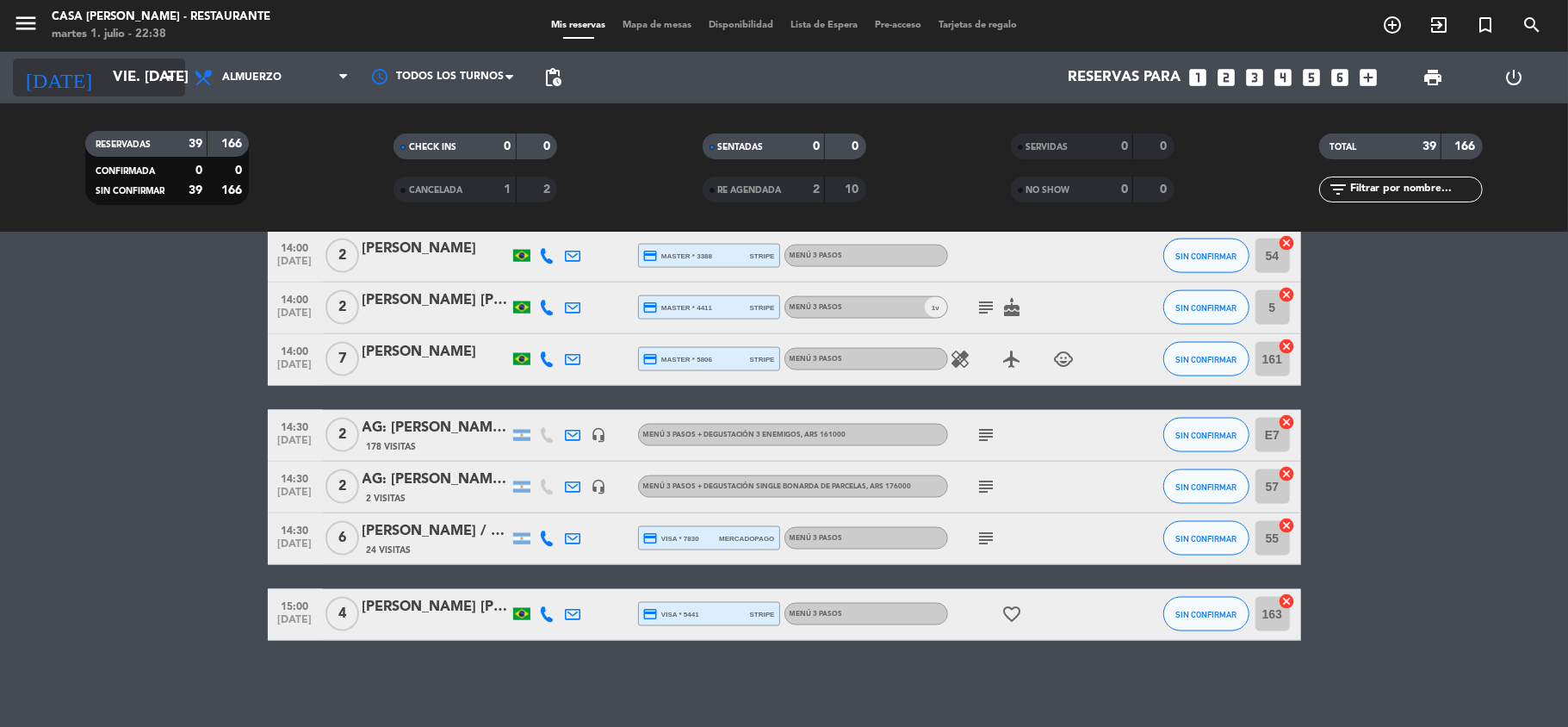 click on "vie. [DATE]" 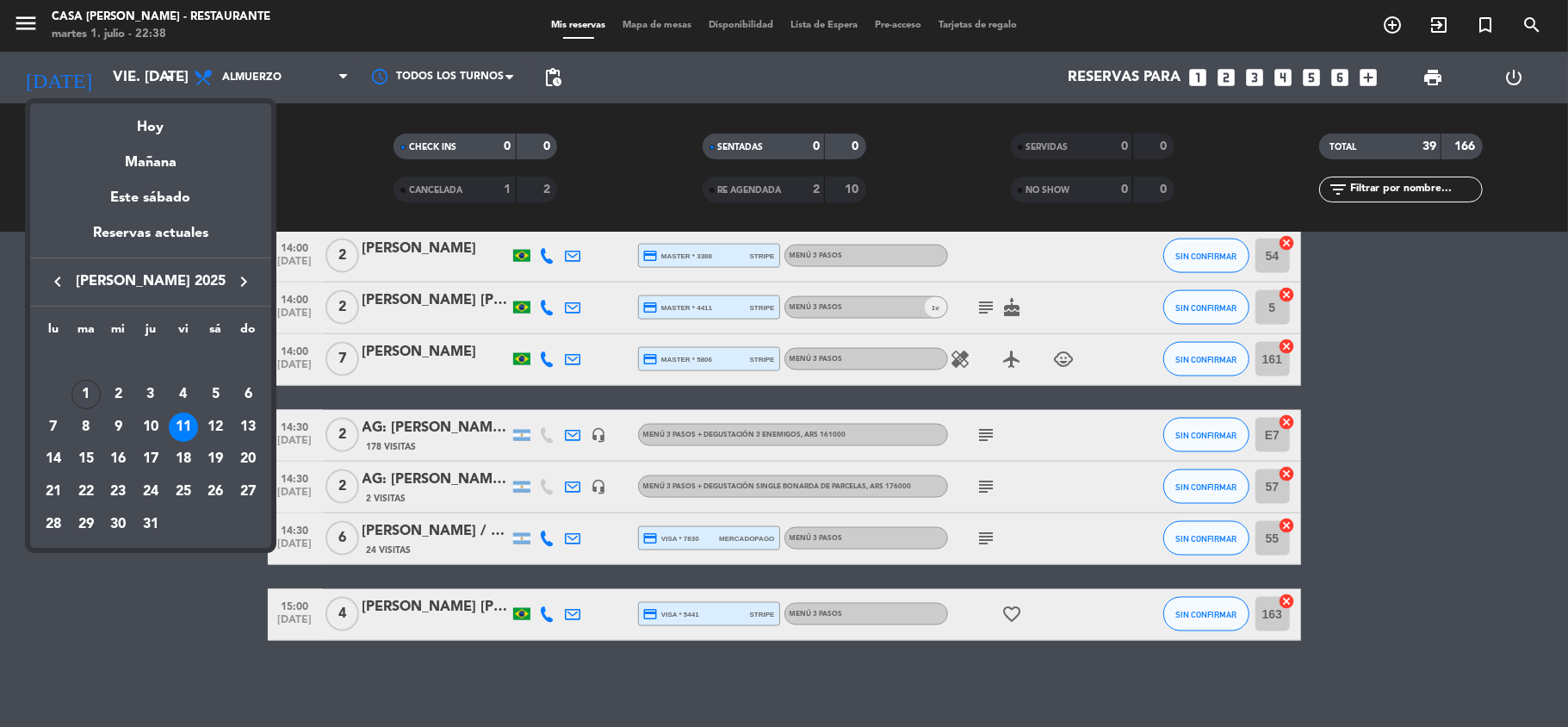 click on "12" at bounding box center [215, 427] 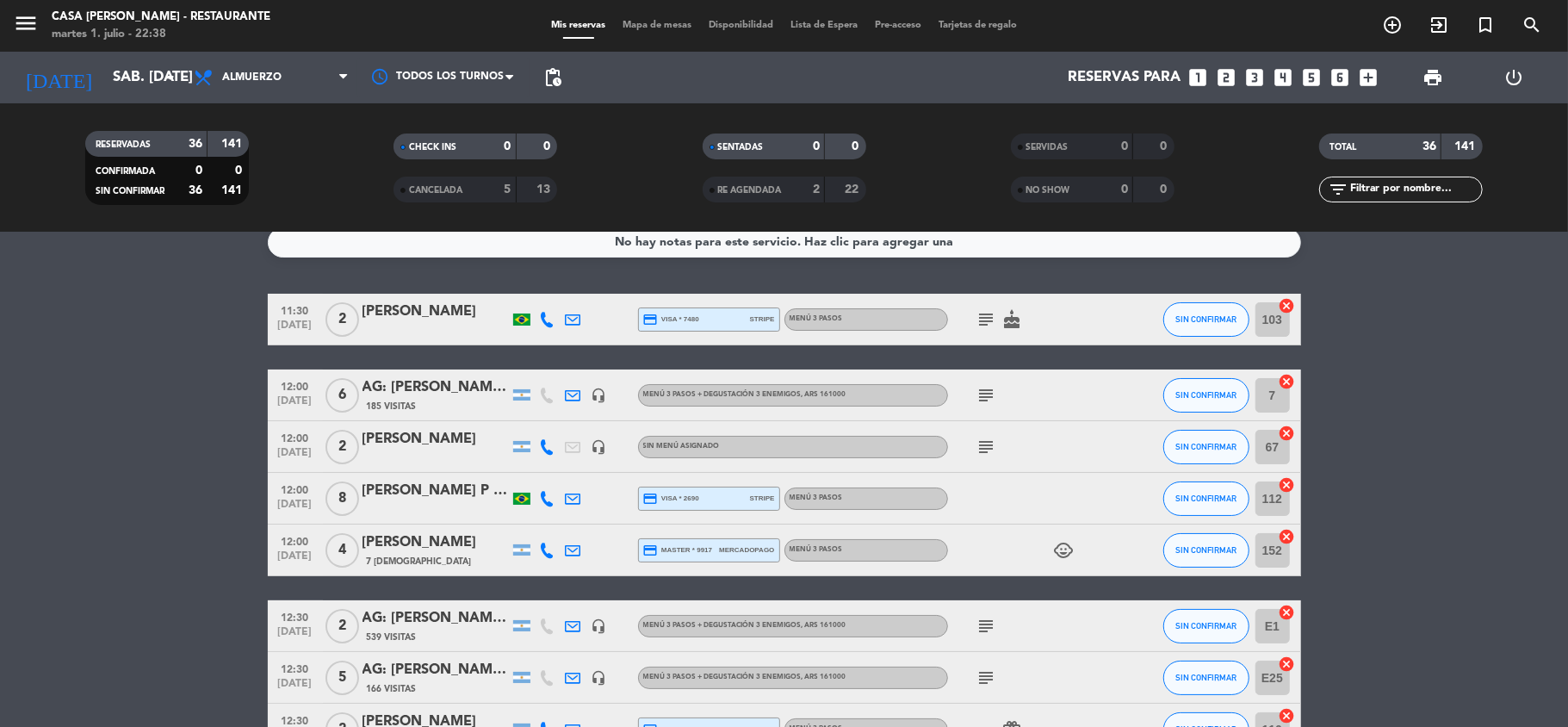 scroll, scrollTop: 0, scrollLeft: 0, axis: both 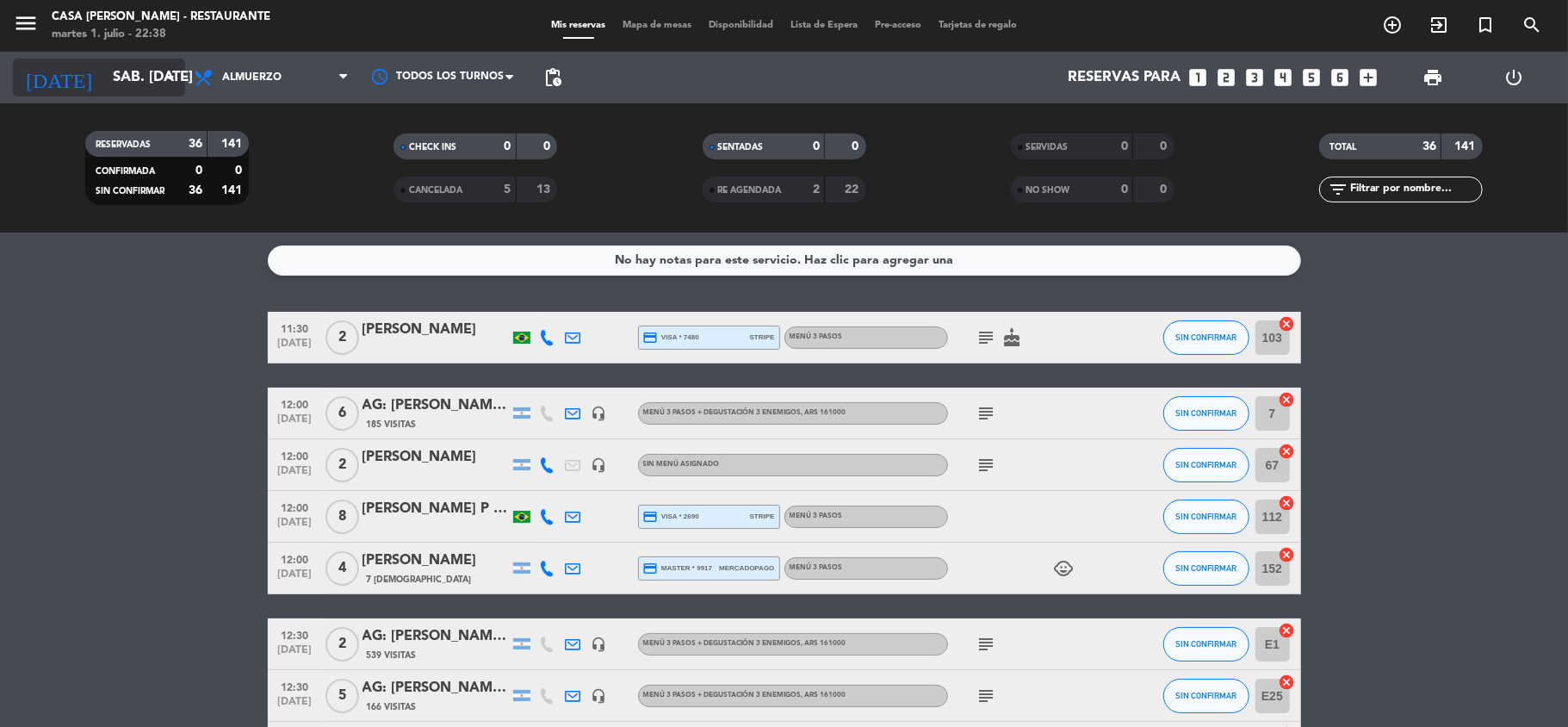 click on "sáb. [DATE]" 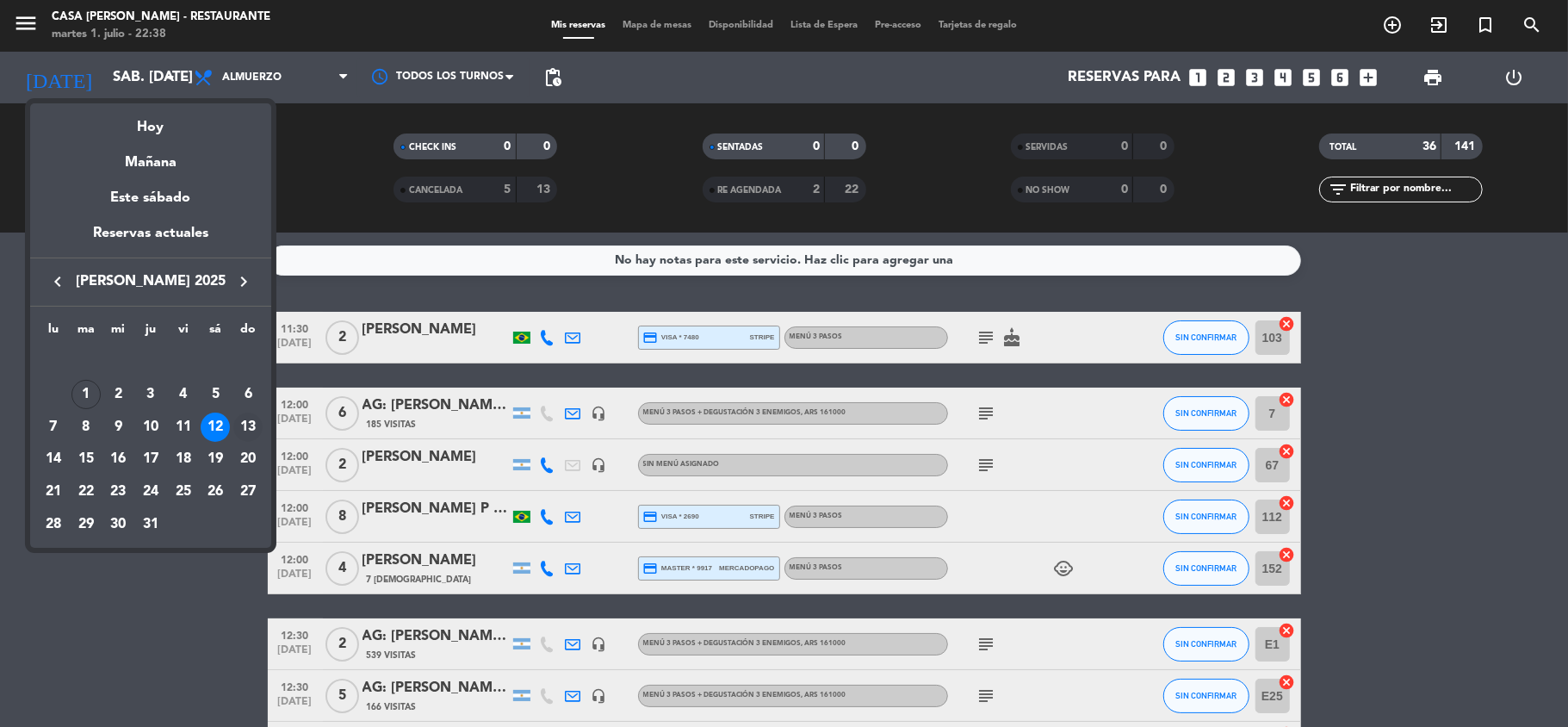 click on "13" at bounding box center [248, 427] 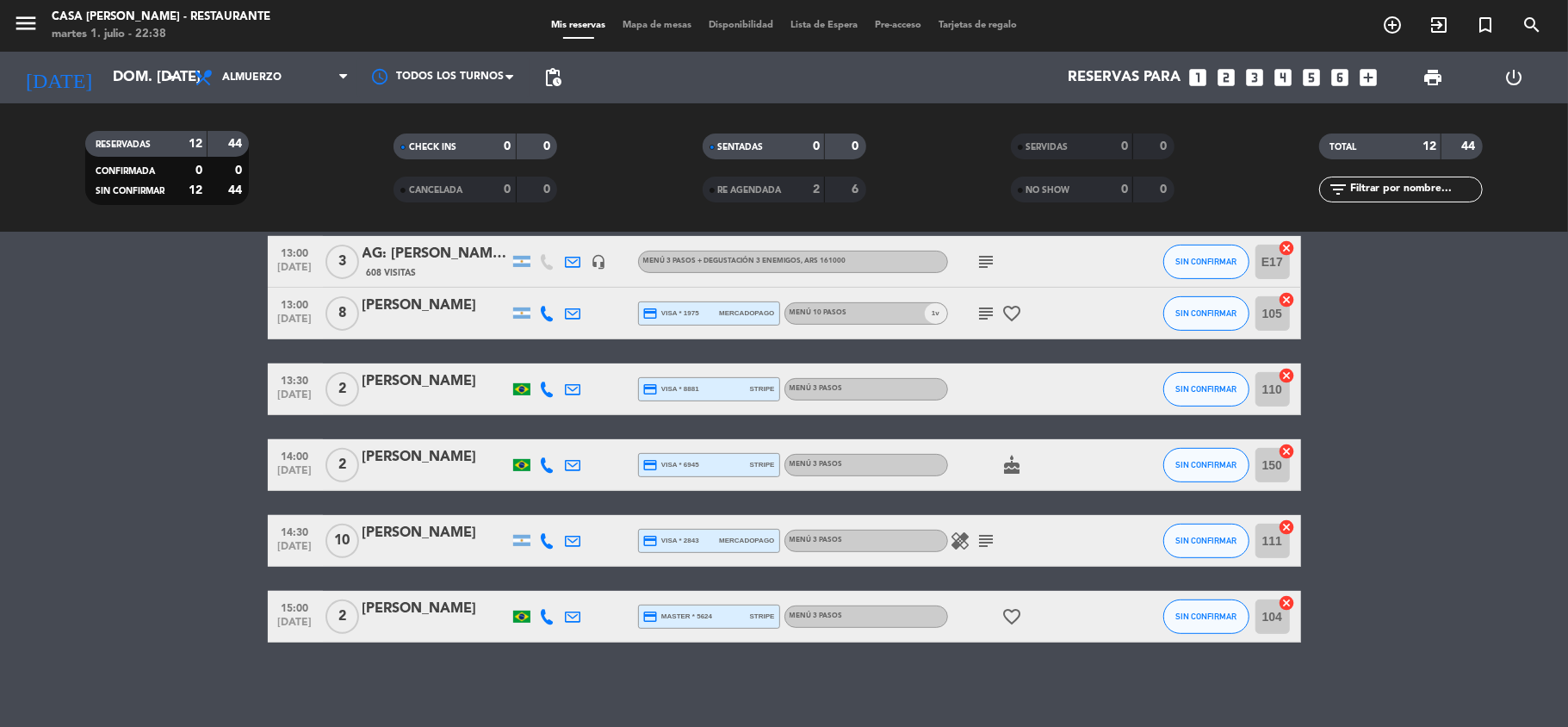 scroll, scrollTop: 459, scrollLeft: 0, axis: vertical 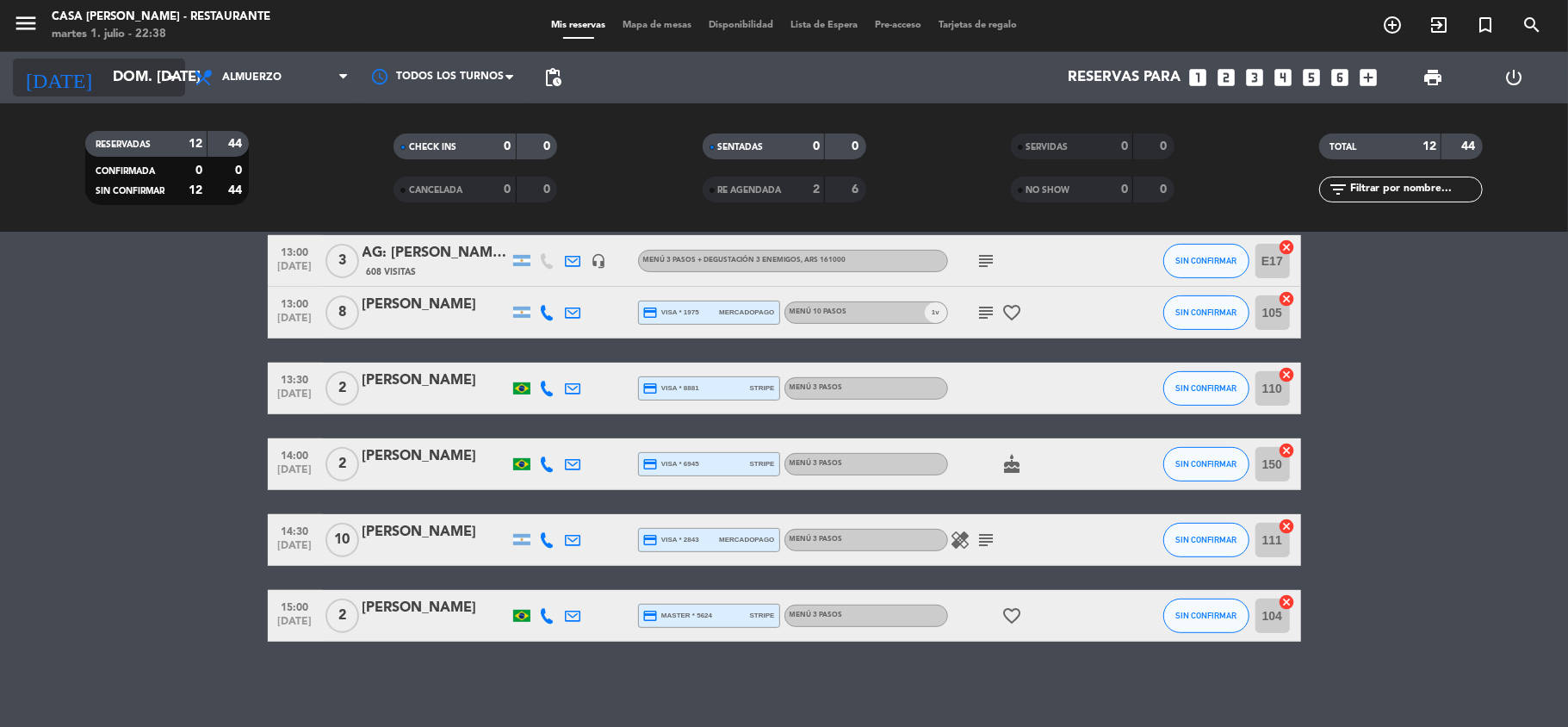 click on "dom. [DATE]" 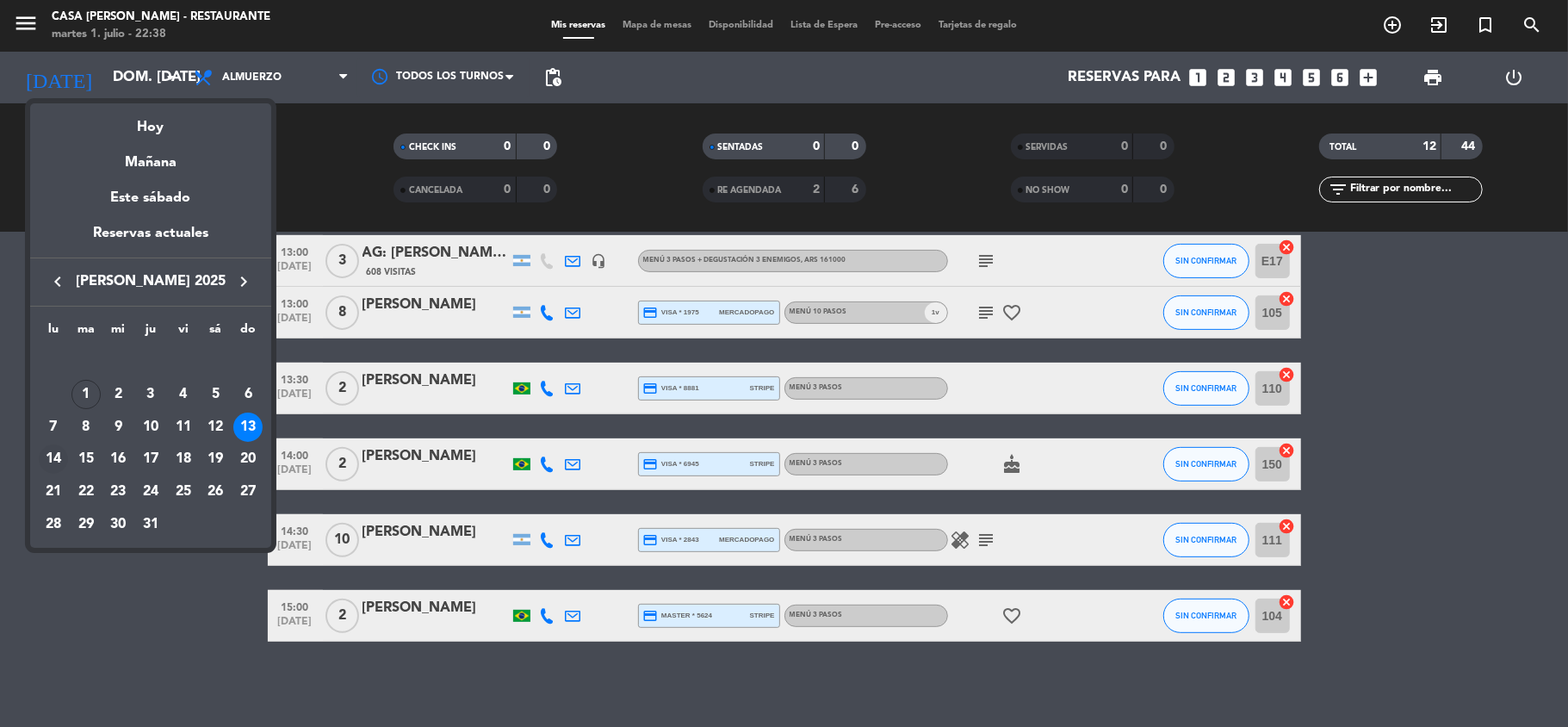 click on "14" at bounding box center (53, 459) 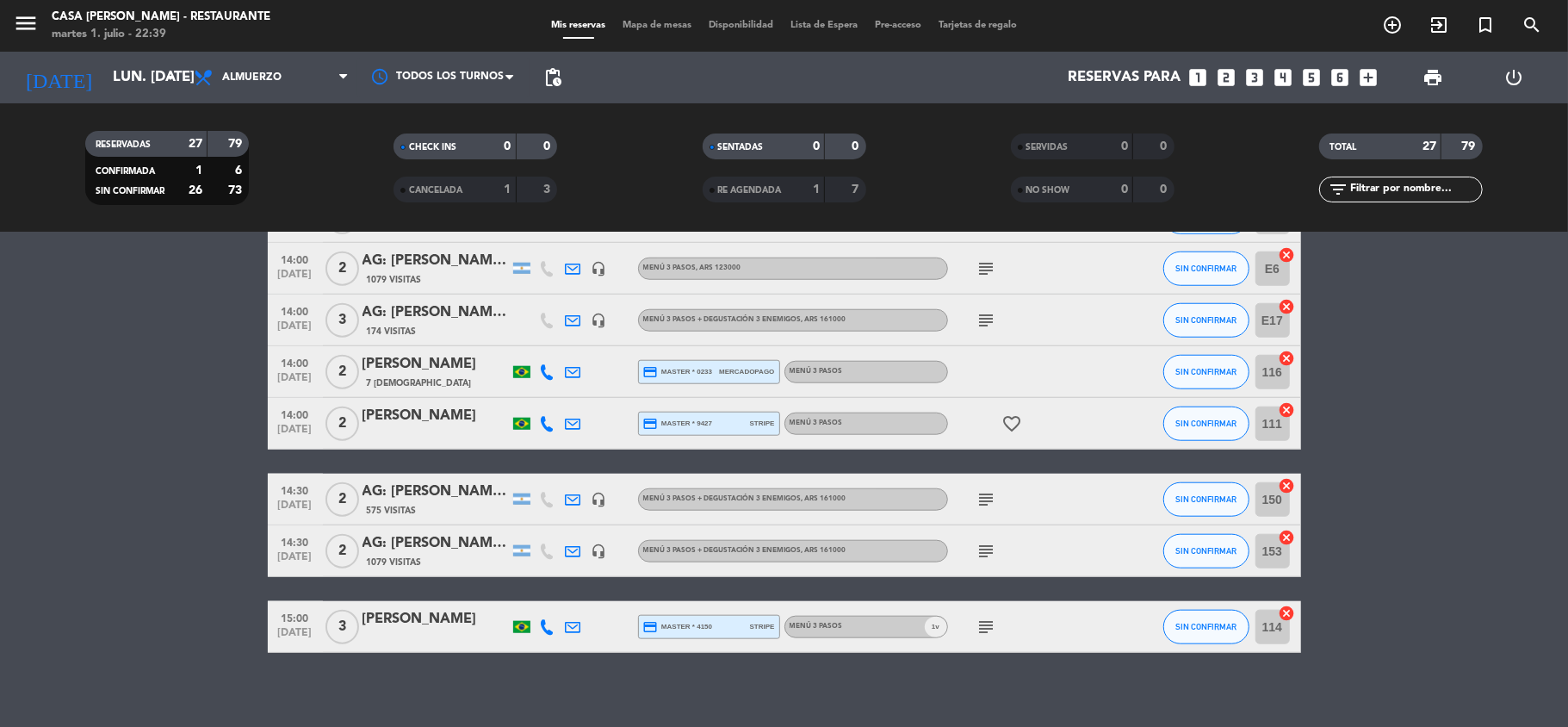 scroll, scrollTop: 1210, scrollLeft: 0, axis: vertical 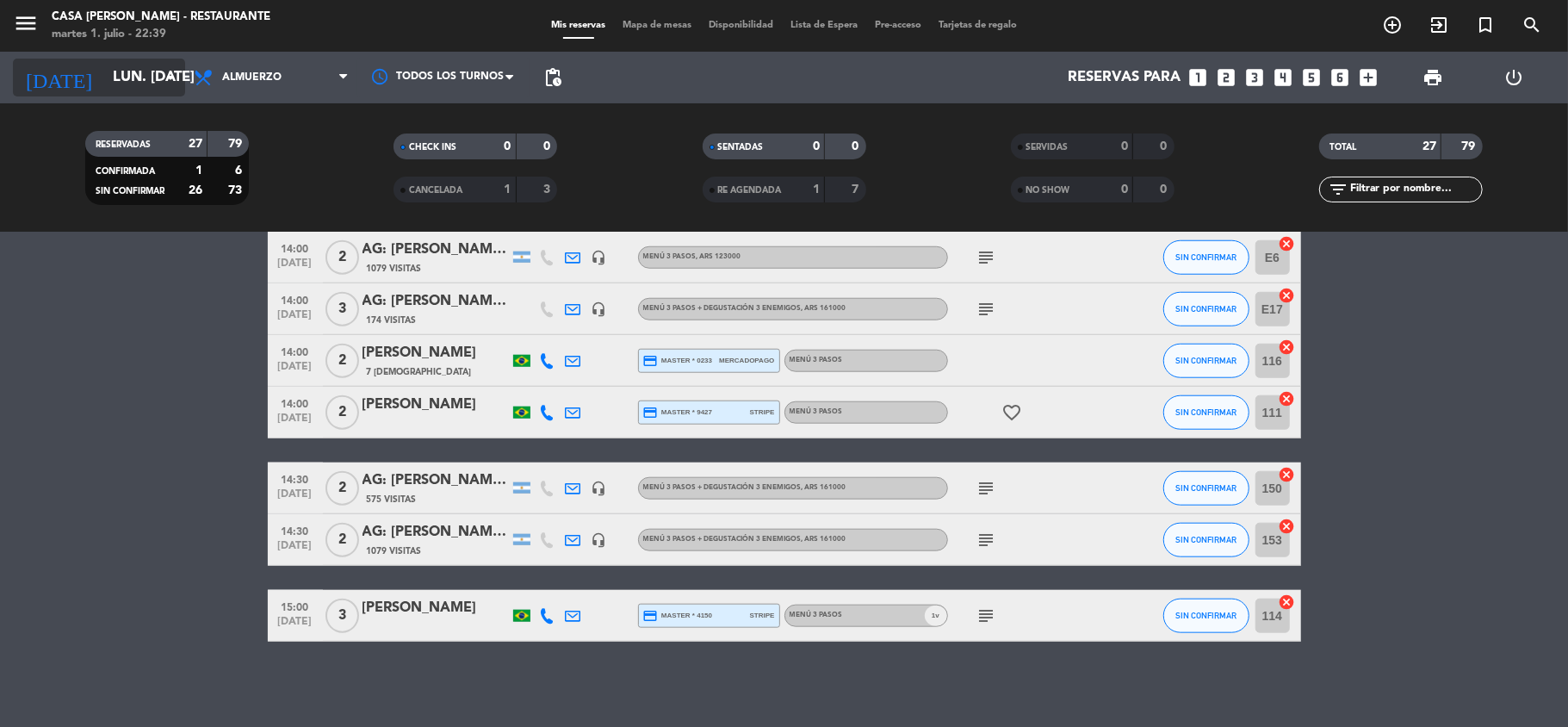 click on "lun. [DATE]" 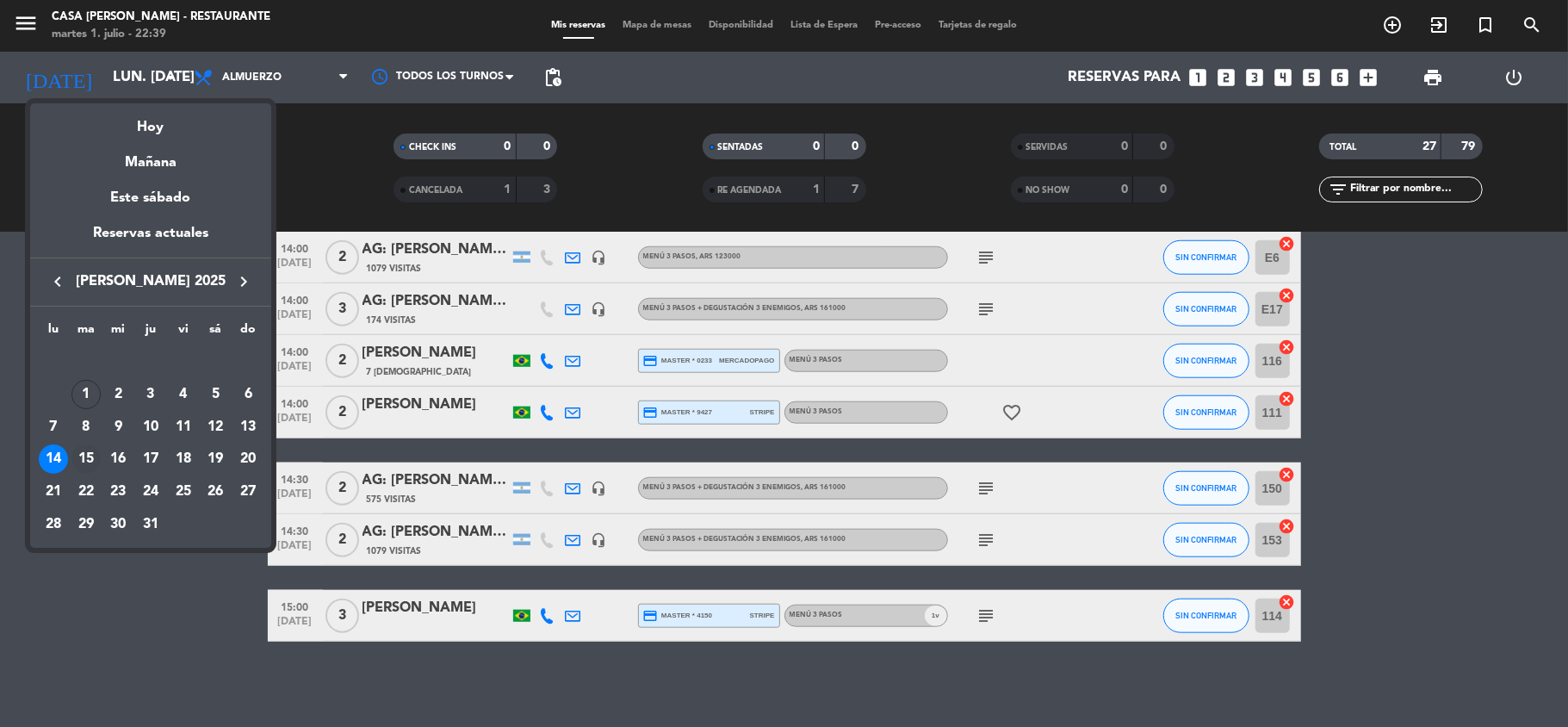 click on "15" at bounding box center (86, 459) 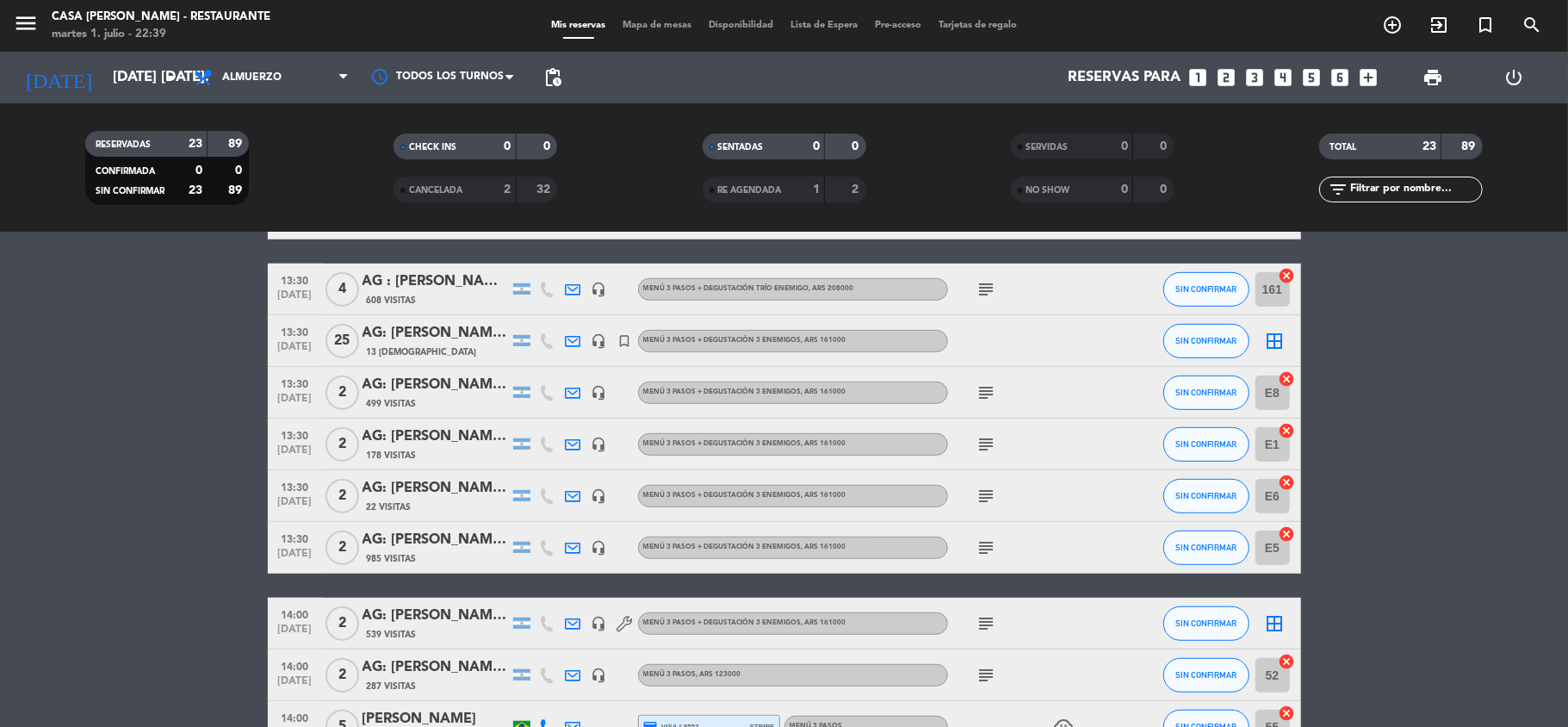 scroll, scrollTop: 1004, scrollLeft: 0, axis: vertical 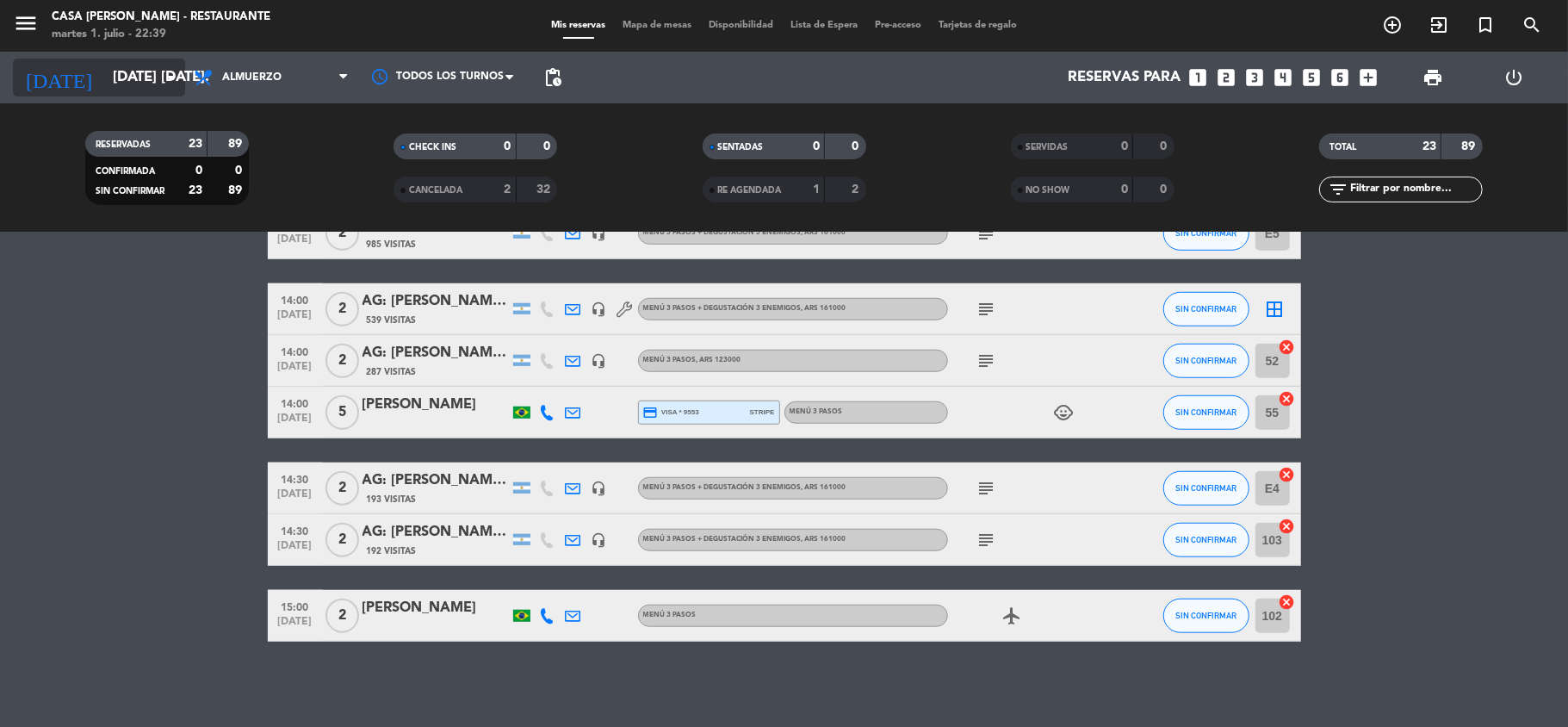 click on "[DATE] [DATE]." 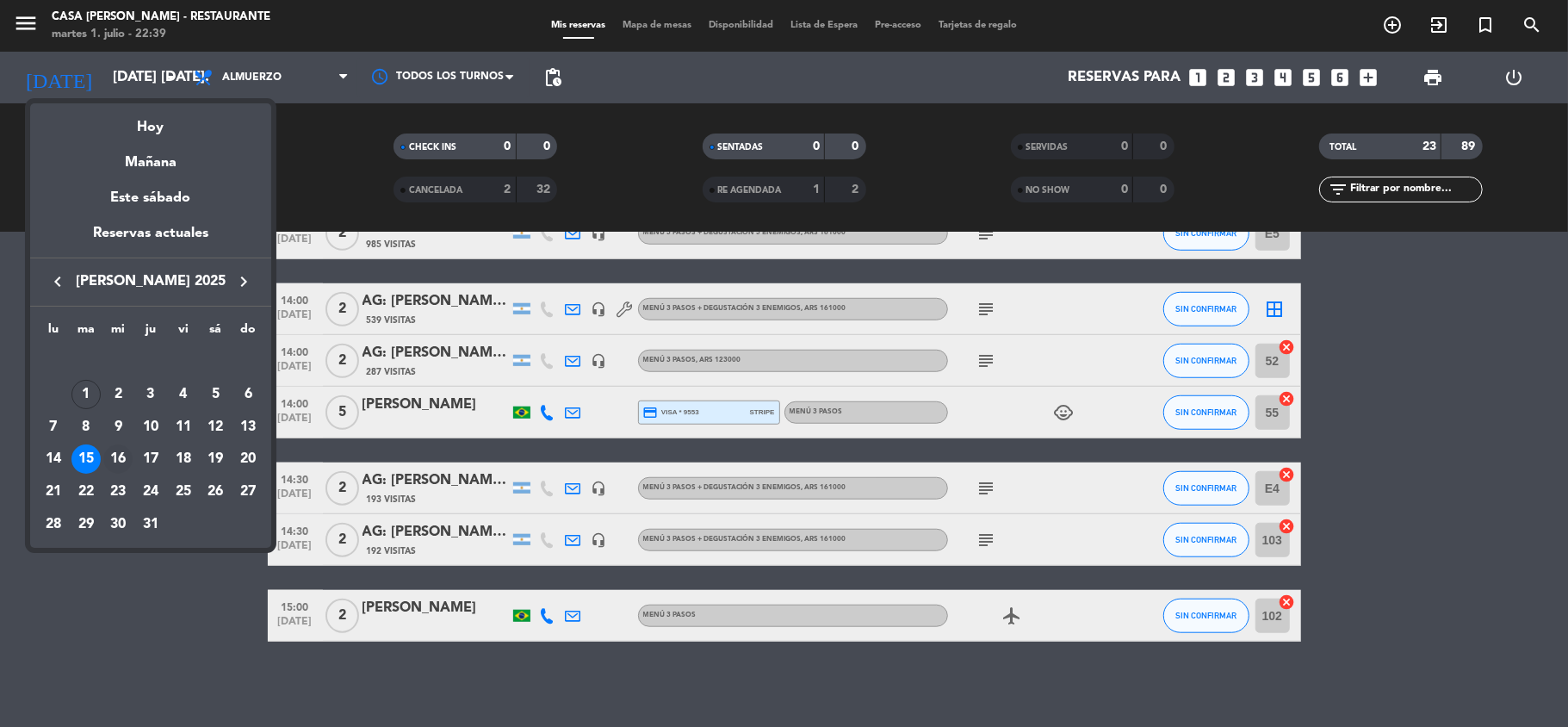 click on "16" at bounding box center [118, 459] 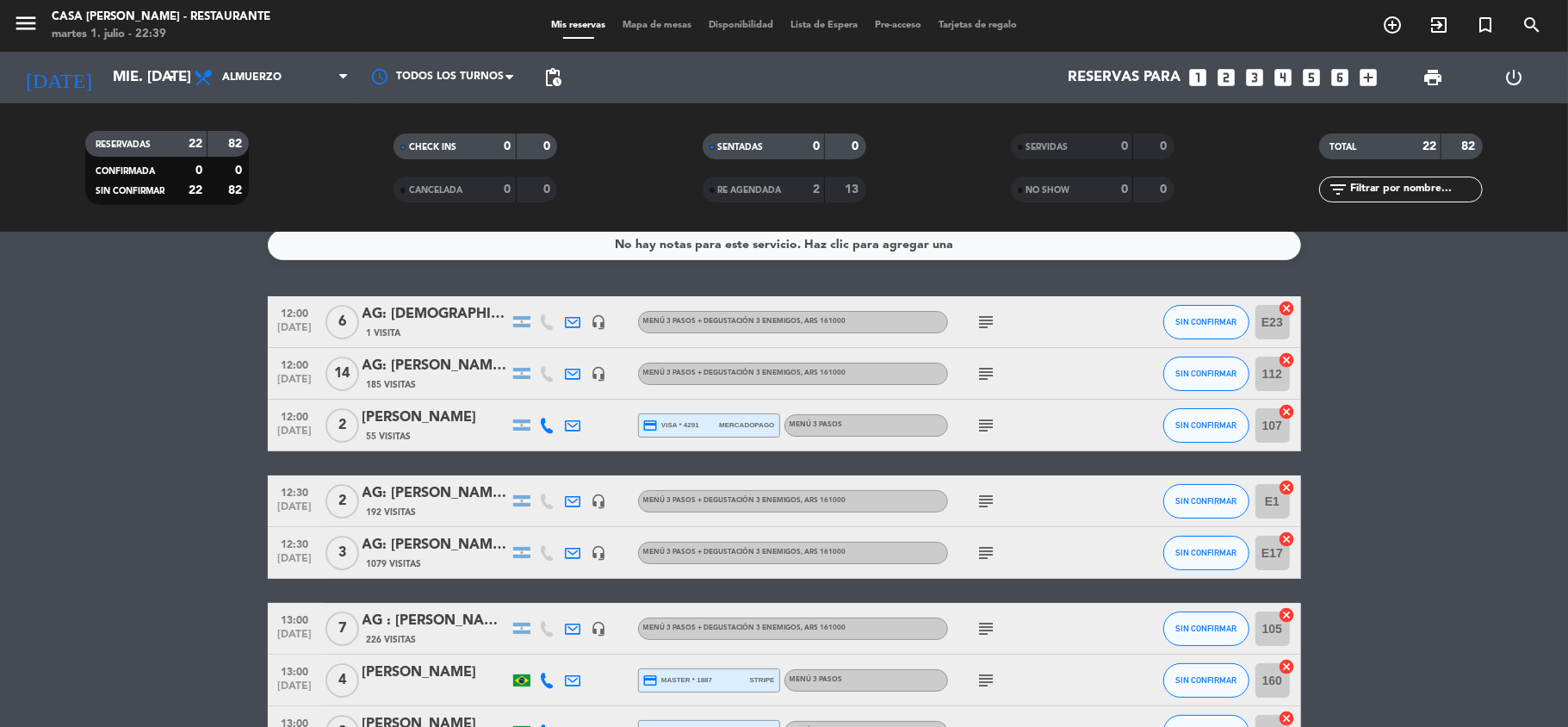 scroll, scrollTop: 0, scrollLeft: 0, axis: both 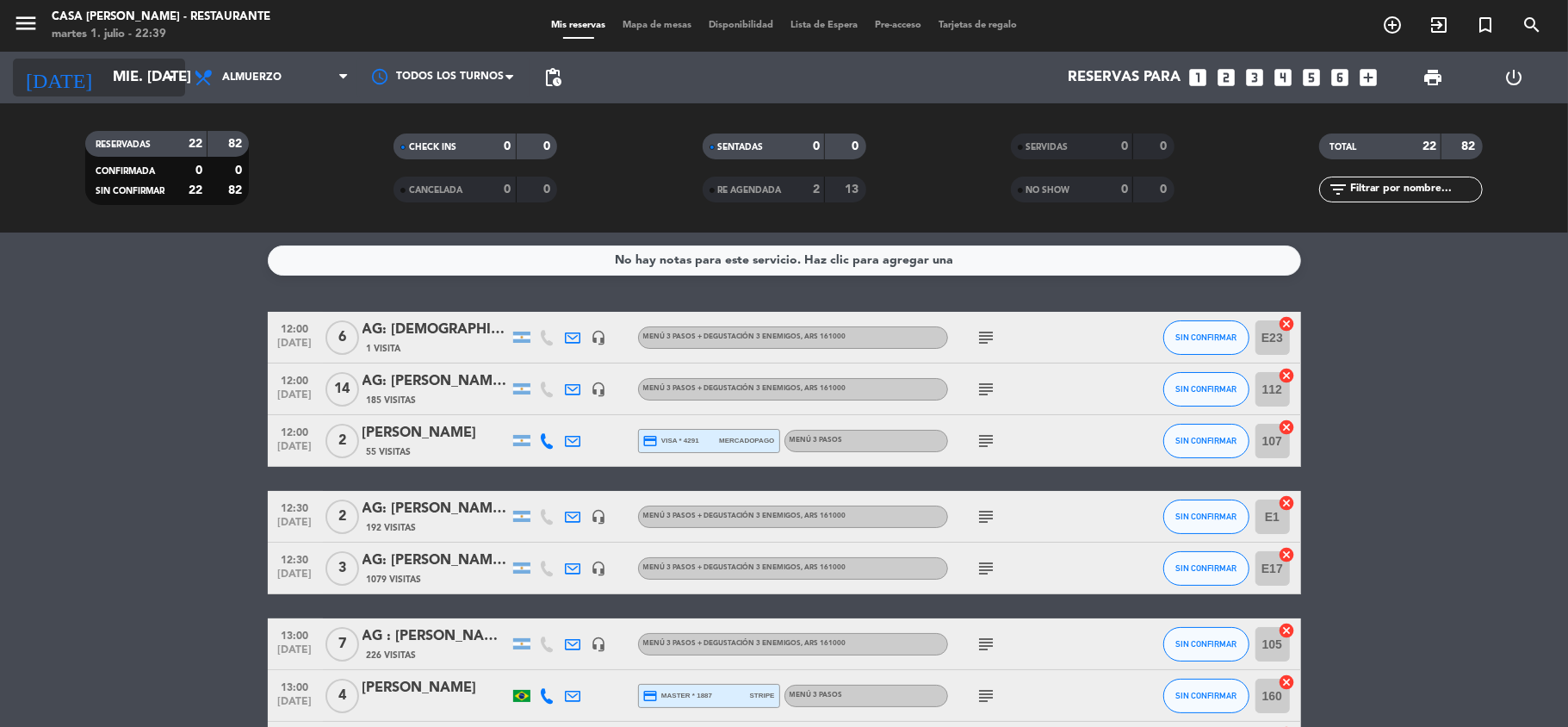 click on "mié. [DATE]" 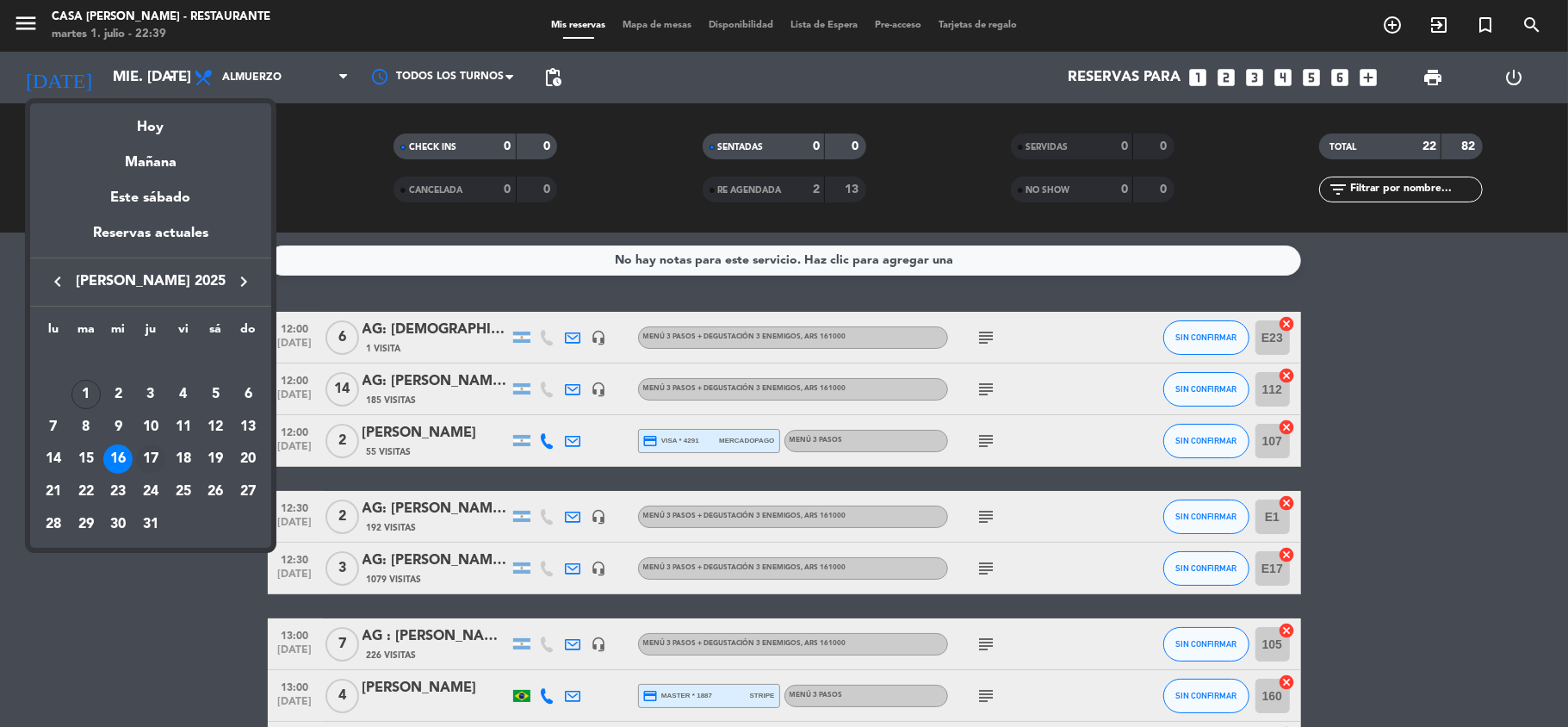 click on "17" at bounding box center [151, 459] 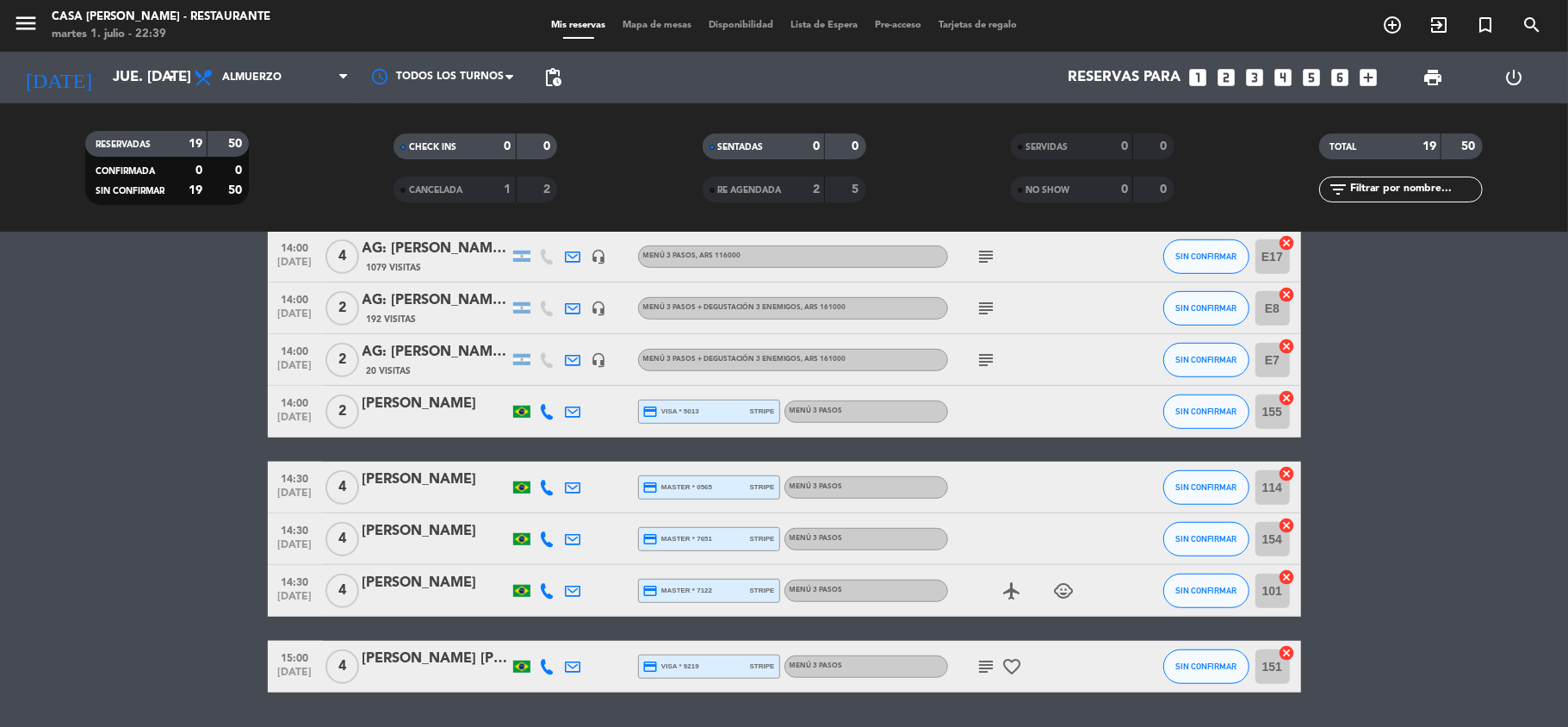 scroll, scrollTop: 797, scrollLeft: 0, axis: vertical 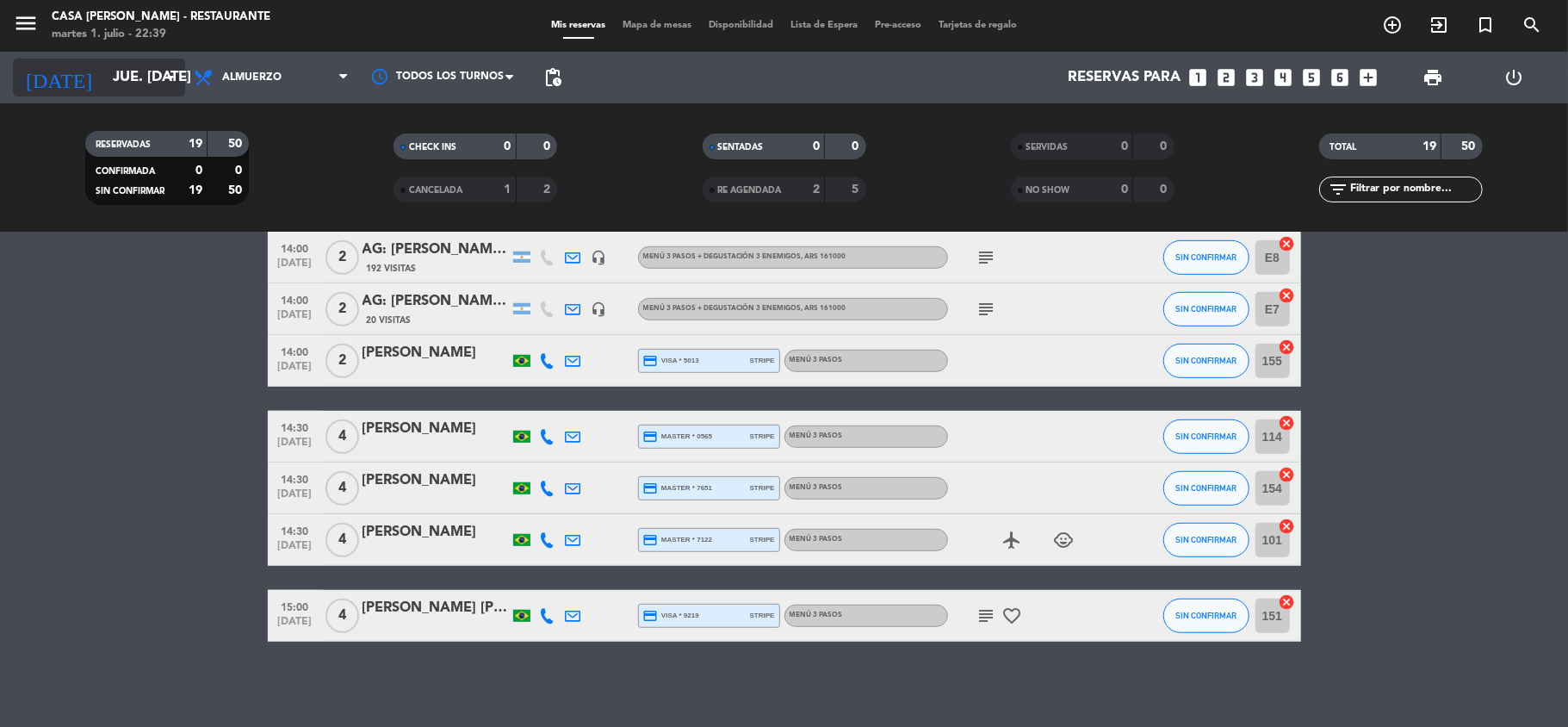 click on "jue. [DATE]" 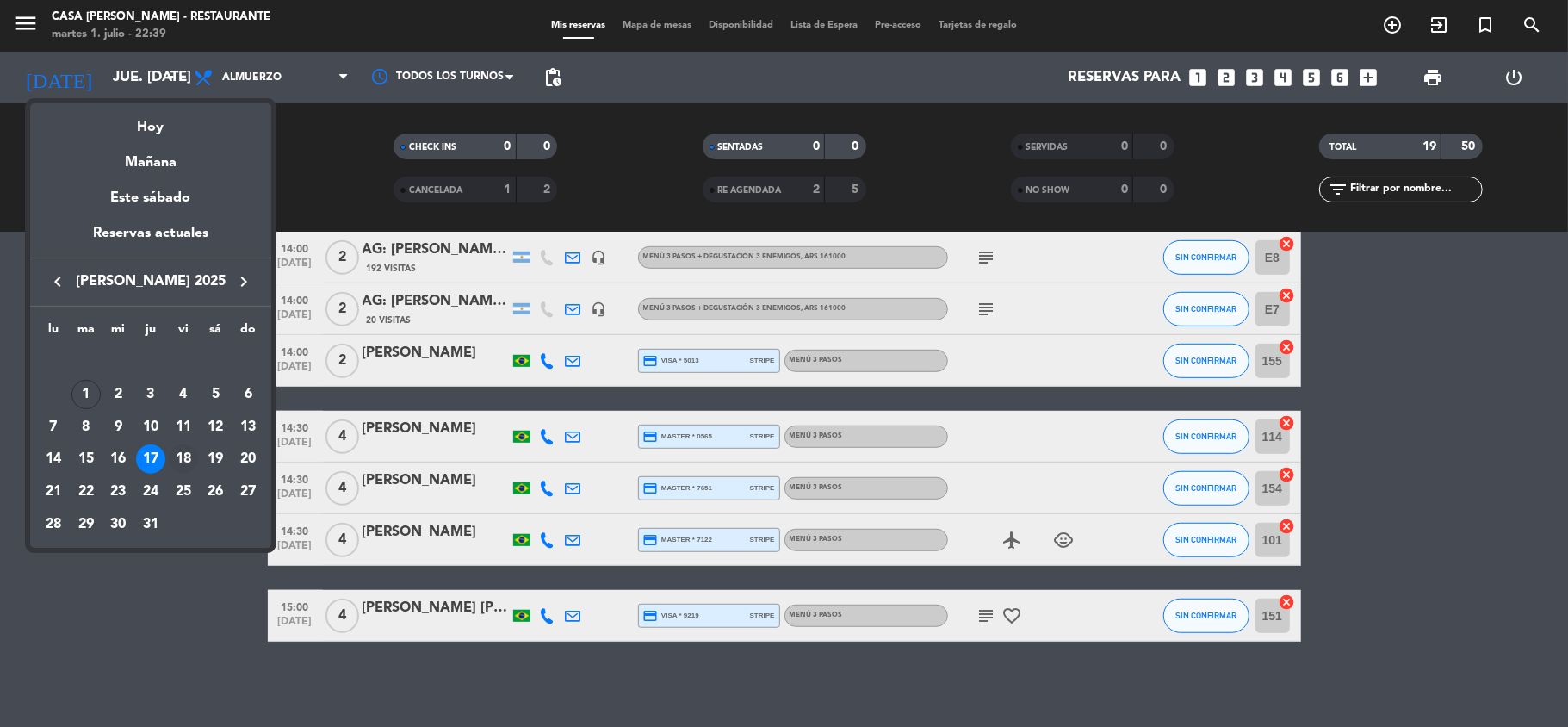 click on "18" at bounding box center [183, 459] 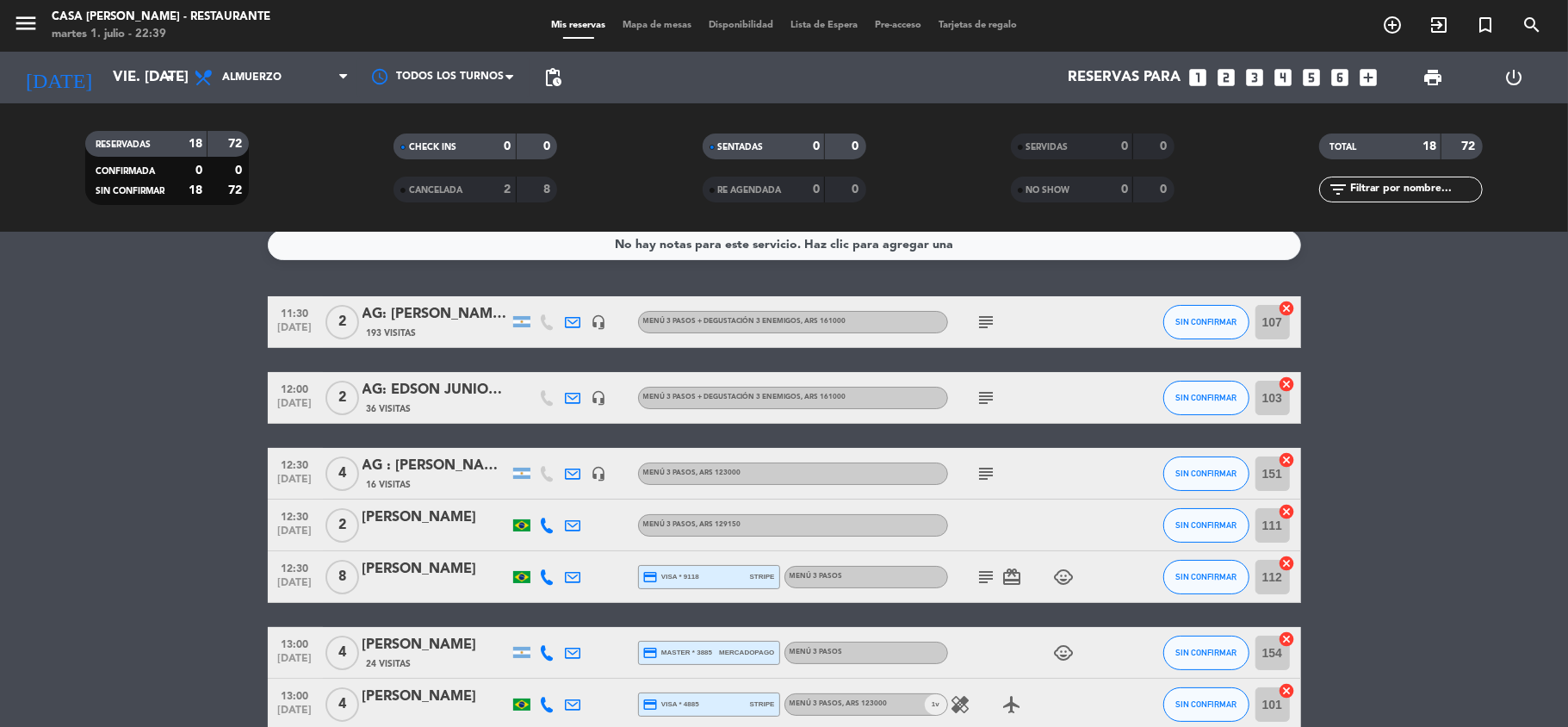 scroll, scrollTop: 0, scrollLeft: 0, axis: both 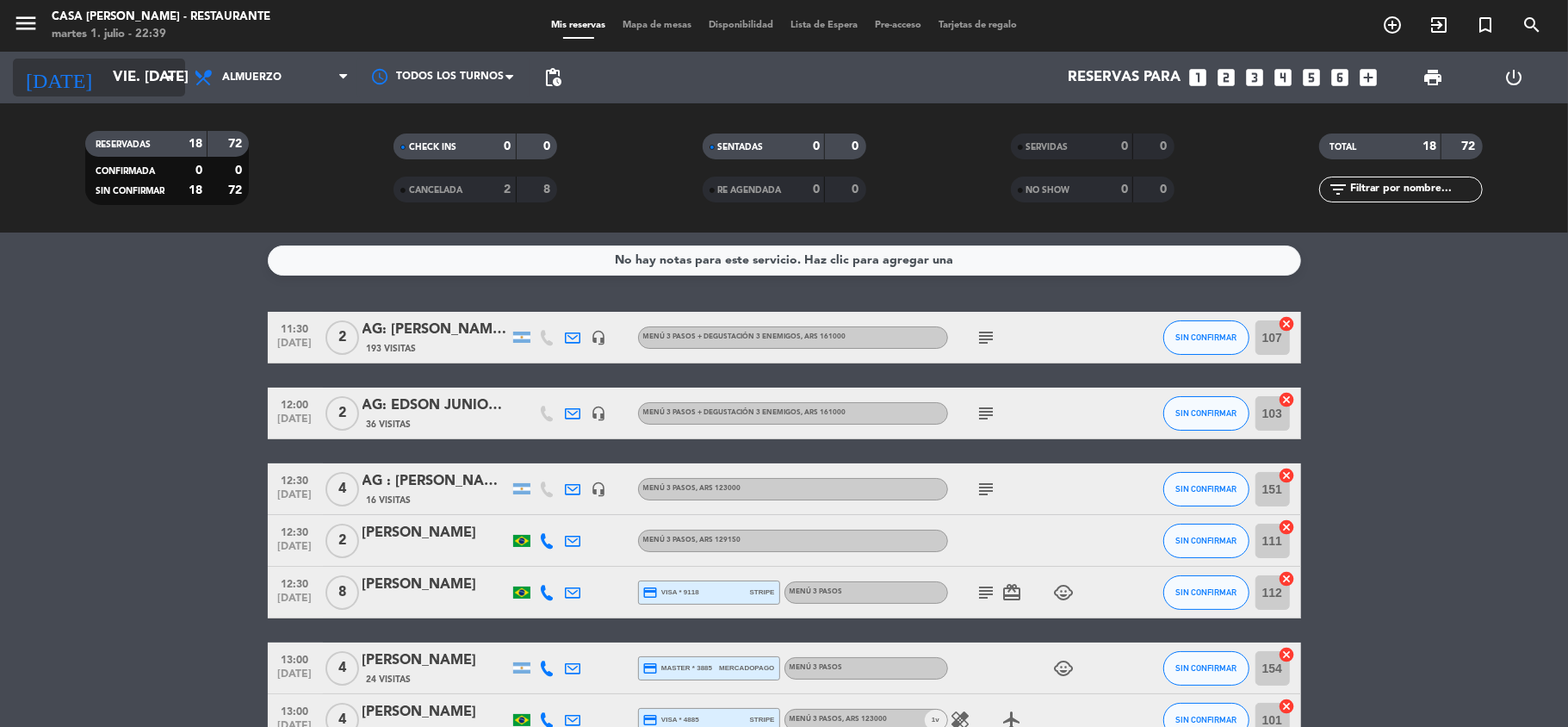 click on "vie. [DATE]" 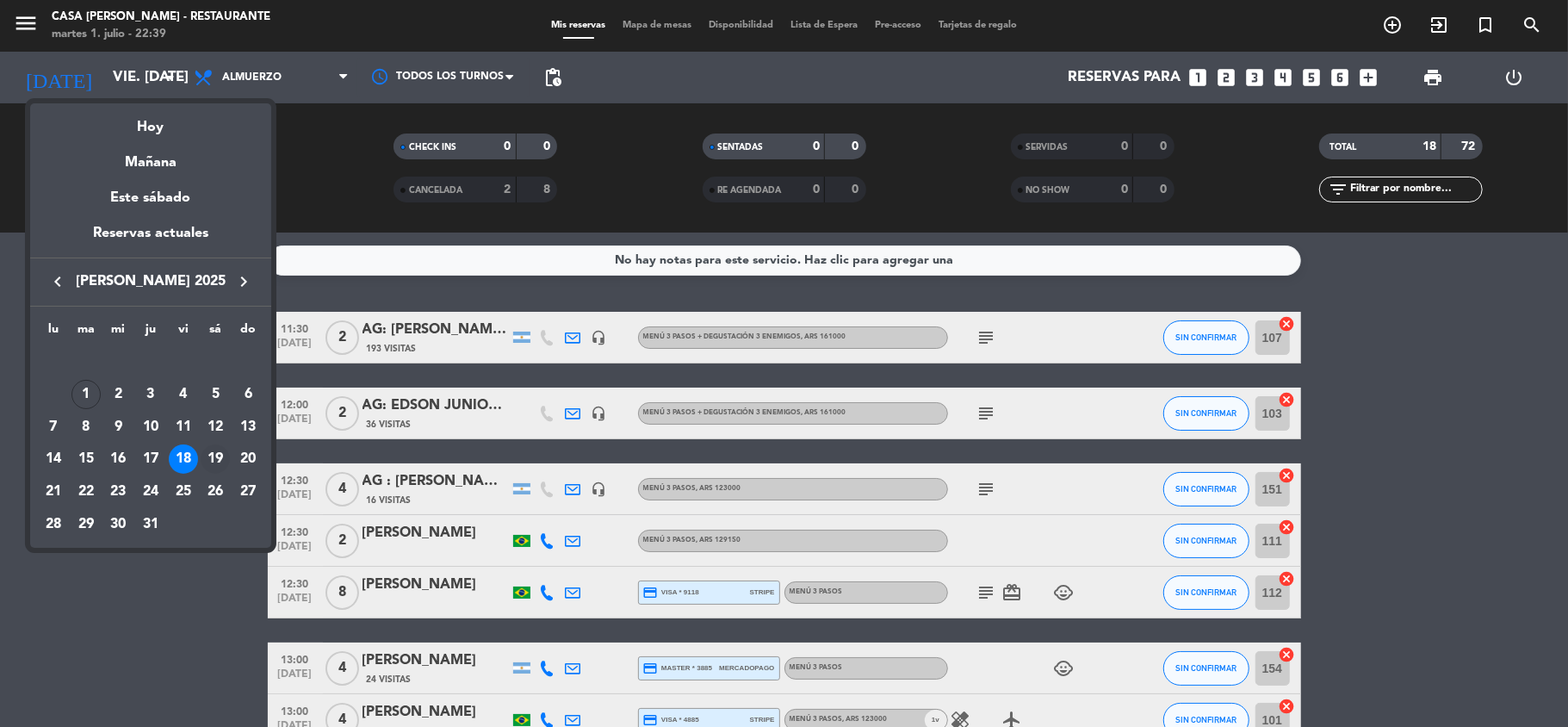 click on "19" at bounding box center [215, 459] 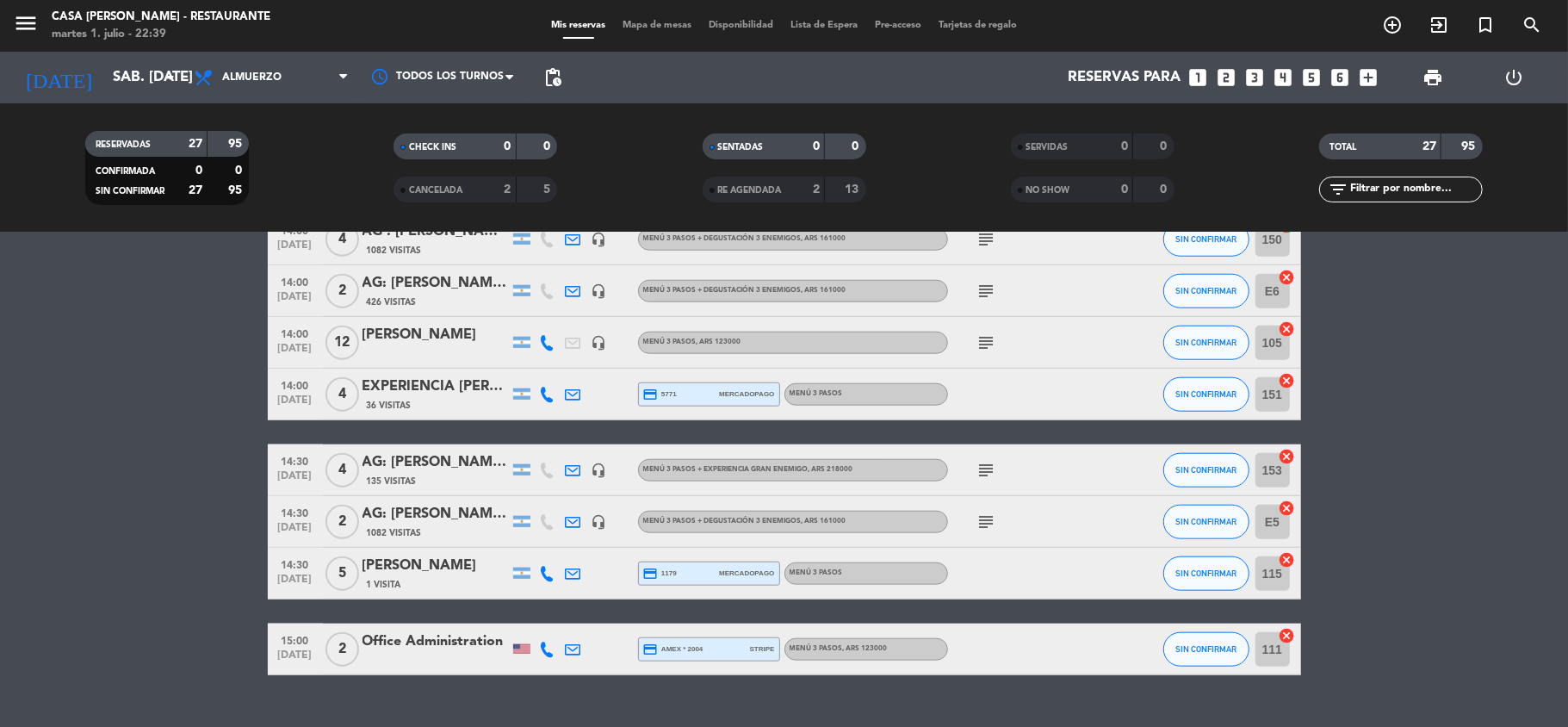 scroll, scrollTop: 1234, scrollLeft: 0, axis: vertical 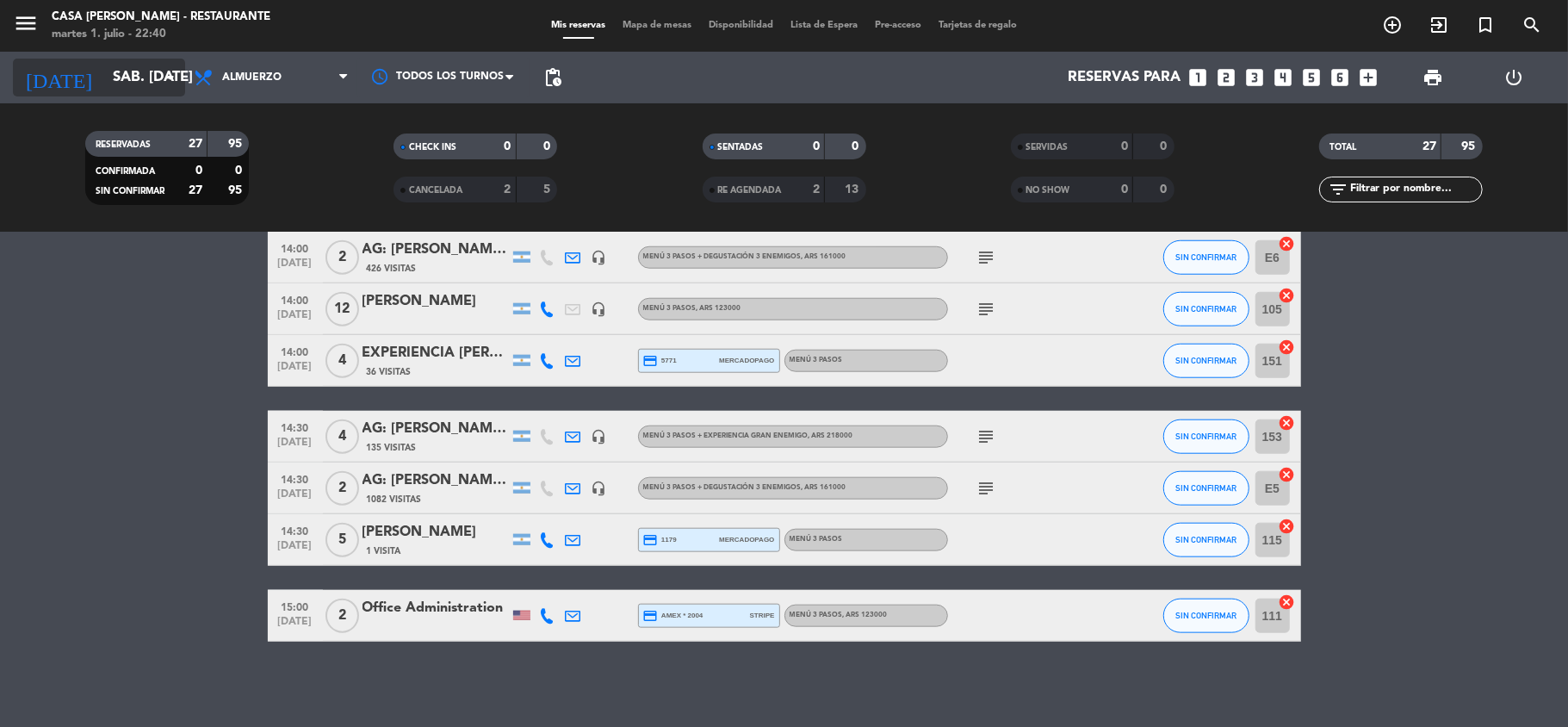 click on "sáb. [DATE]" 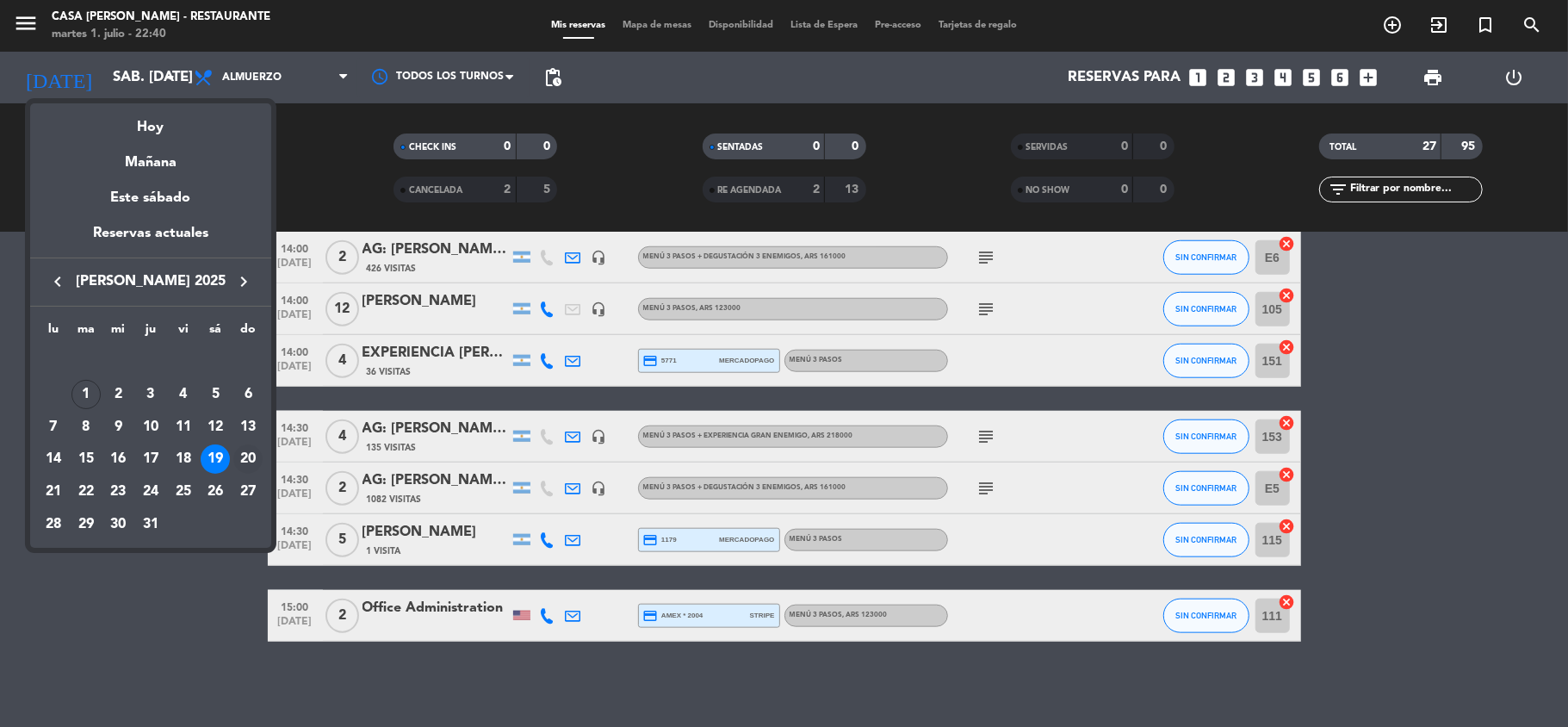 click on "20" at bounding box center [248, 459] 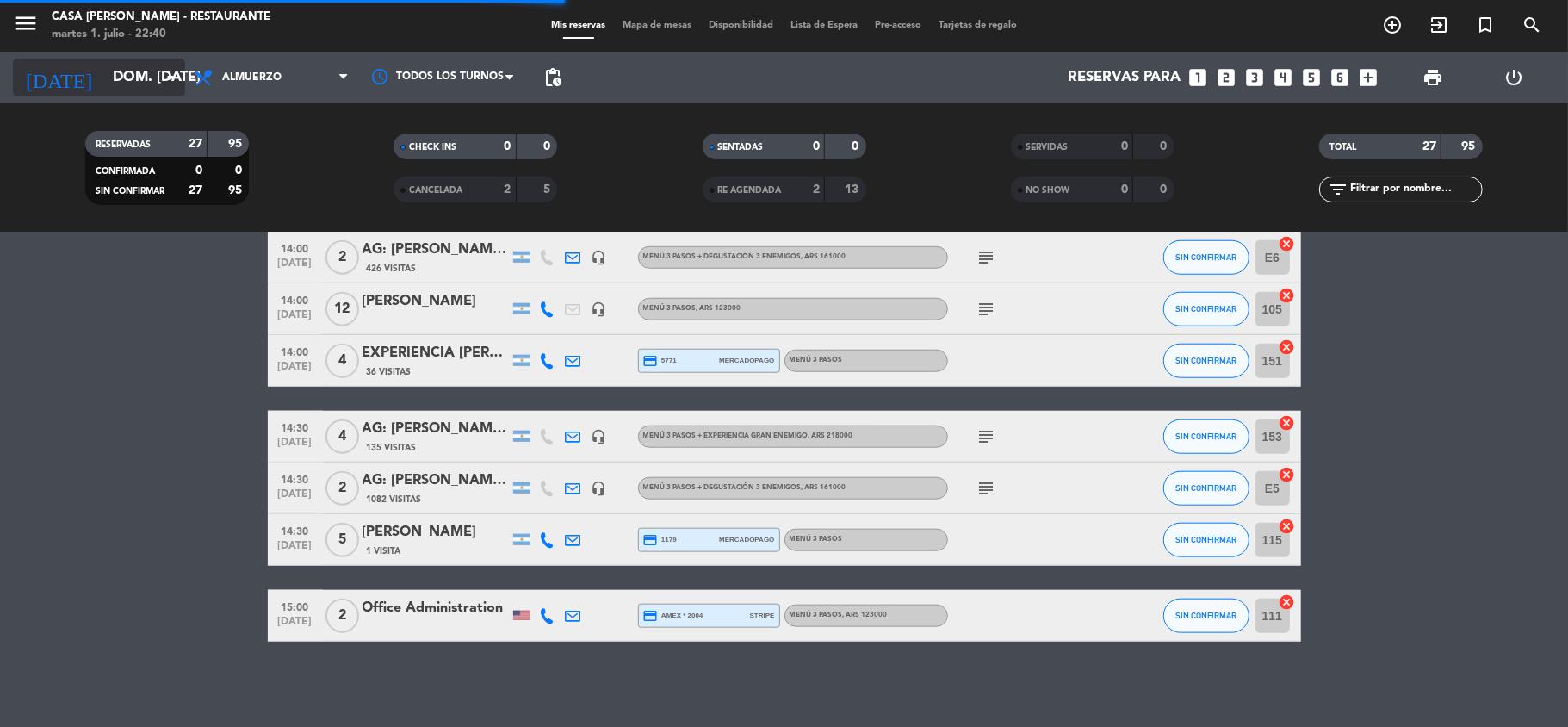 scroll, scrollTop: 232, scrollLeft: 0, axis: vertical 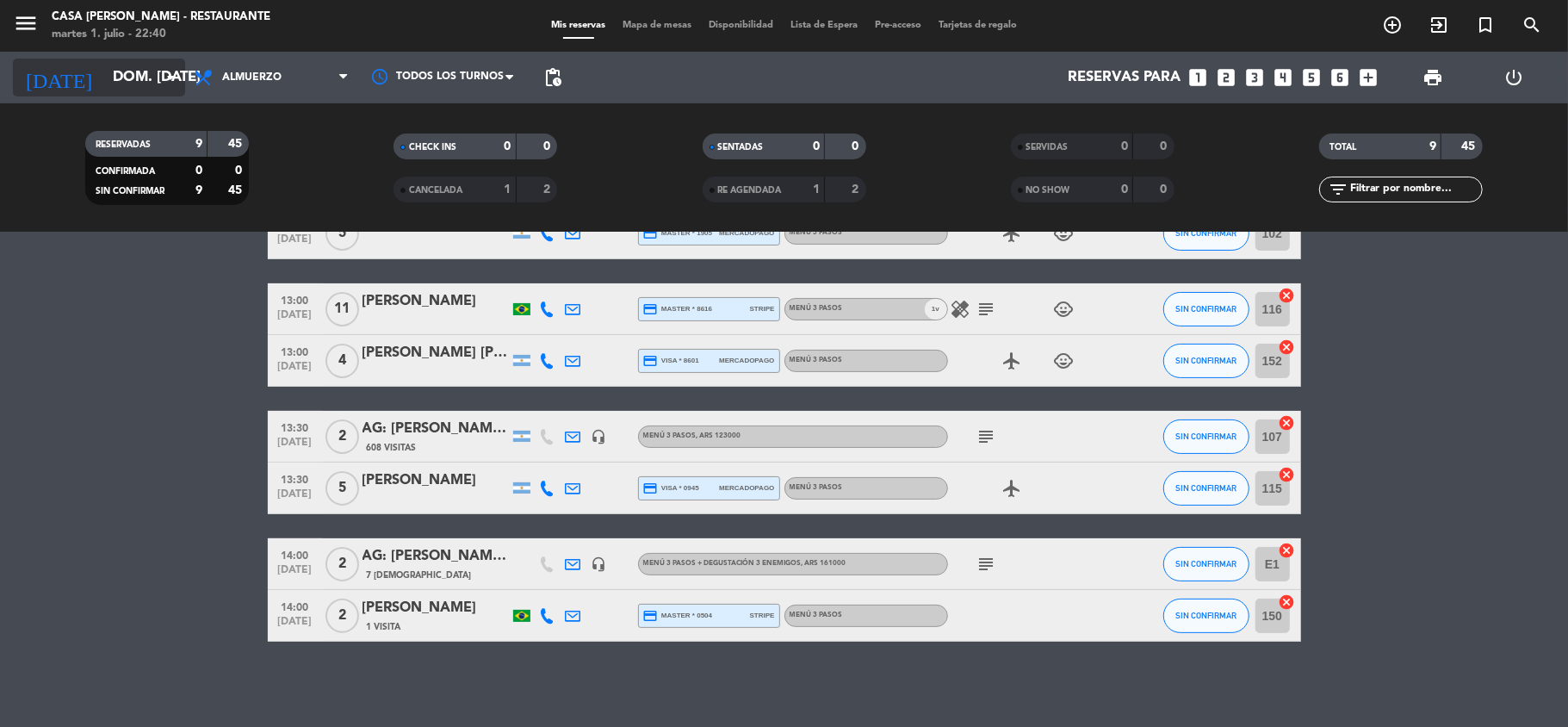 click on "dom. [DATE]" 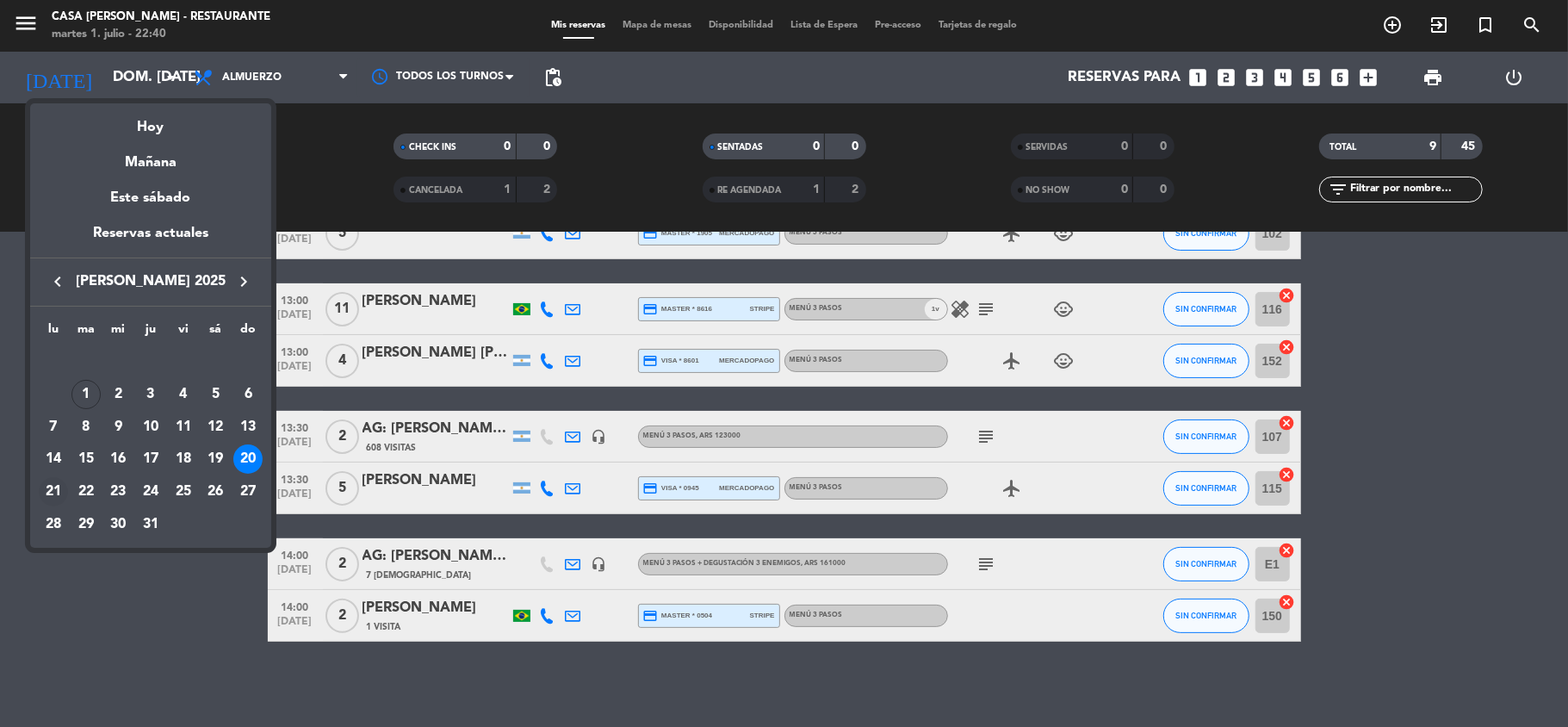 click on "21" at bounding box center (53, 492) 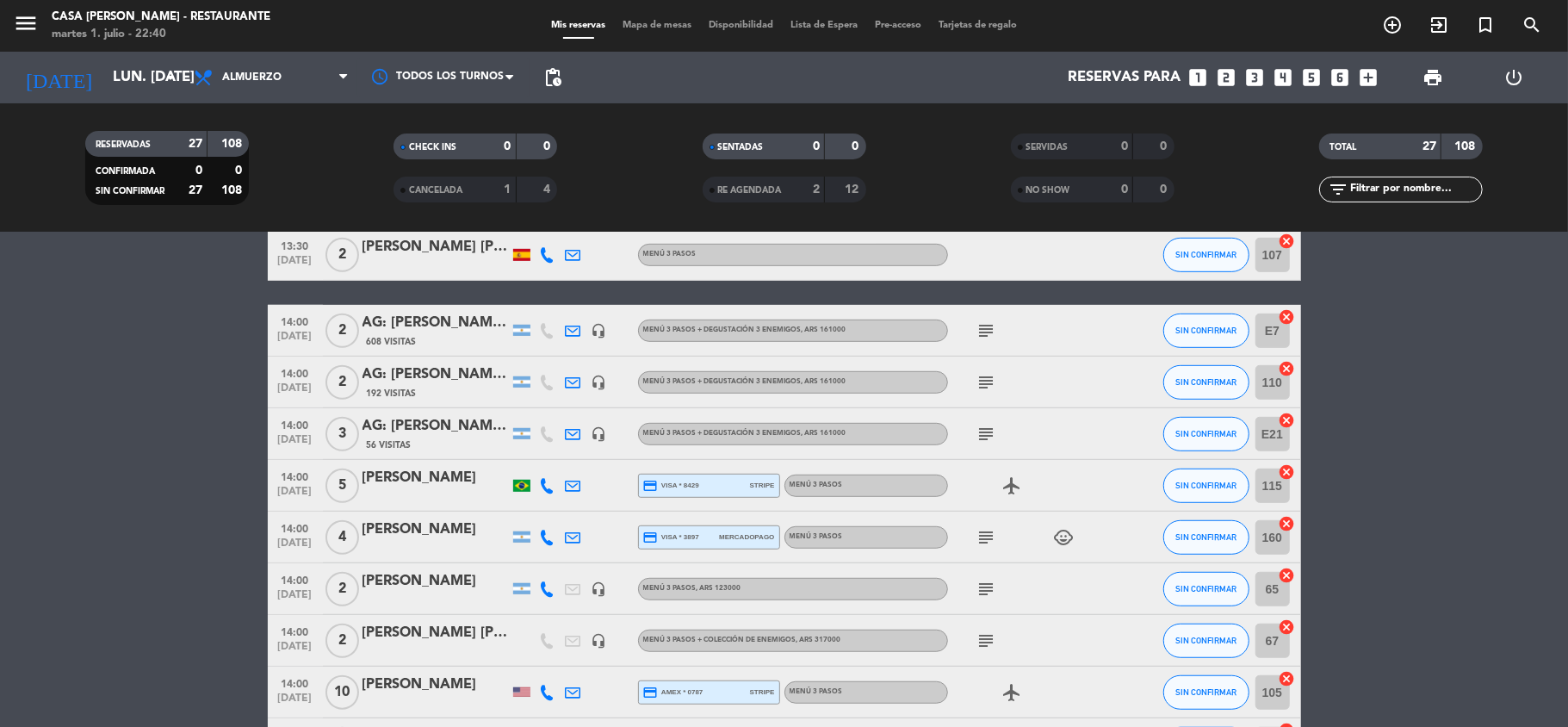 scroll, scrollTop: 660, scrollLeft: 0, axis: vertical 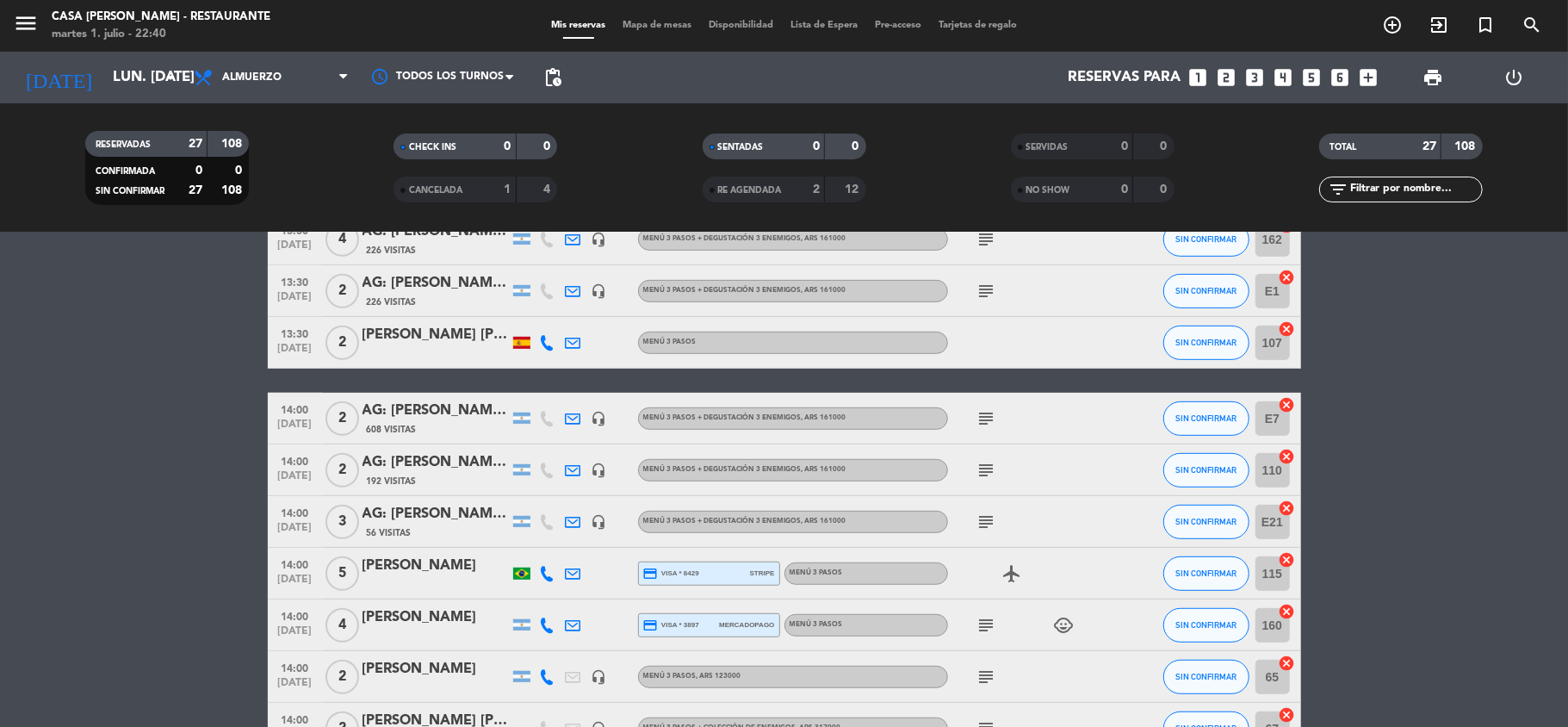 click on "[PERSON_NAME] [PERSON_NAME]" 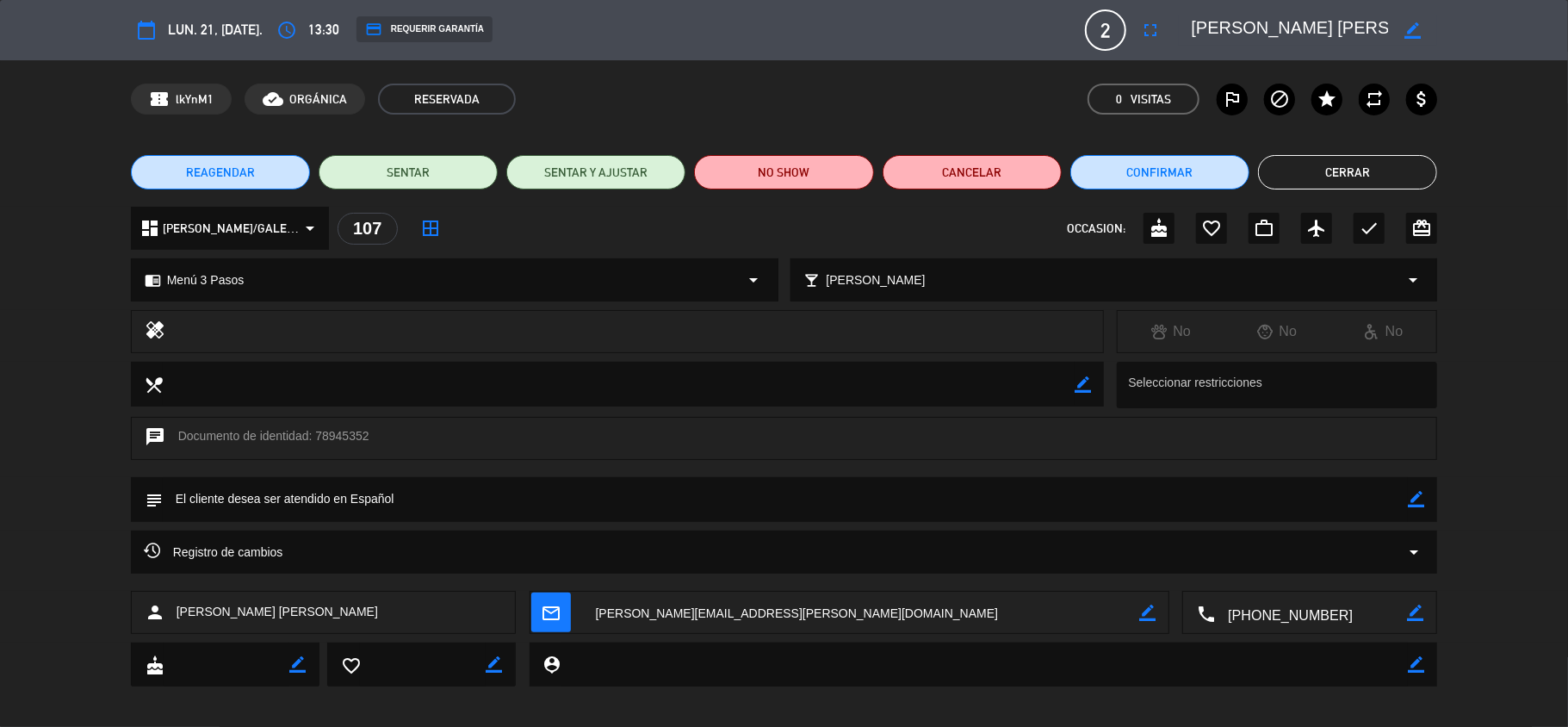 click on "Cerrar" 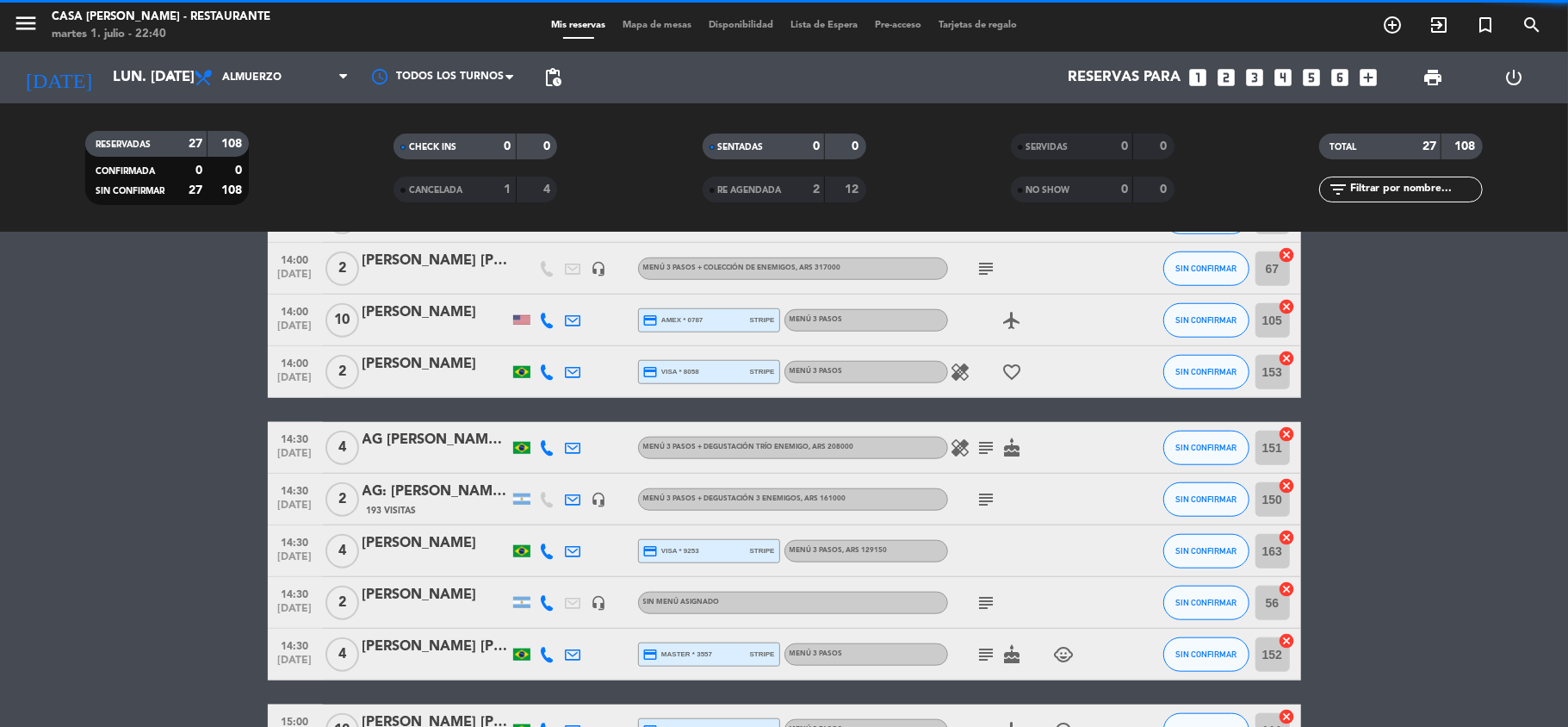 scroll, scrollTop: 1234, scrollLeft: 0, axis: vertical 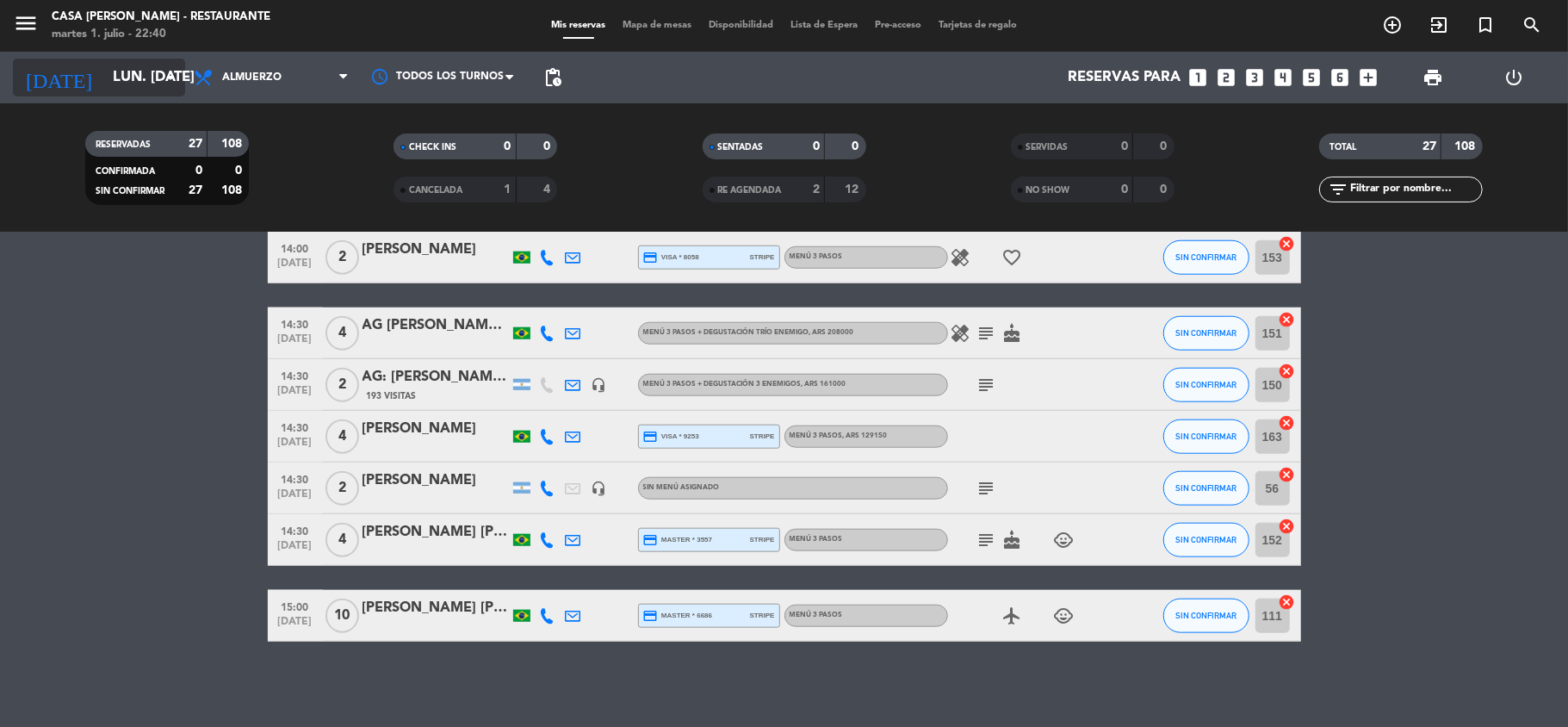 click on "lun. [DATE]" 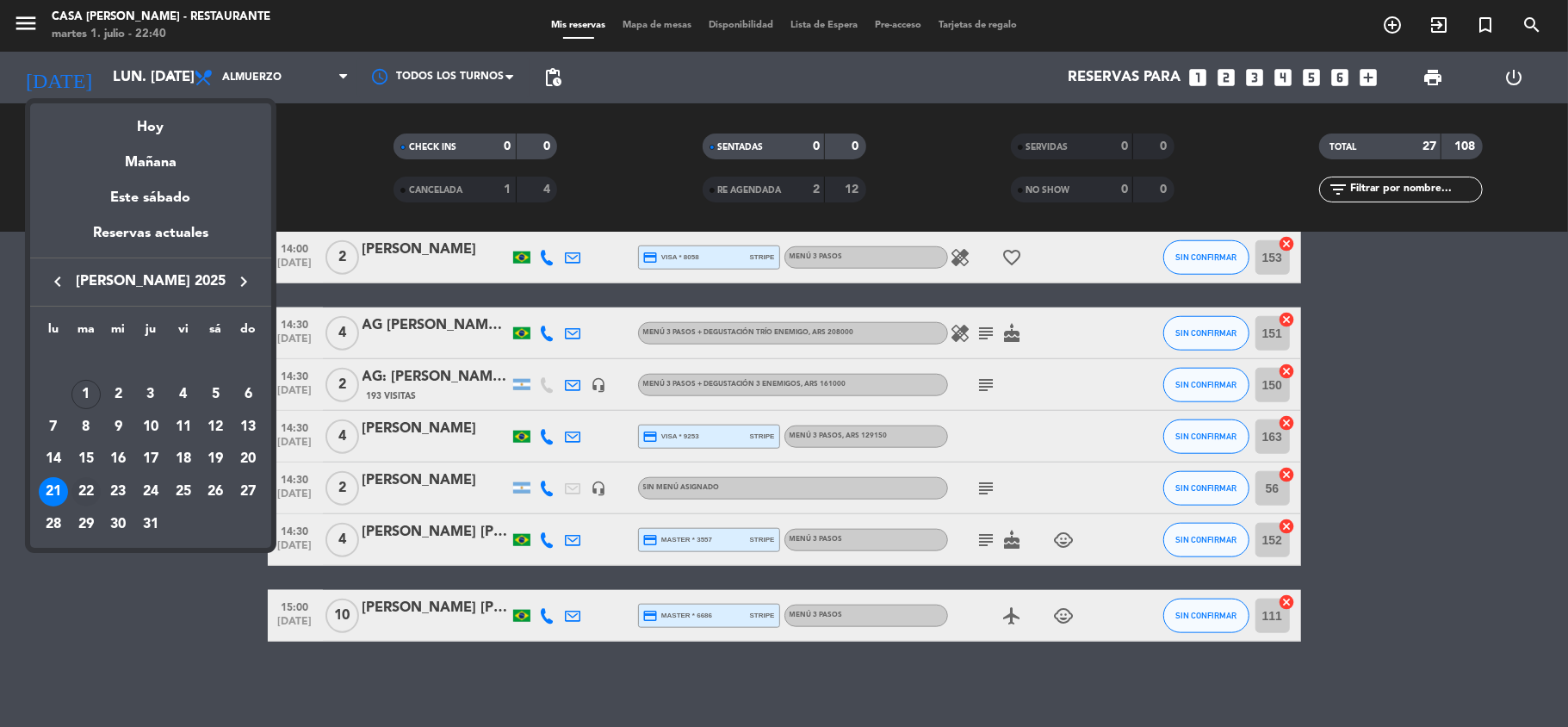 click on "22" at bounding box center [86, 492] 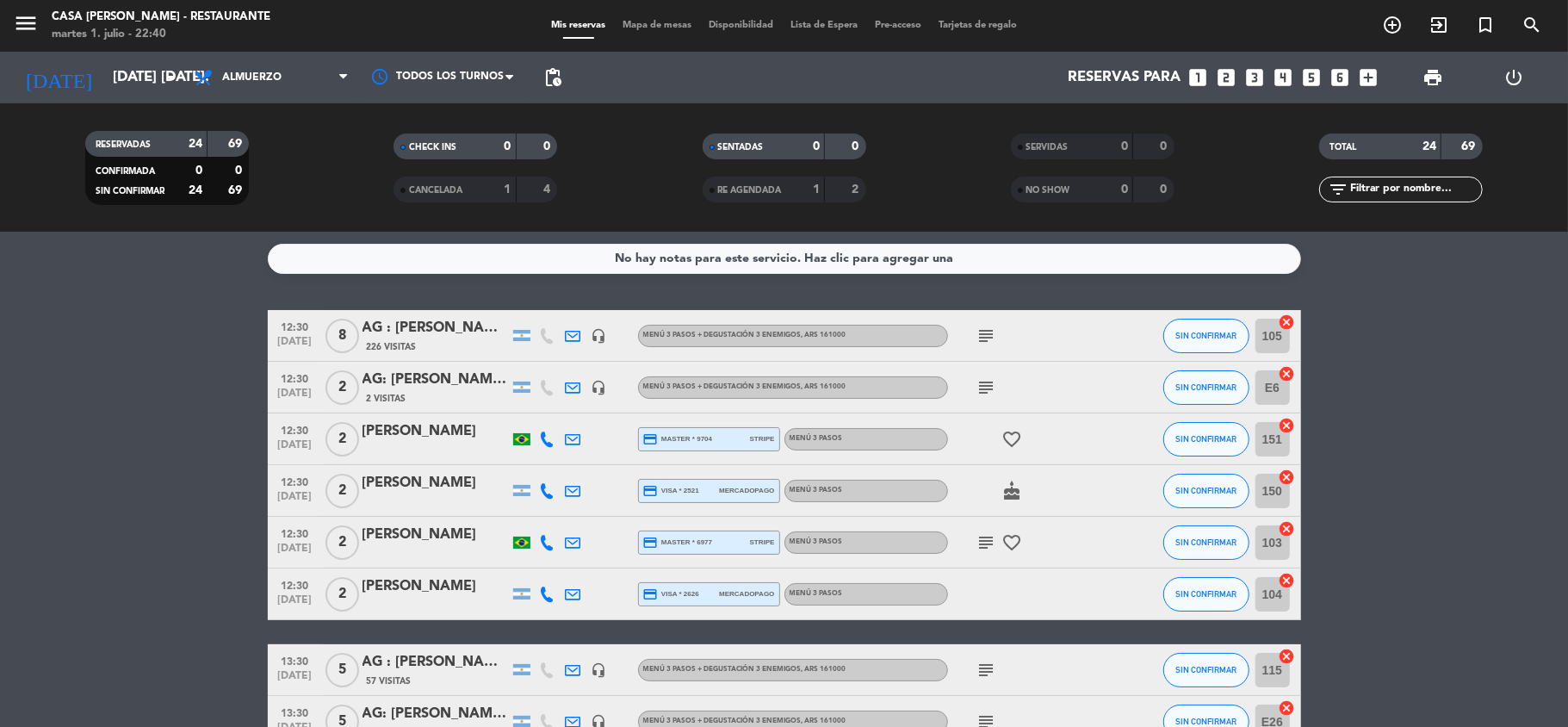 scroll, scrollTop: 0, scrollLeft: 0, axis: both 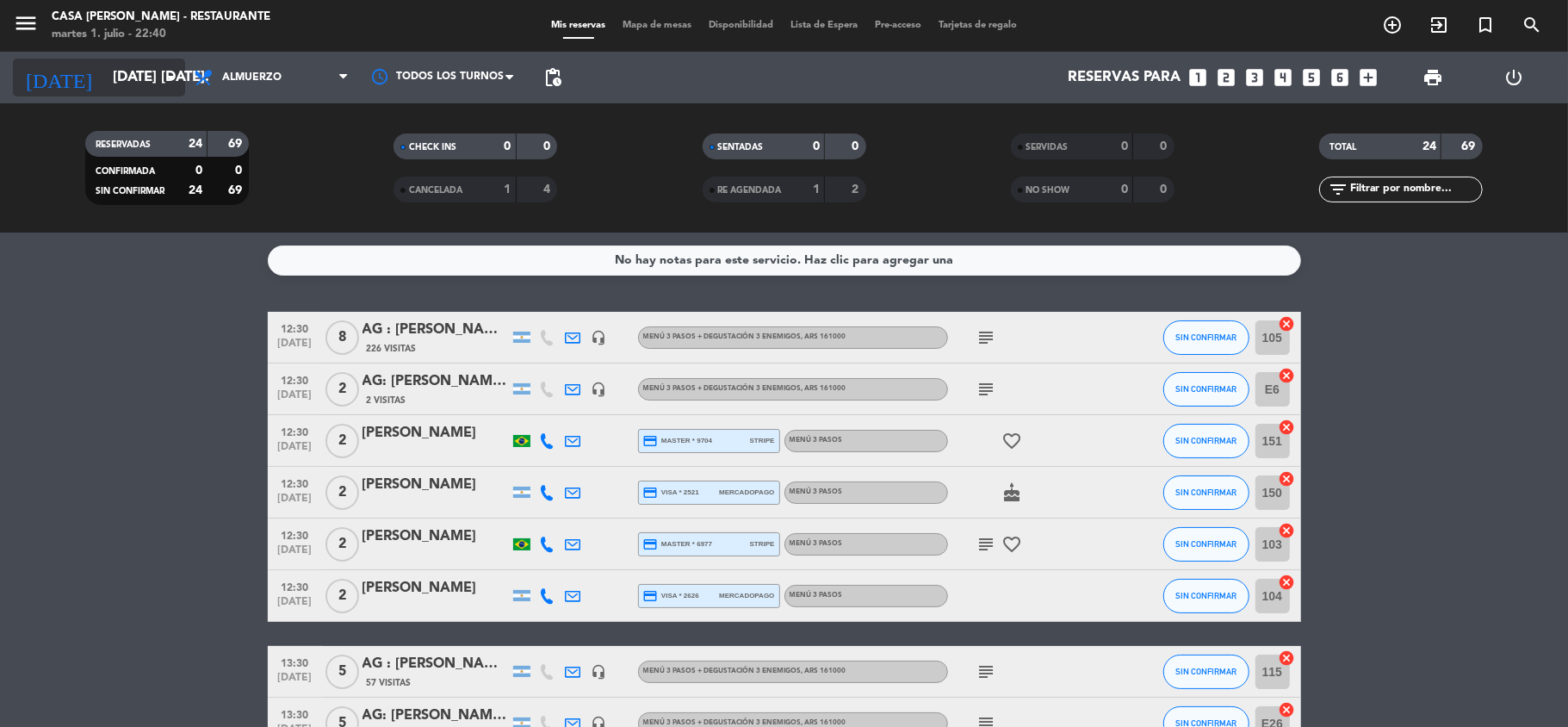 click on "[DATE] [DATE]." 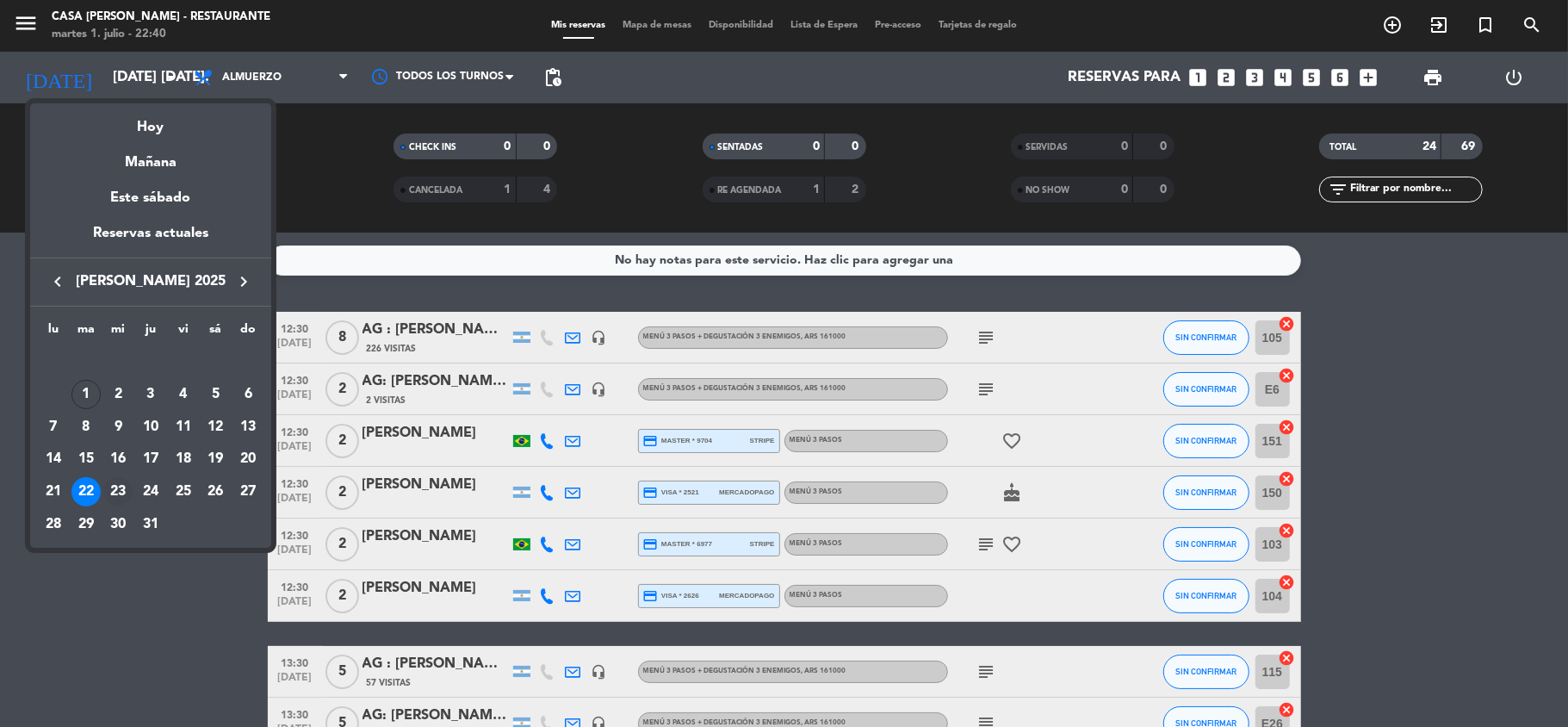 click on "23" at bounding box center [118, 492] 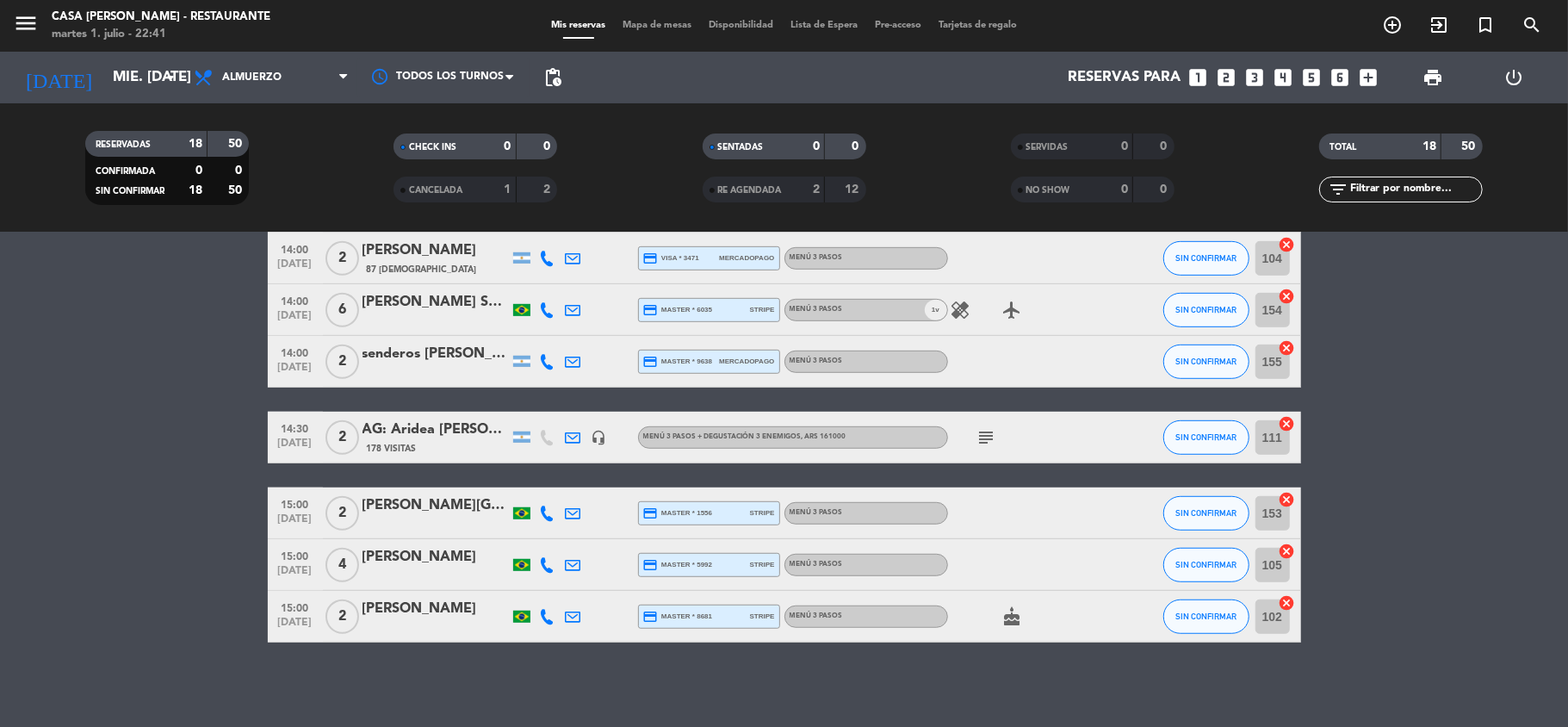scroll, scrollTop: 745, scrollLeft: 0, axis: vertical 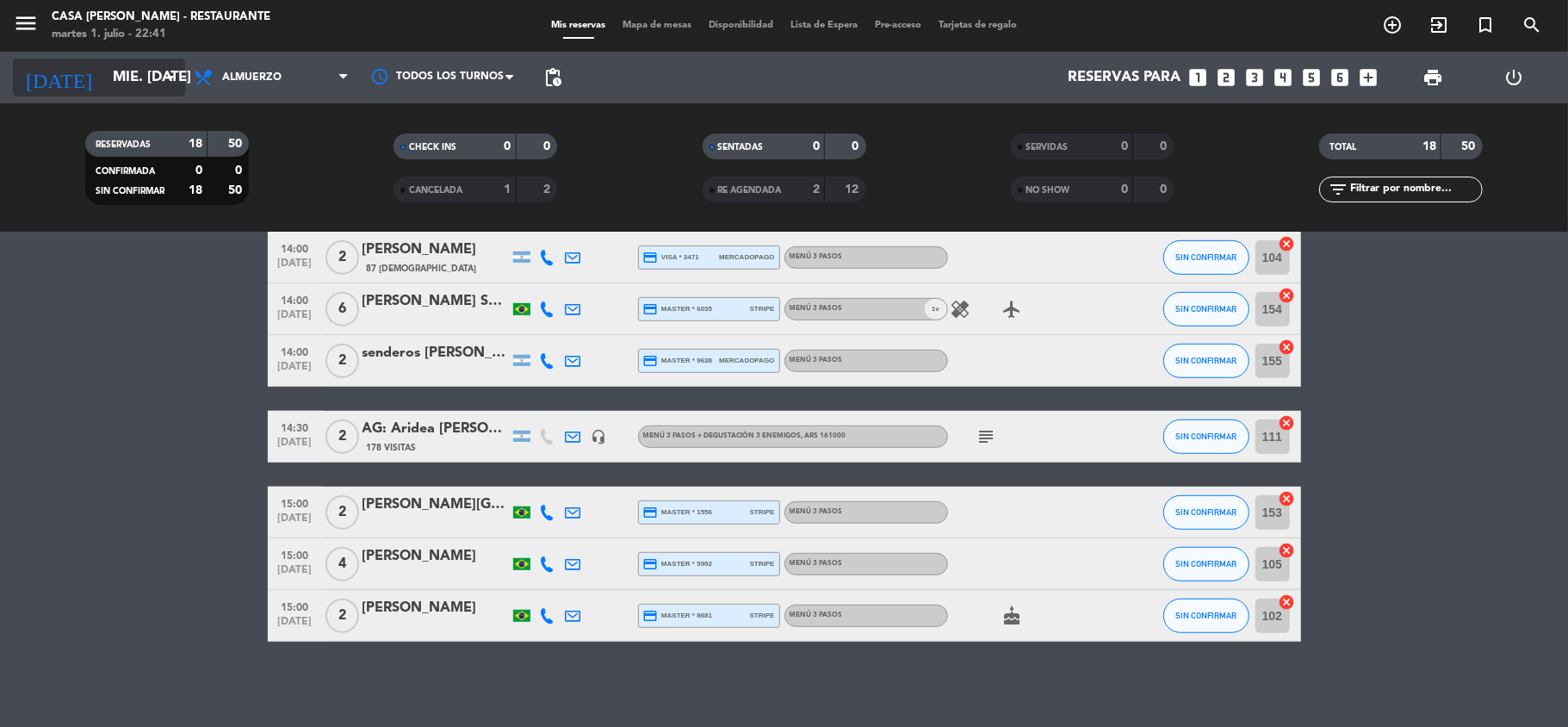 click on "mié. [DATE]" 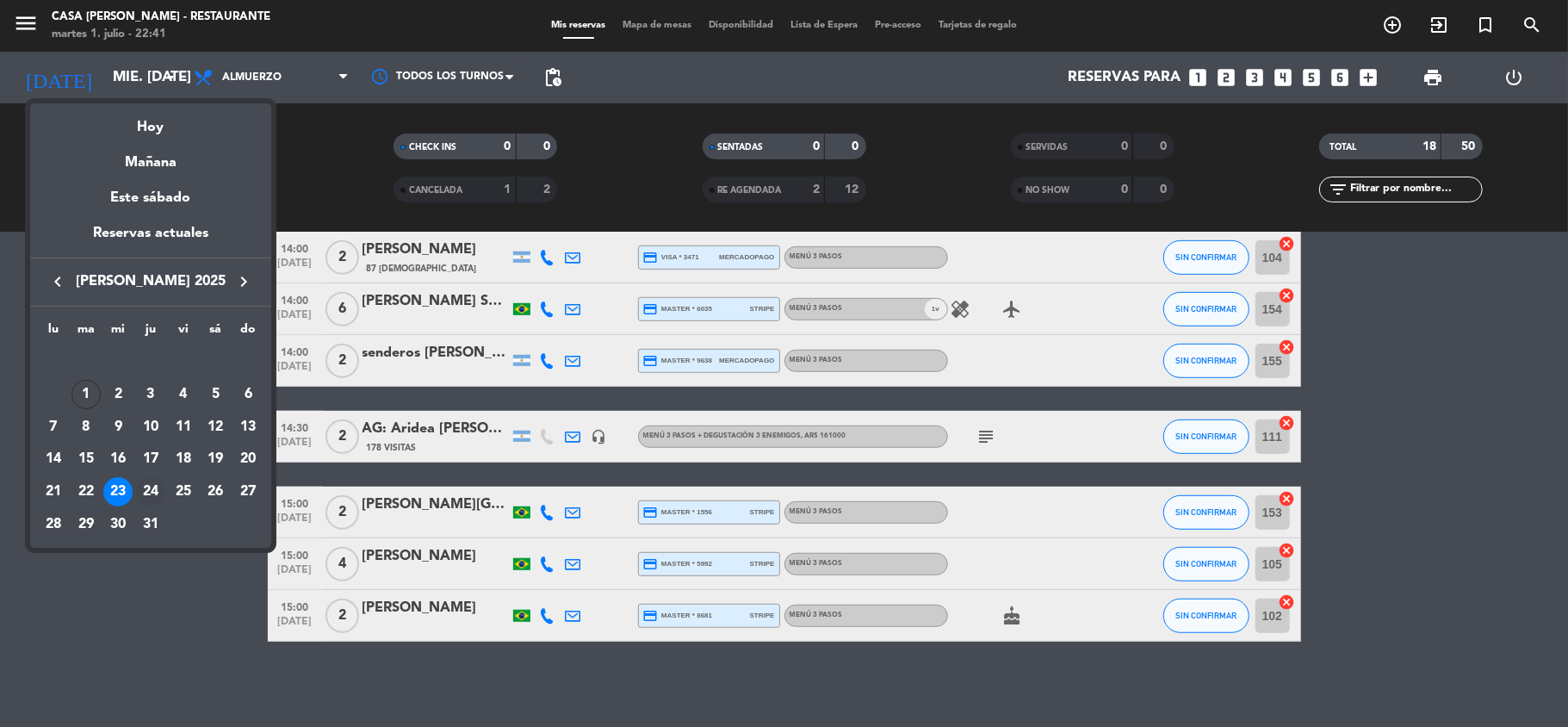 click on "24" at bounding box center (151, 492) 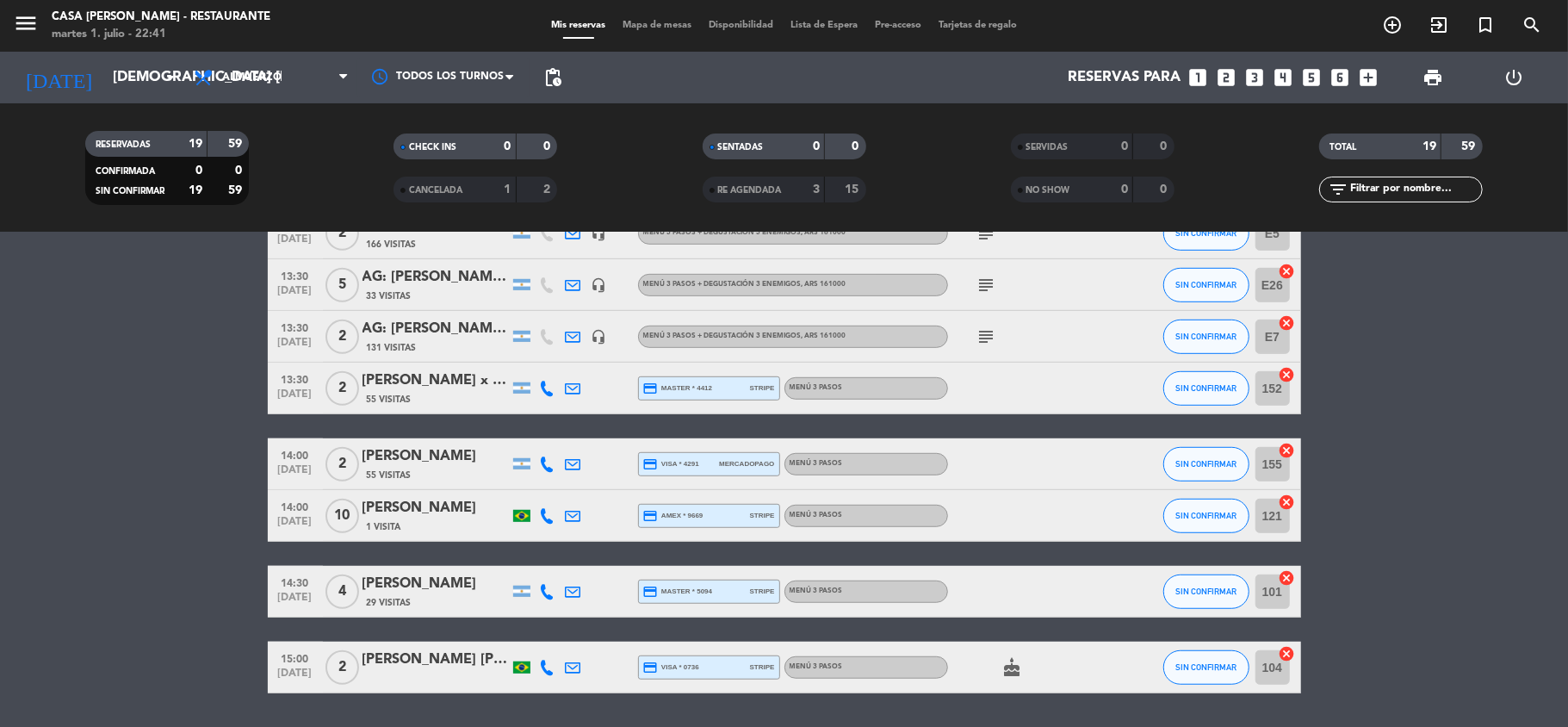 scroll, scrollTop: 797, scrollLeft: 0, axis: vertical 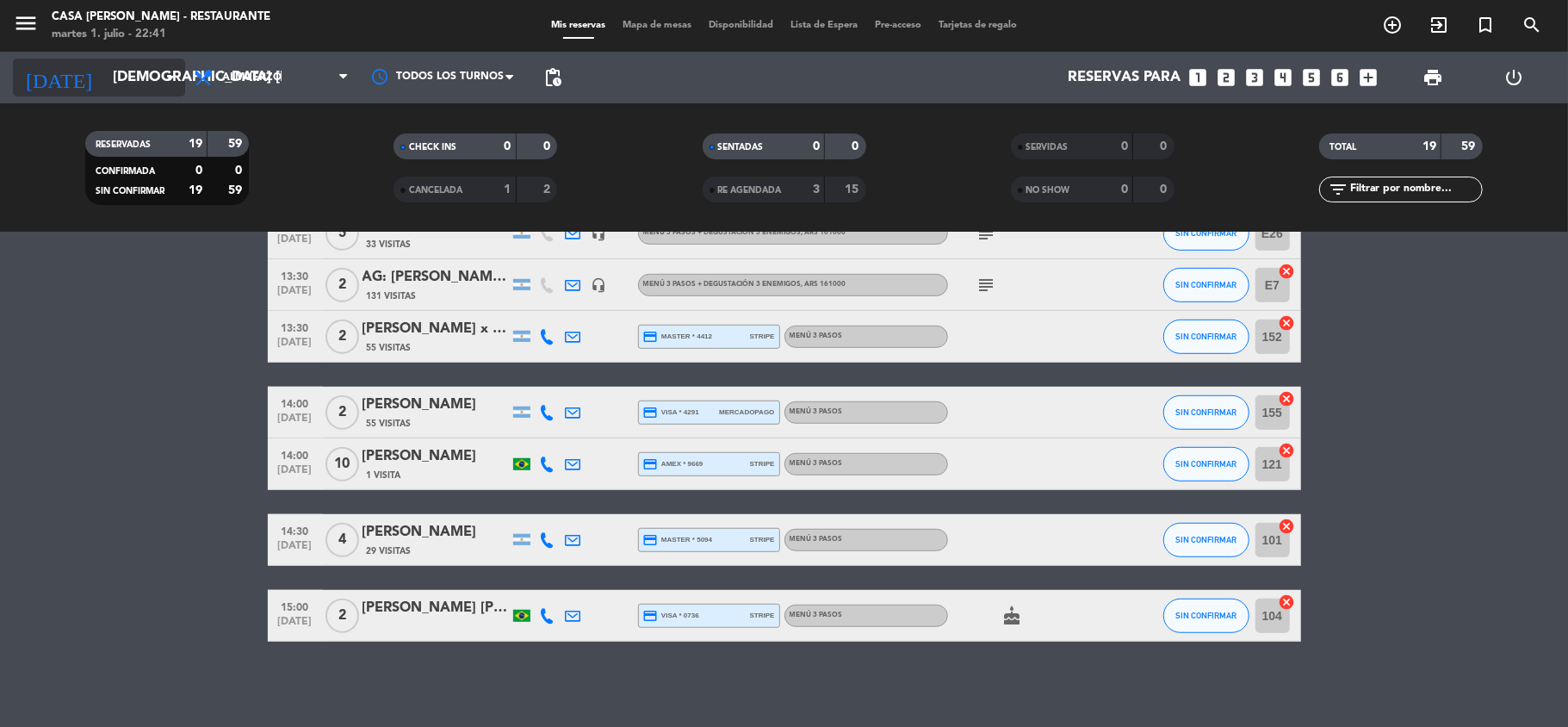 click on "[DEMOGRAPHIC_DATA] [DATE]" 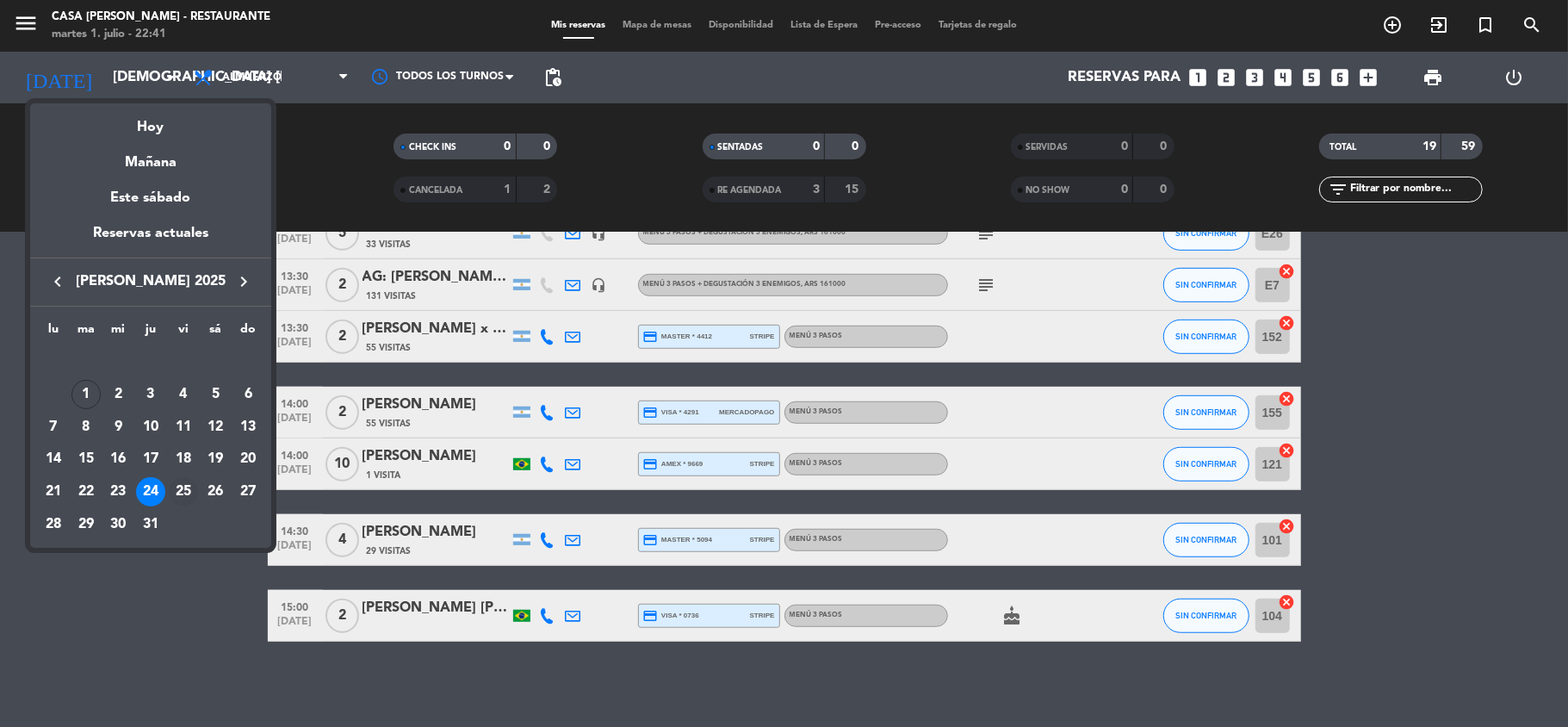 click on "25" at bounding box center [183, 492] 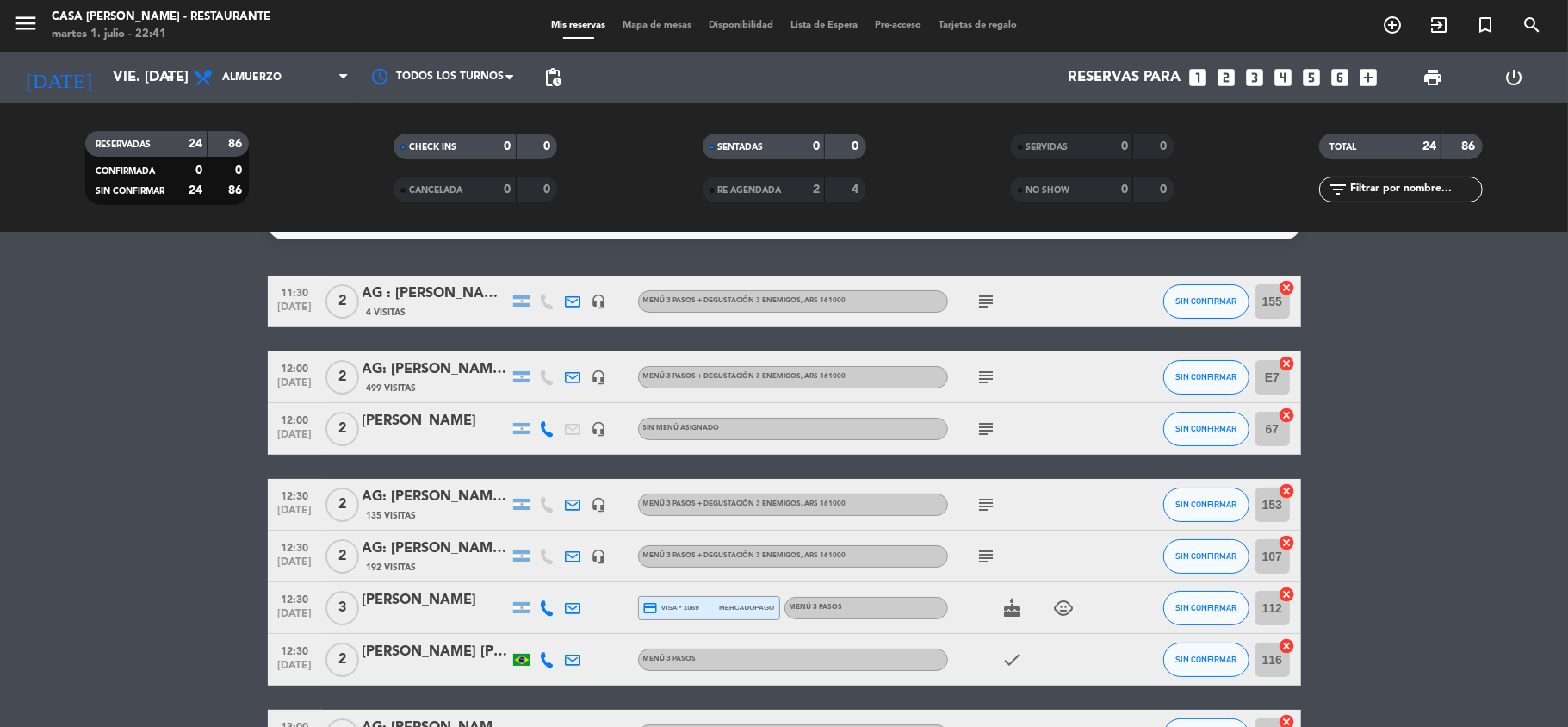 scroll, scrollTop: 0, scrollLeft: 0, axis: both 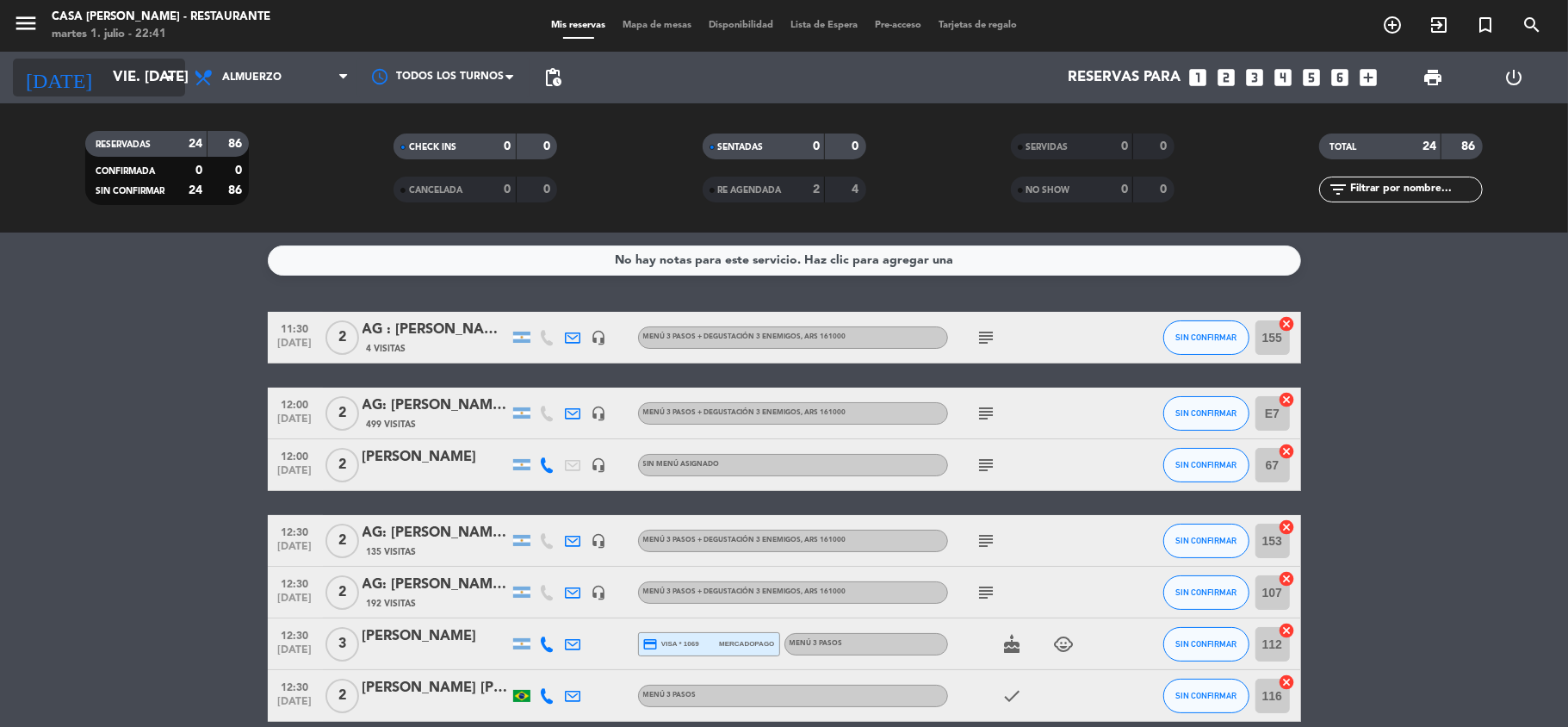 click on "vie. [DATE]" 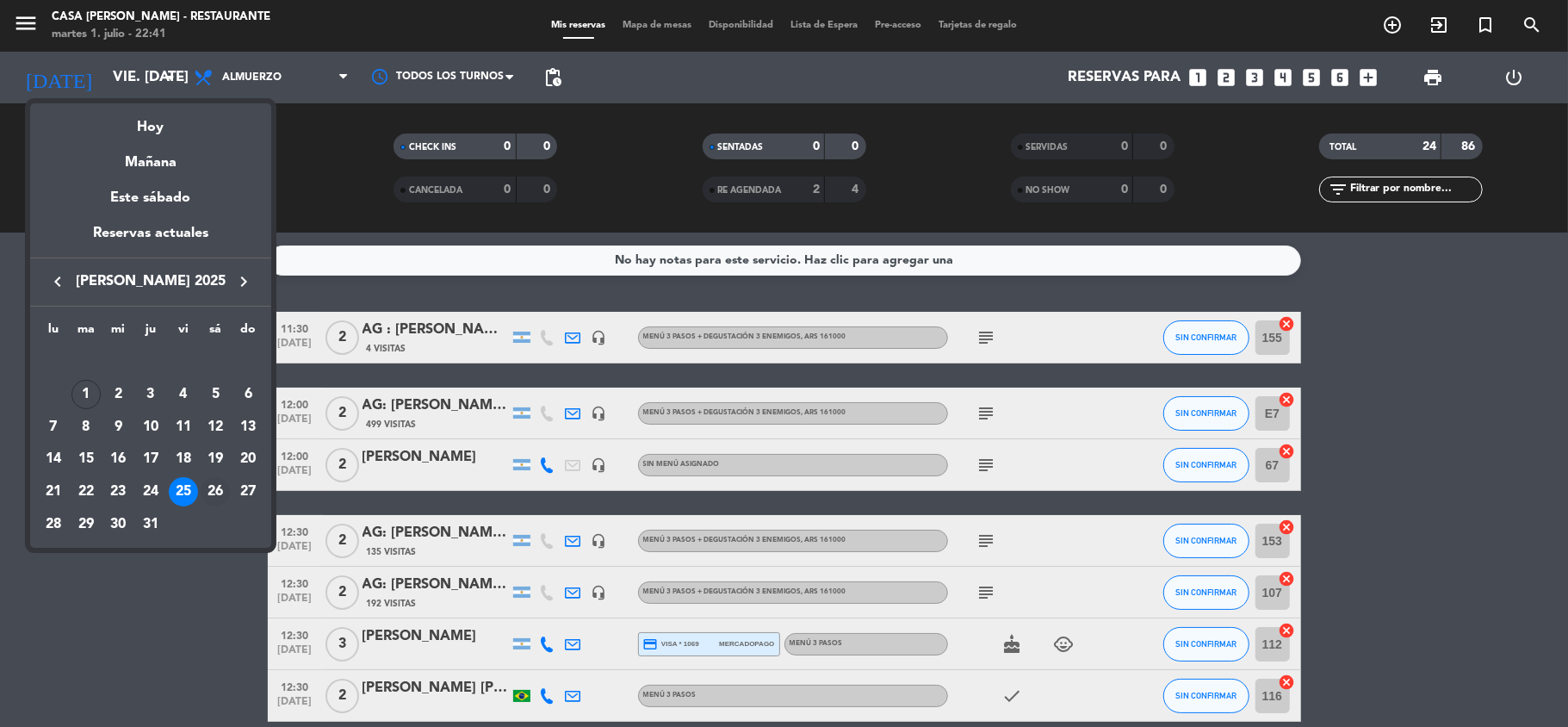 click on "26" at bounding box center [215, 492] 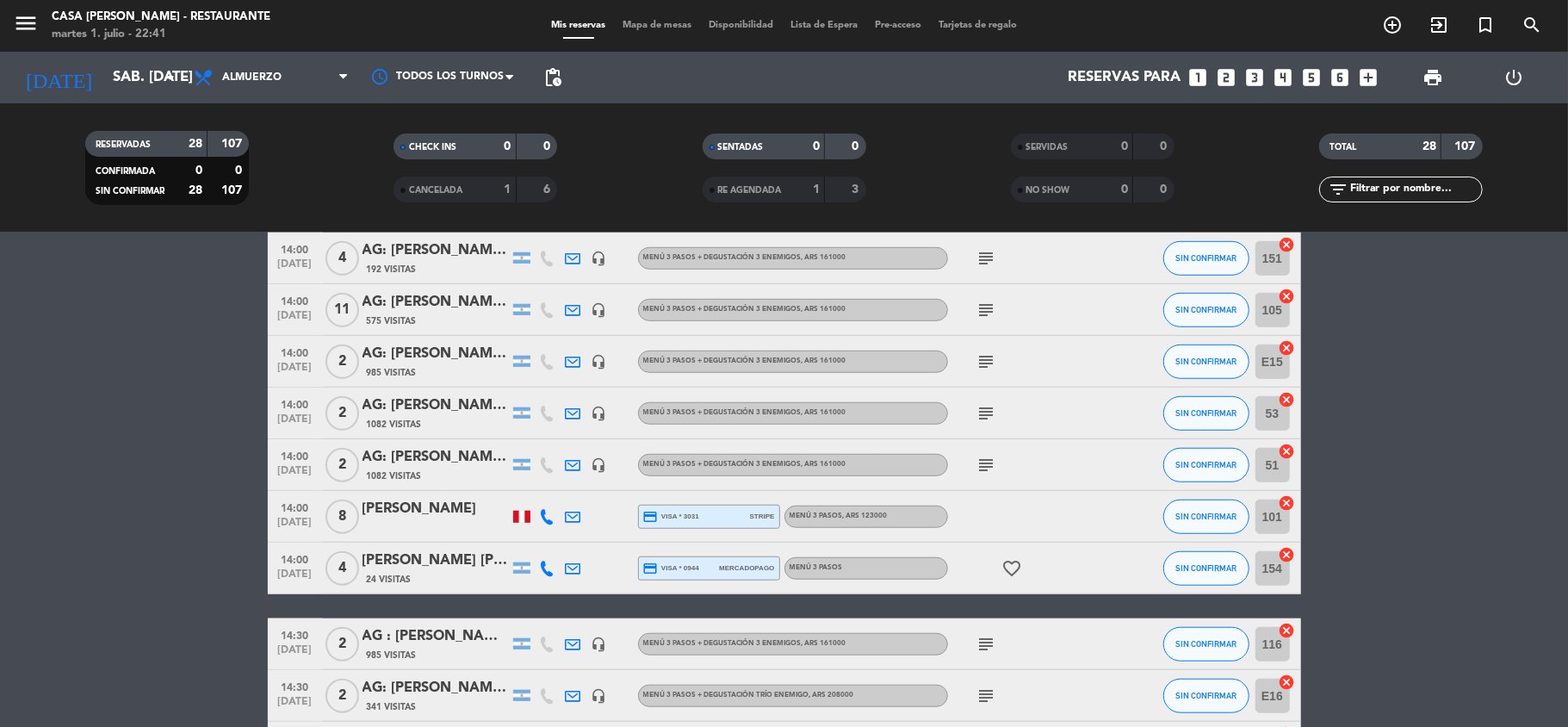 scroll, scrollTop: 918, scrollLeft: 0, axis: vertical 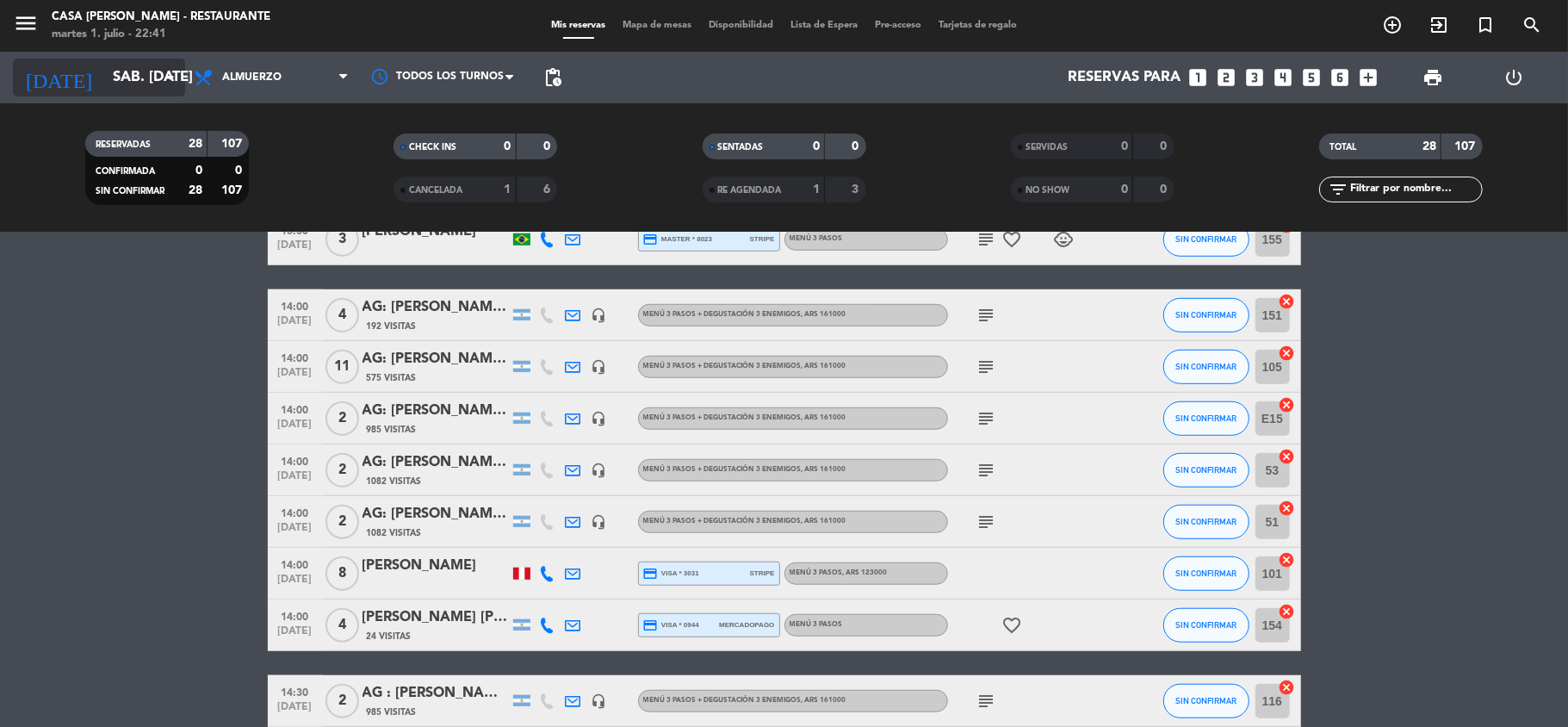 click on "sáb. [DATE]" 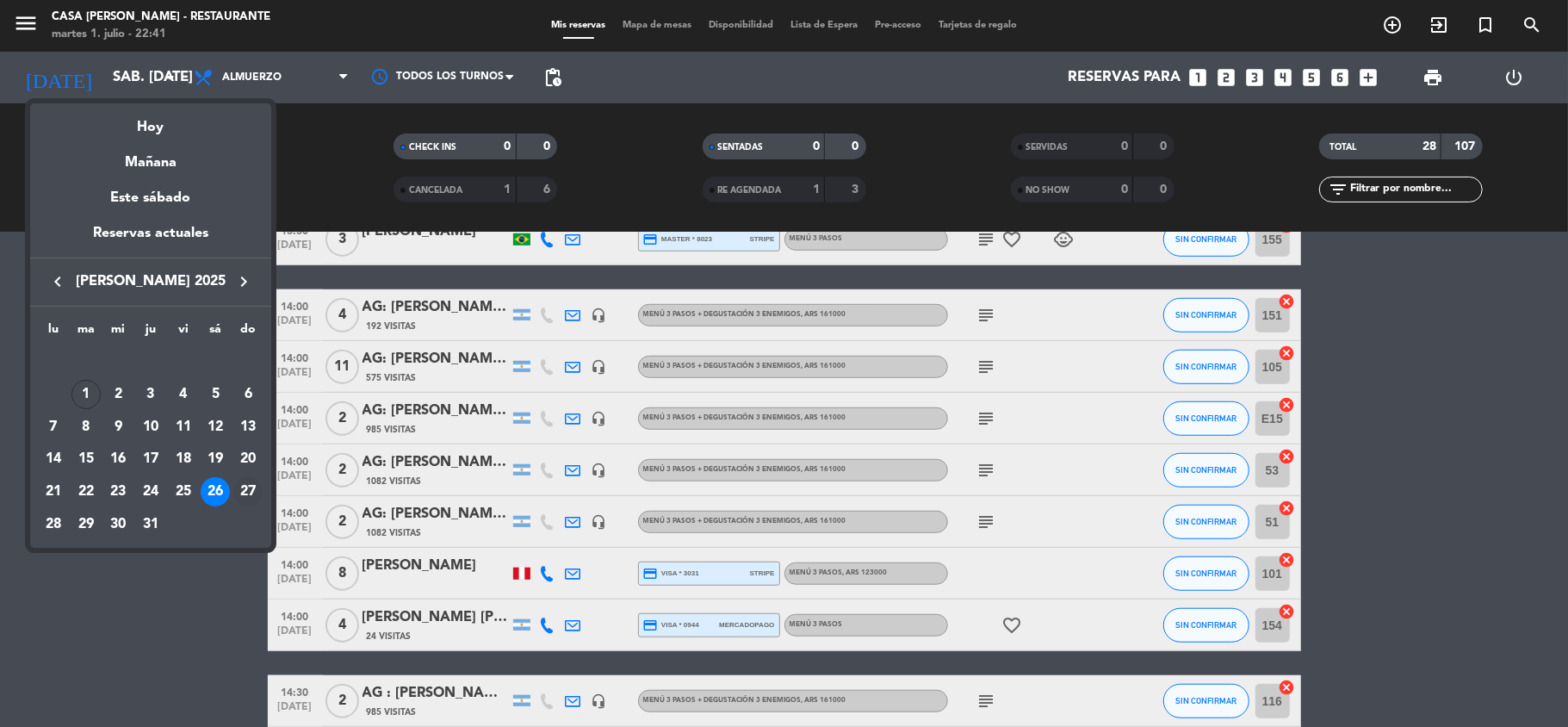 click on "27" at bounding box center [248, 492] 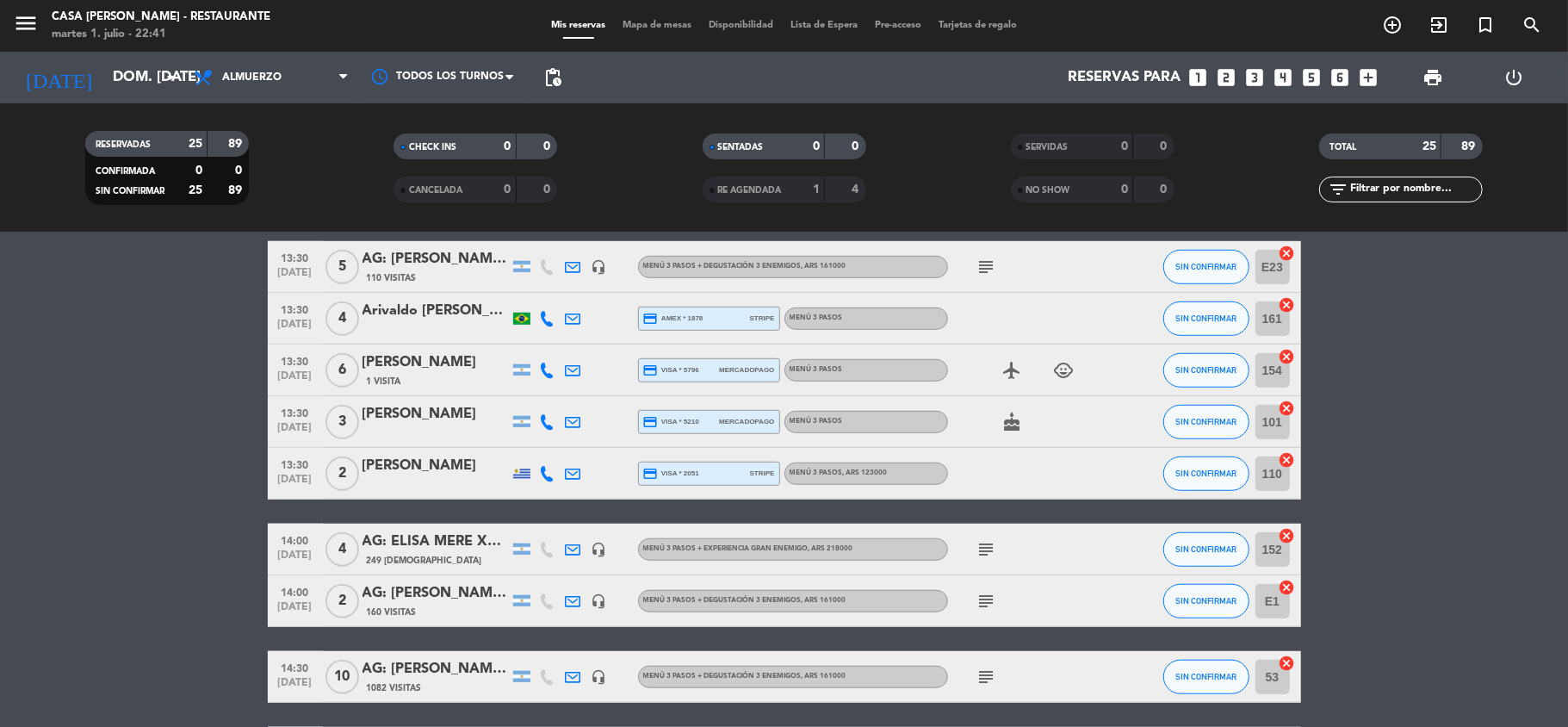 scroll, scrollTop: 1107, scrollLeft: 0, axis: vertical 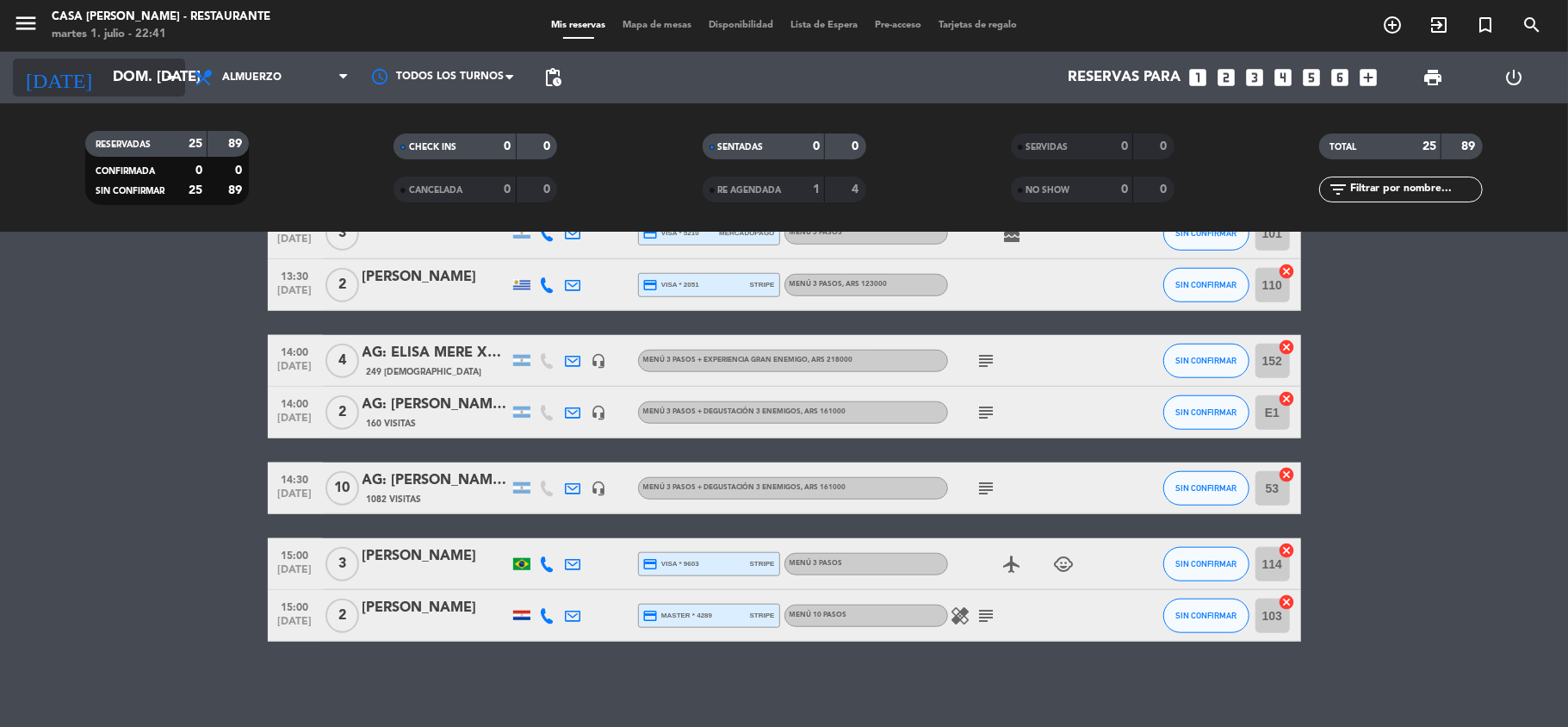 click on "dom. [DATE]" 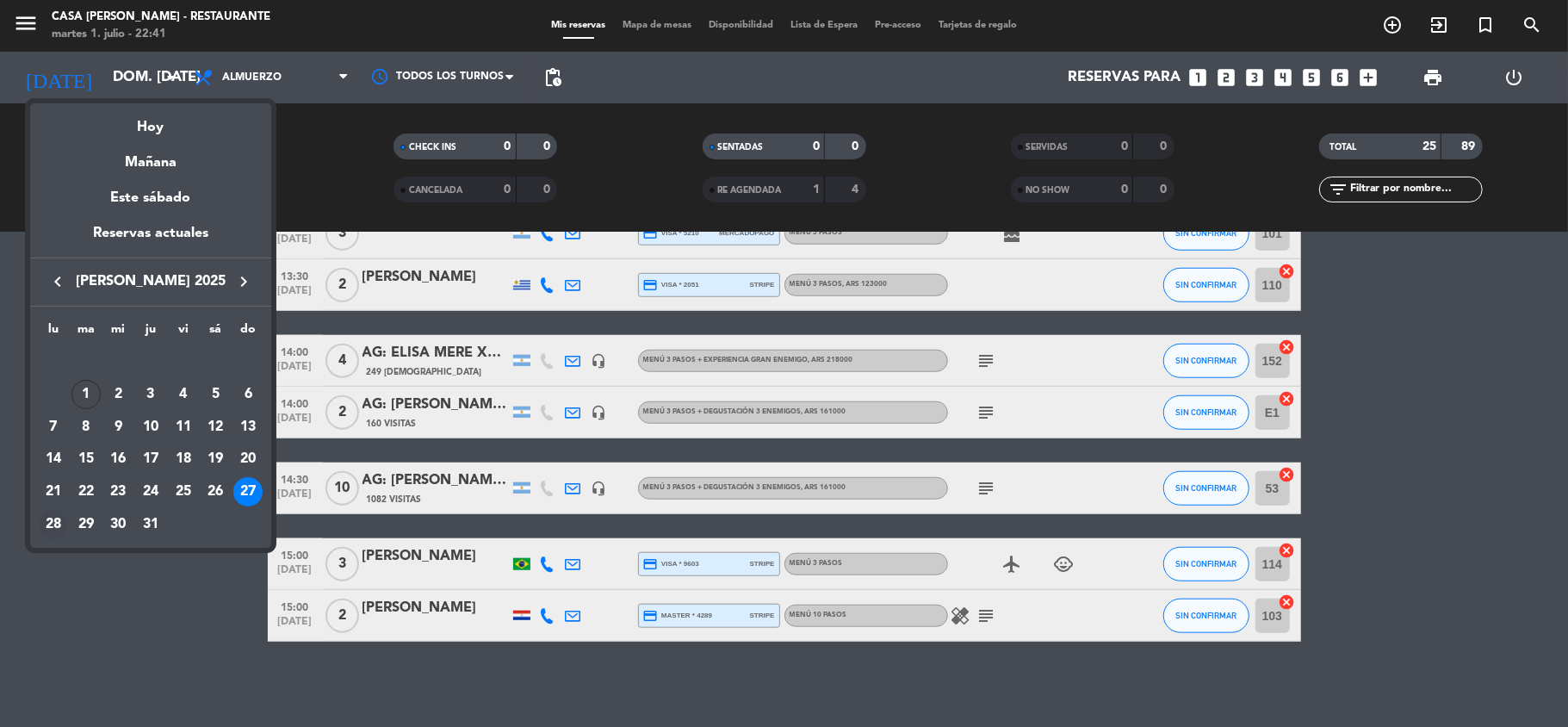 click on "28" at bounding box center [53, 525] 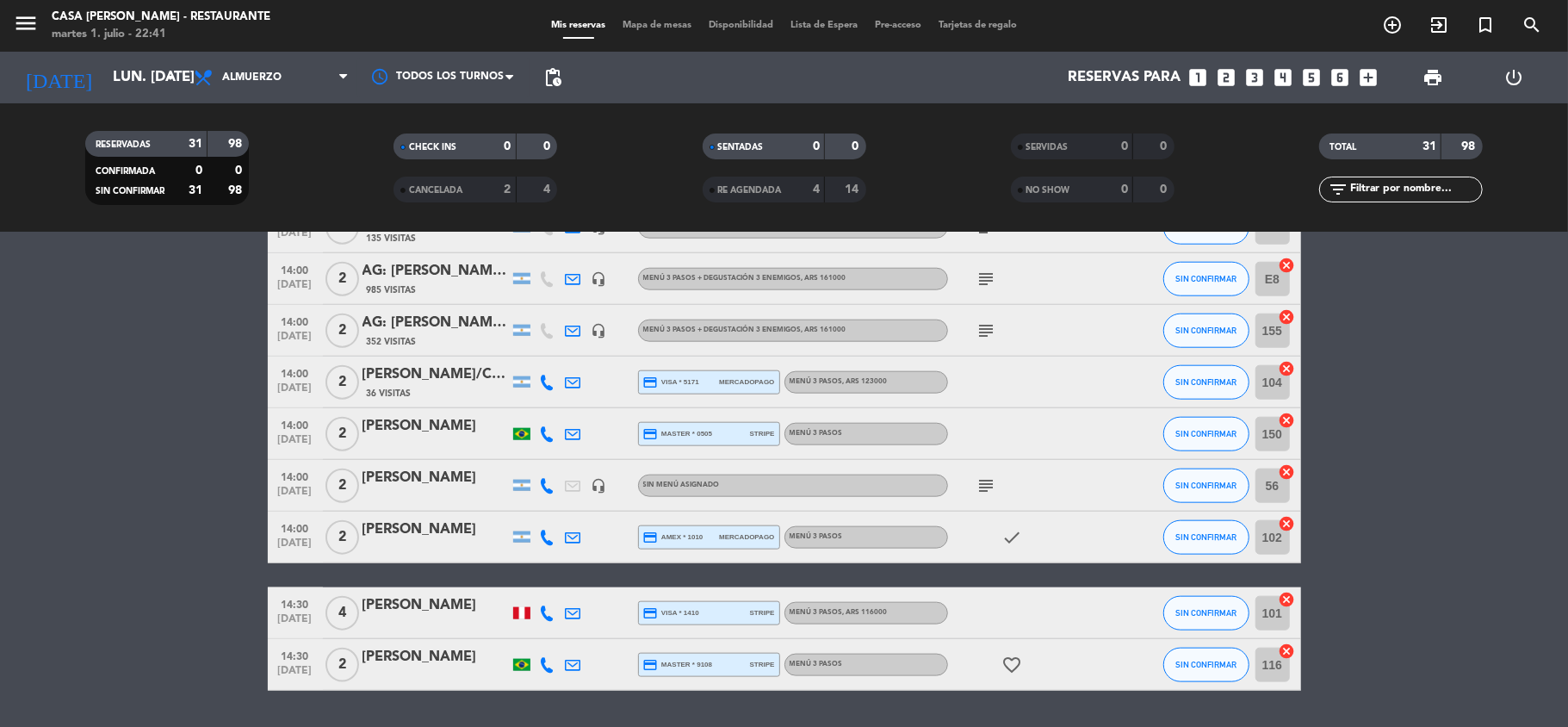 scroll, scrollTop: 1393, scrollLeft: 0, axis: vertical 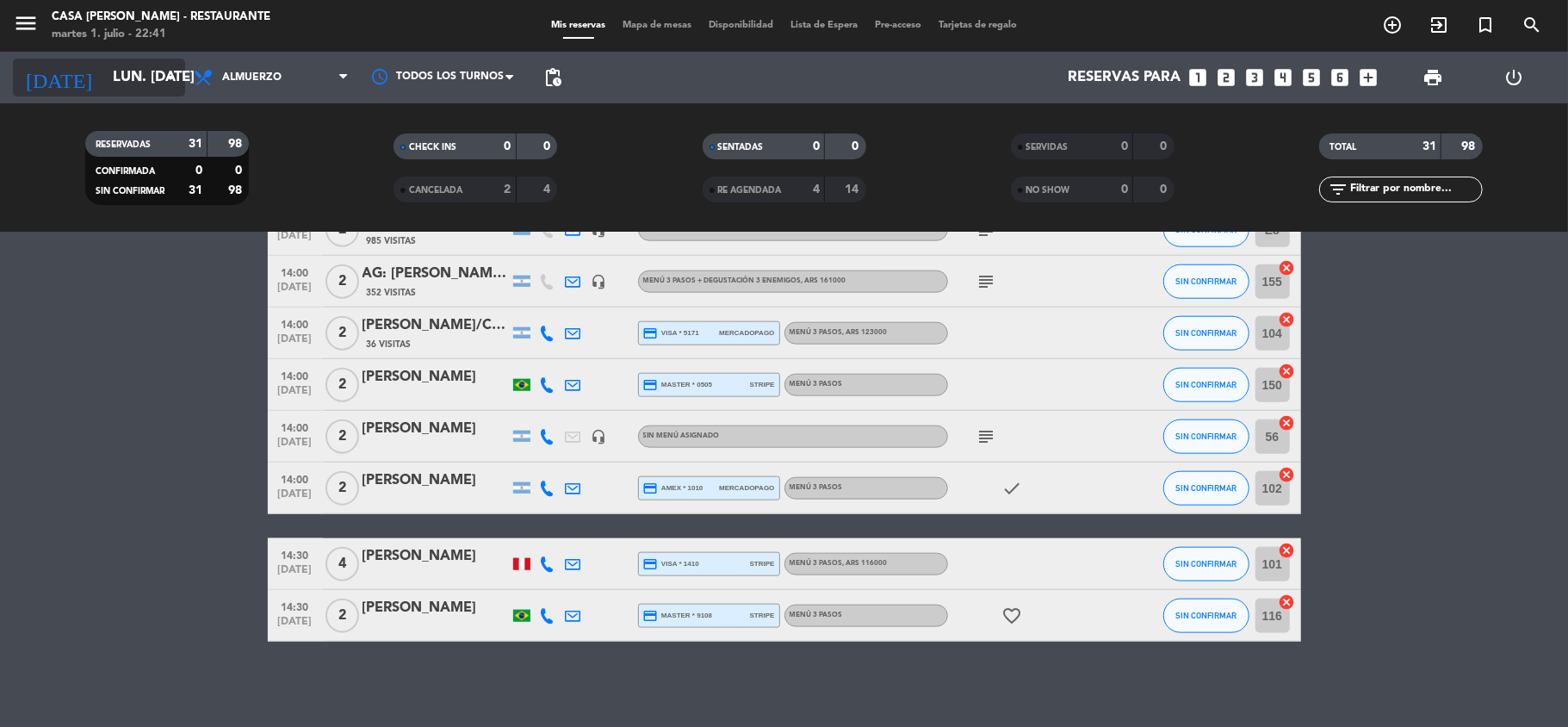 click on "arrow_drop_down" 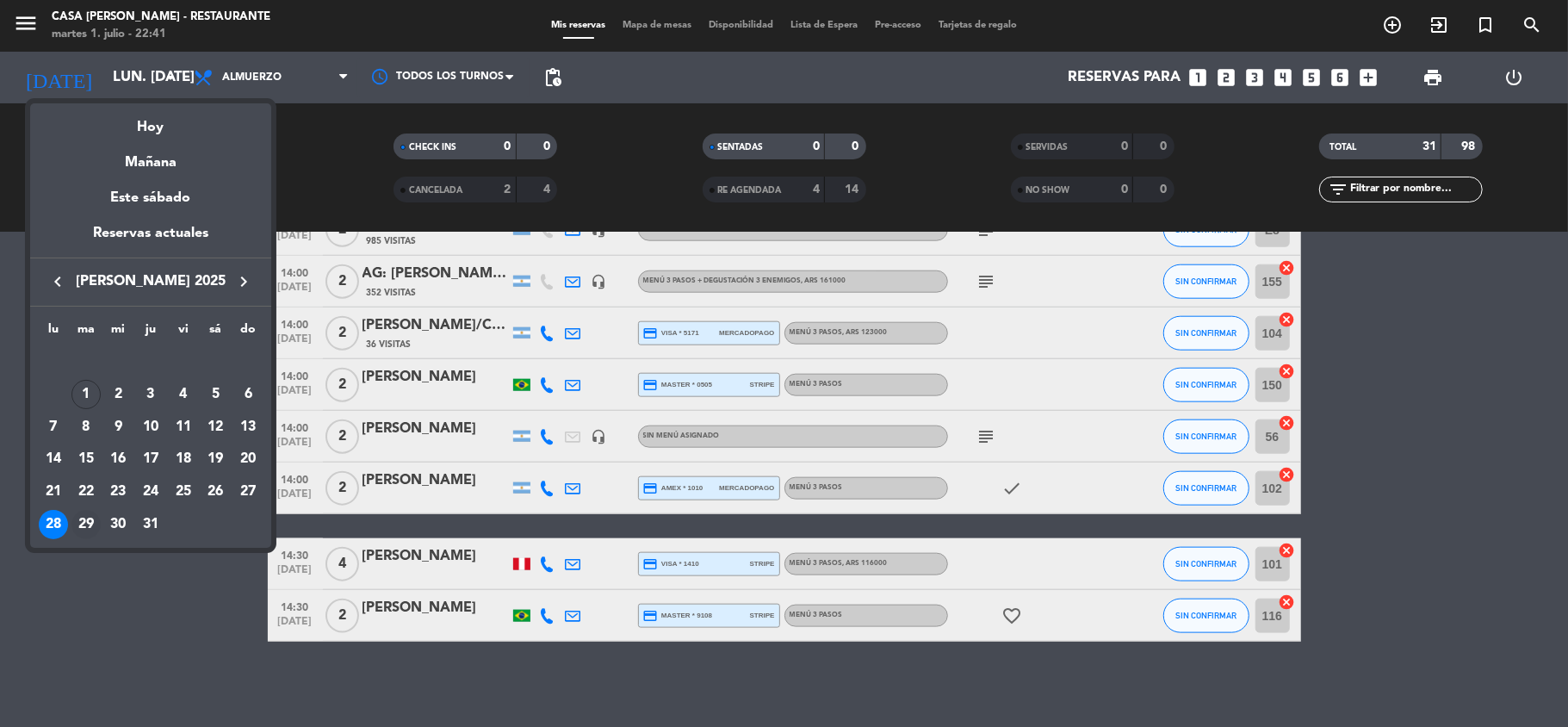 click on "29" at bounding box center [86, 525] 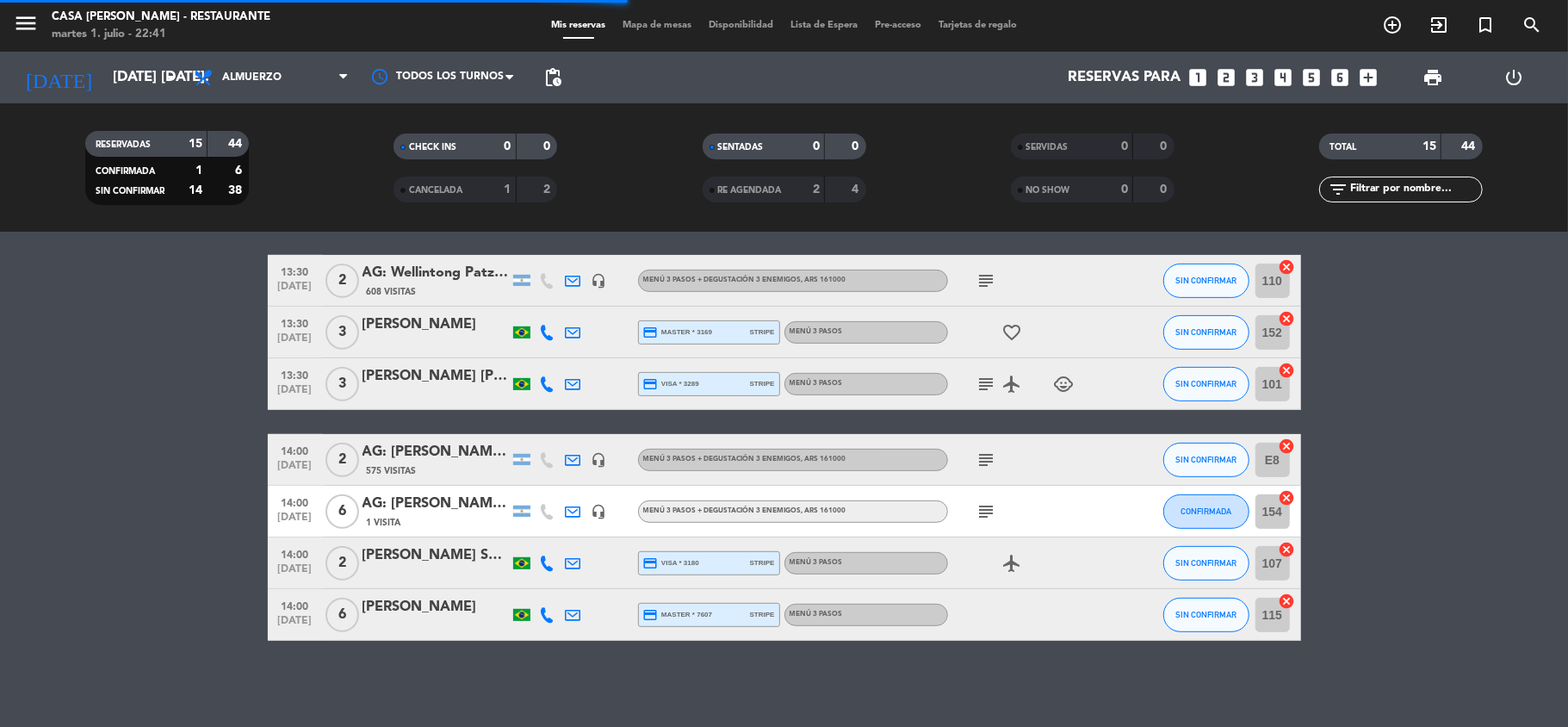 scroll, scrollTop: 542, scrollLeft: 0, axis: vertical 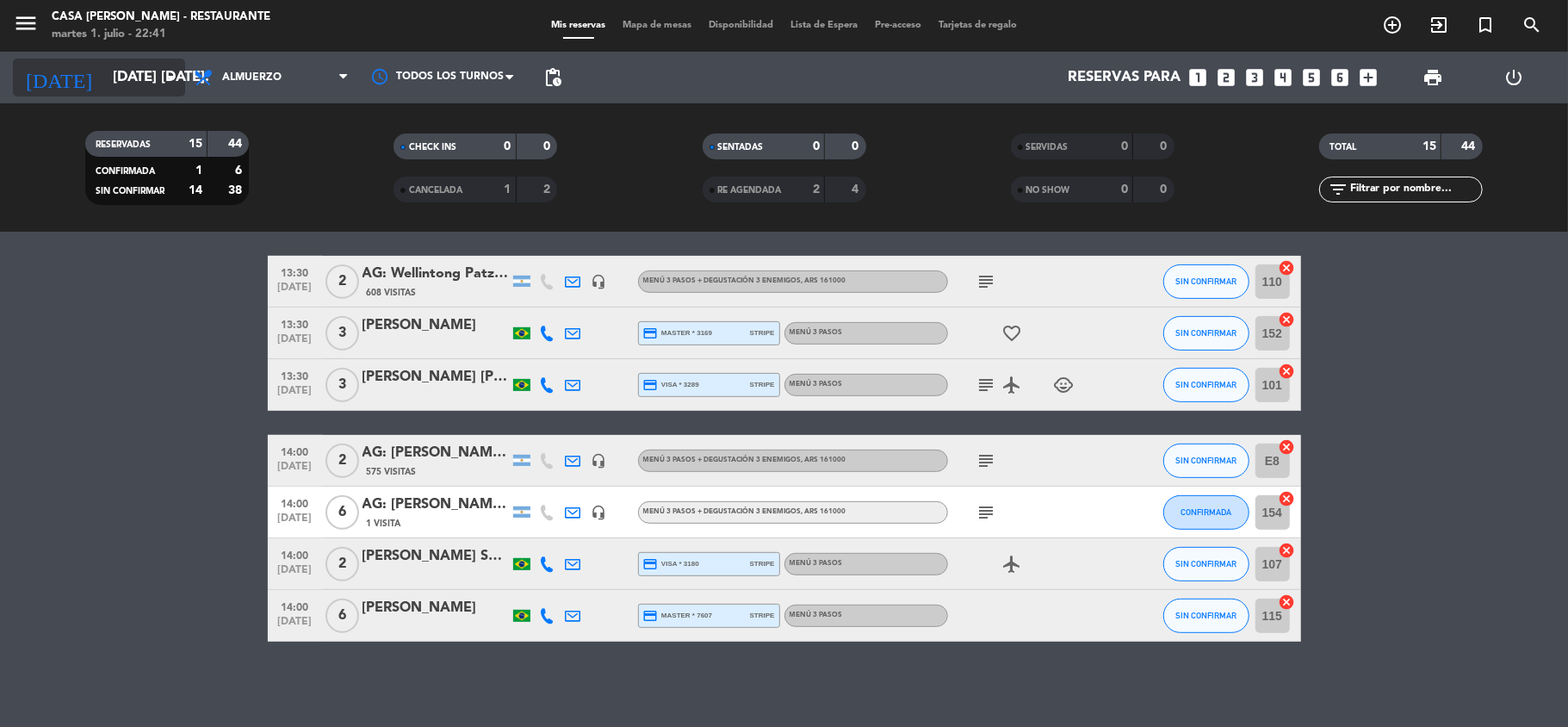 click on "[DATE] [DATE]." 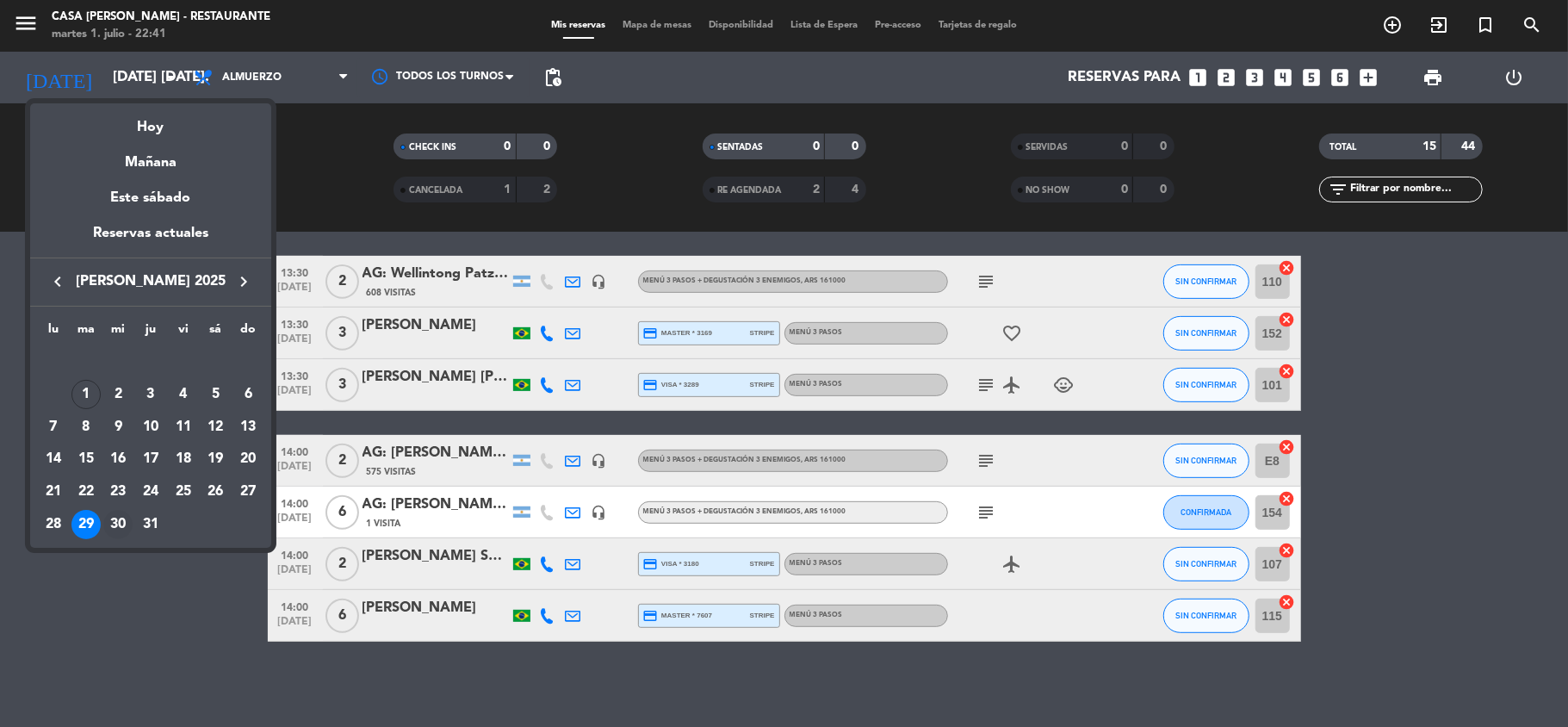 click on "30" at bounding box center (118, 525) 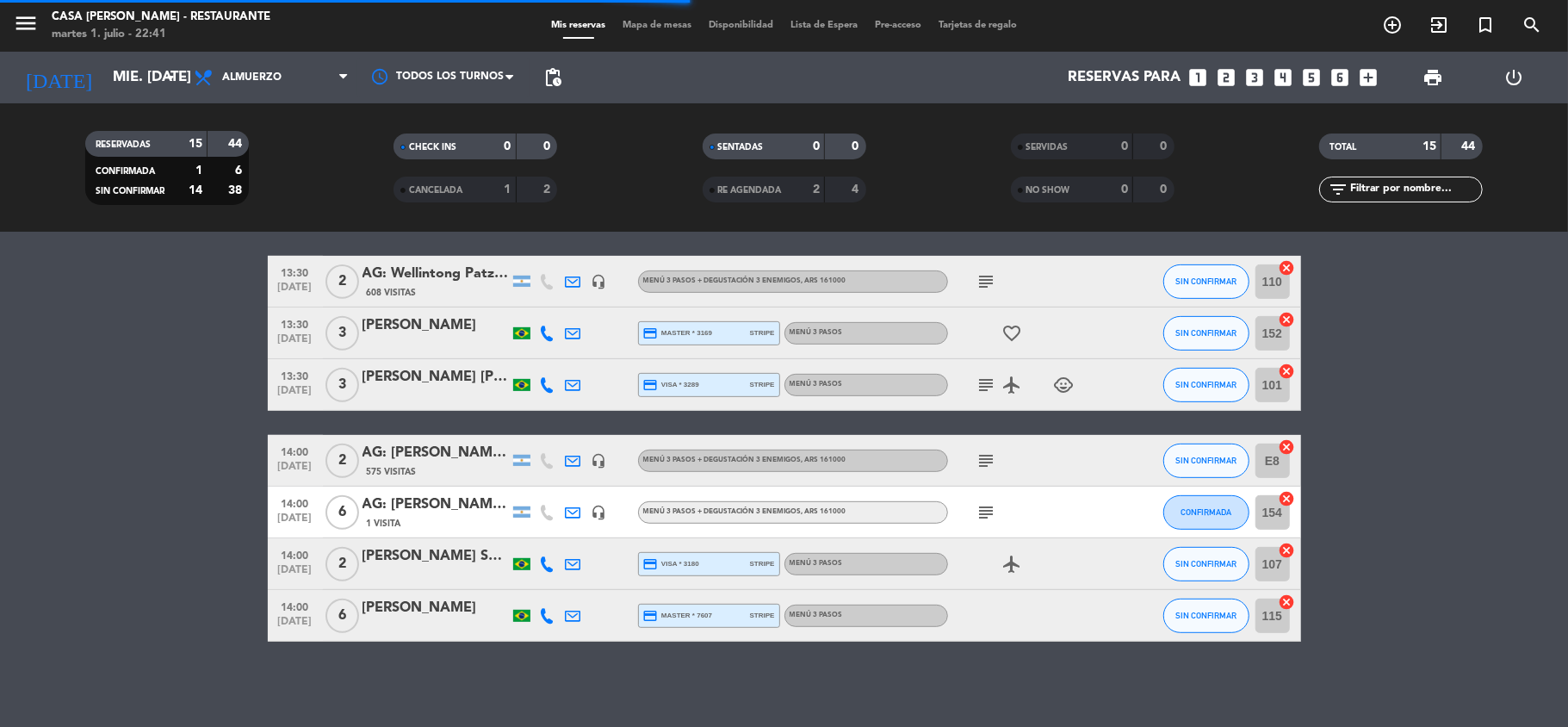 scroll, scrollTop: 928, scrollLeft: 0, axis: vertical 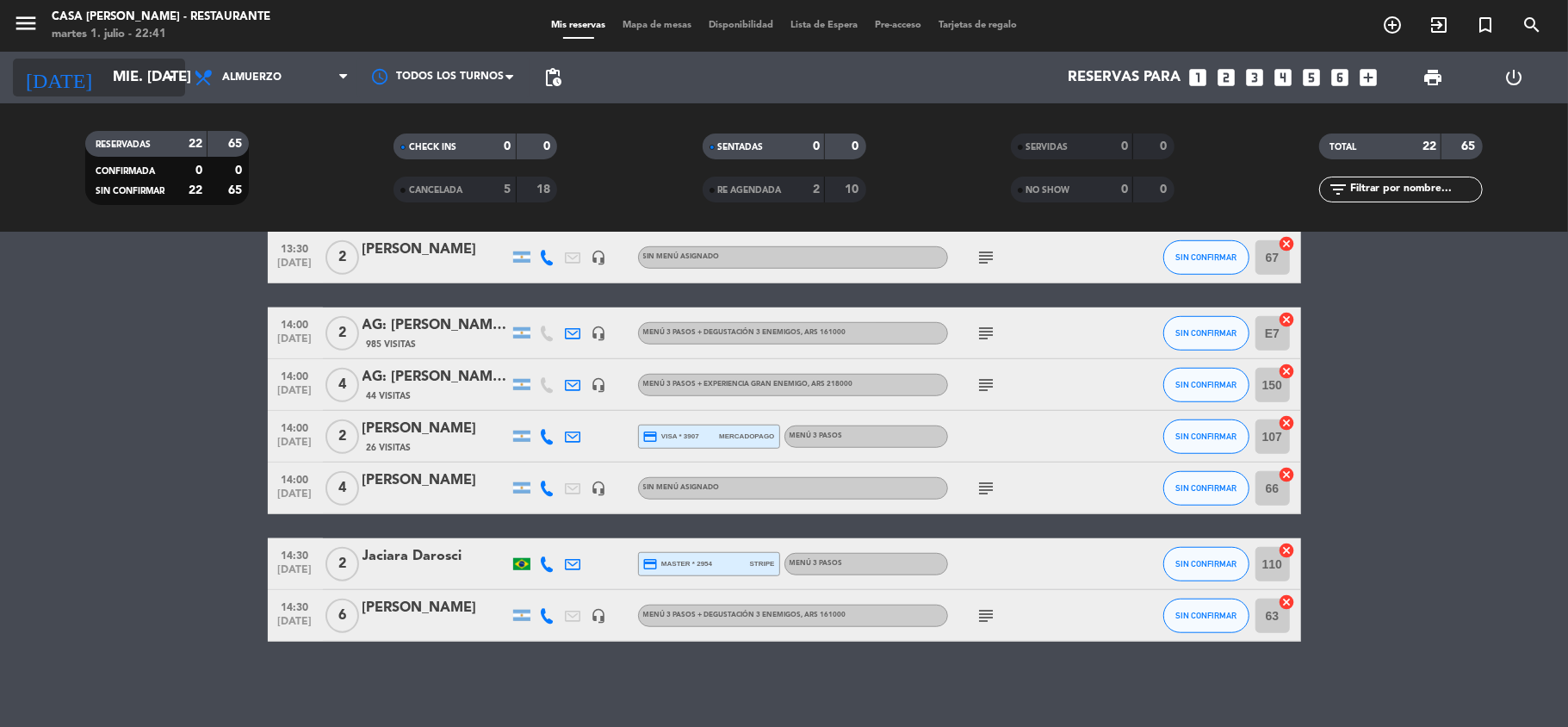 click on "mié. [DATE]" 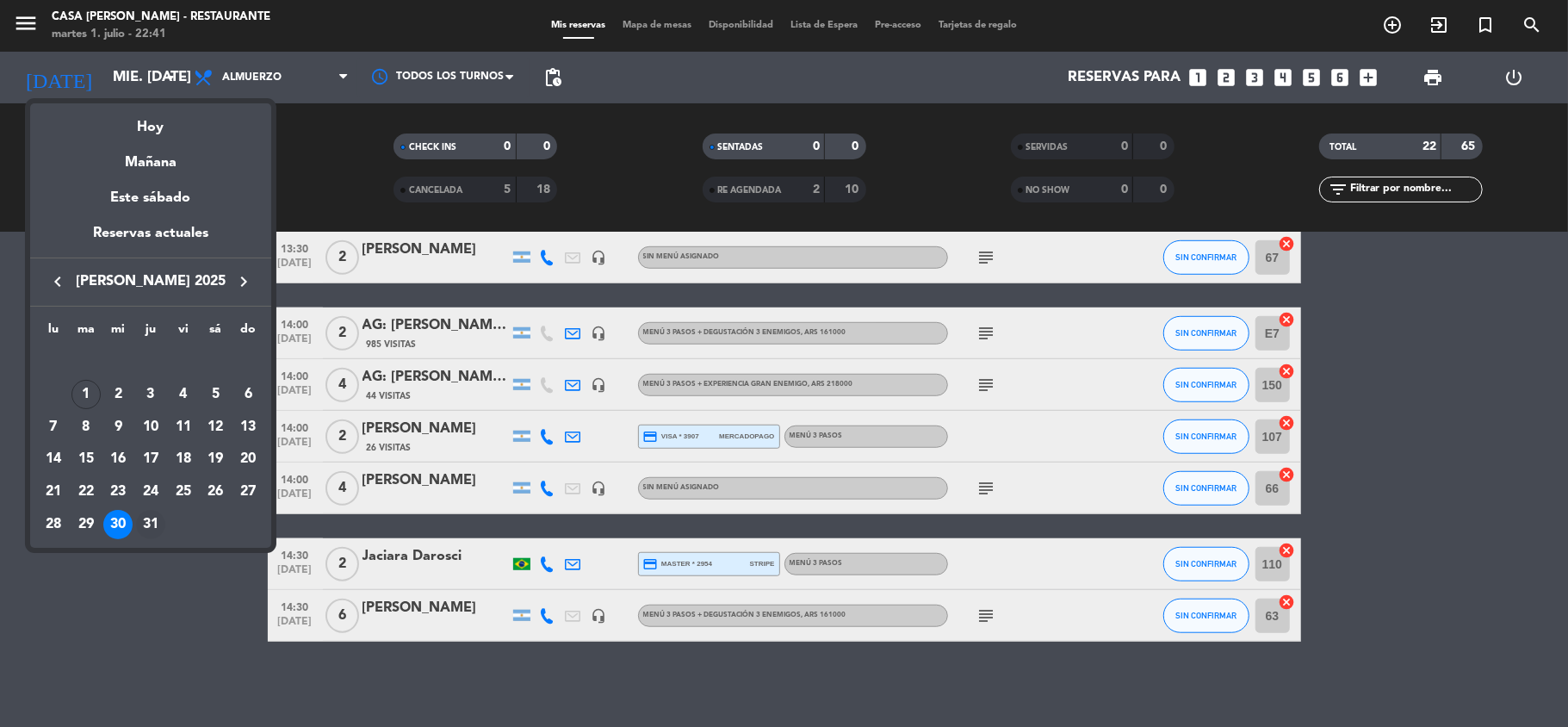 click on "31" at bounding box center (151, 525) 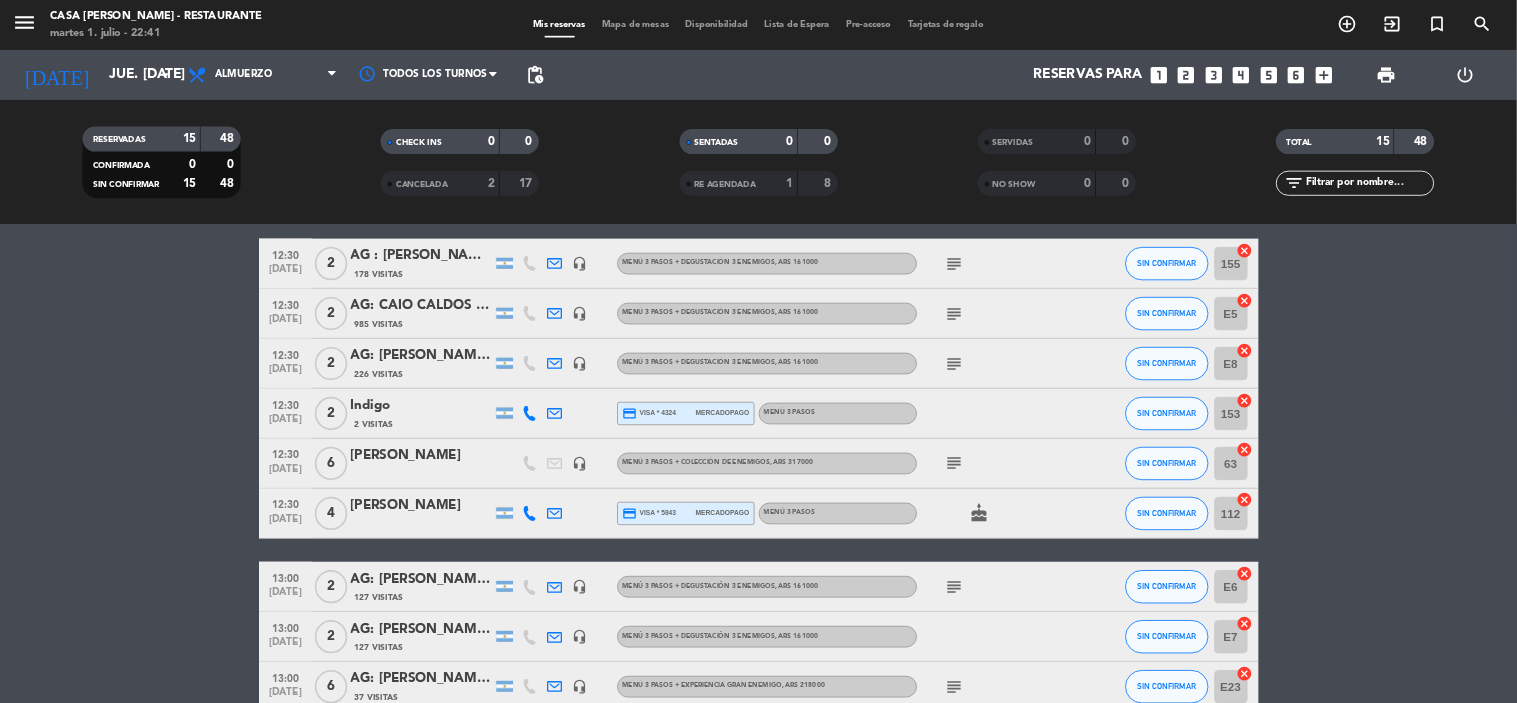scroll, scrollTop: 0, scrollLeft: 0, axis: both 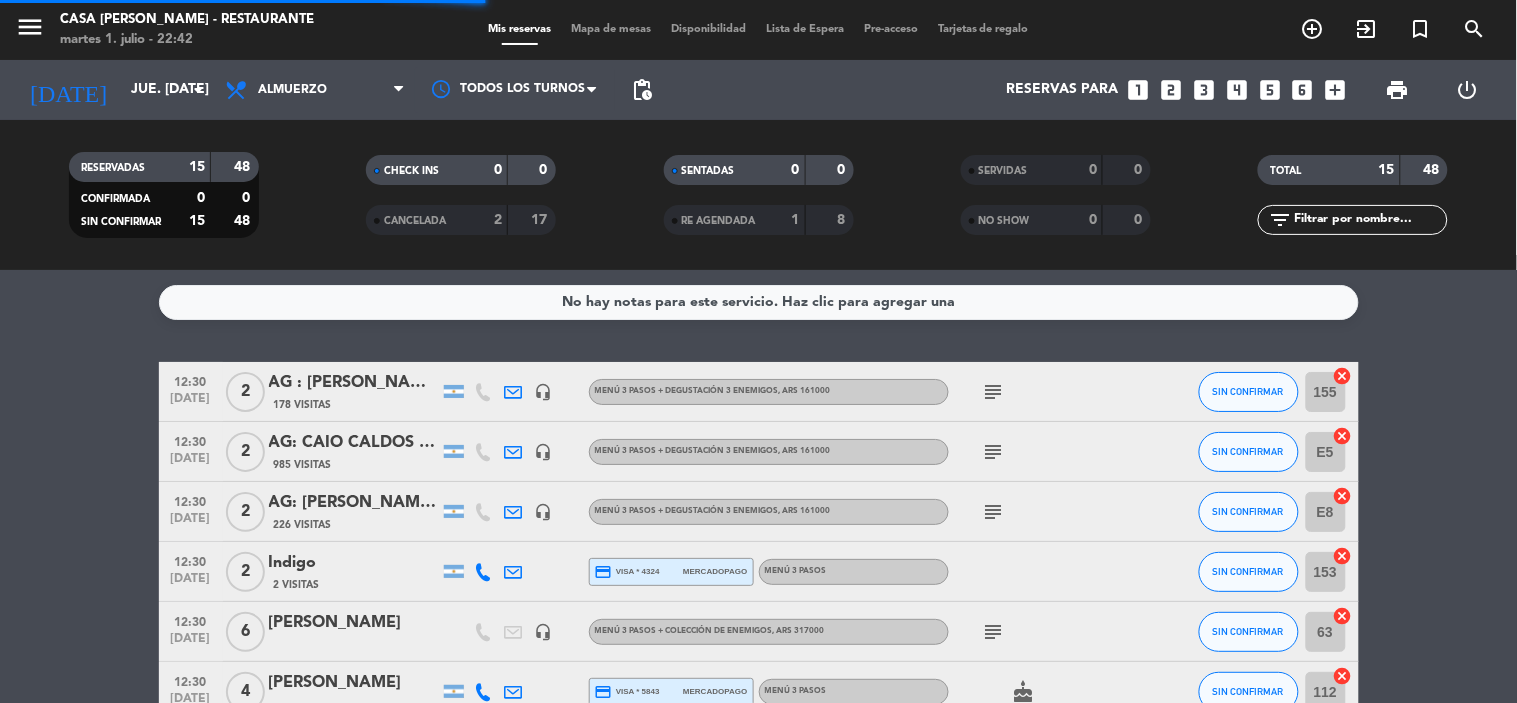 drag, startPoint x: 1761, startPoint y: 2, endPoint x: 116, endPoint y: 456, distance: 1706.4996 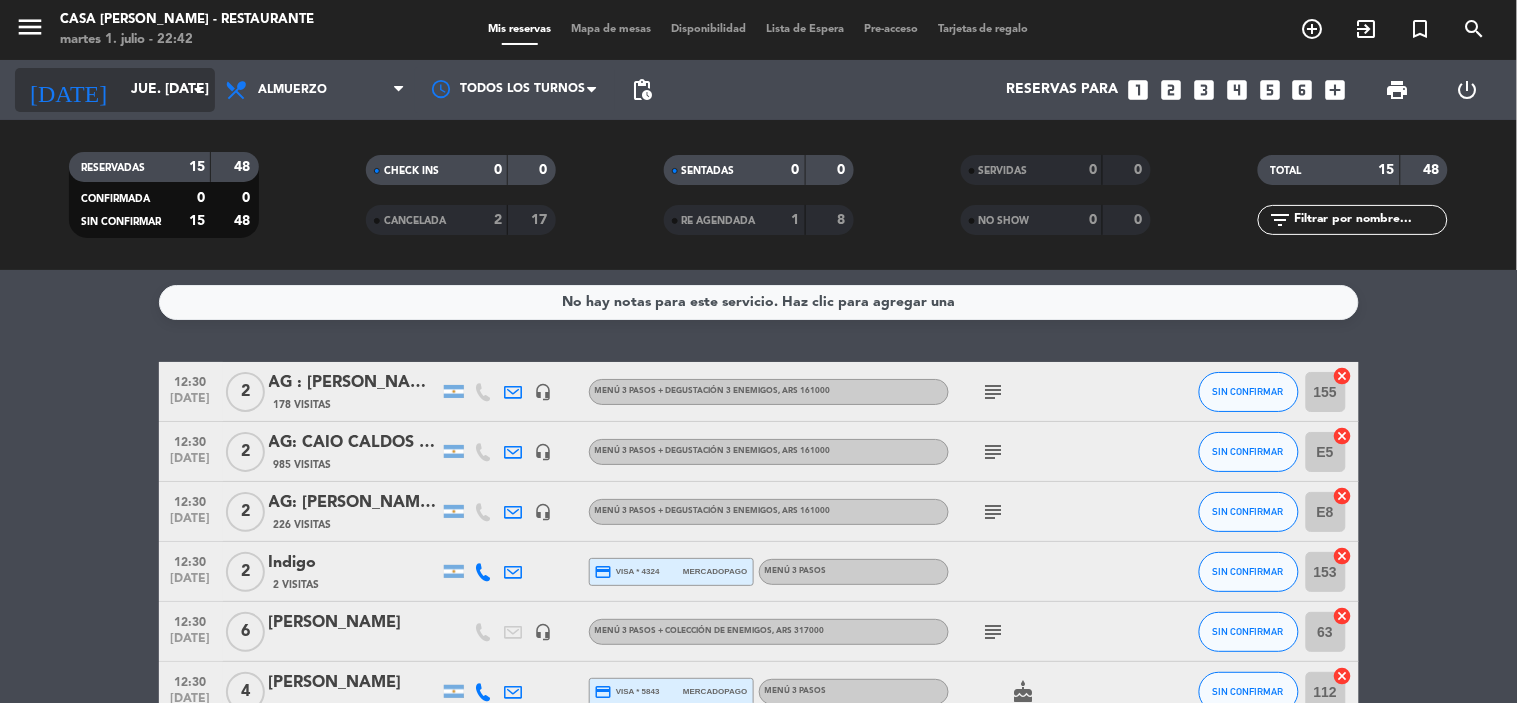 click on "jue. [DATE]" 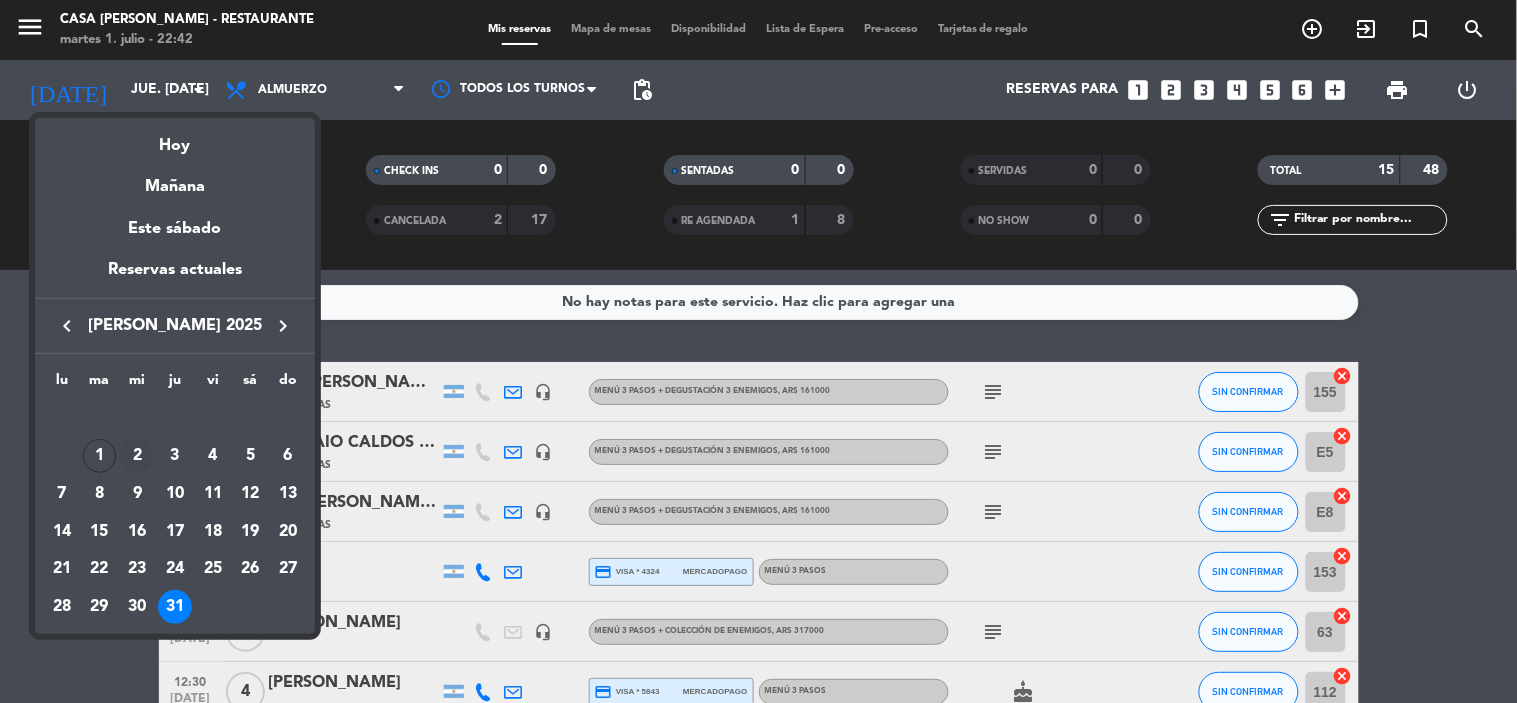 click on "2" at bounding box center (137, 456) 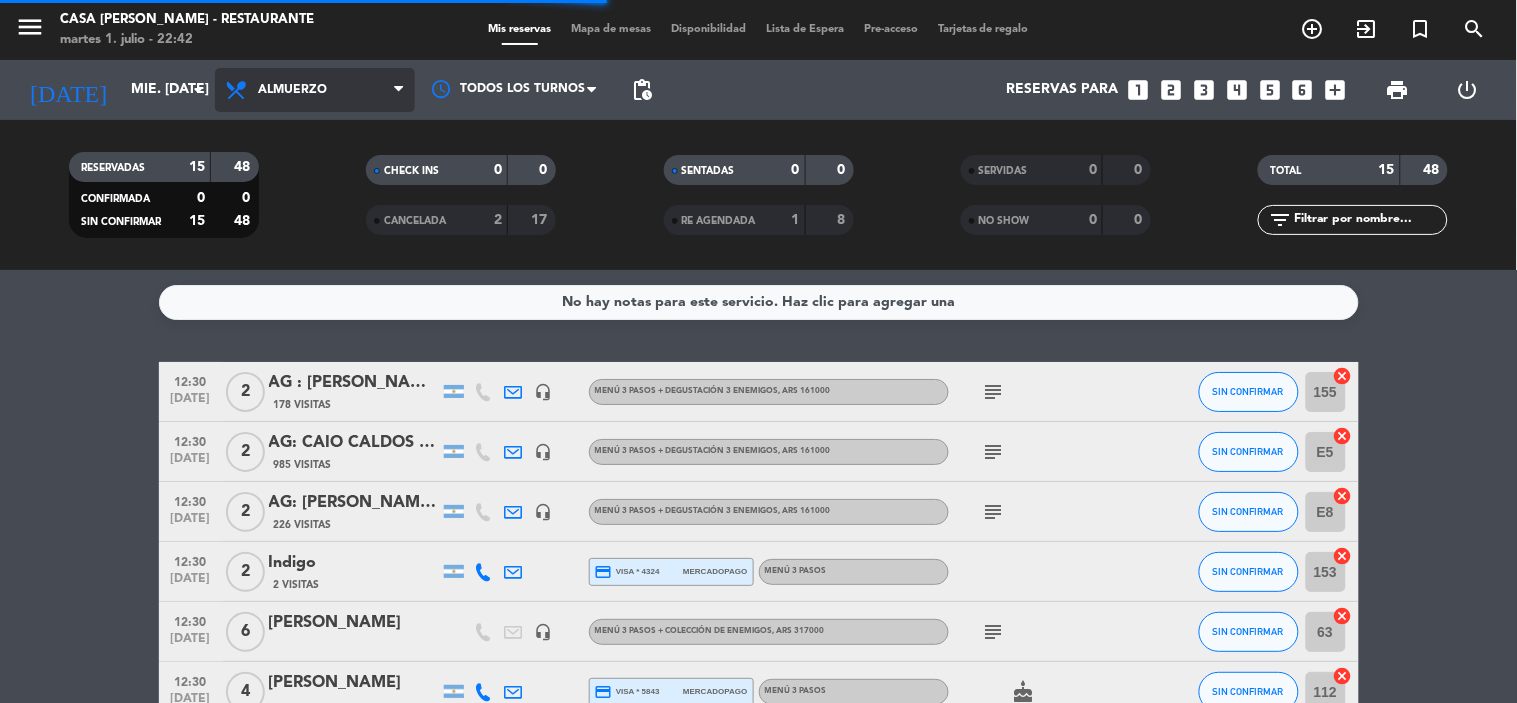 click on "Almuerzo" at bounding box center (315, 90) 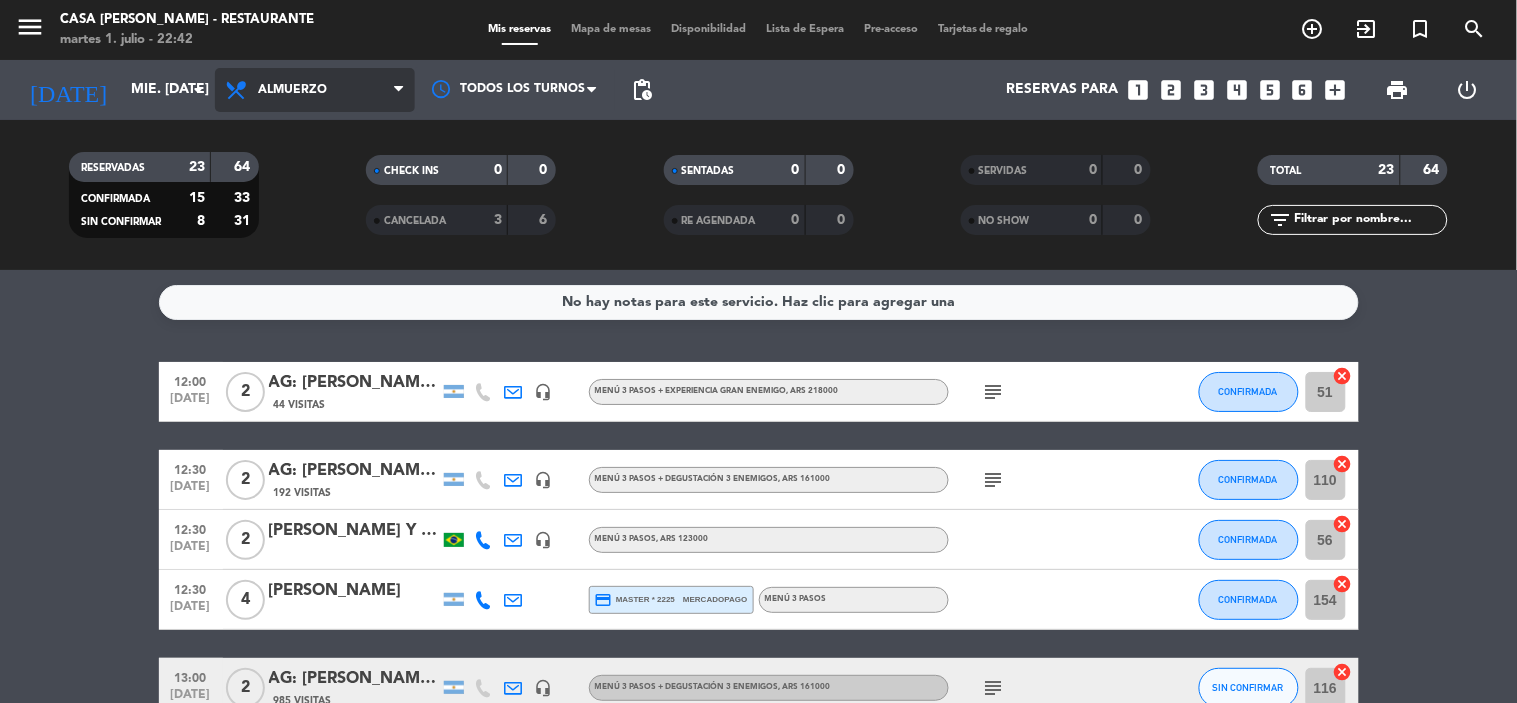click on "Almuerzo" at bounding box center [315, 90] 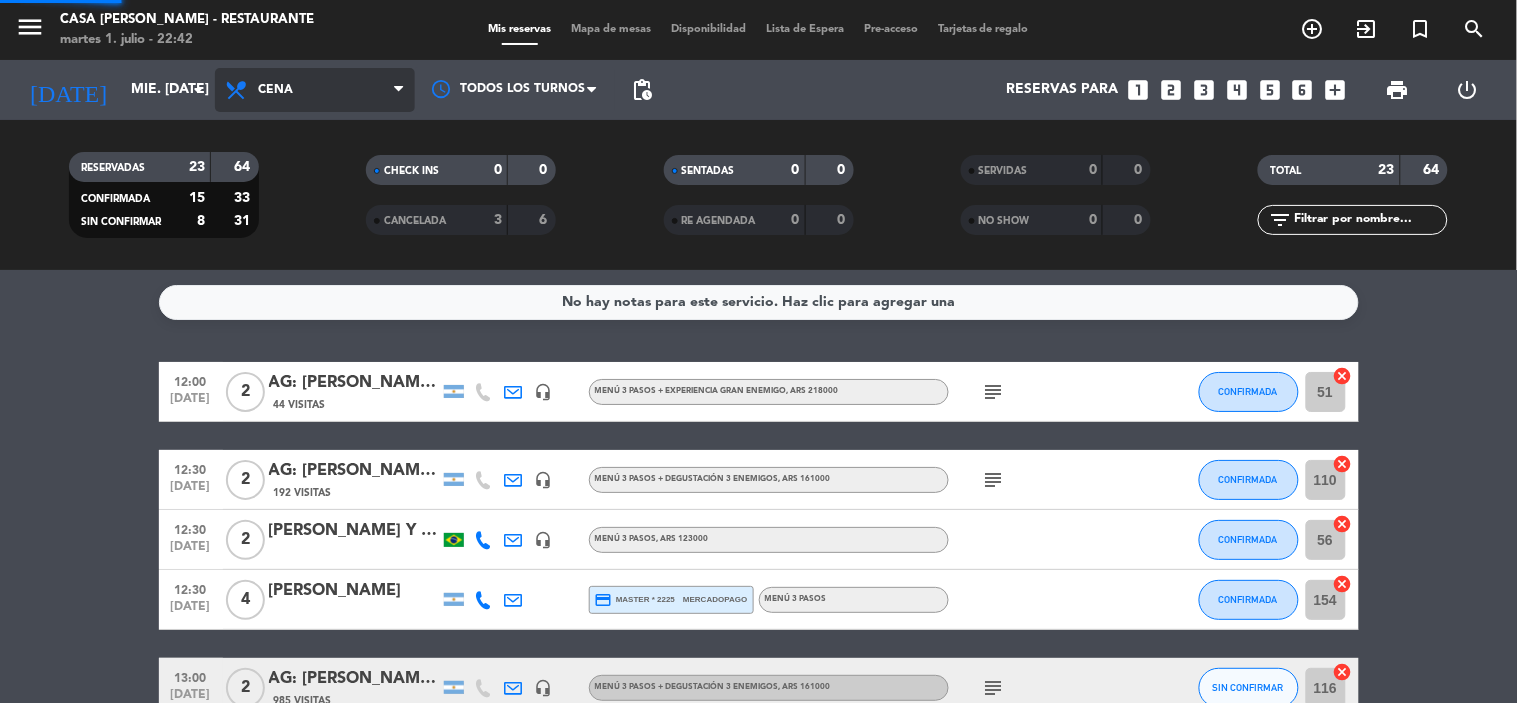 click on "menu  Casa [PERSON_NAME] - Restaurante   martes 1. [PERSON_NAME] - 22:42   Mis reservas   Mapa de mesas   Disponibilidad   Lista de Espera   Pre-acceso   Tarjetas de regalo  add_circle_outline exit_to_app turned_in_not search [DATE]    mié. [DATE] arrow_drop_down  Todos los servicios  Almuerzo  Cena  Cena  Todos los servicios  Almuerzo  Cena Todos los turnos pending_actions  Reservas para   looks_one   looks_two   looks_3   looks_4   looks_5   looks_6   add_box  print  power_settings_new   RESERVADAS   23   64   CONFIRMADA   15   33   SIN CONFIRMAR   8   31   CHECK INS   0   0   CANCELADA   3   6   SENTADAS   0   0   RE AGENDADA   0   0   SERVIDAS   0   0   NO SHOW   0   0   TOTAL   23   64  filter_list" 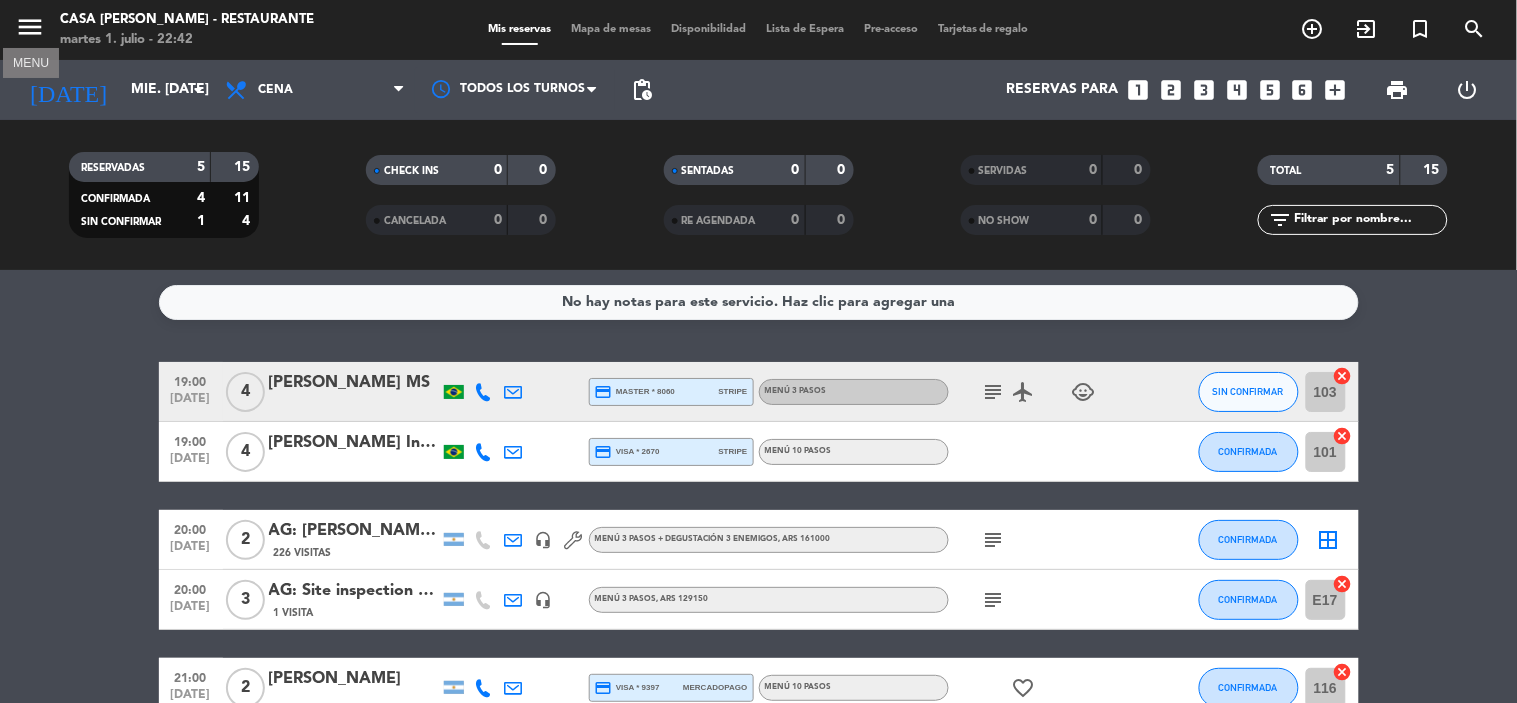 click on "menu" at bounding box center [30, 27] 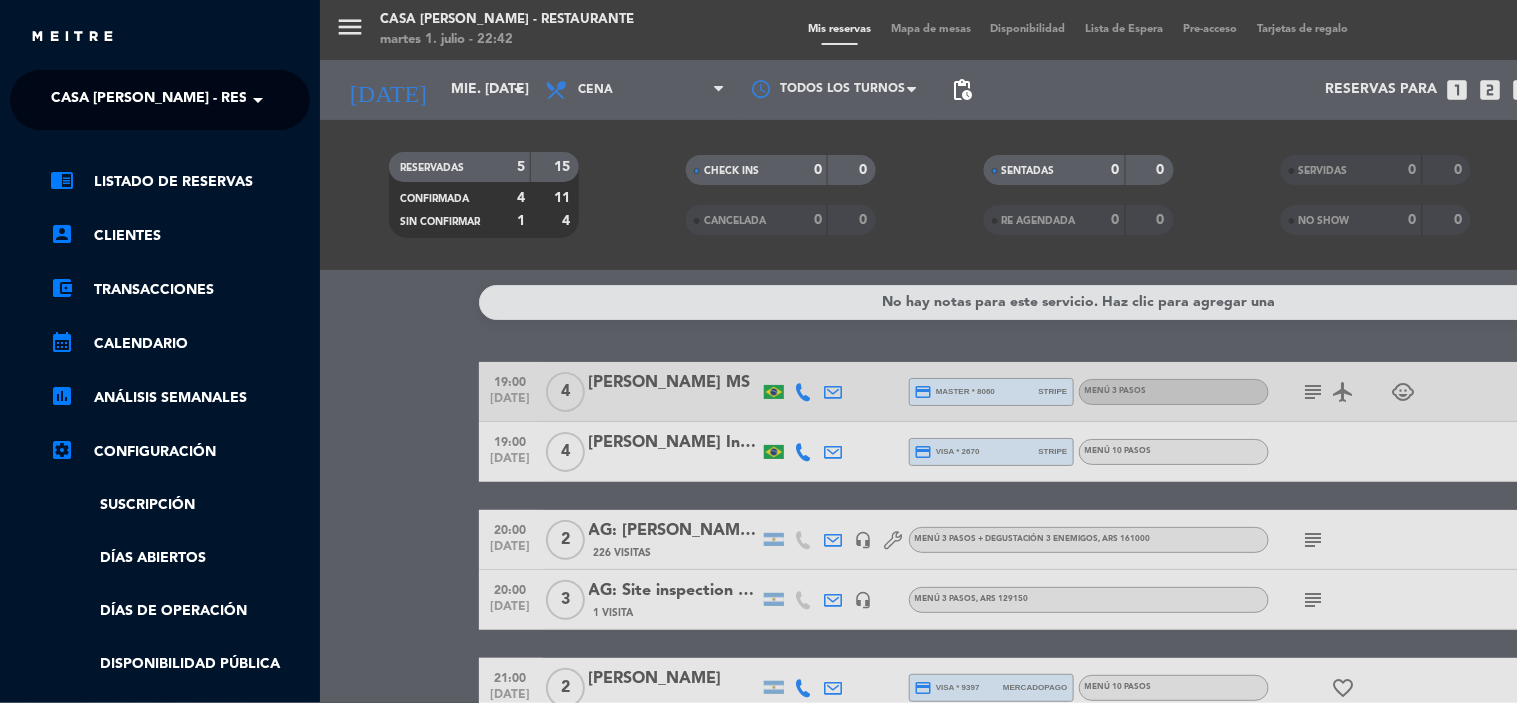 click 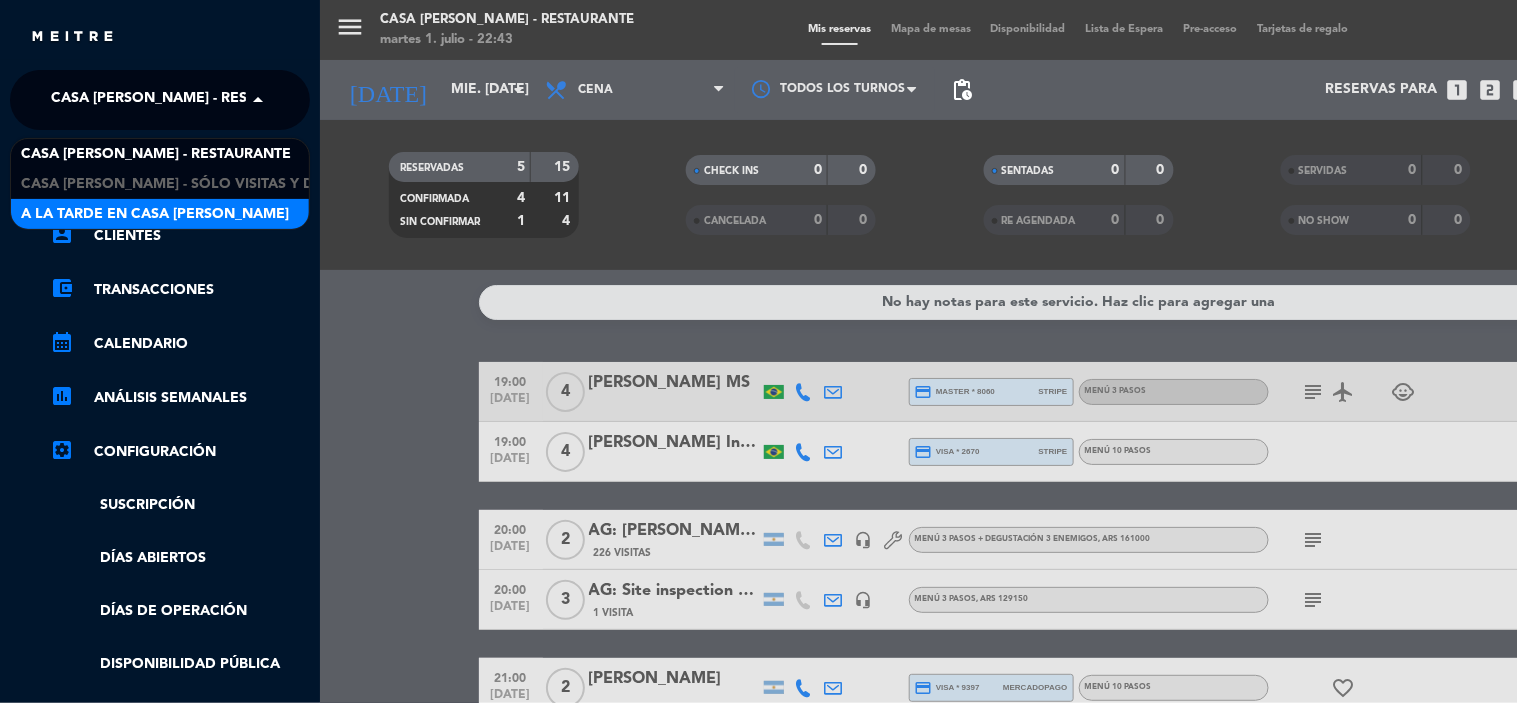 click on "A la tarde en Casa [PERSON_NAME]" at bounding box center [160, 214] 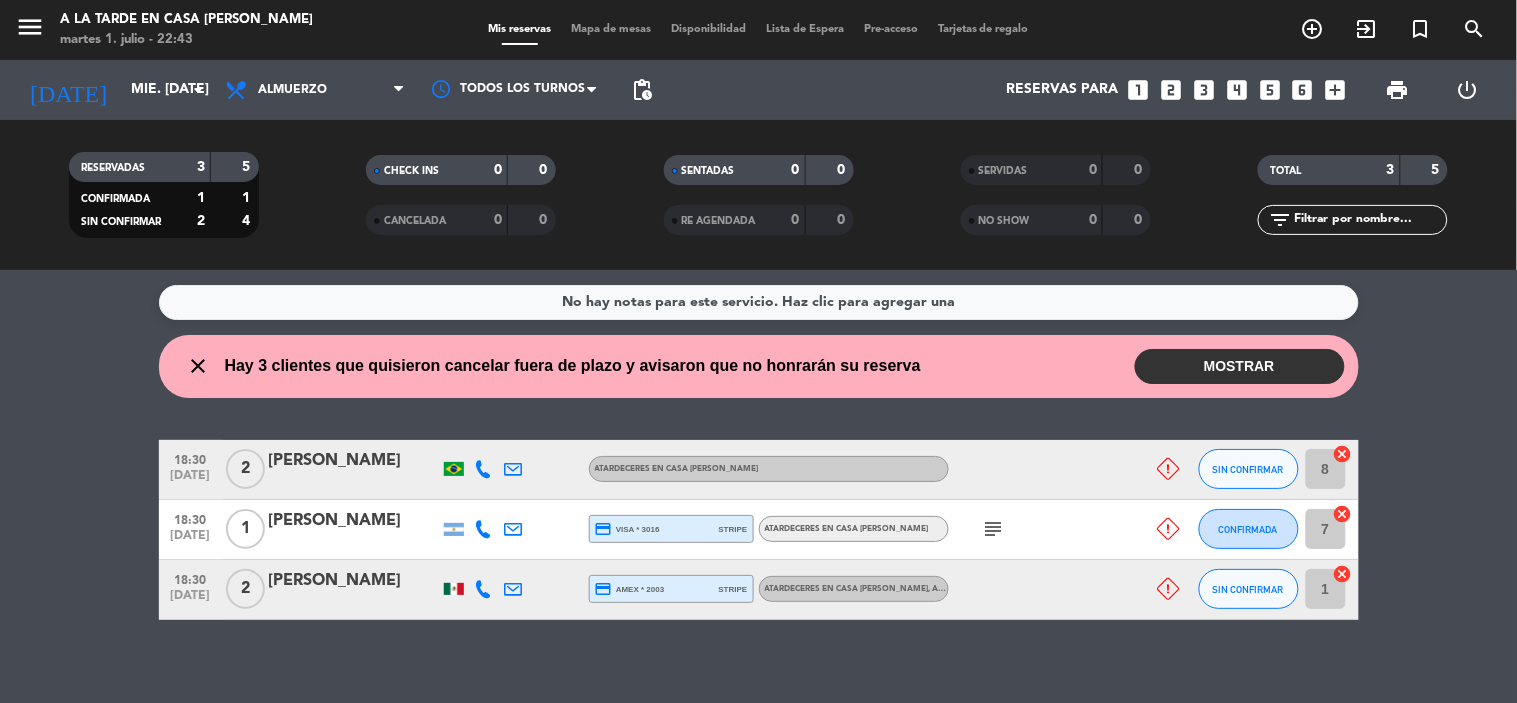 click 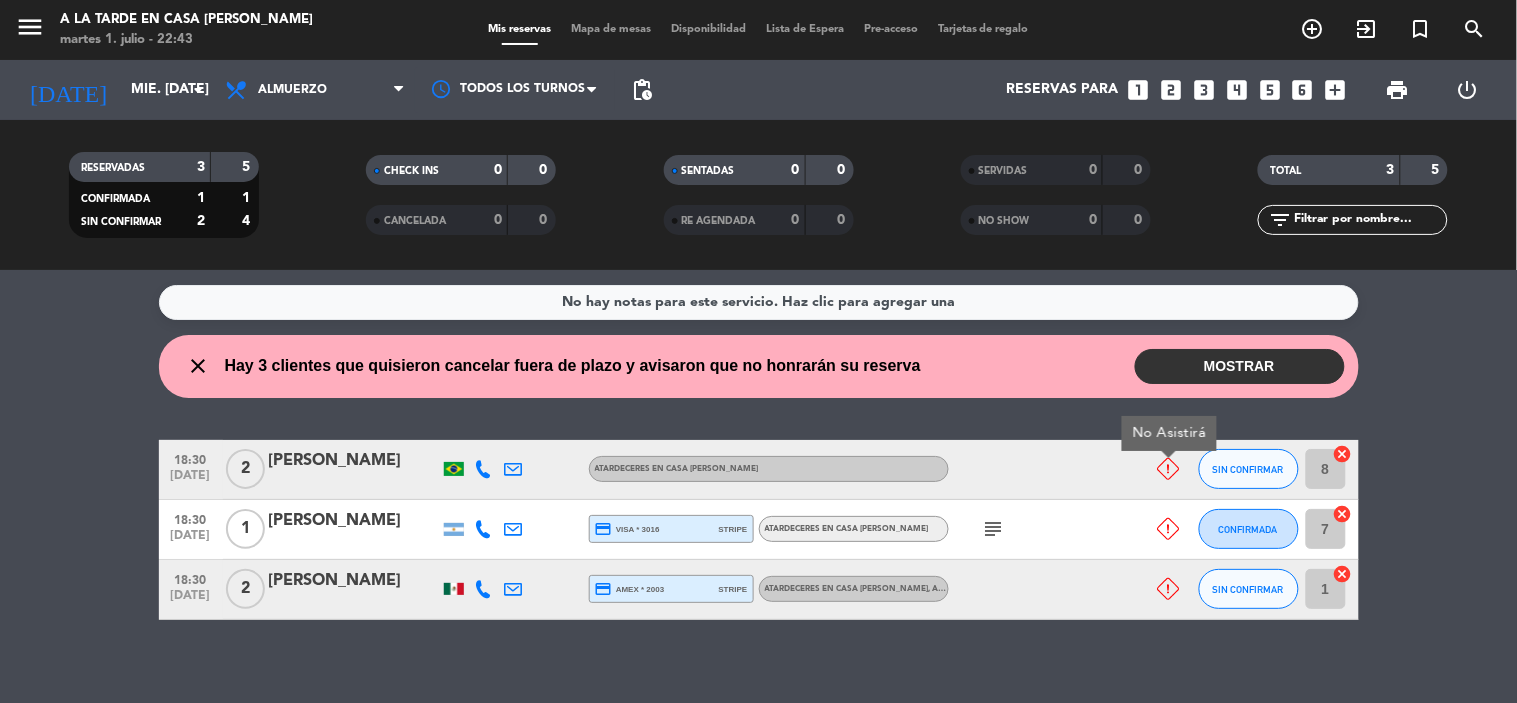 click 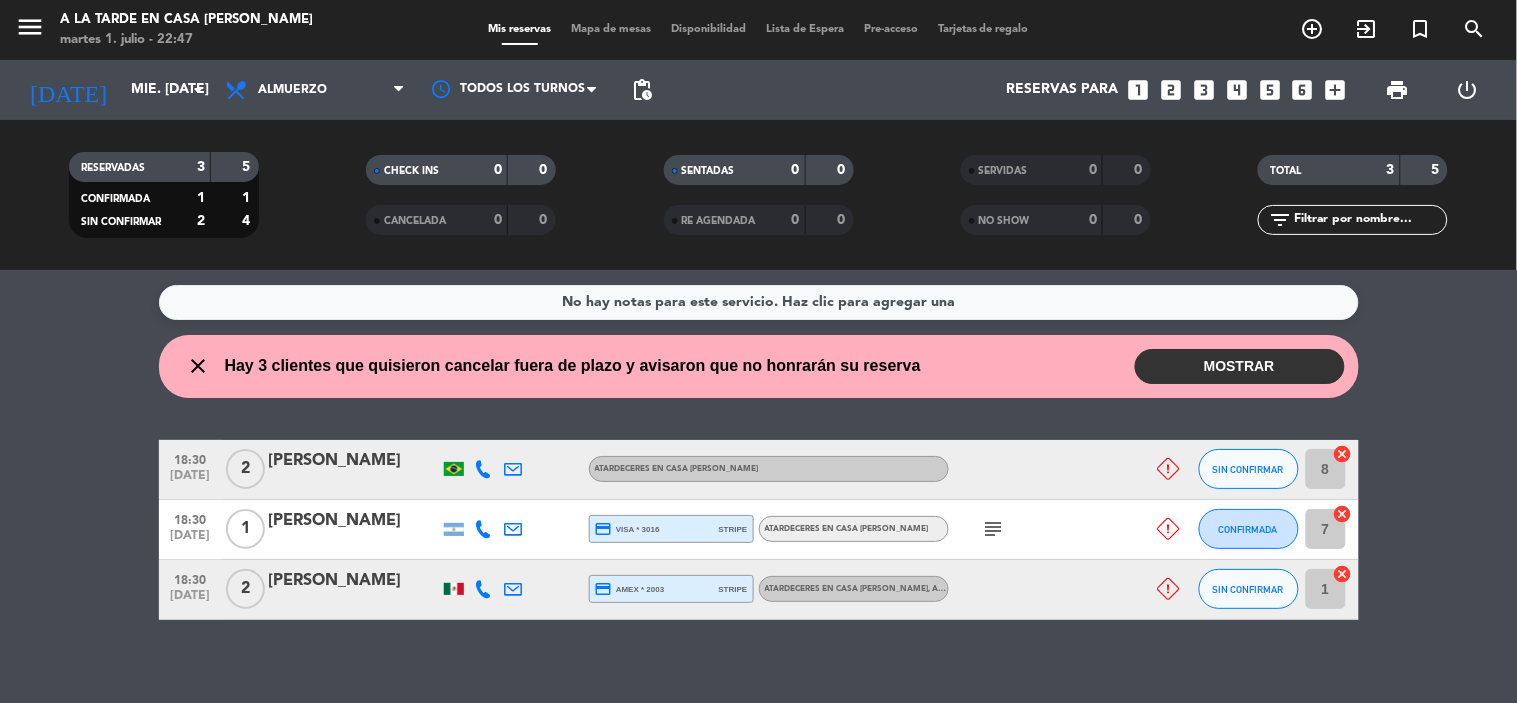 click on "18:30   [DATE]   2   [PERSON_NAME]   ATARDECERES EN CASA [PERSON_NAME]  SIN CONFIRMAR 8  cancel" 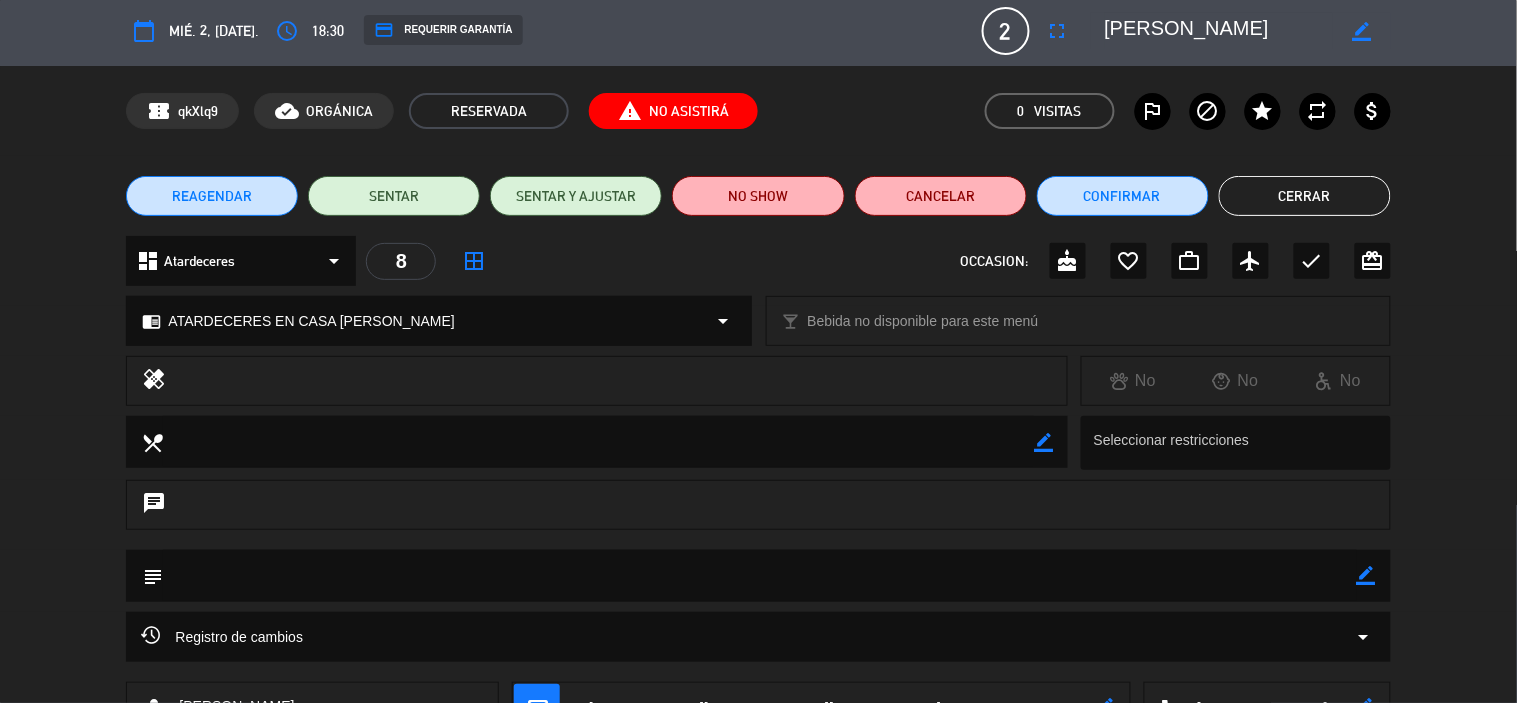 scroll, scrollTop: 0, scrollLeft: 0, axis: both 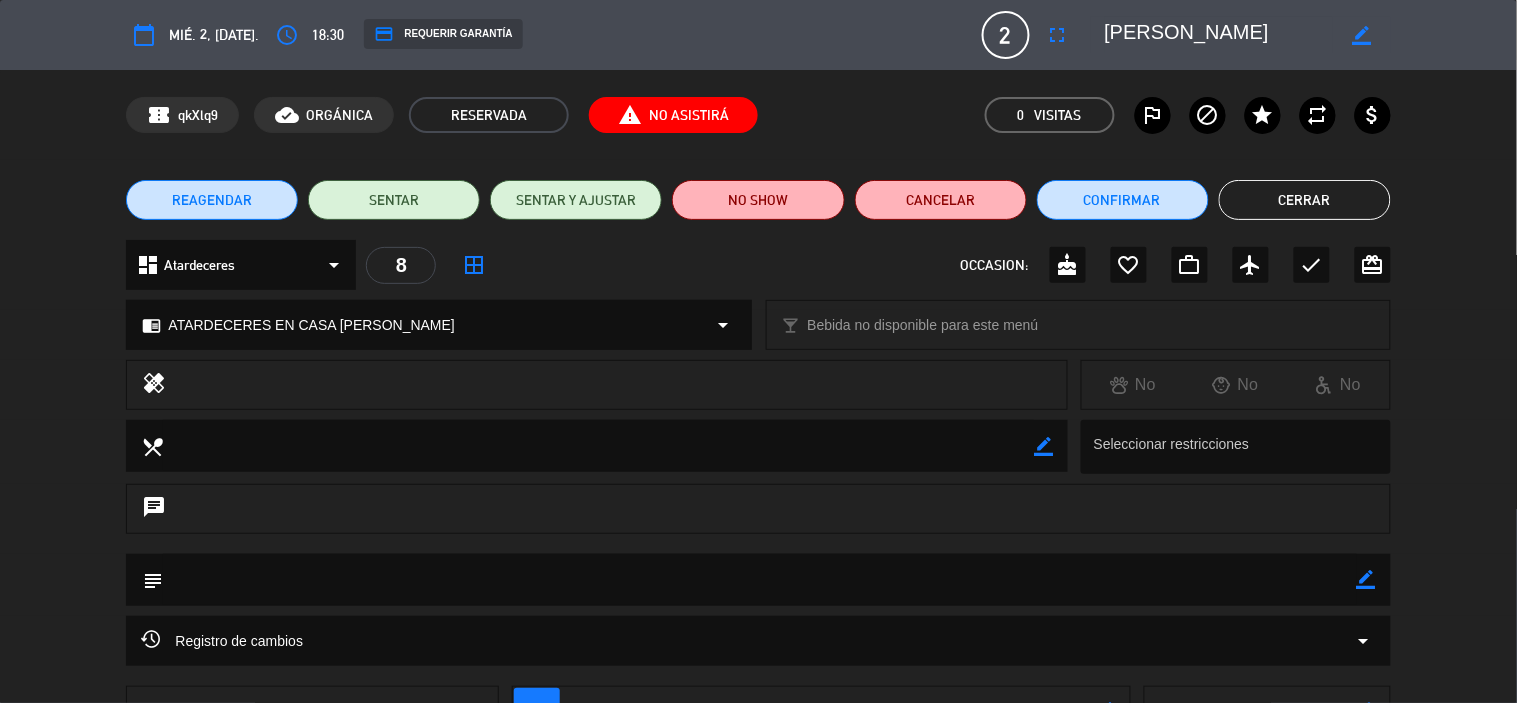 click on "Cerrar" 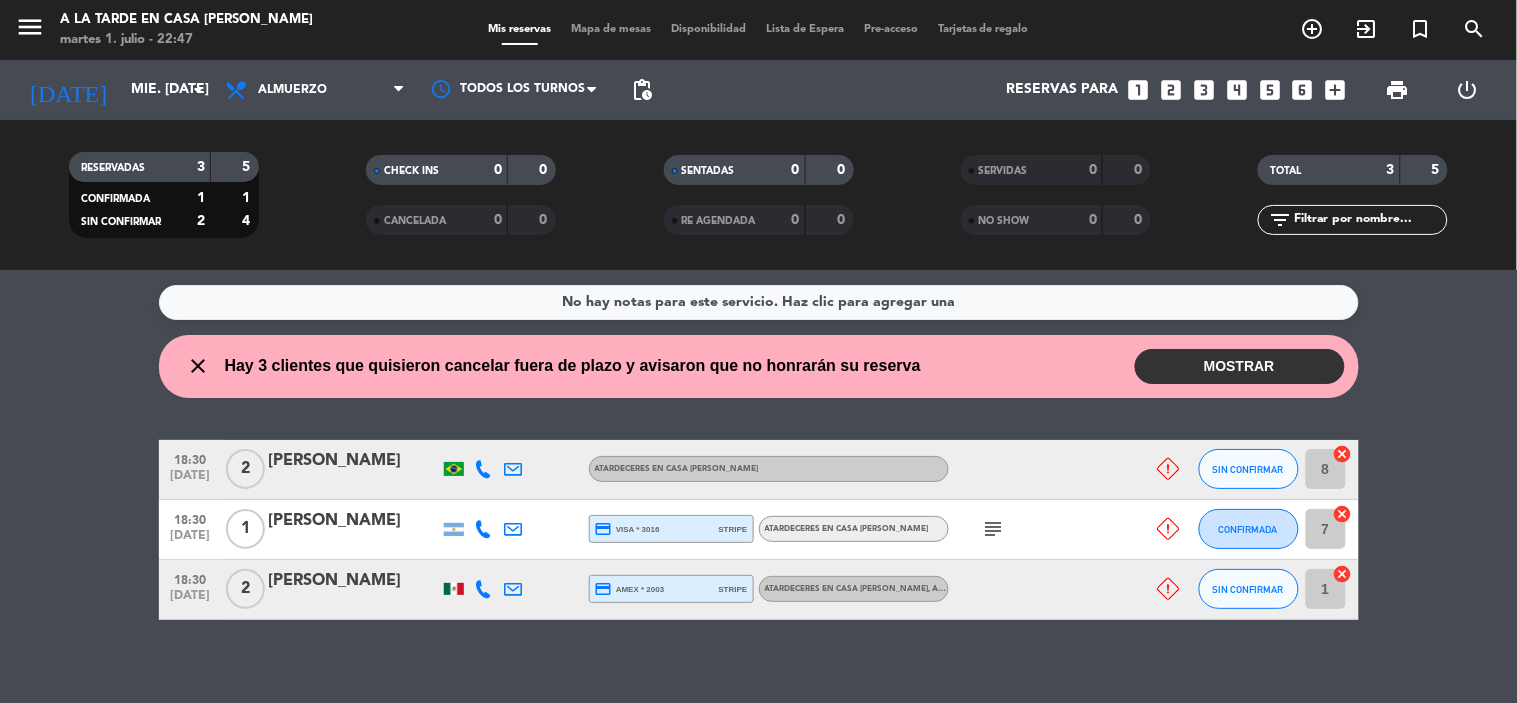 click 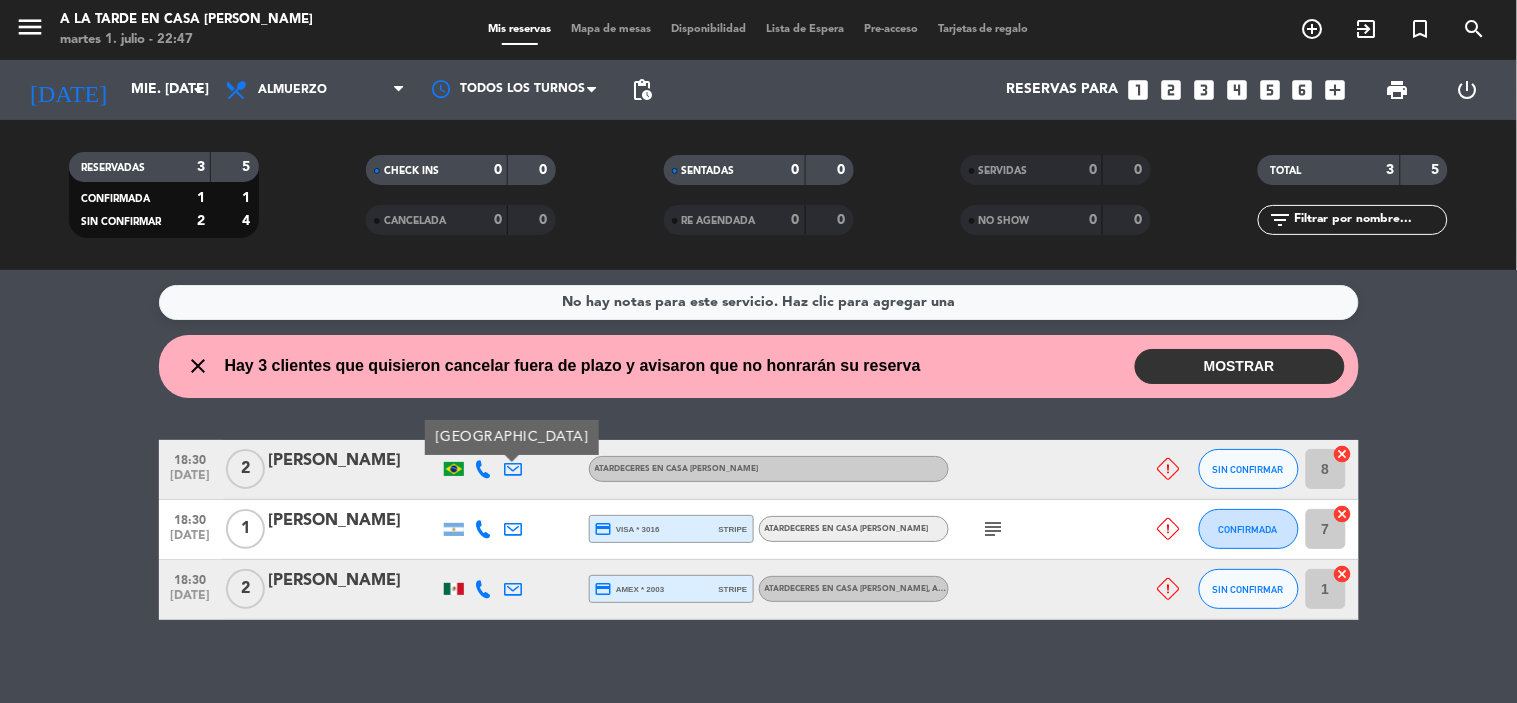 click 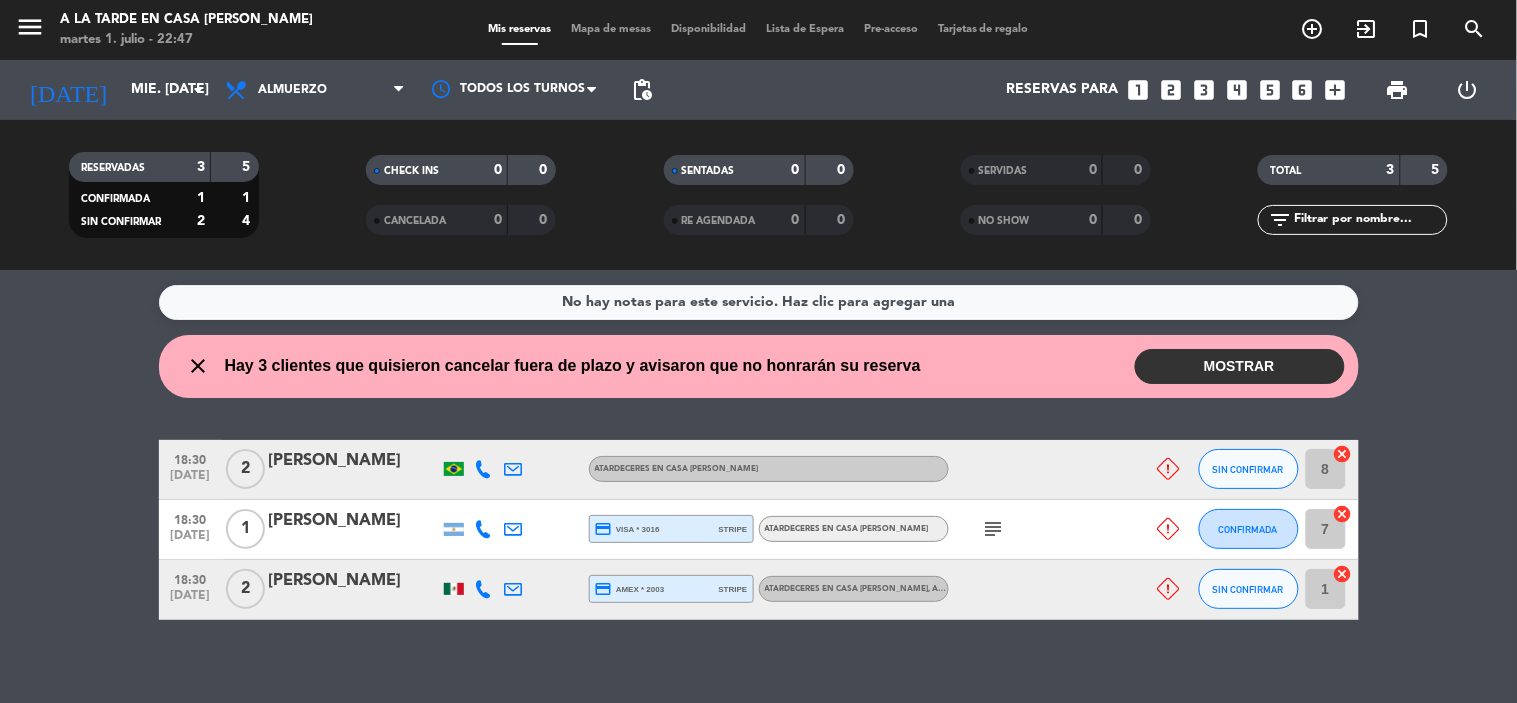 click on "[PERSON_NAME]" 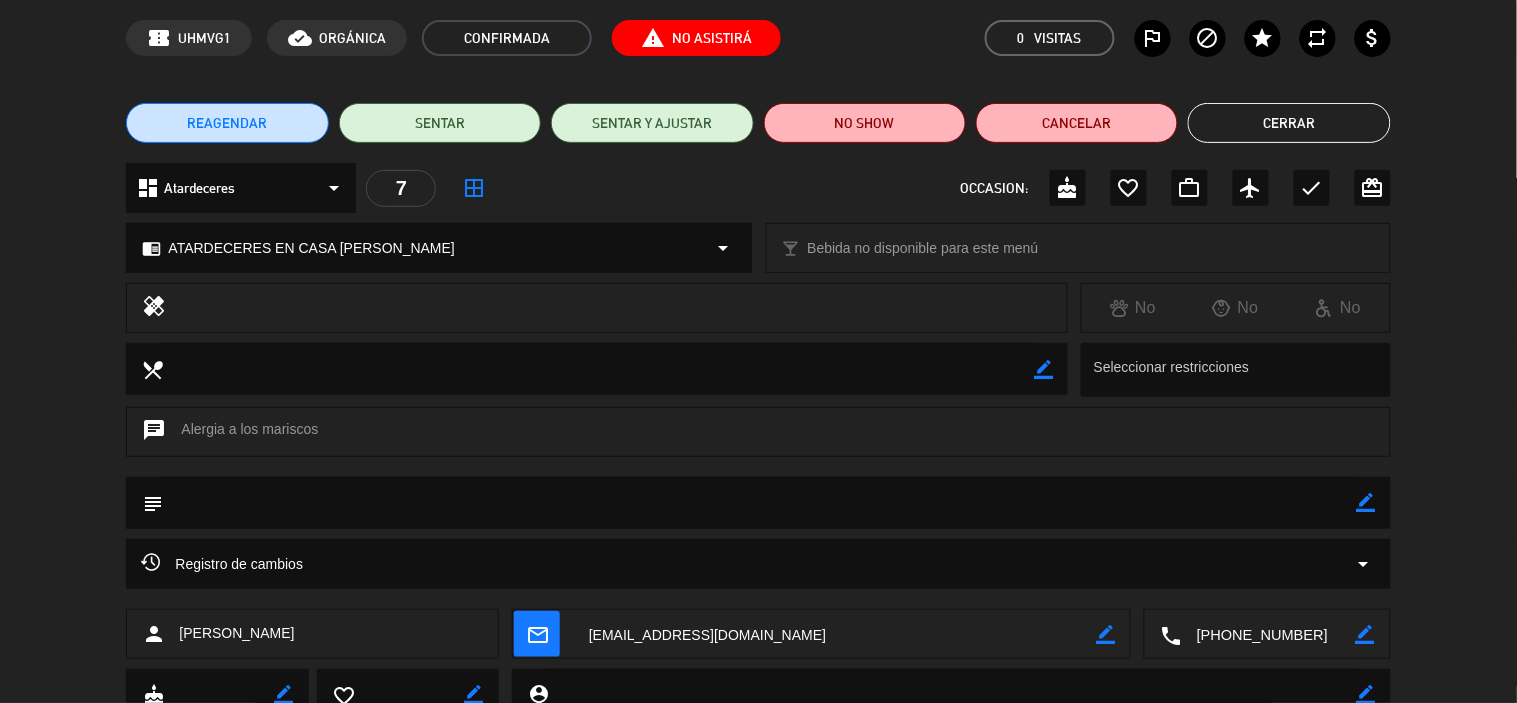 scroll, scrollTop: 0, scrollLeft: 0, axis: both 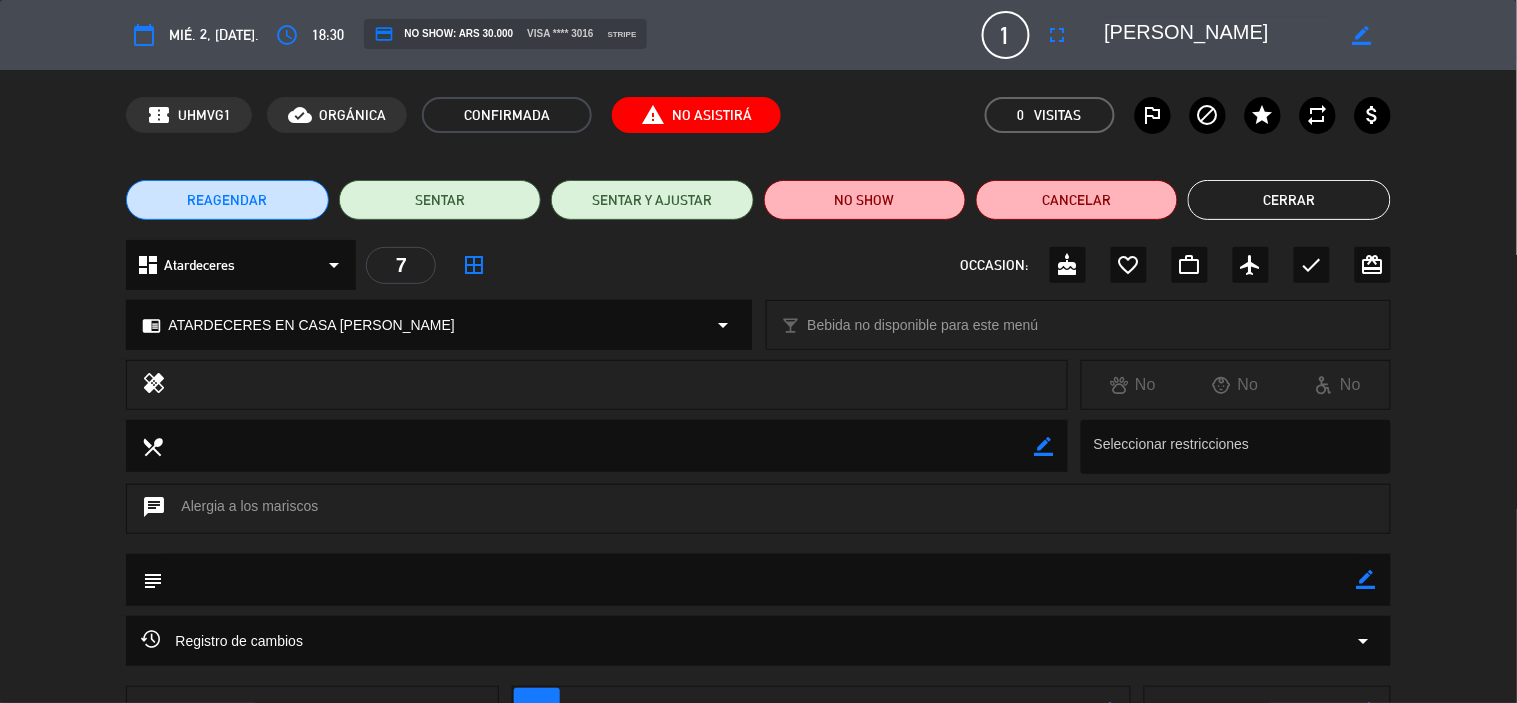 click on "Cerrar" 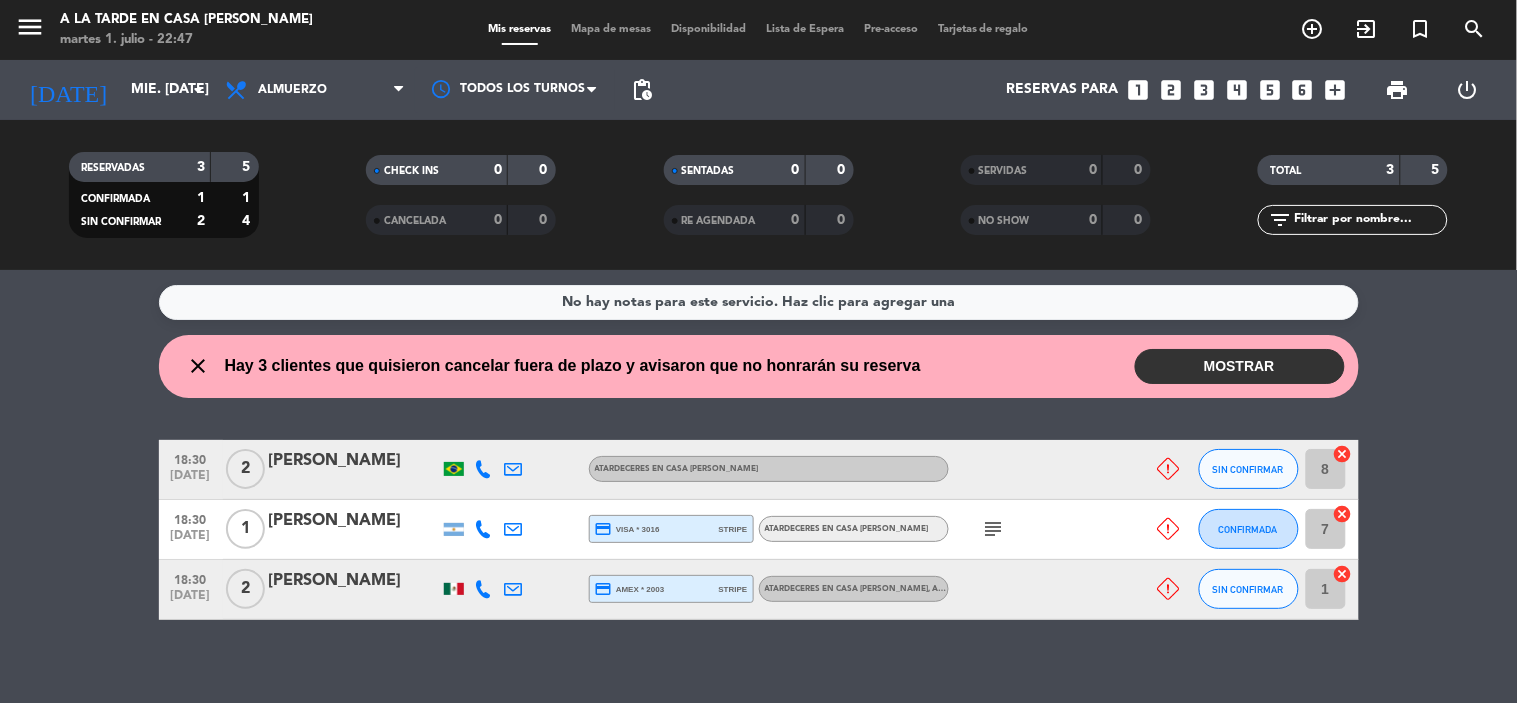 click on "[PERSON_NAME]" 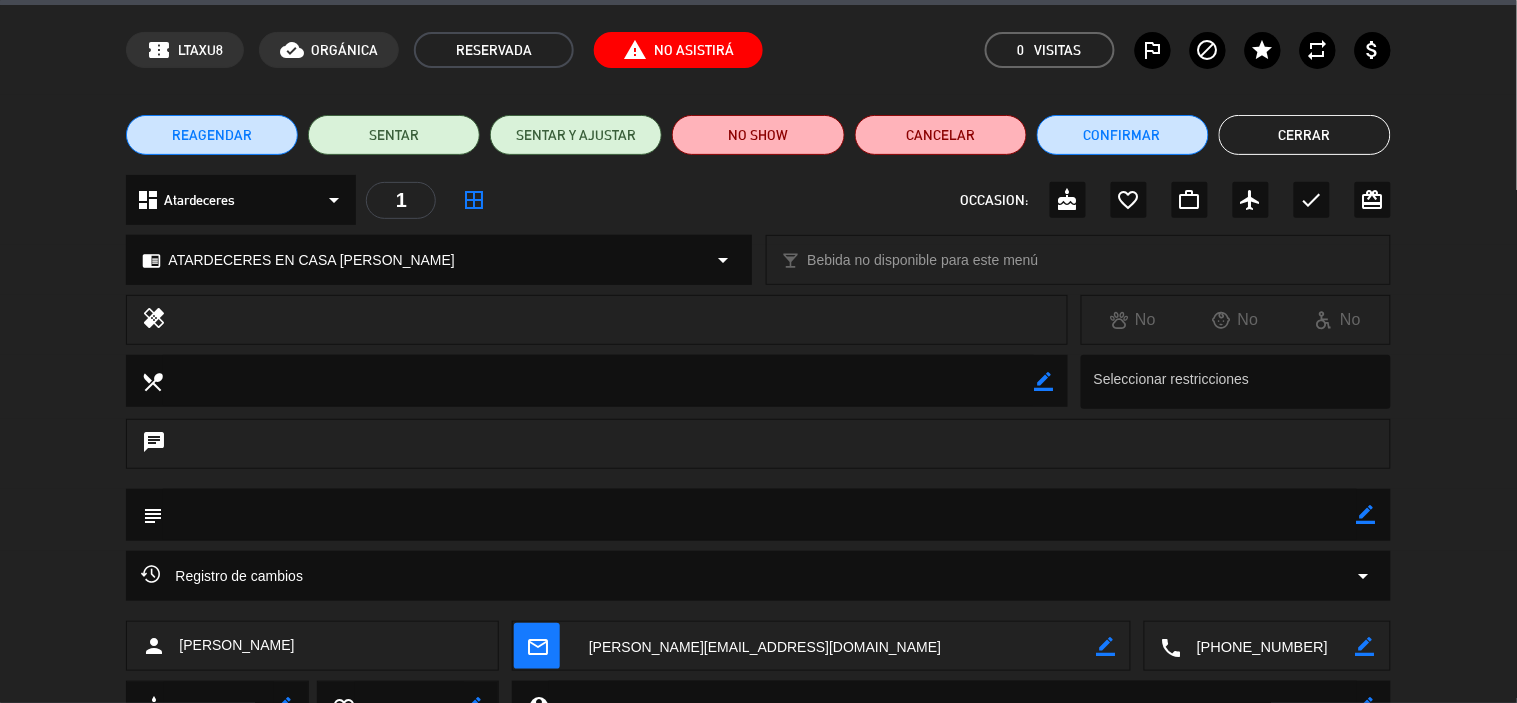 scroll, scrollTop: 0, scrollLeft: 0, axis: both 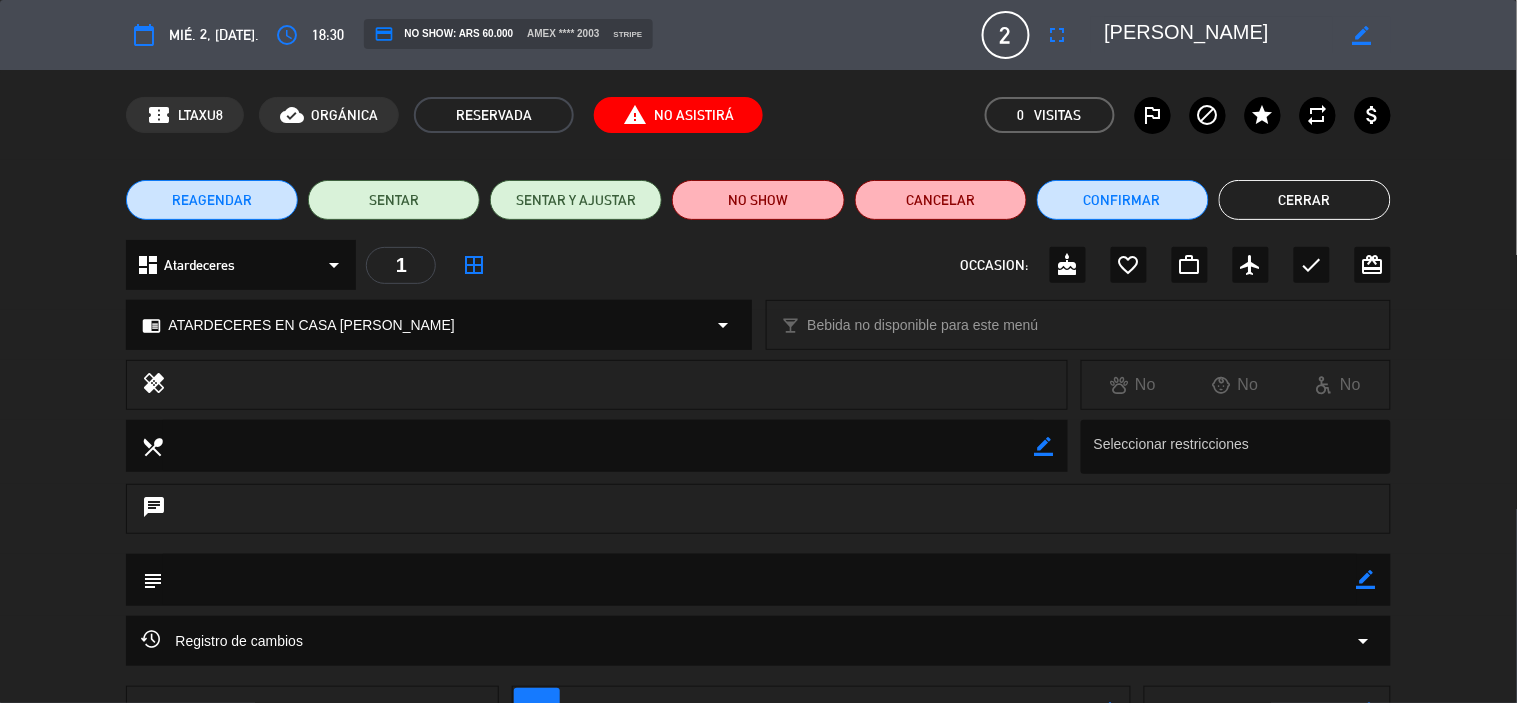 click on "Cerrar" 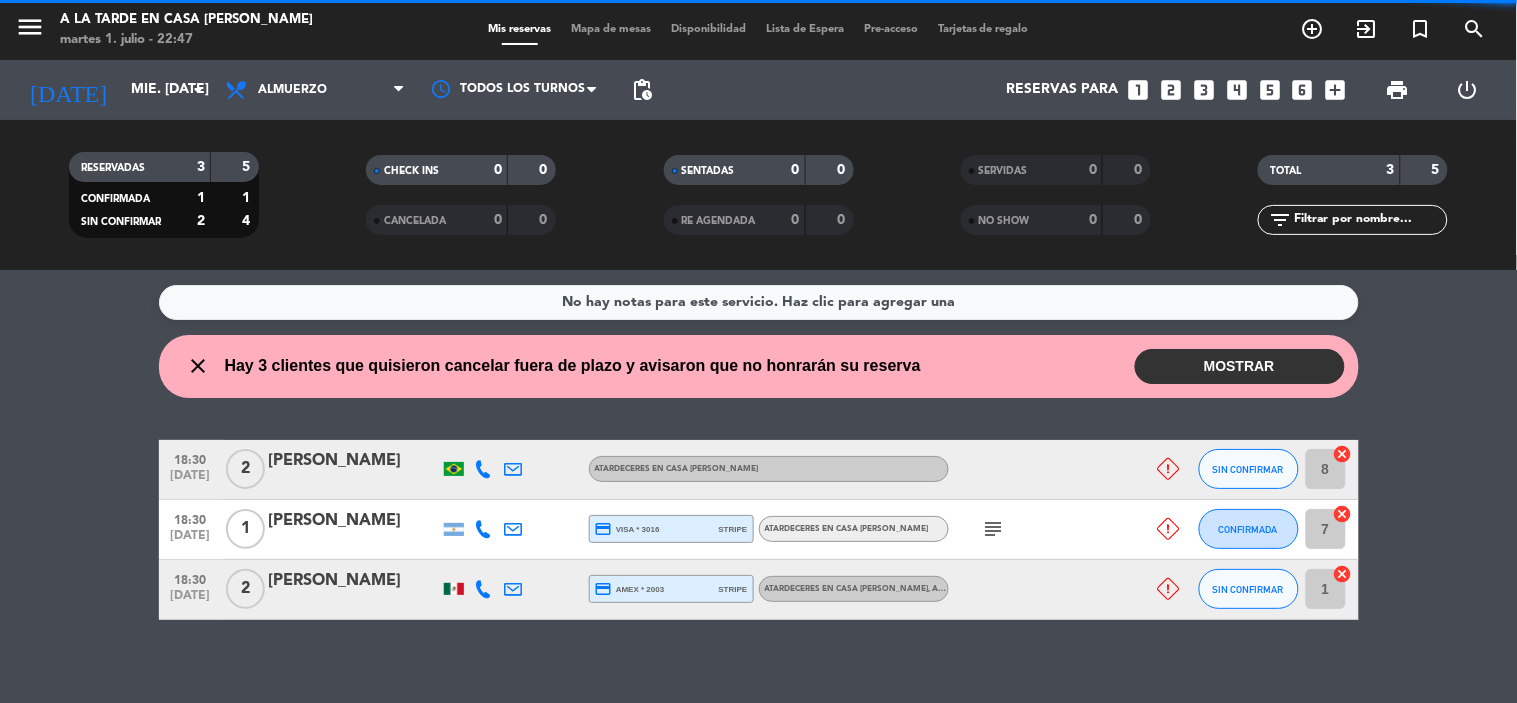 click 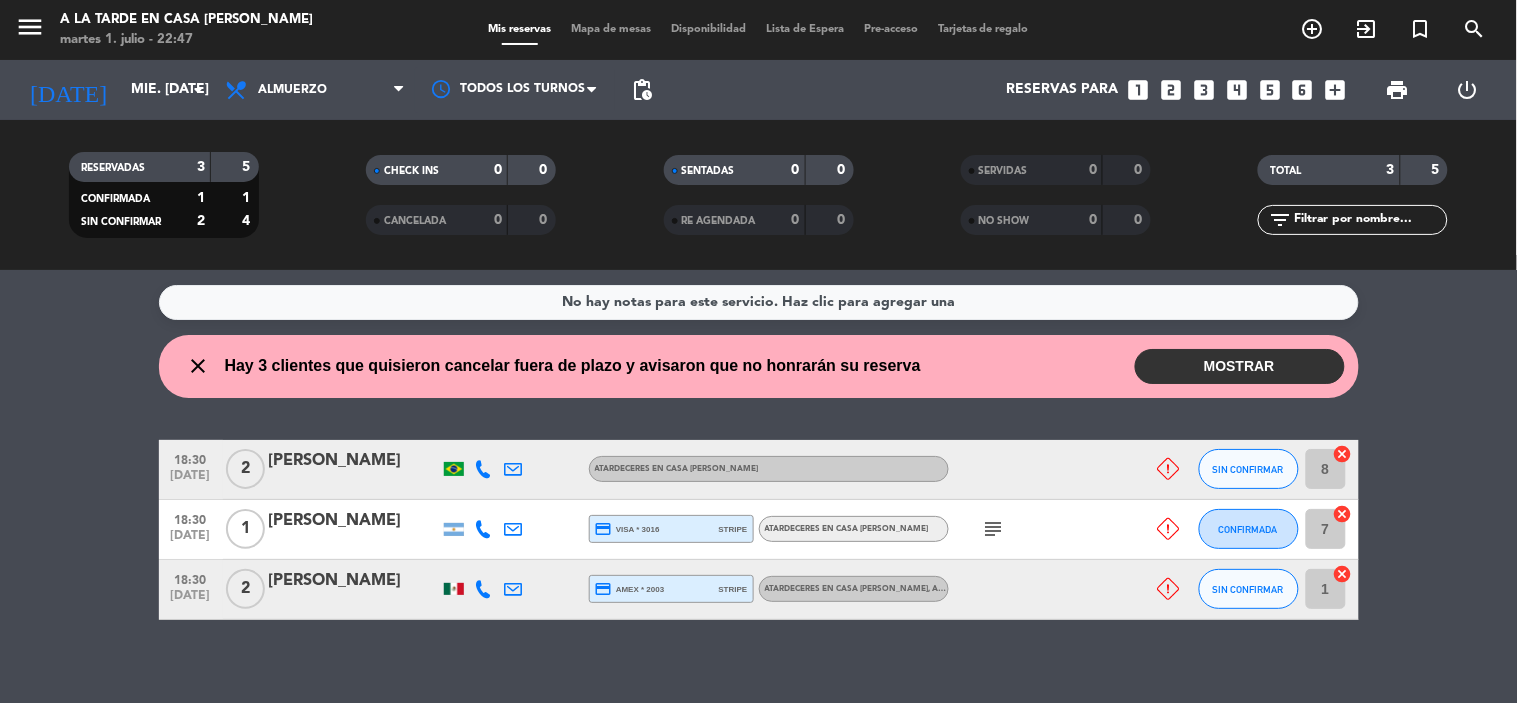 click 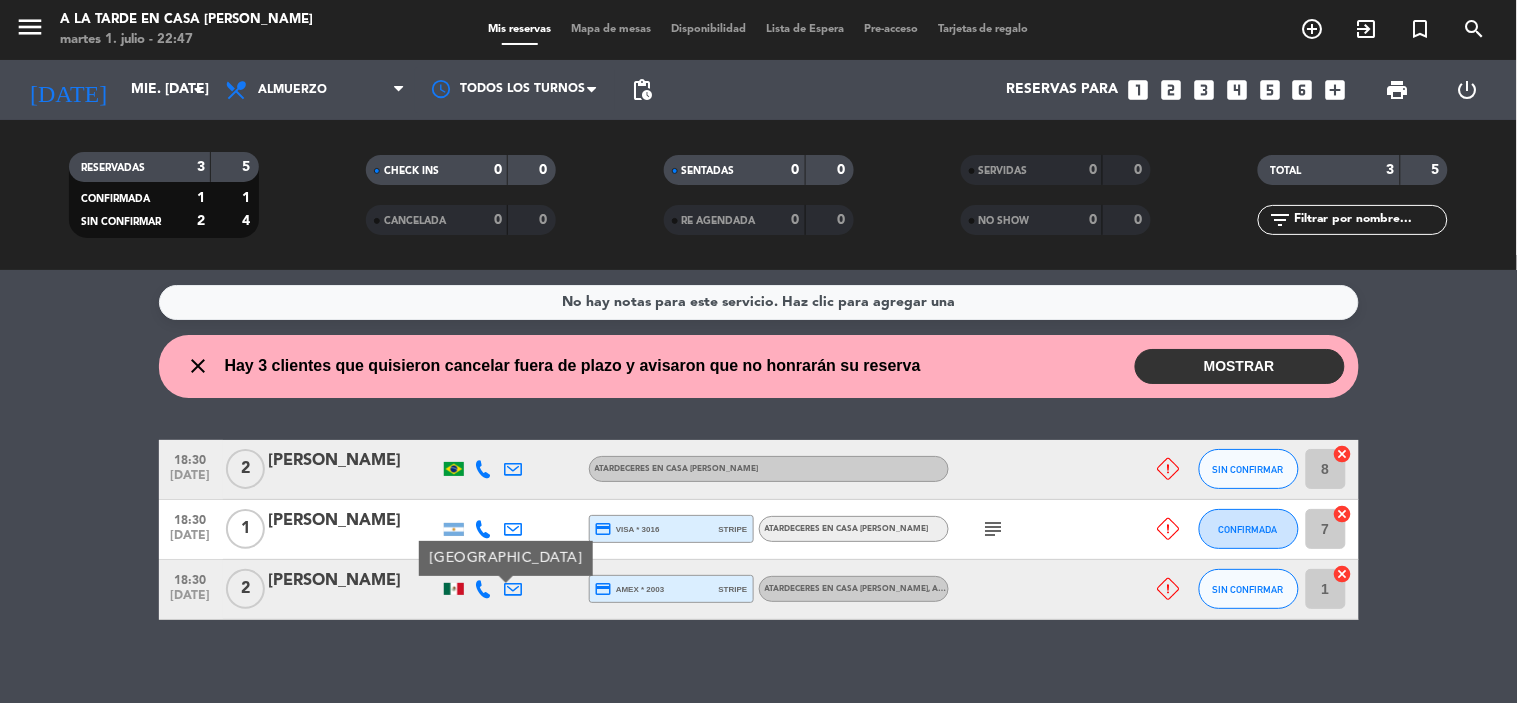 click 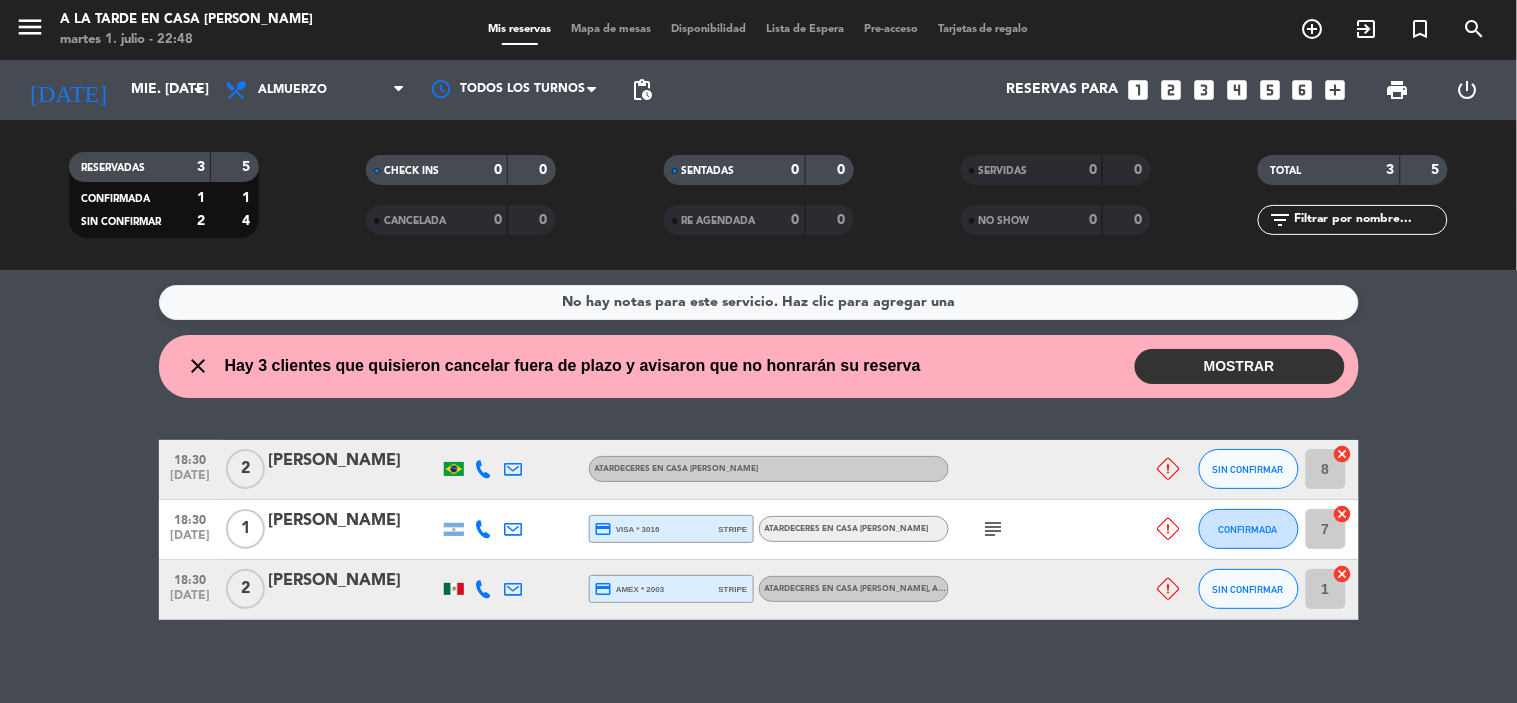 click on "subject" 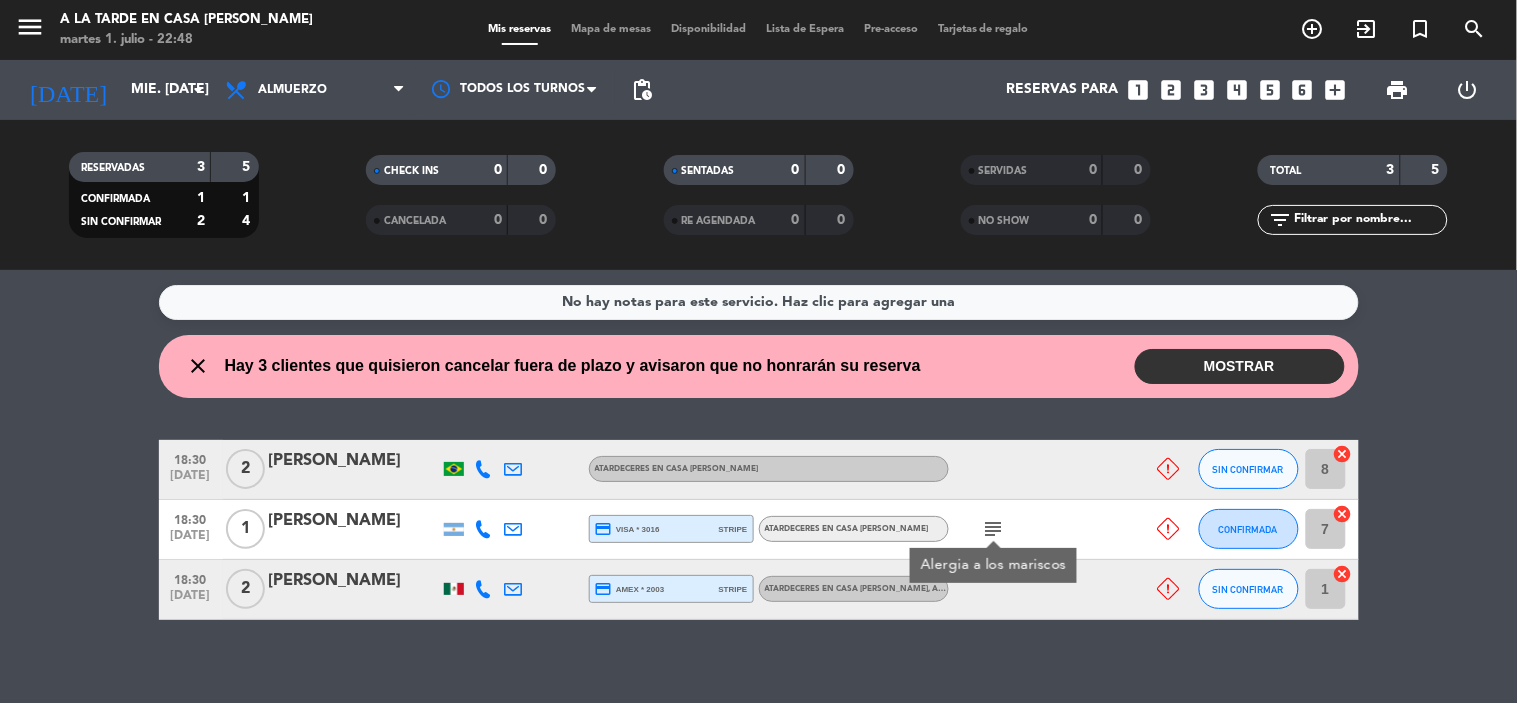 drag, startPoint x: 990, startPoint y: 526, endPoint x: 751, endPoint y: 23, distance: 556.8932 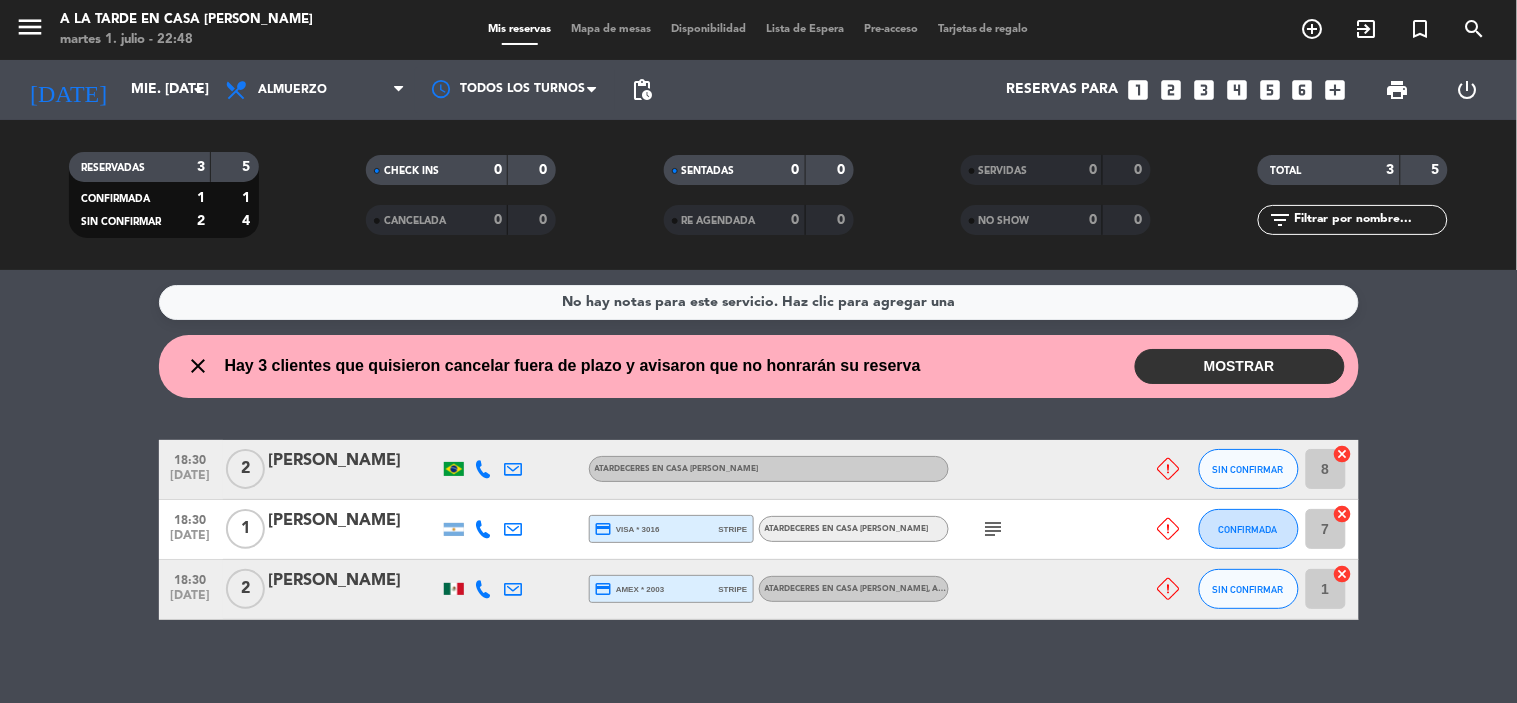 click on "No hay notas para este servicio. Haz clic para agregar una  close Hay 3 clientes que quisieron cancelar fuera de plazo y avisaron que no honrarán su reserva  MOSTRAR   18:30   2   [PERSON_NAME] reserva   18:30   1   [PERSON_NAME] reserva   18:30   2   [PERSON_NAME]   Cancelar reserva   18:30   [DATE]   2   [PERSON_NAME]   ATARDECERES EN CASA [PERSON_NAME]  SIN CONFIRMAR 8  cancel   18:30   [DATE]   1   [PERSON_NAME]  credit_card  visa * 3016   stripe   ATARDECERES EN CASA [PERSON_NAME]   subject  CONFIRMADA 7  cancel   18:30   [DATE]   2   [PERSON_NAME]  credit_card  amex * 2003   stripe   ATARDECERES EN CASA [PERSON_NAME]  , ARS 60000 SIN CONFIRMAR 1  cancel" 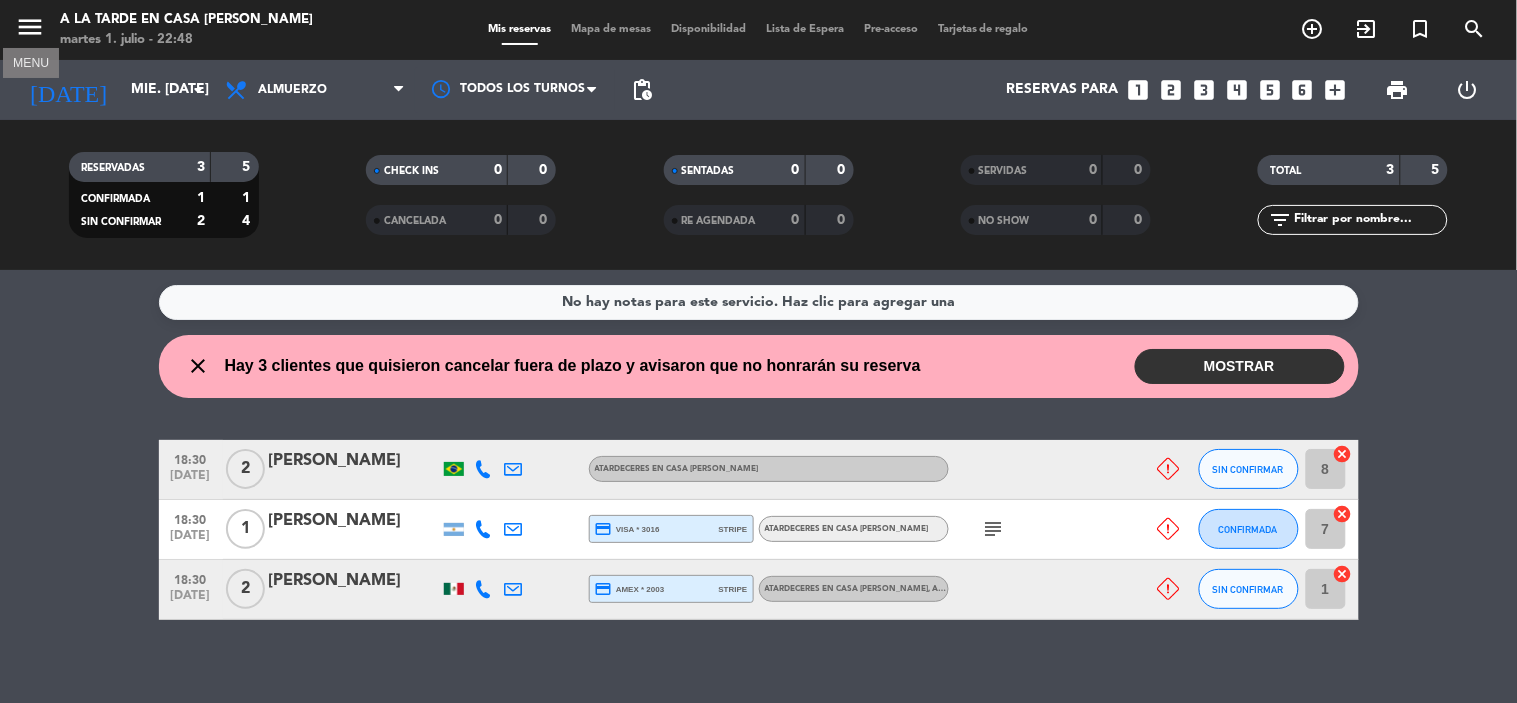 click on "menu" at bounding box center [30, 27] 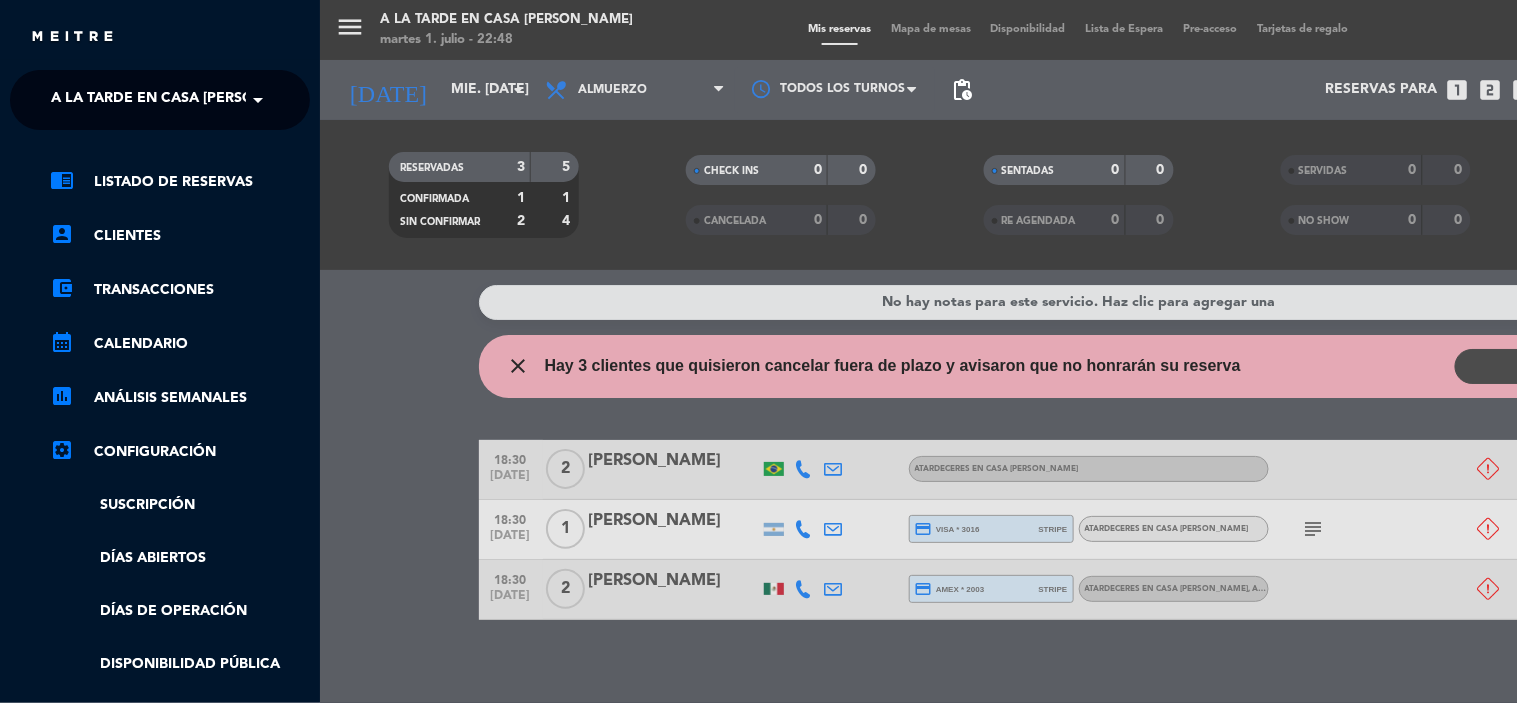 click on "× A la tarde en Casa [PERSON_NAME]" 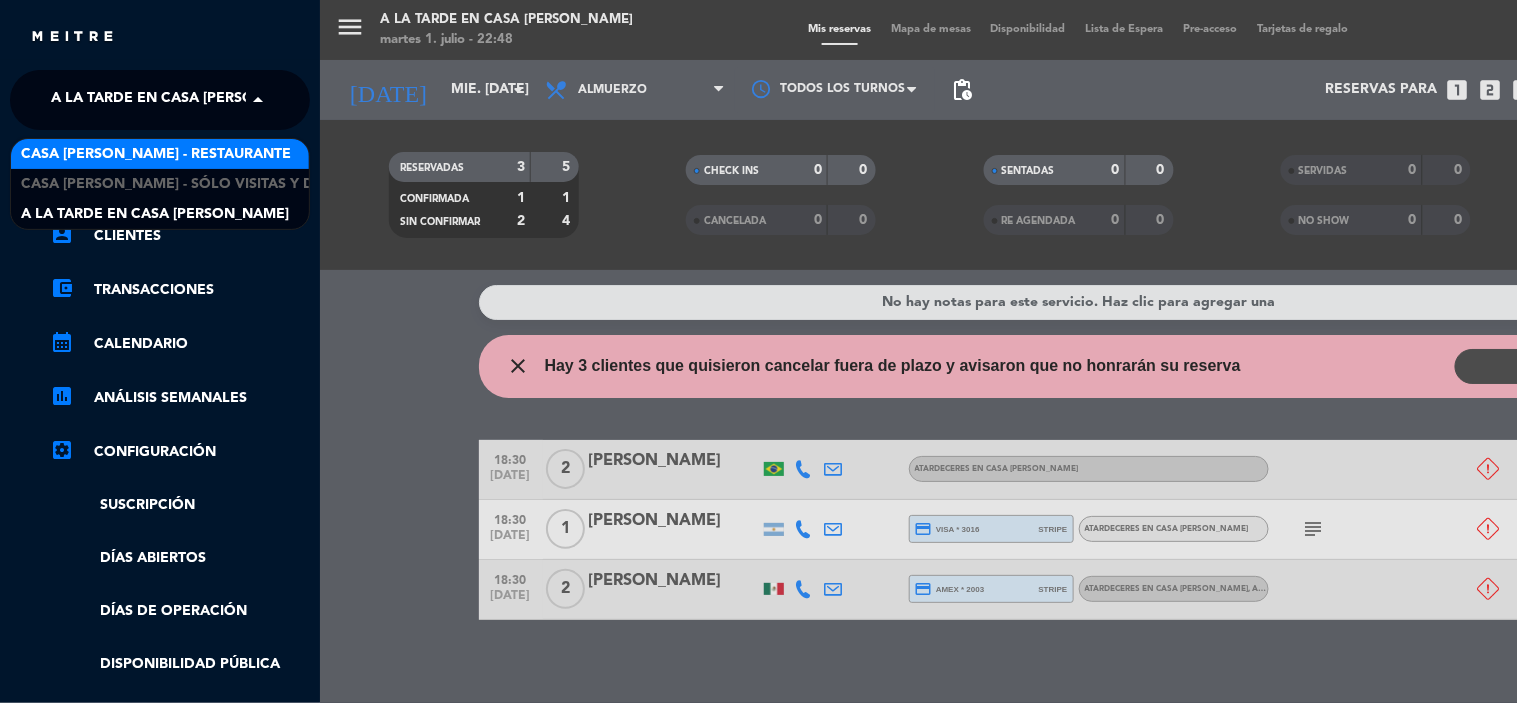 click on "Casa [PERSON_NAME] - Restaurante" at bounding box center (156, 154) 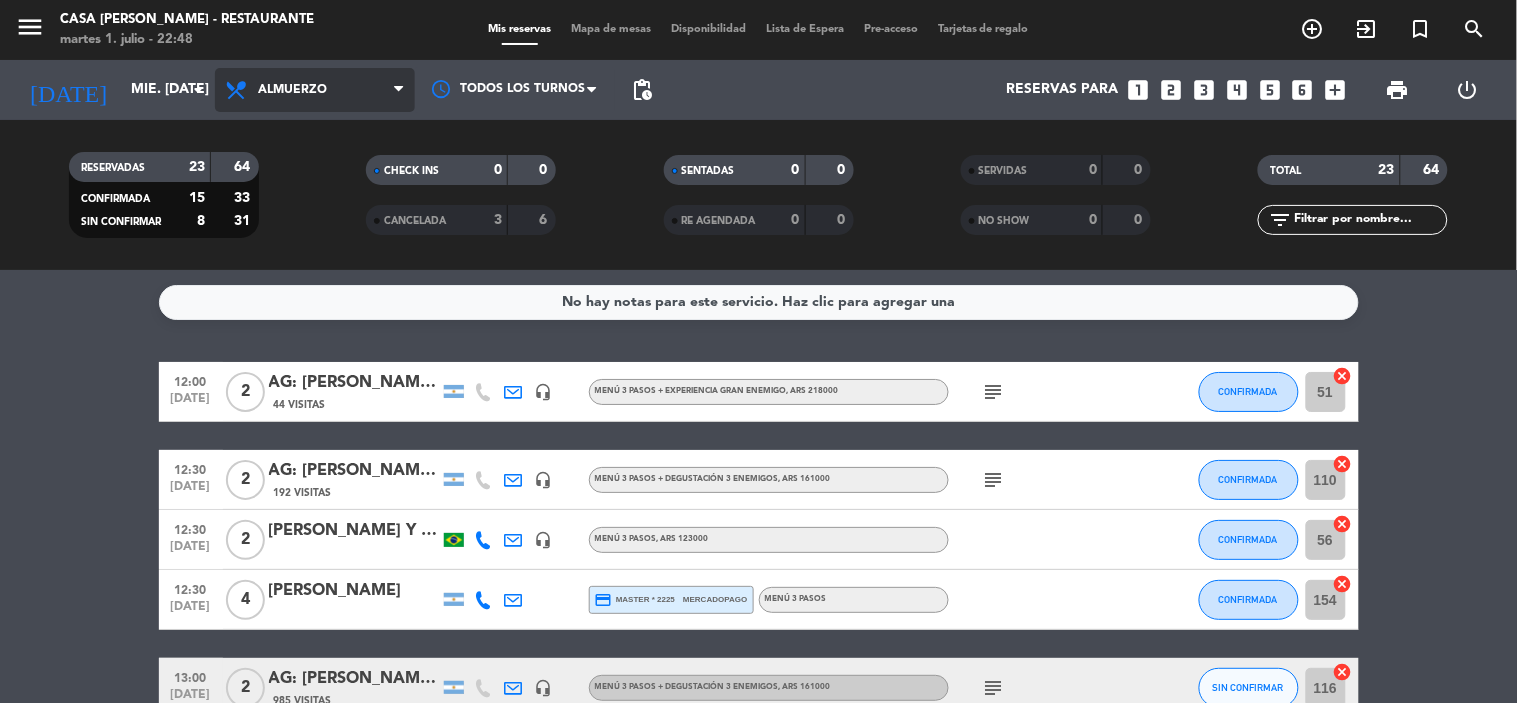 click on "Almuerzo" at bounding box center [315, 90] 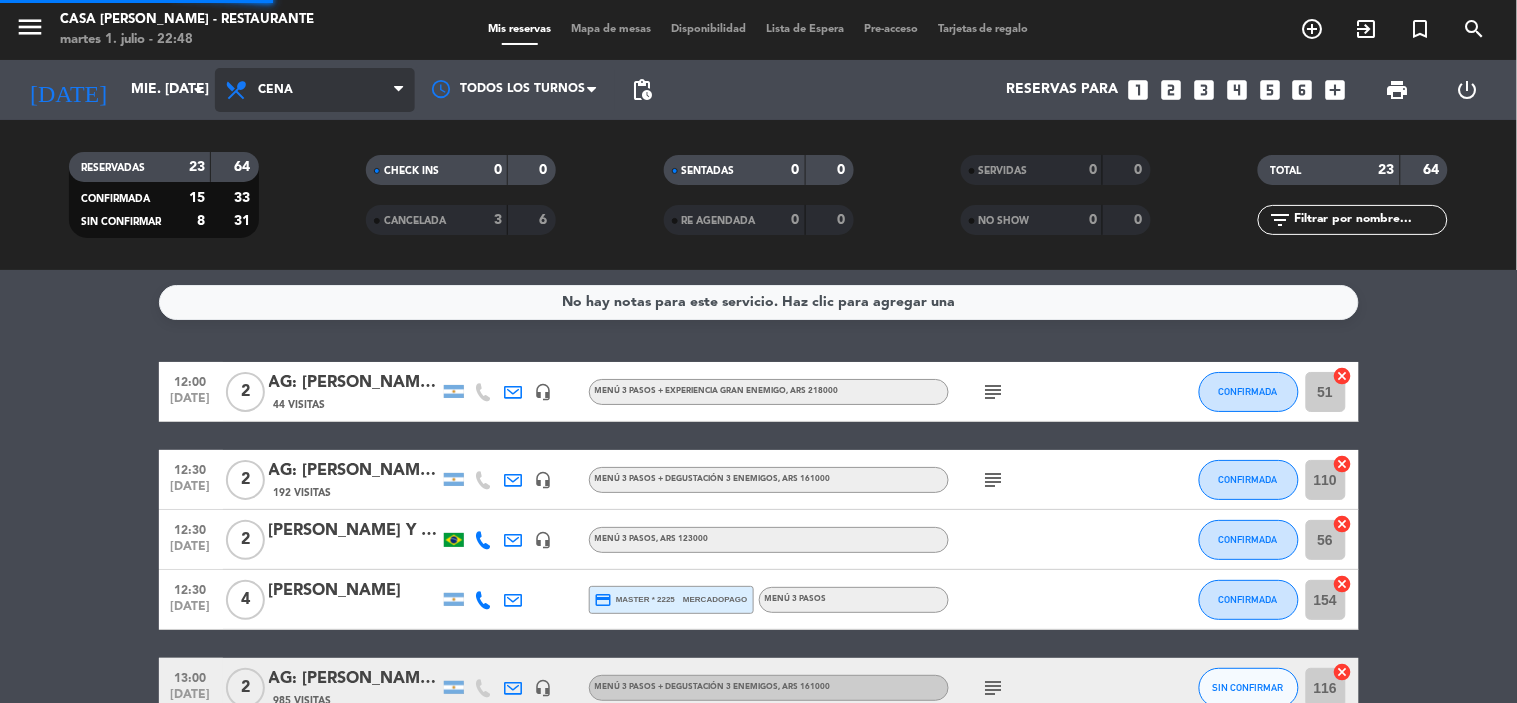 click on "menu  Casa [PERSON_NAME] - Restaurante   martes 1. [PERSON_NAME] - 22:48   Mis reservas   Mapa de mesas   Disponibilidad   Lista de Espera   Pre-acceso   Tarjetas de regalo  add_circle_outline exit_to_app turned_in_not search [DATE]    mié. [DATE] arrow_drop_down  Todos los servicios  Almuerzo  Cena  Cena  Todos los servicios  Almuerzo  Cena Todos los turnos pending_actions  Reservas para   looks_one   looks_two   looks_3   looks_4   looks_5   looks_6   add_box  print  power_settings_new   RESERVADAS   23   64   CONFIRMADA   15   33   SIN CONFIRMAR   8   31   CHECK INS   0   0   CANCELADA   3   6   SENTADAS   0   0   RE AGENDADA   0   0   SERVIDAS   0   0   NO SHOW   0   0   TOTAL   23   64  filter_list" 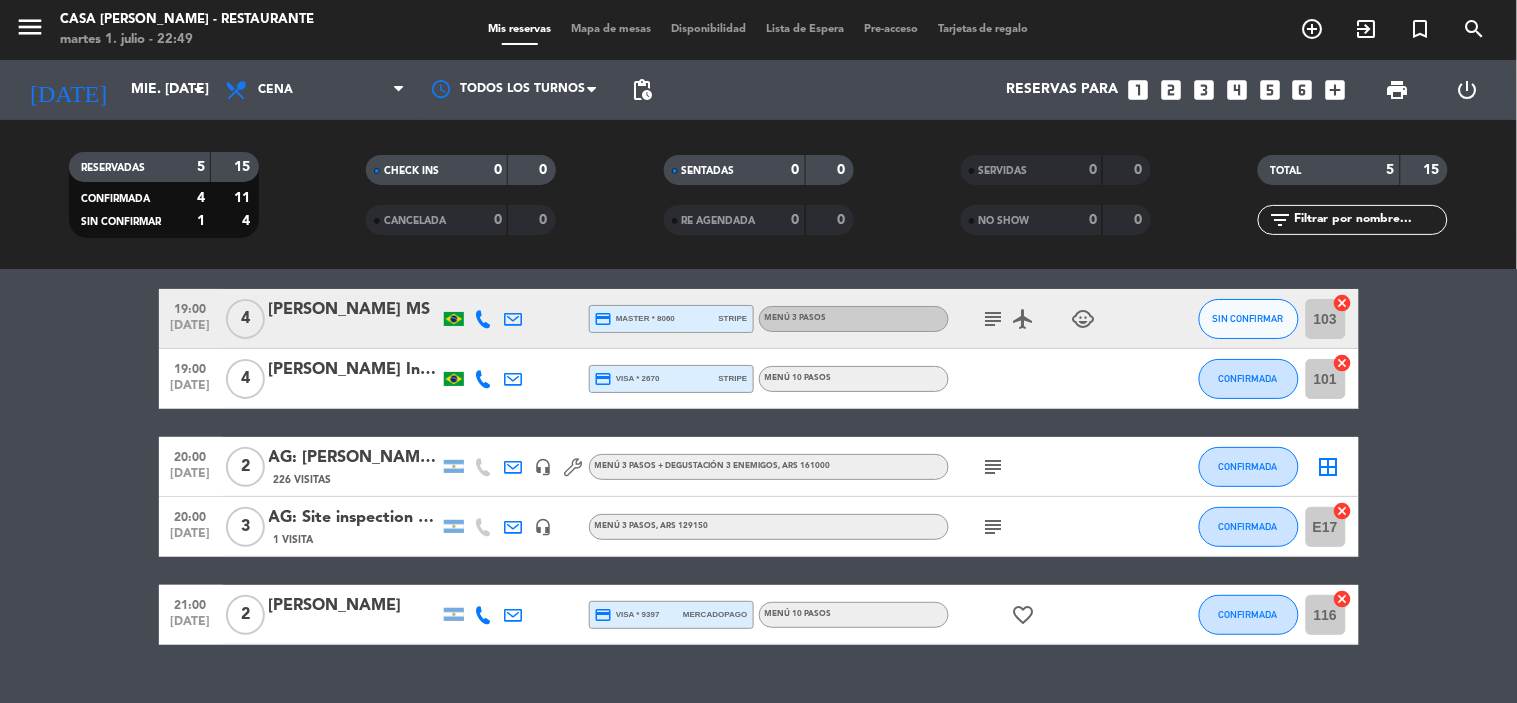 scroll, scrollTop: 111, scrollLeft: 0, axis: vertical 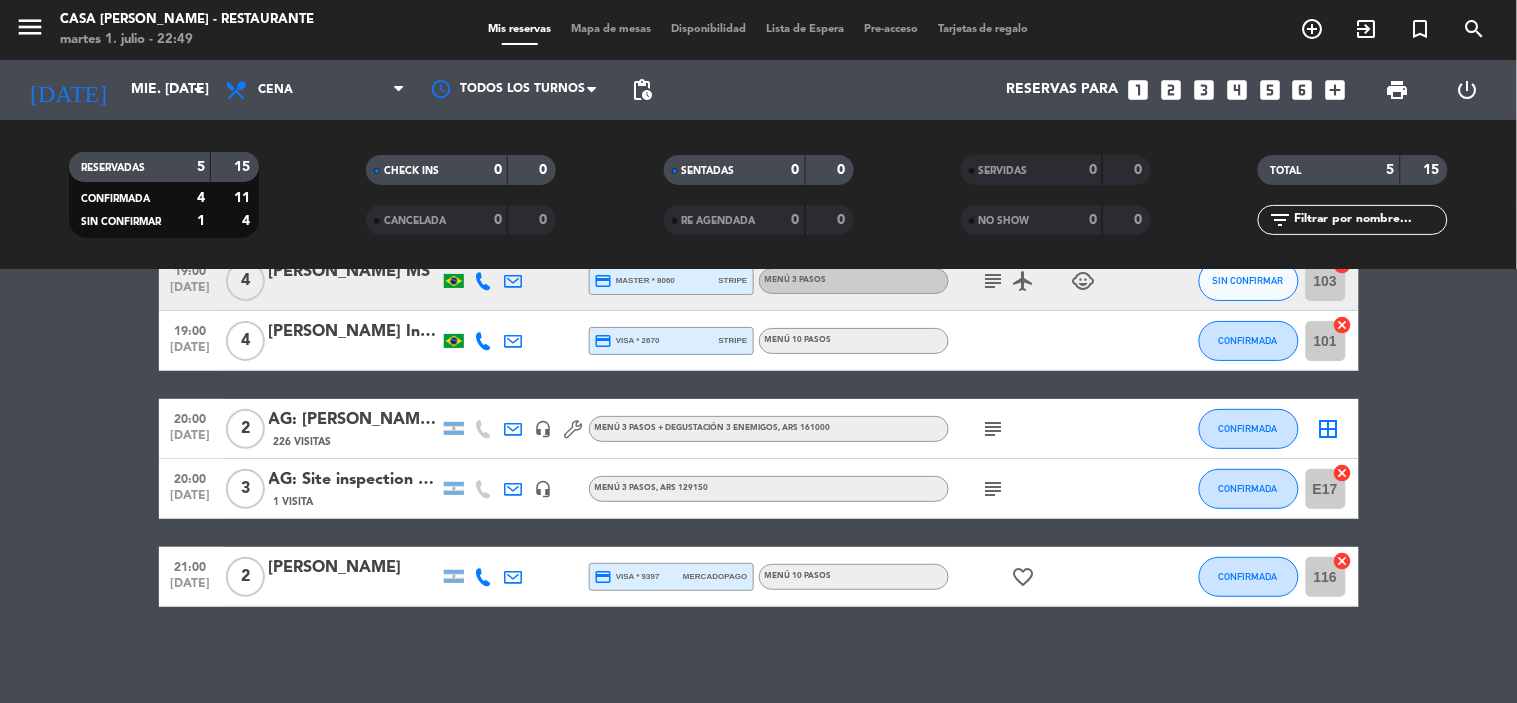 click on "print" at bounding box center (1398, 90) 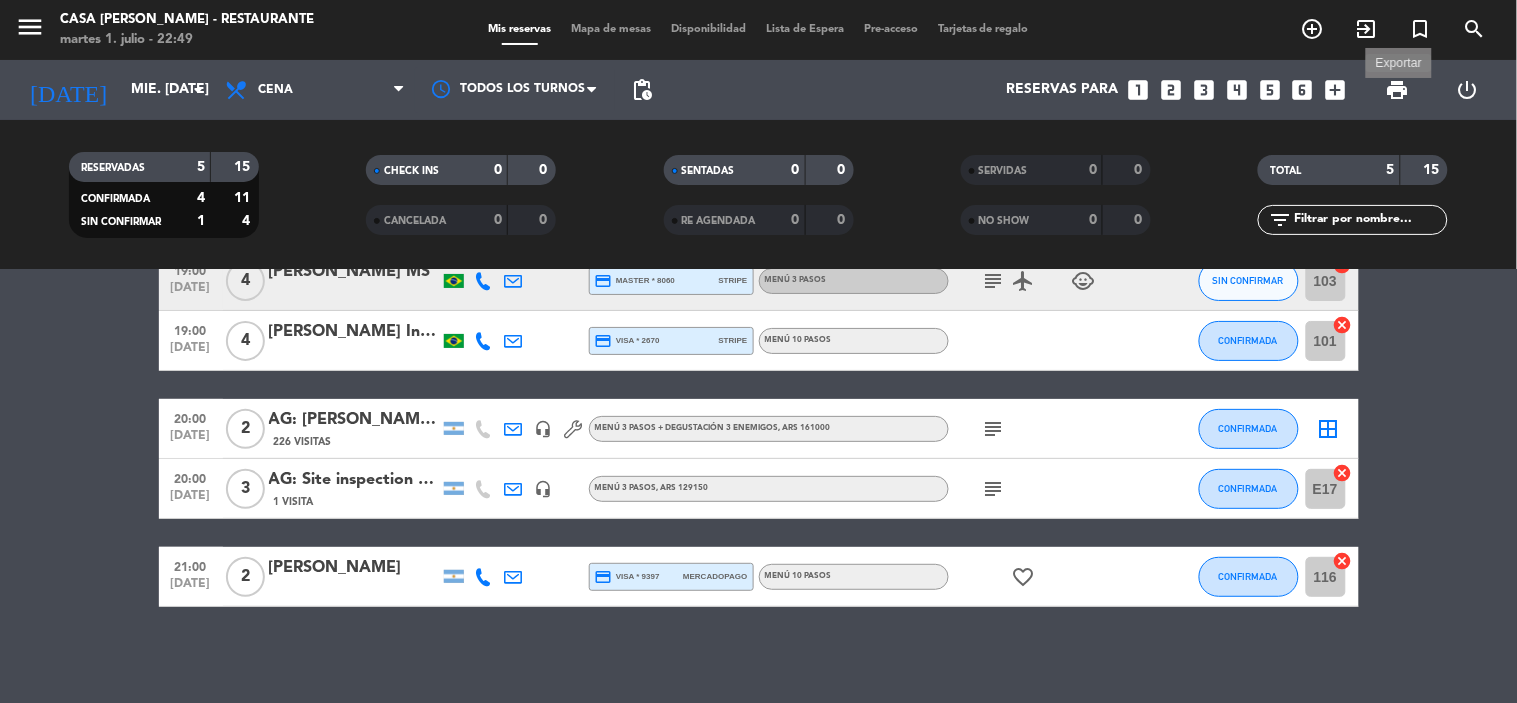 click on "print" at bounding box center (1398, 90) 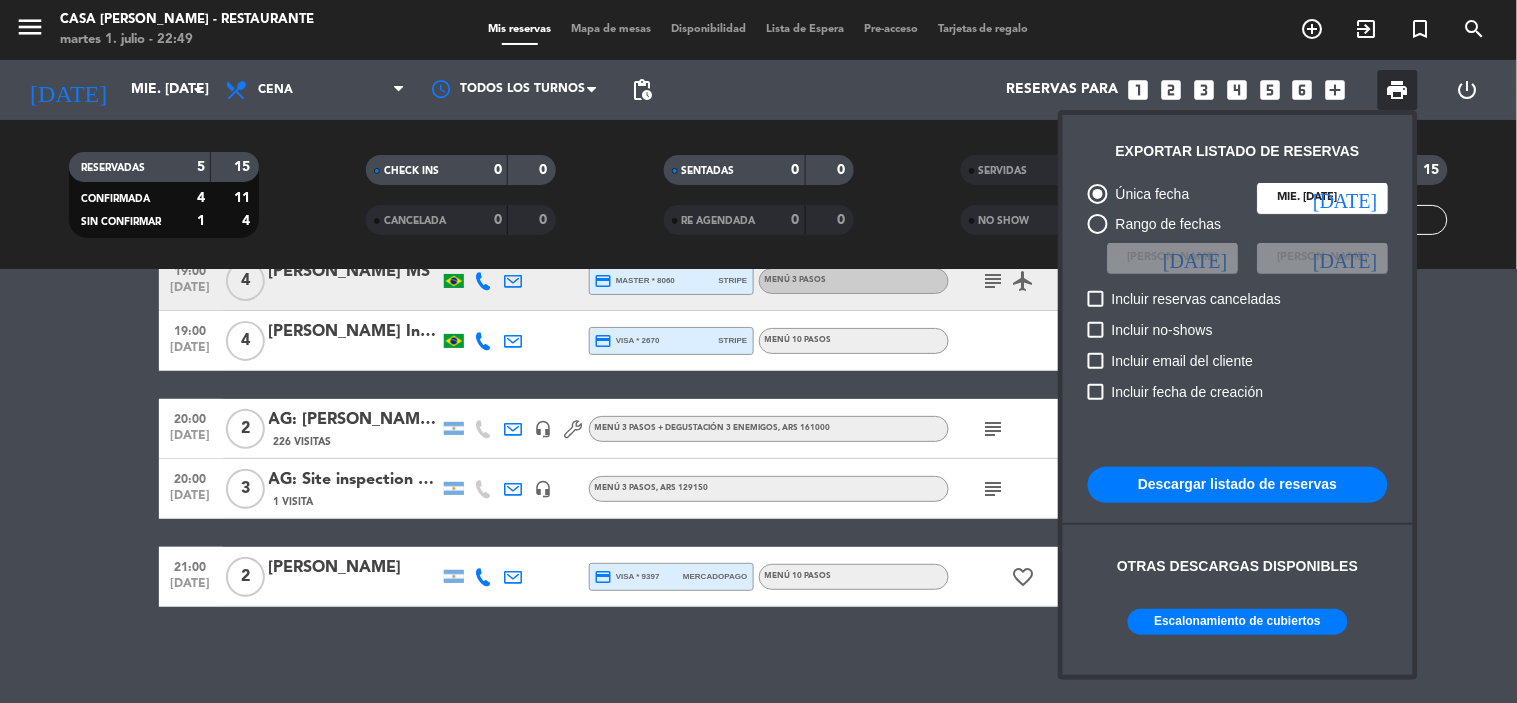 click on "Escalonamiento de cubiertos" at bounding box center (1238, 622) 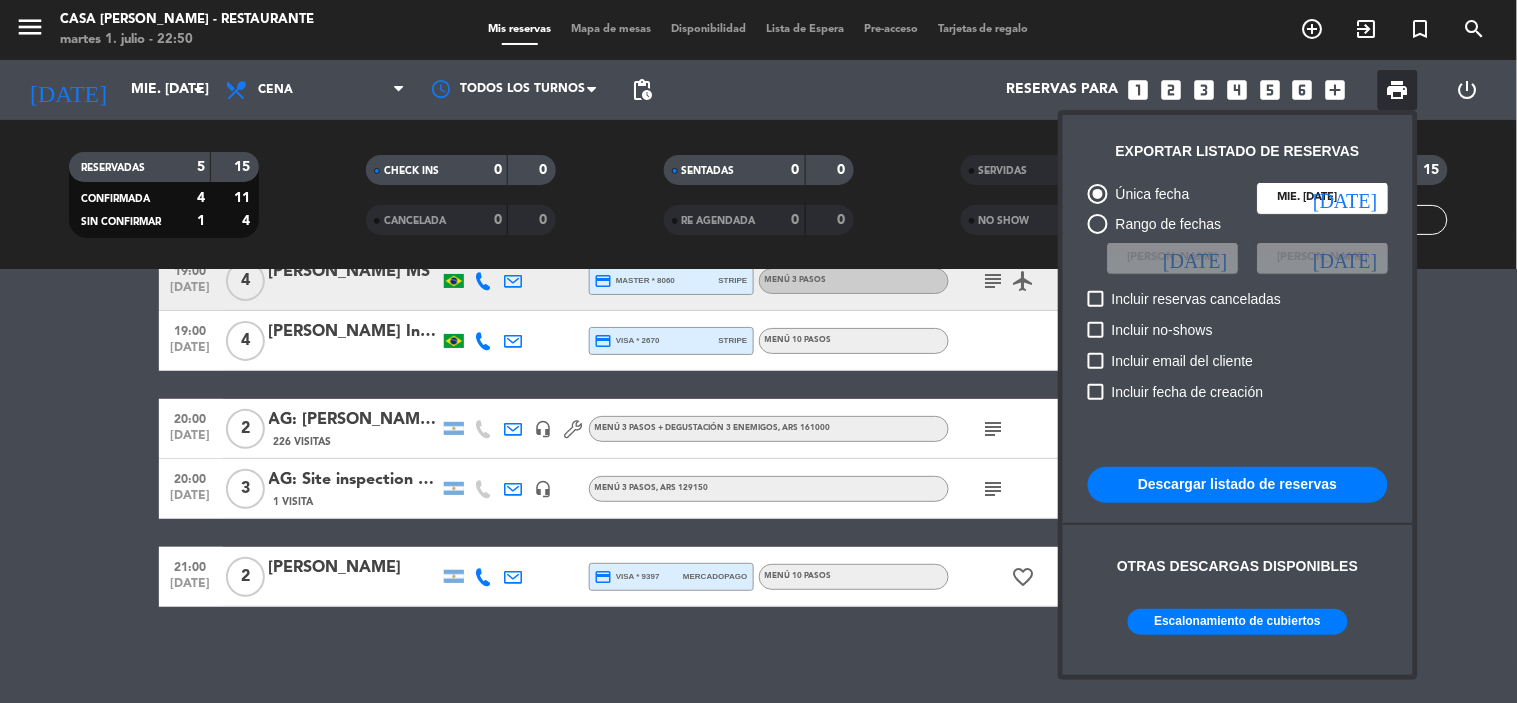 click at bounding box center [758, 351] 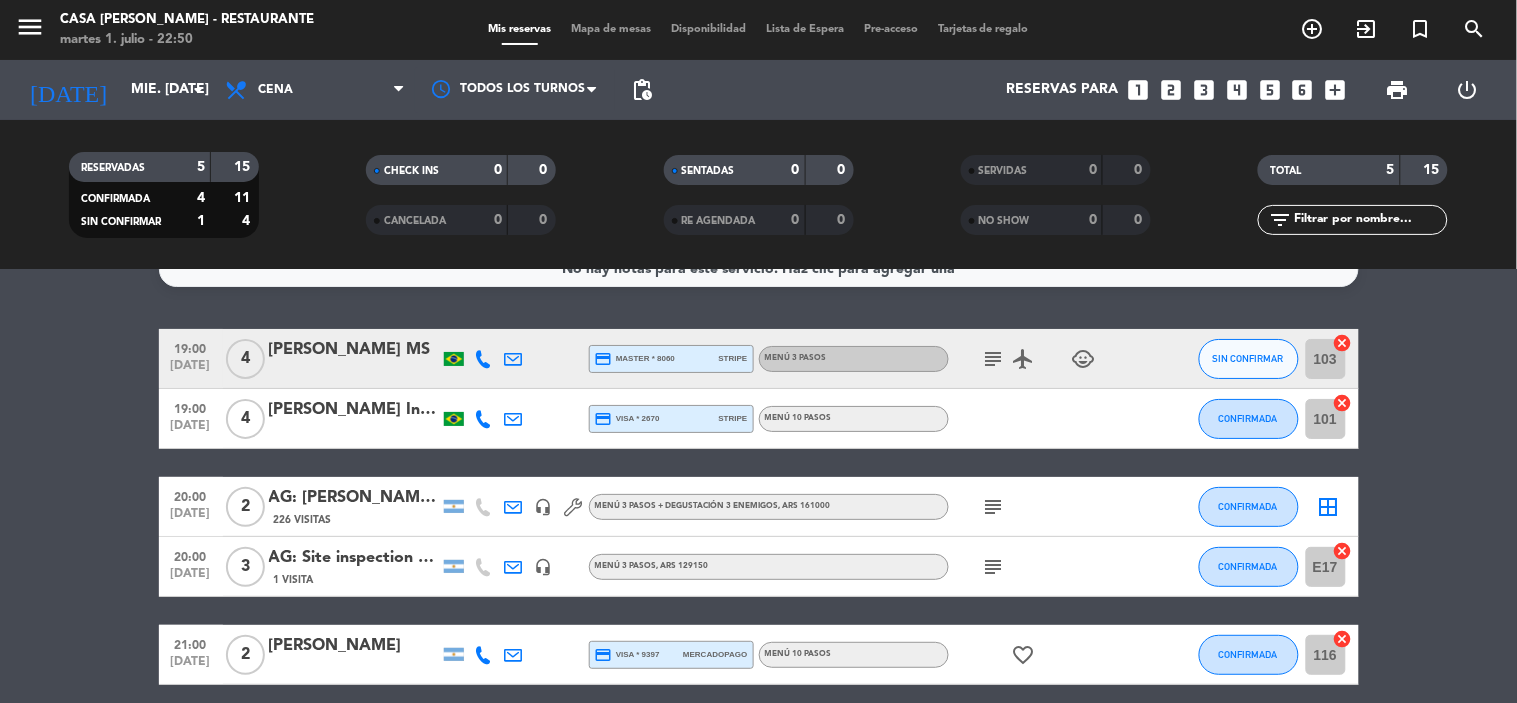 scroll, scrollTop: 0, scrollLeft: 0, axis: both 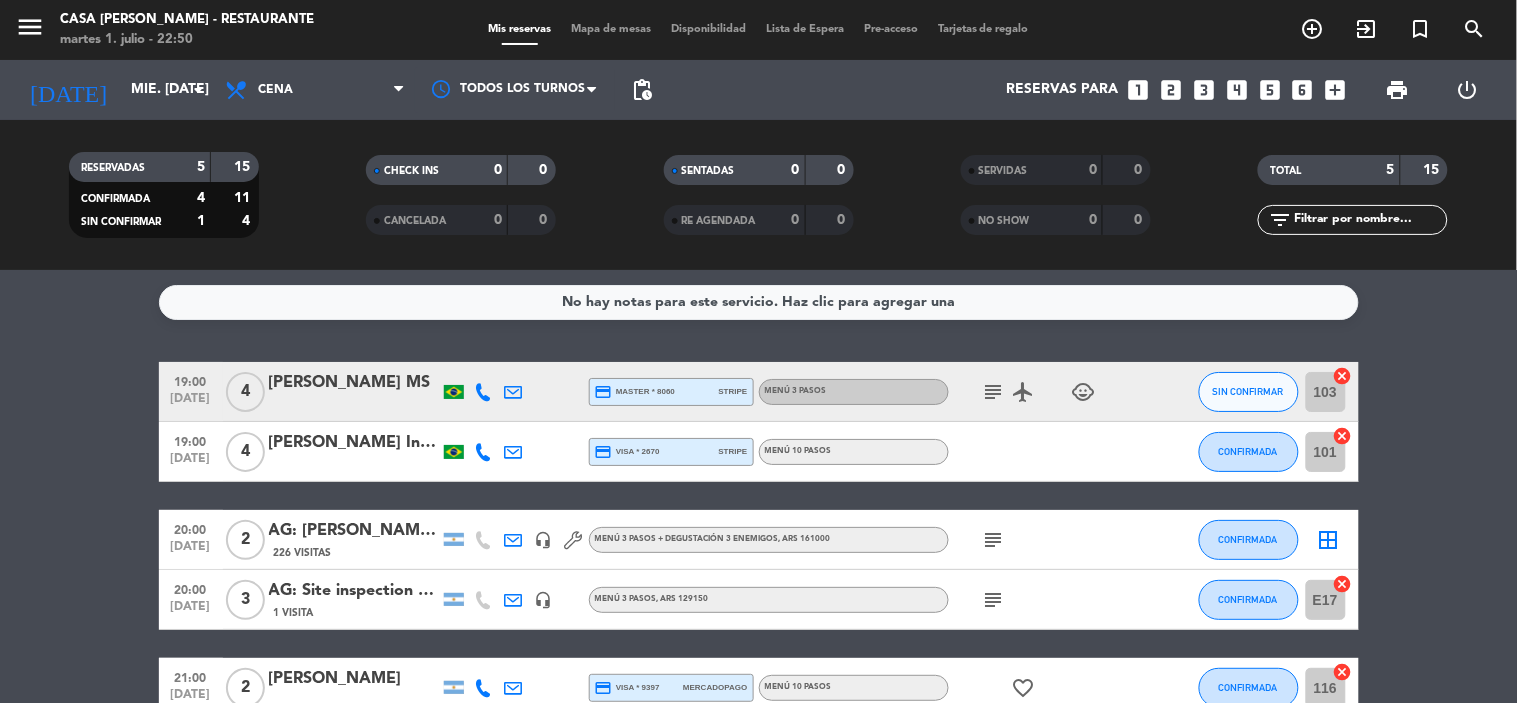 click on "[PERSON_NAME] MS" 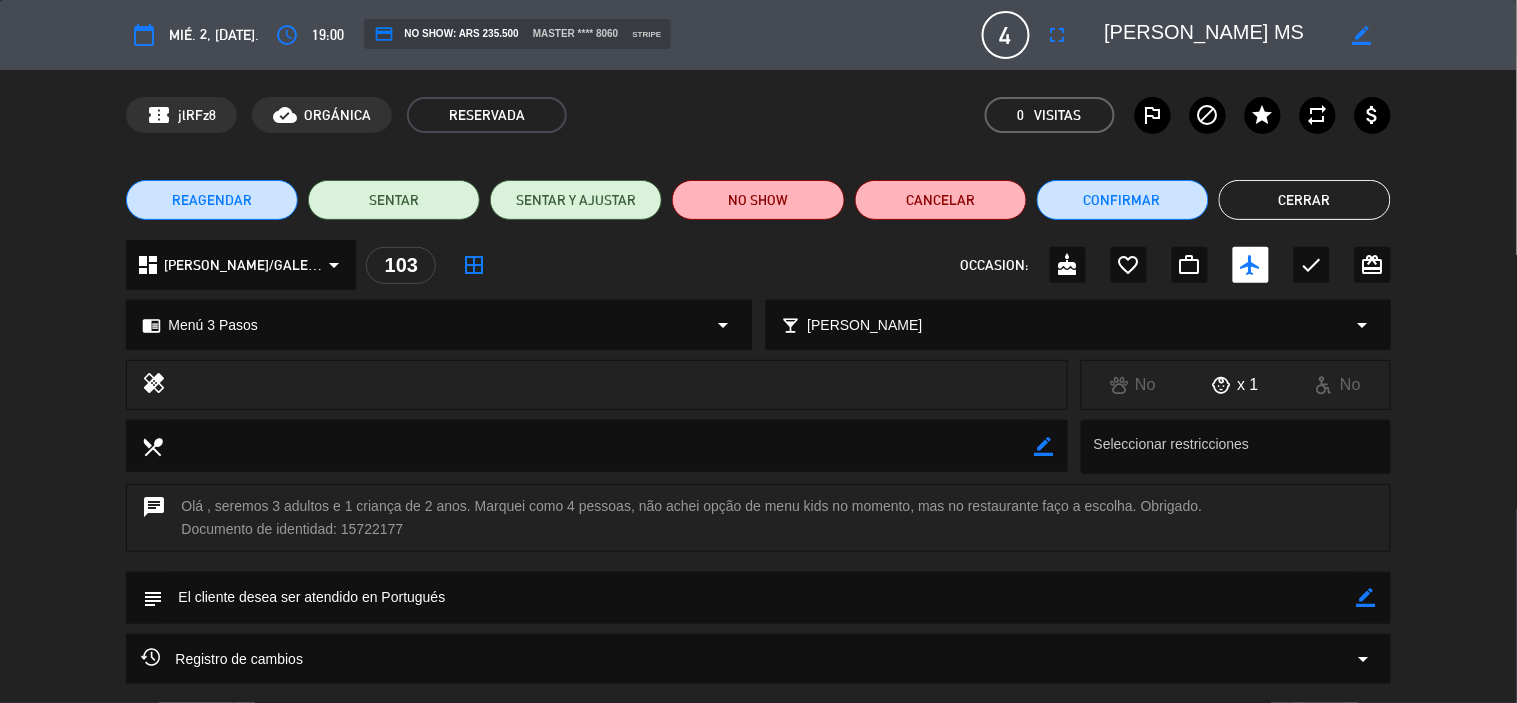 click on "Cerrar" 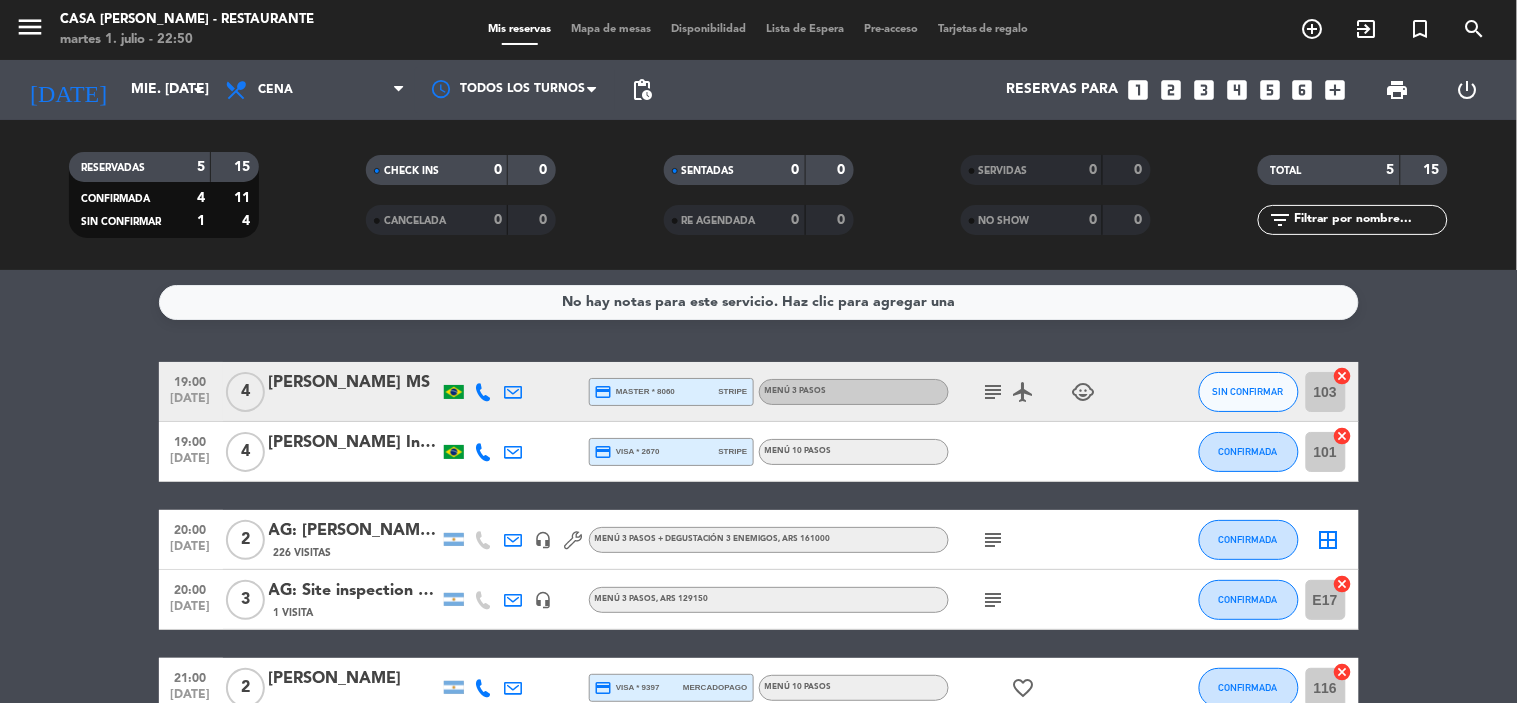 click on "[PERSON_NAME] Indame [PERSON_NAME]" 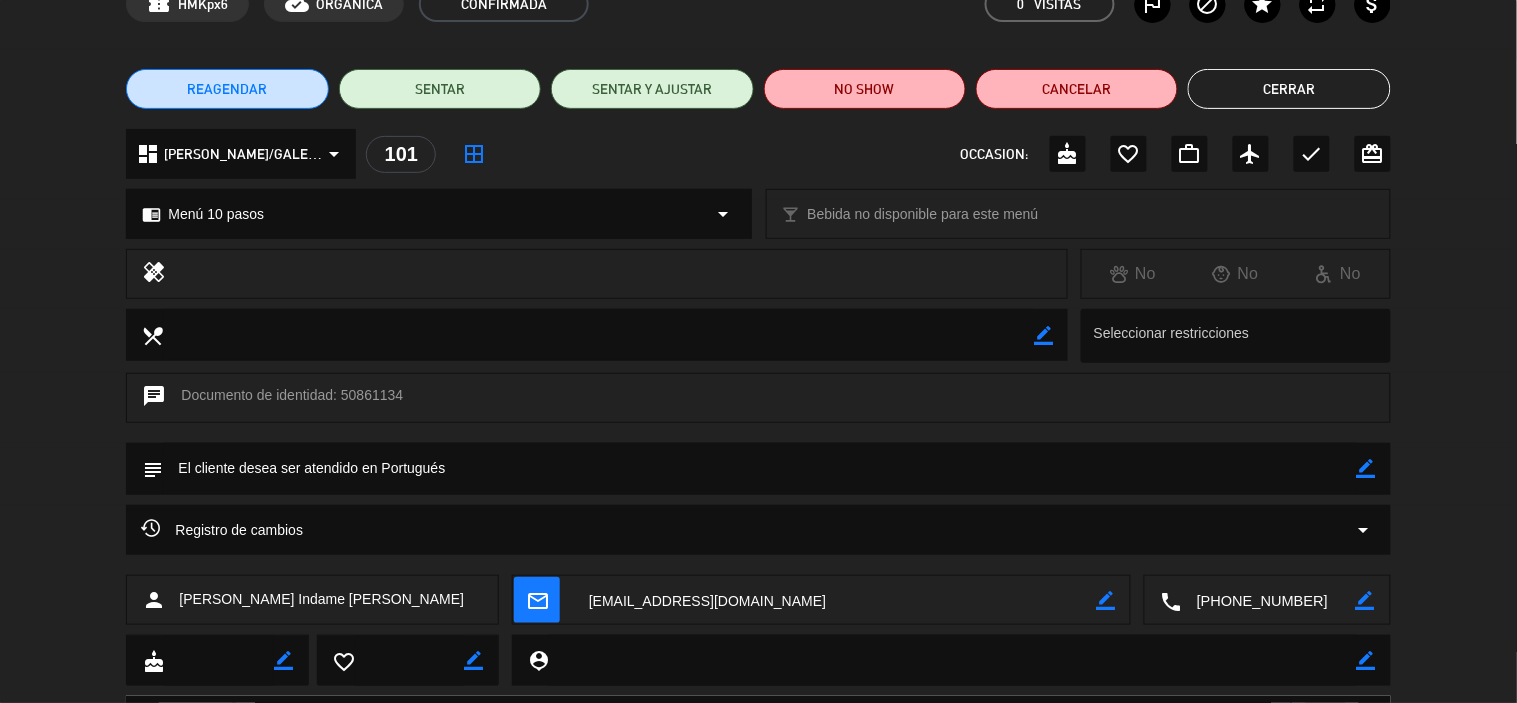 scroll, scrollTop: 0, scrollLeft: 0, axis: both 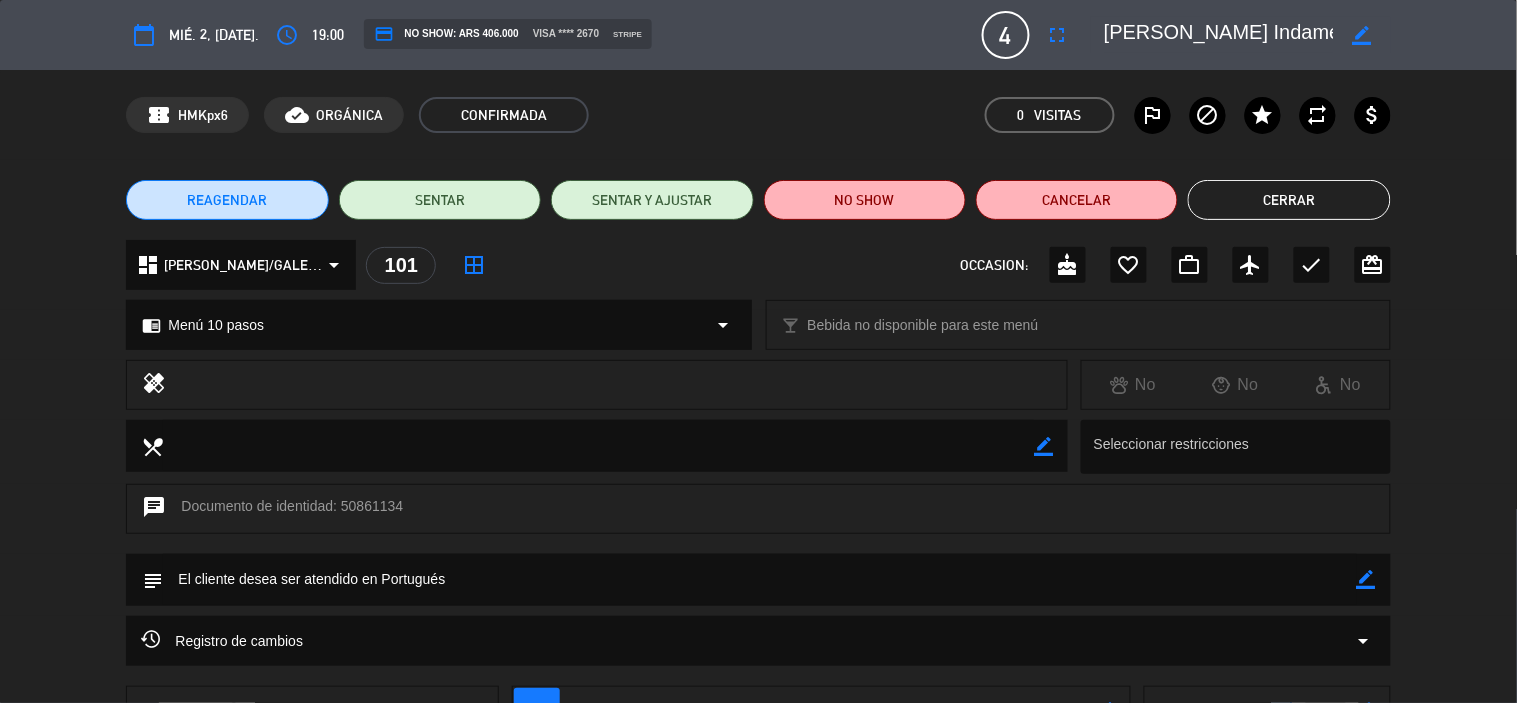 click on "Cerrar" 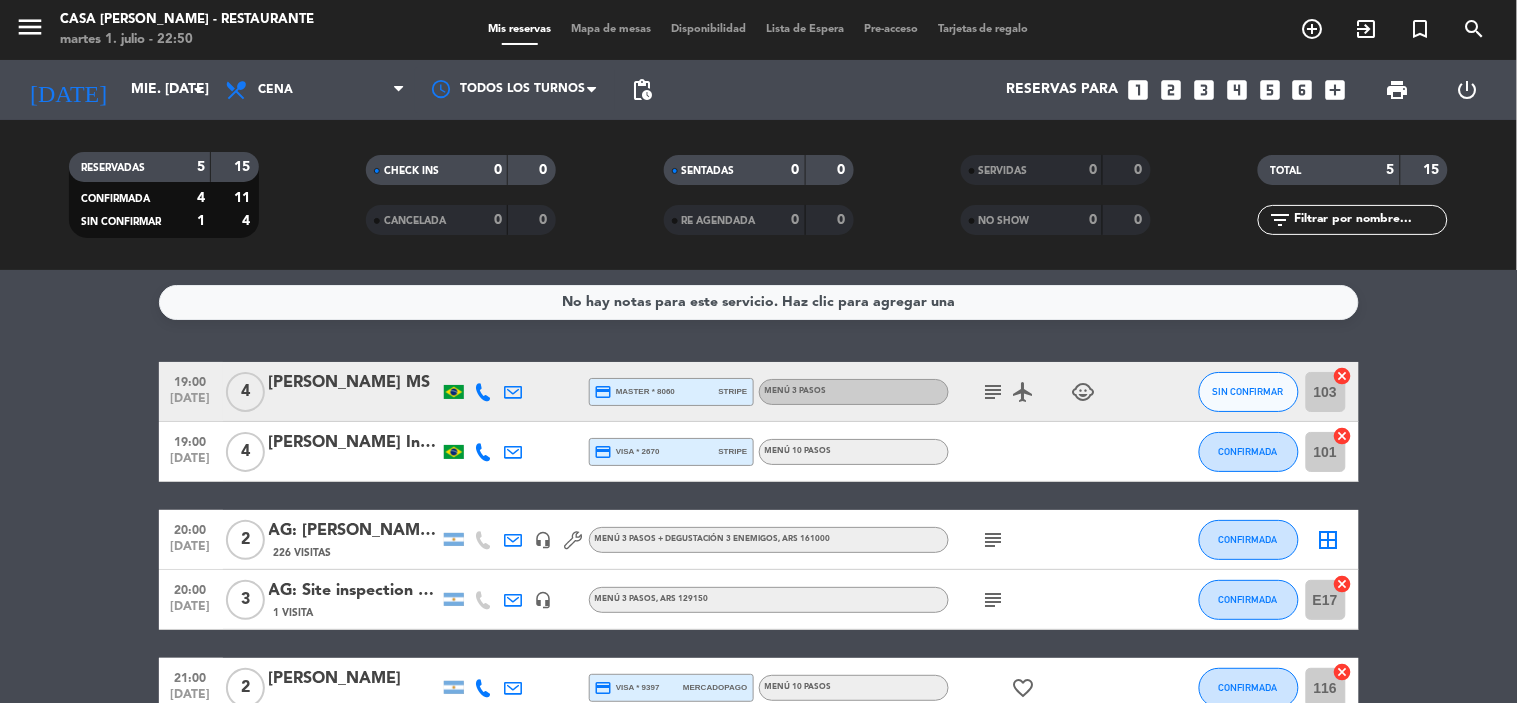 click on "AG: [PERSON_NAME] [PERSON_NAME] X2 /  SUNTRIP" 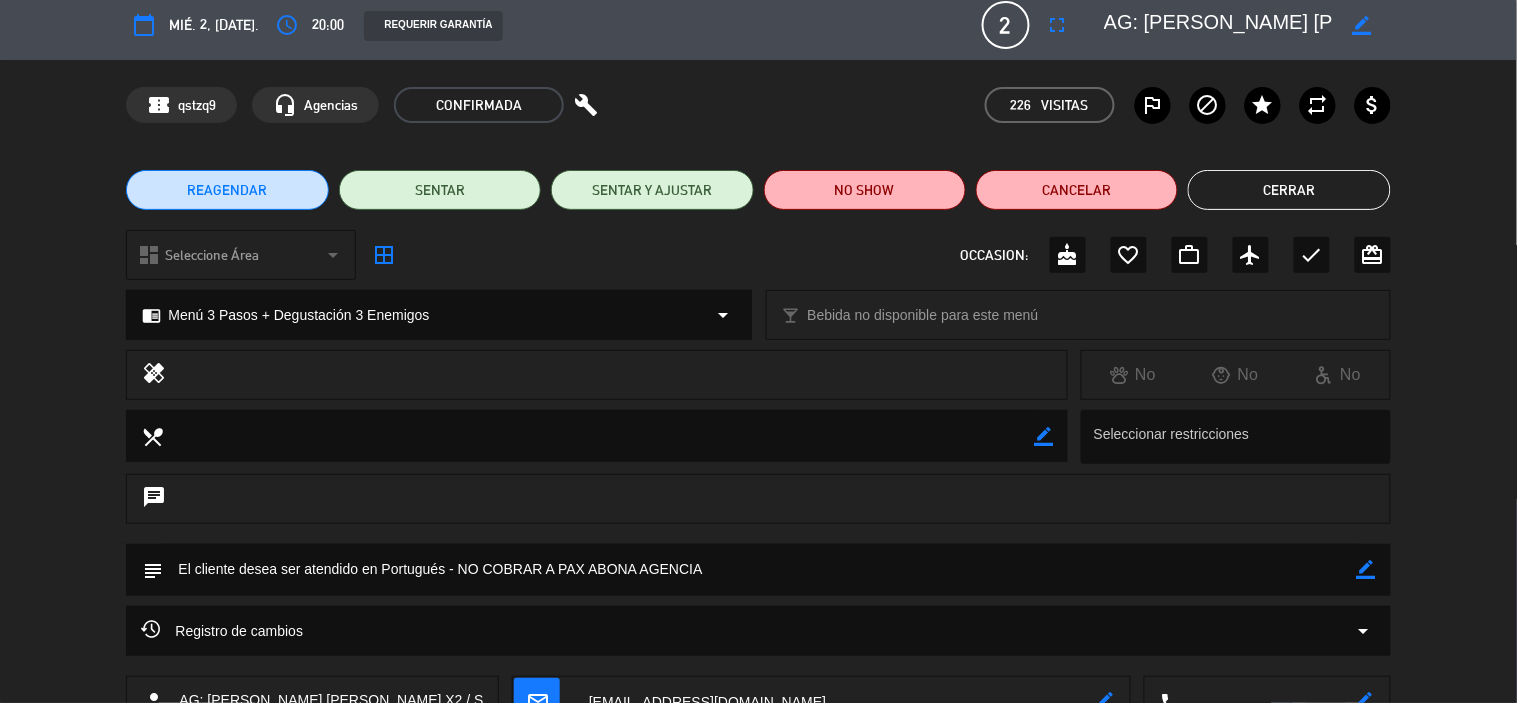 scroll, scrollTop: 0, scrollLeft: 0, axis: both 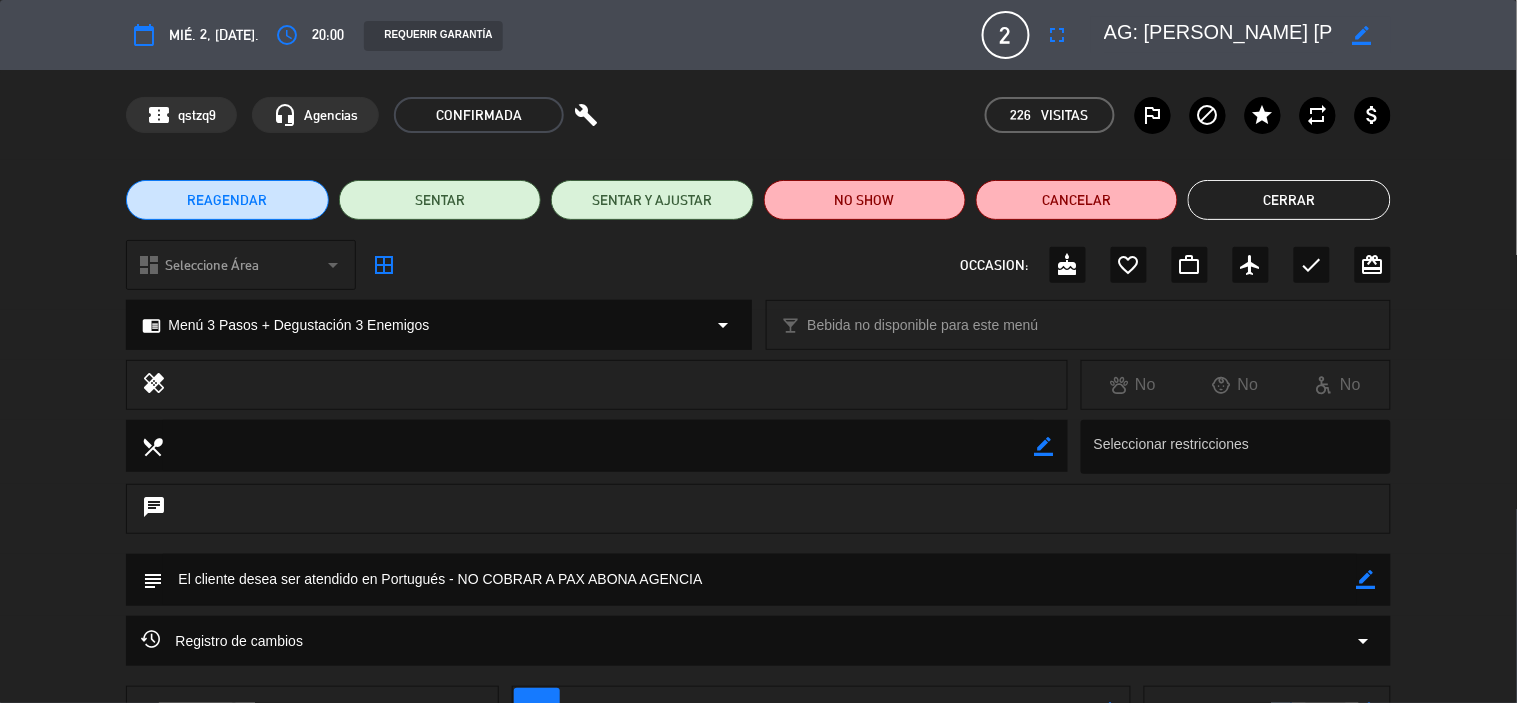 click on "Cerrar" 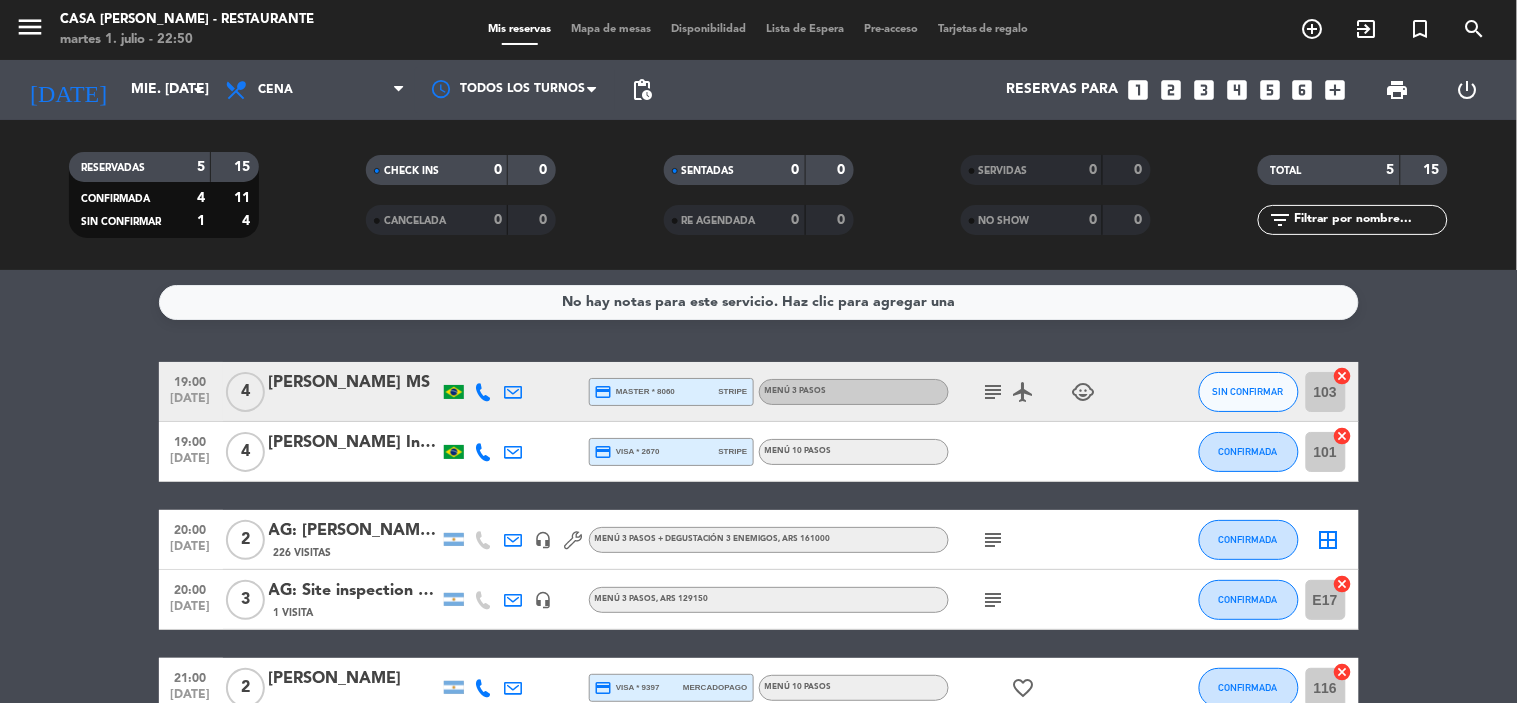 click on "AG: Site inspection Suzano X3/ [PERSON_NAME] HOLIDAYS" 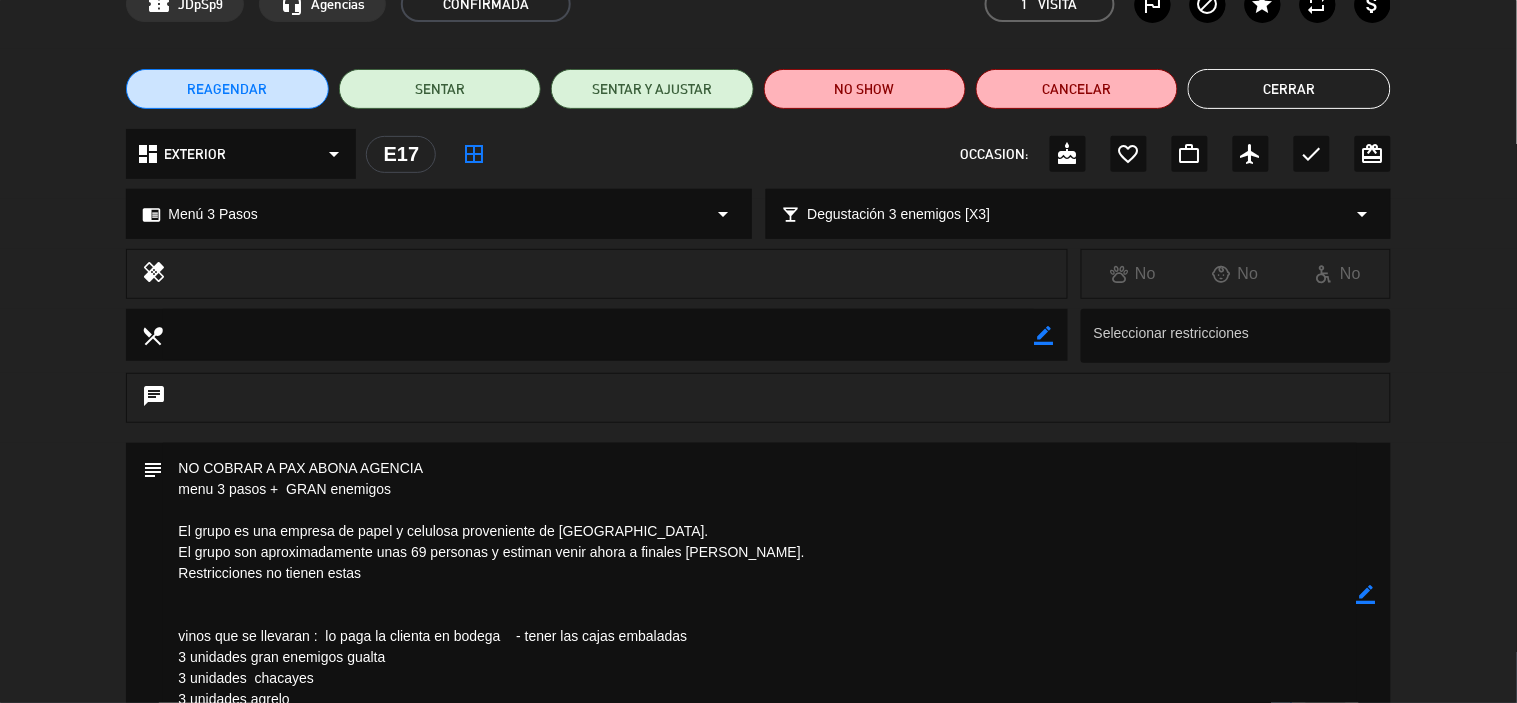 scroll, scrollTop: 0, scrollLeft: 0, axis: both 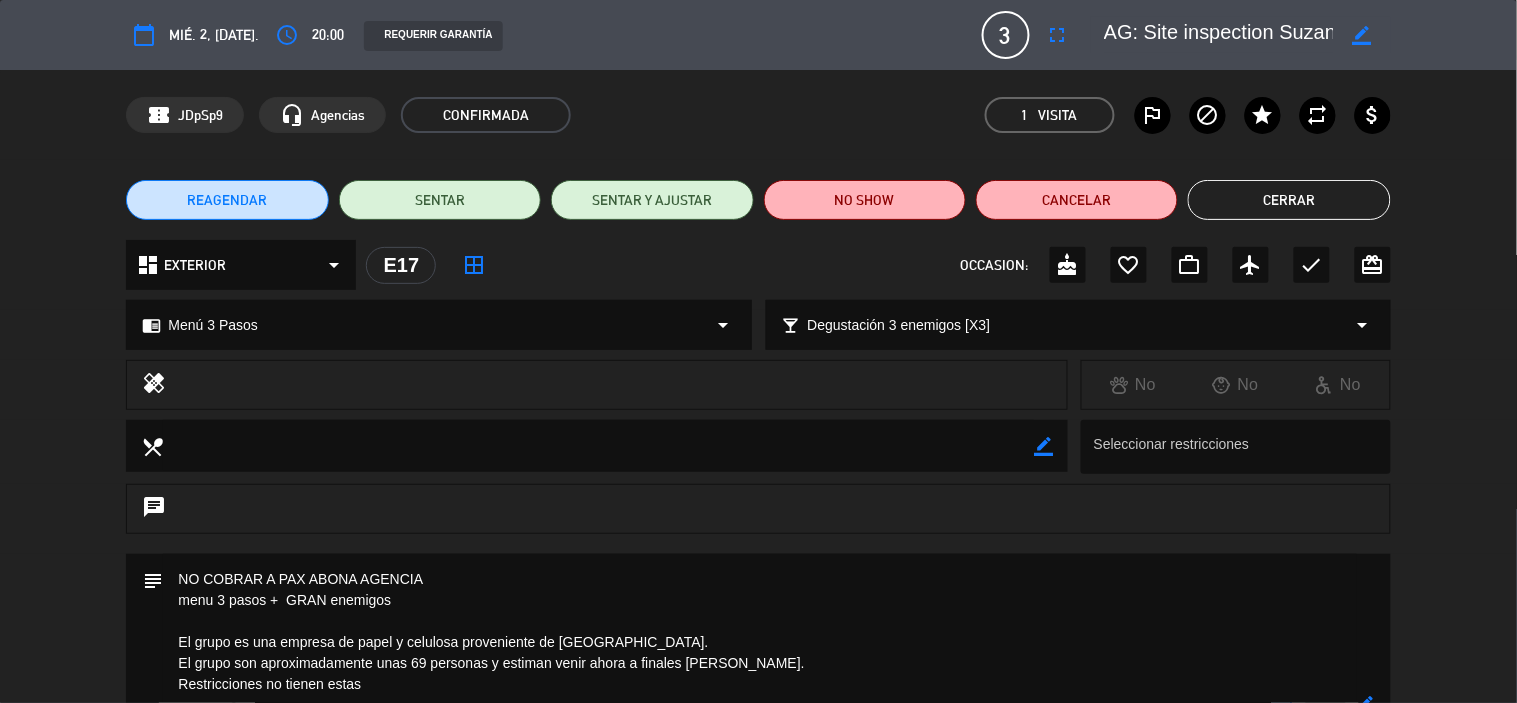 click on "Cerrar" 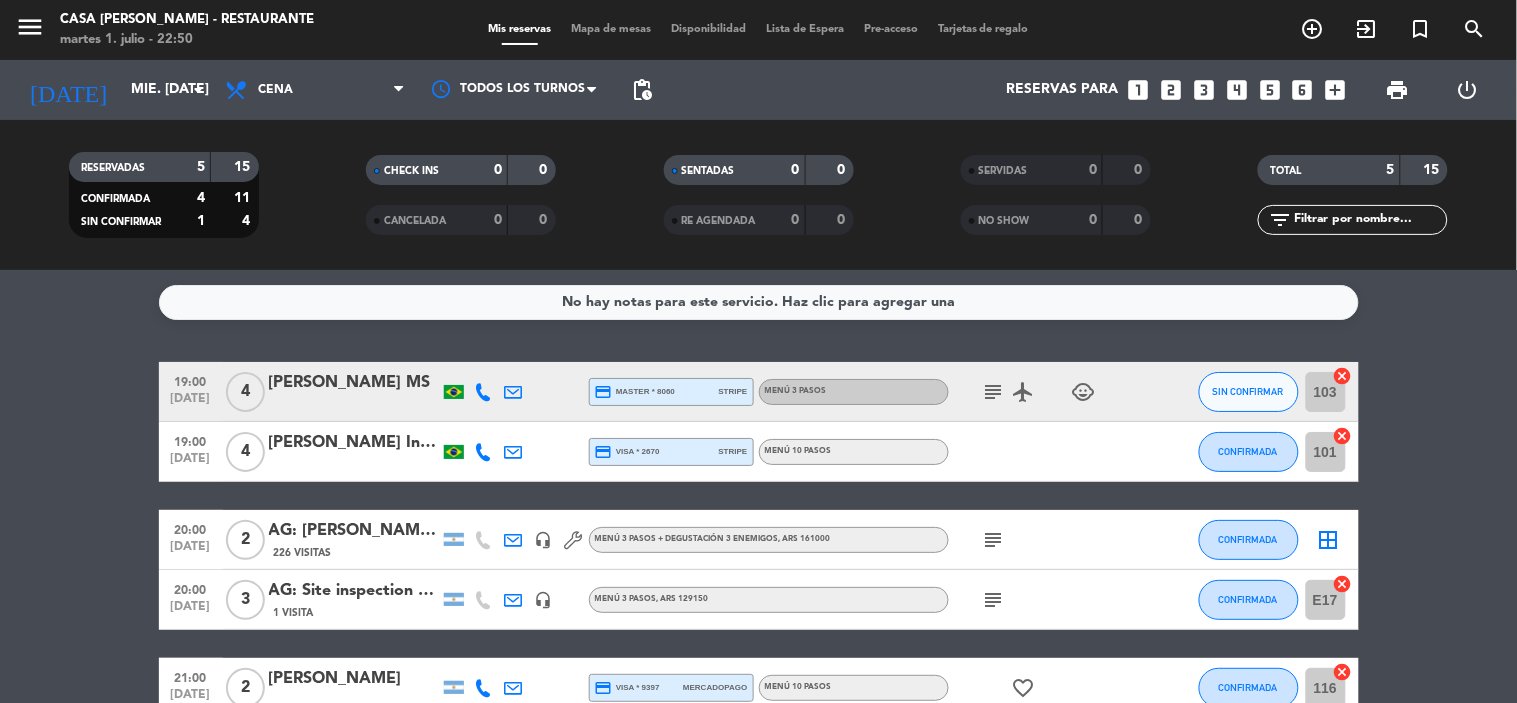 scroll, scrollTop: 111, scrollLeft: 0, axis: vertical 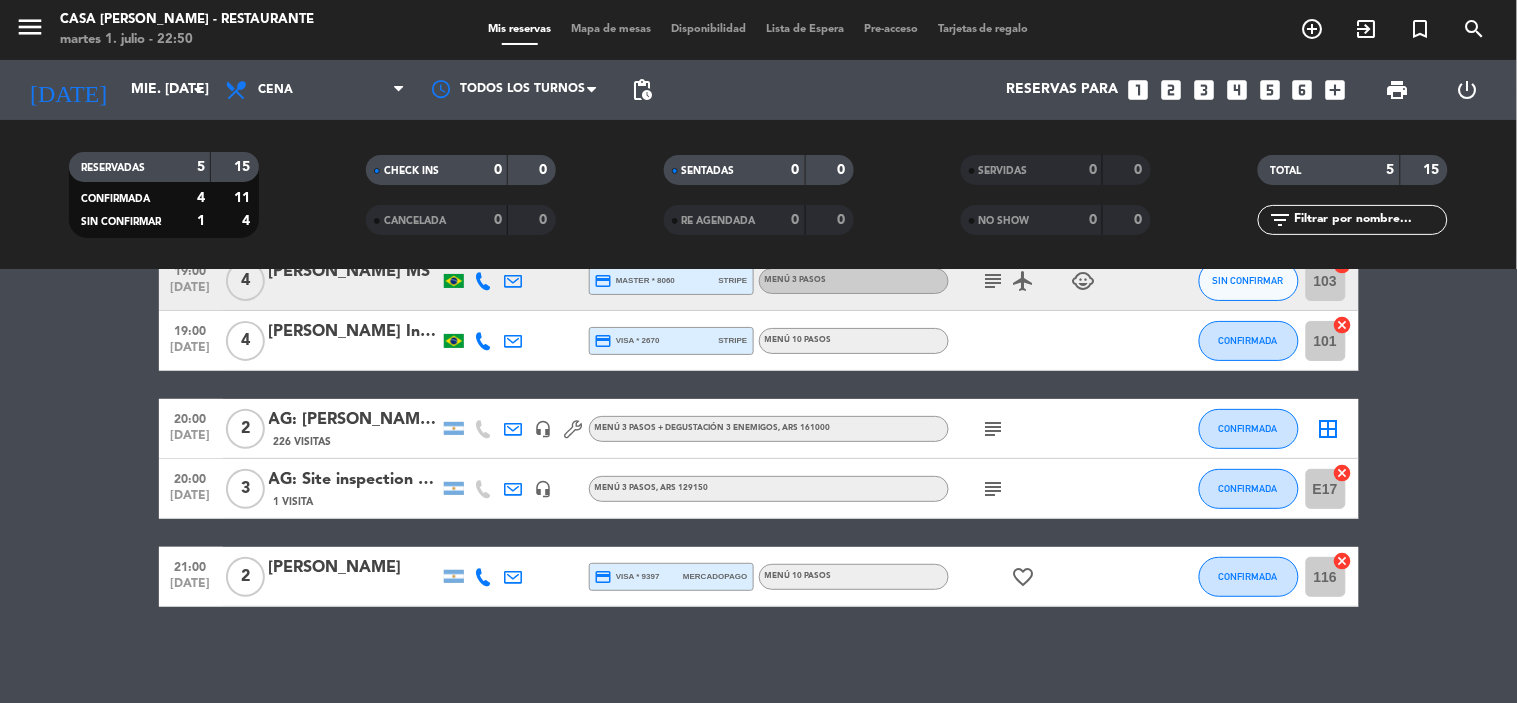 click on "AG: Site inspection Suzano X3/ [PERSON_NAME] HOLIDAYS" 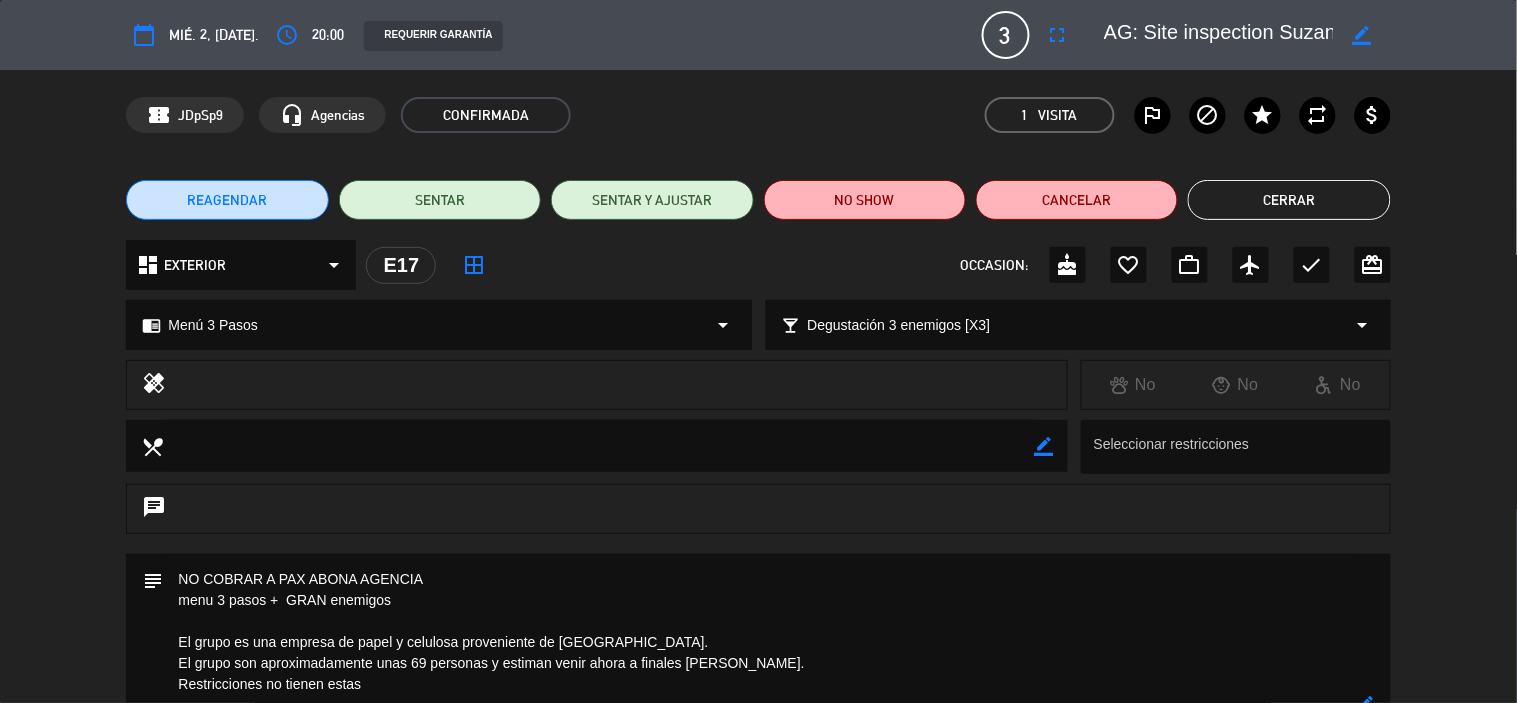 click on "Cerrar" 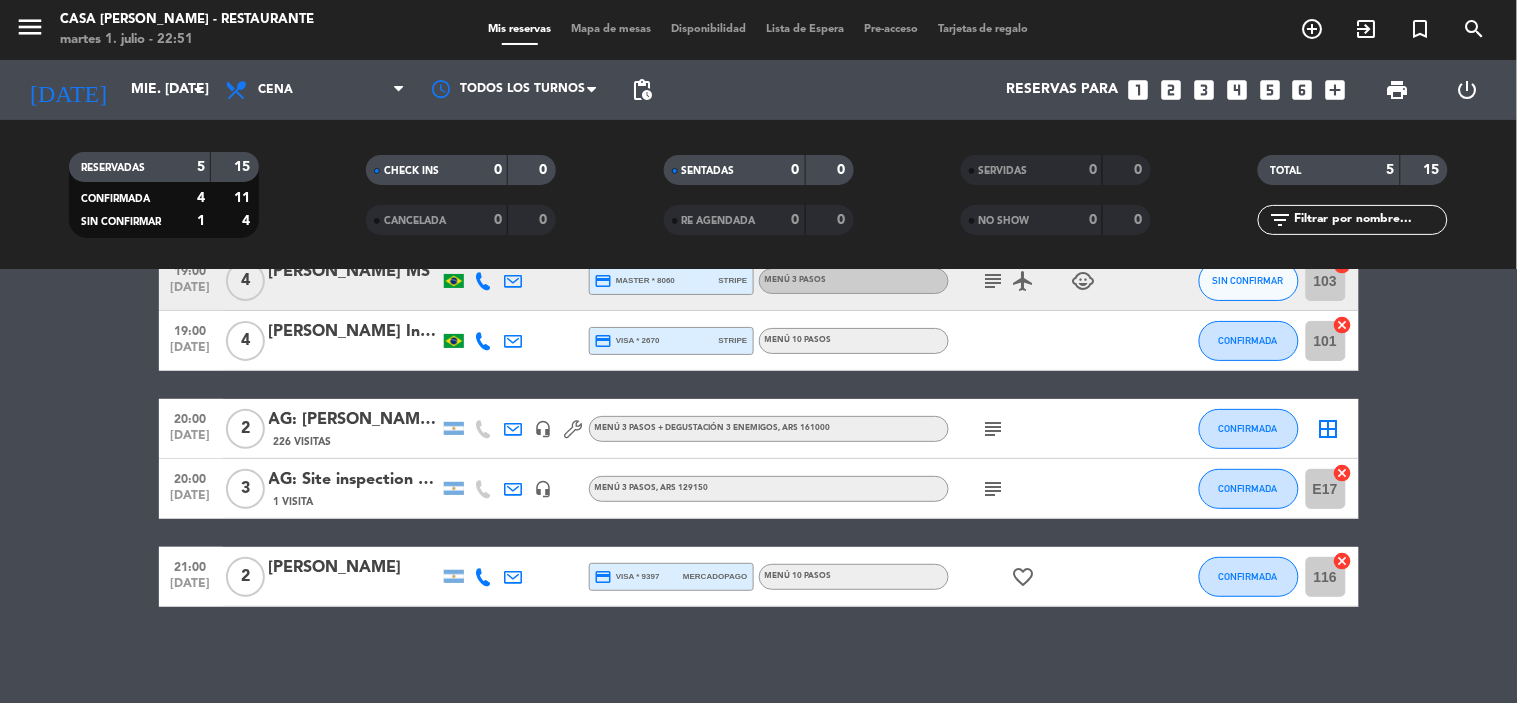 click on "[PERSON_NAME]" 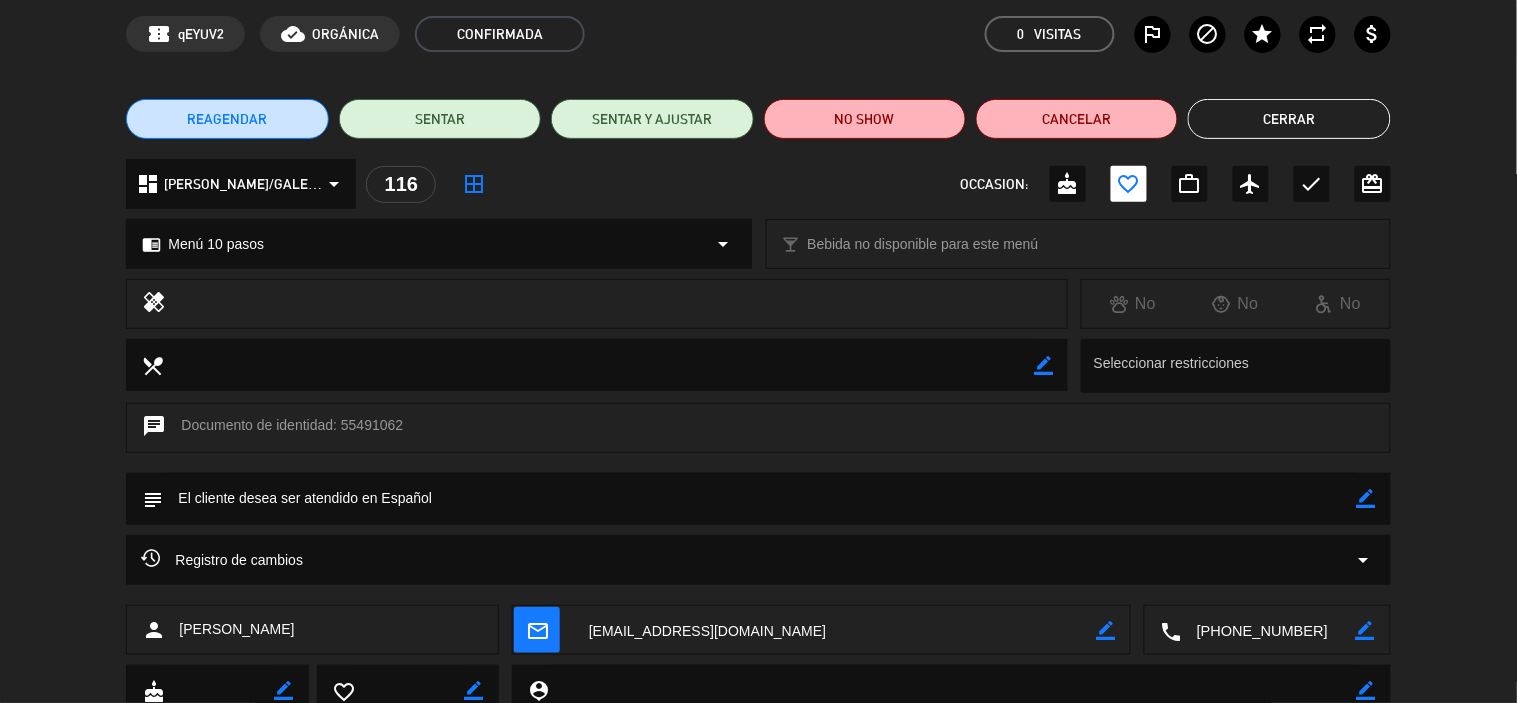 scroll, scrollTop: 0, scrollLeft: 0, axis: both 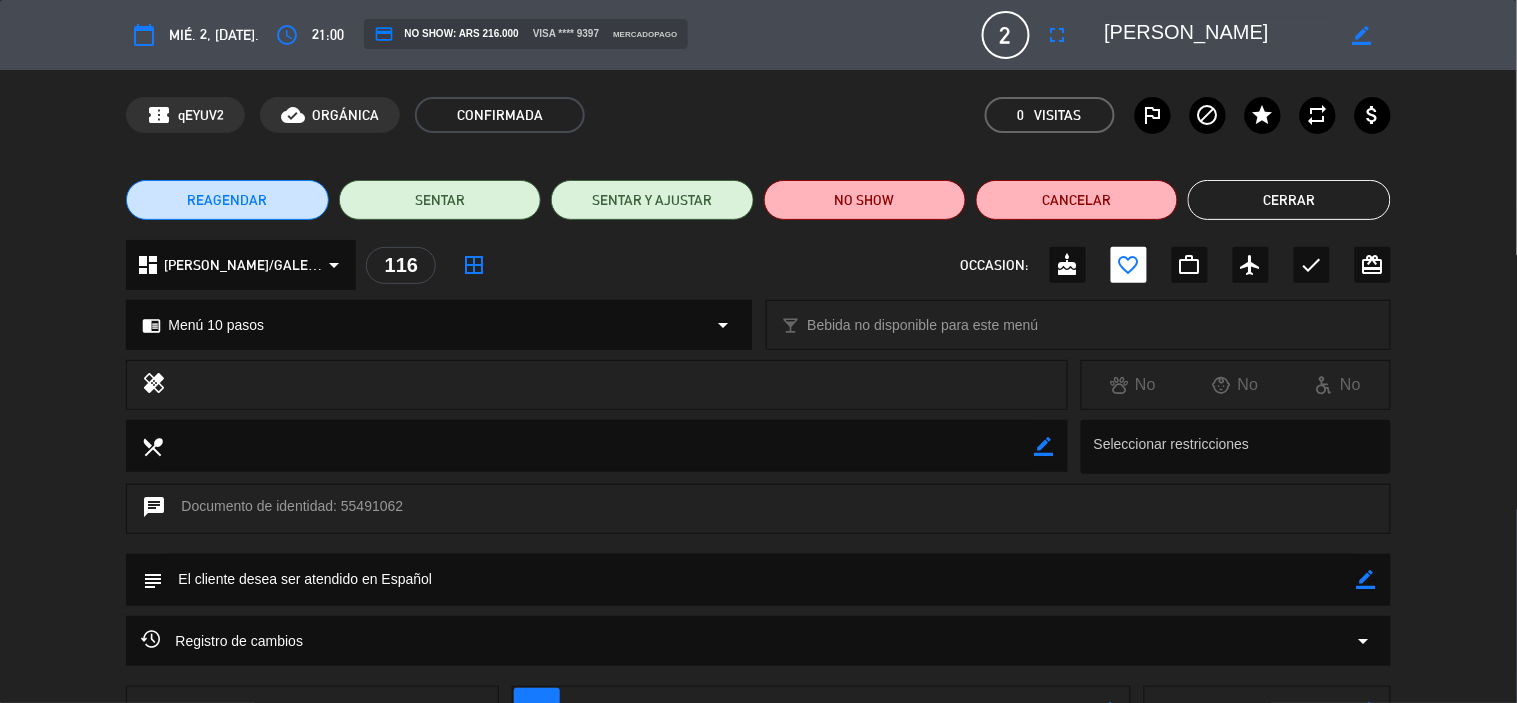 click on "Cerrar" 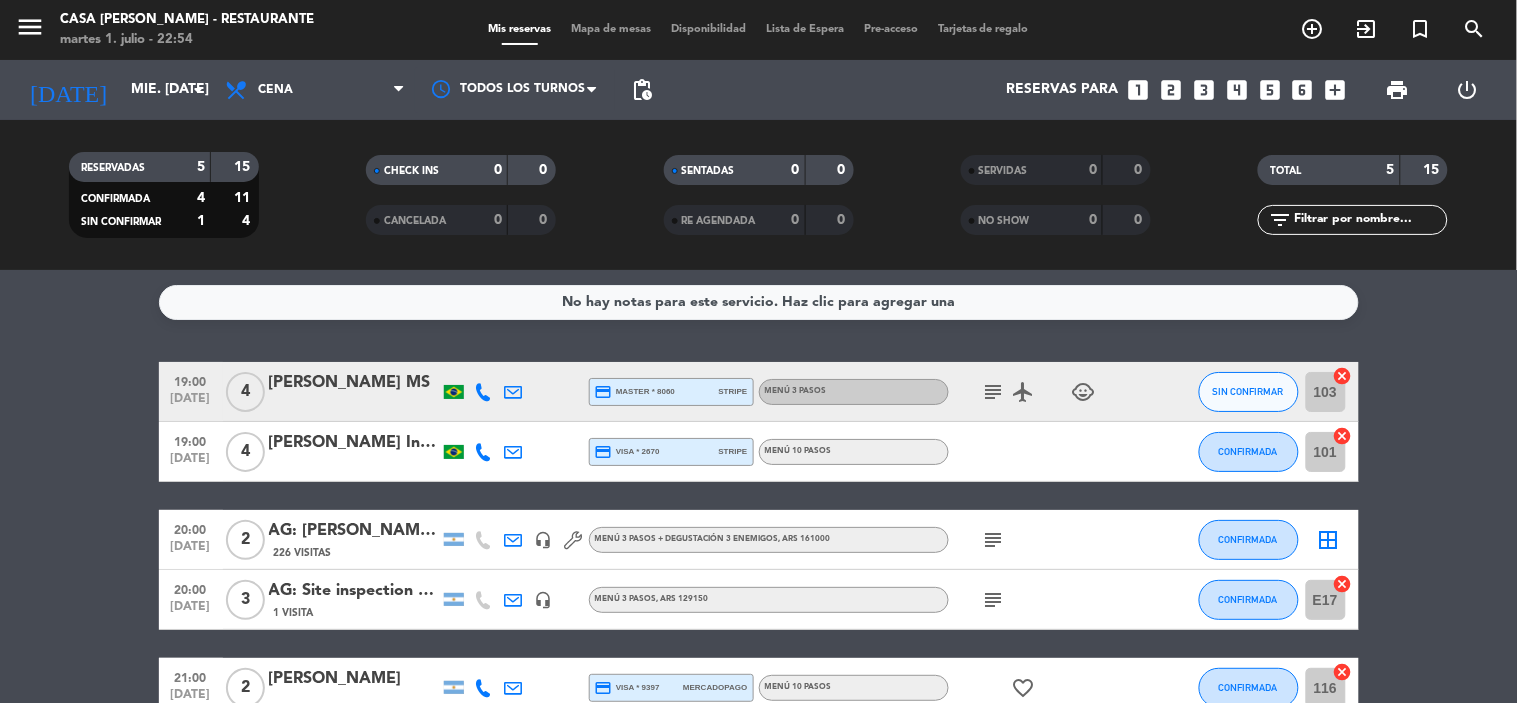scroll, scrollTop: 111, scrollLeft: 0, axis: vertical 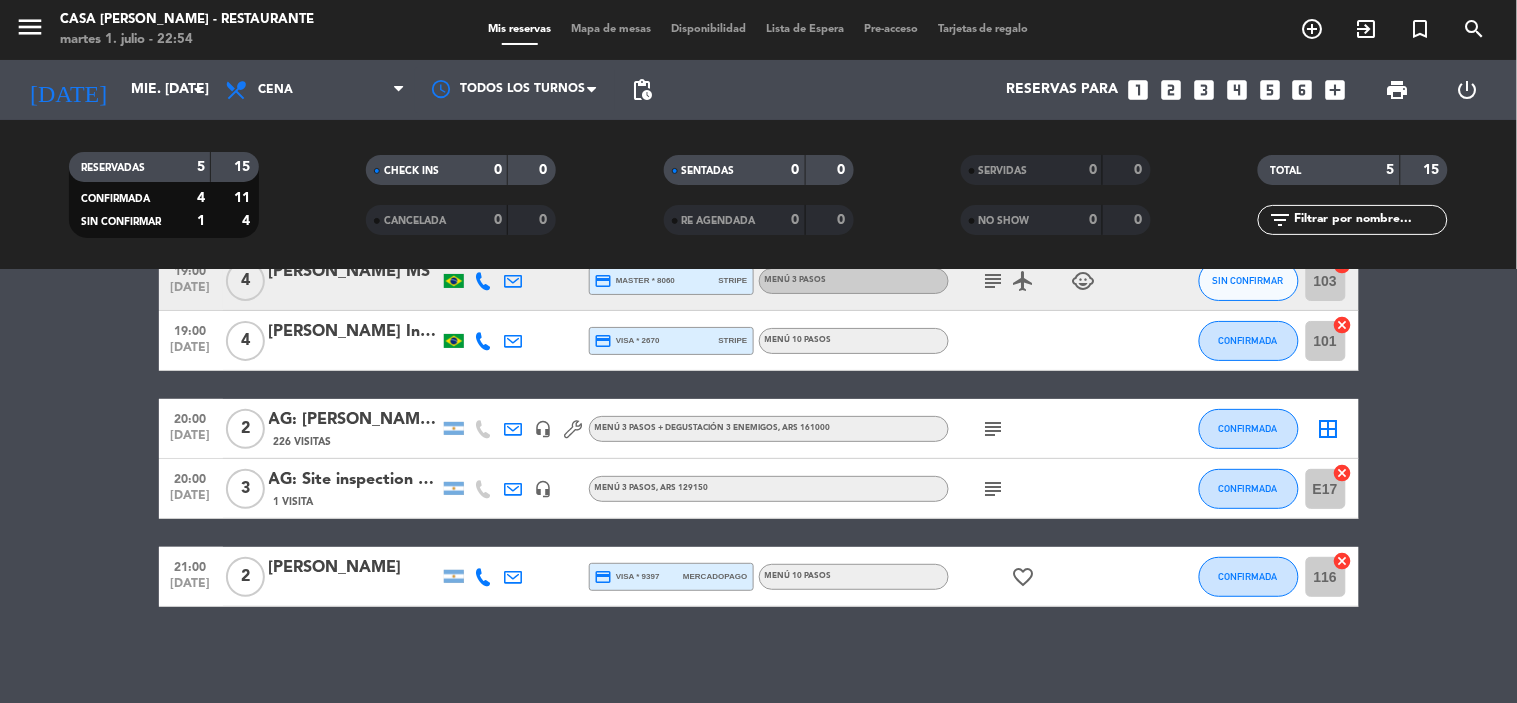 click on "subject" 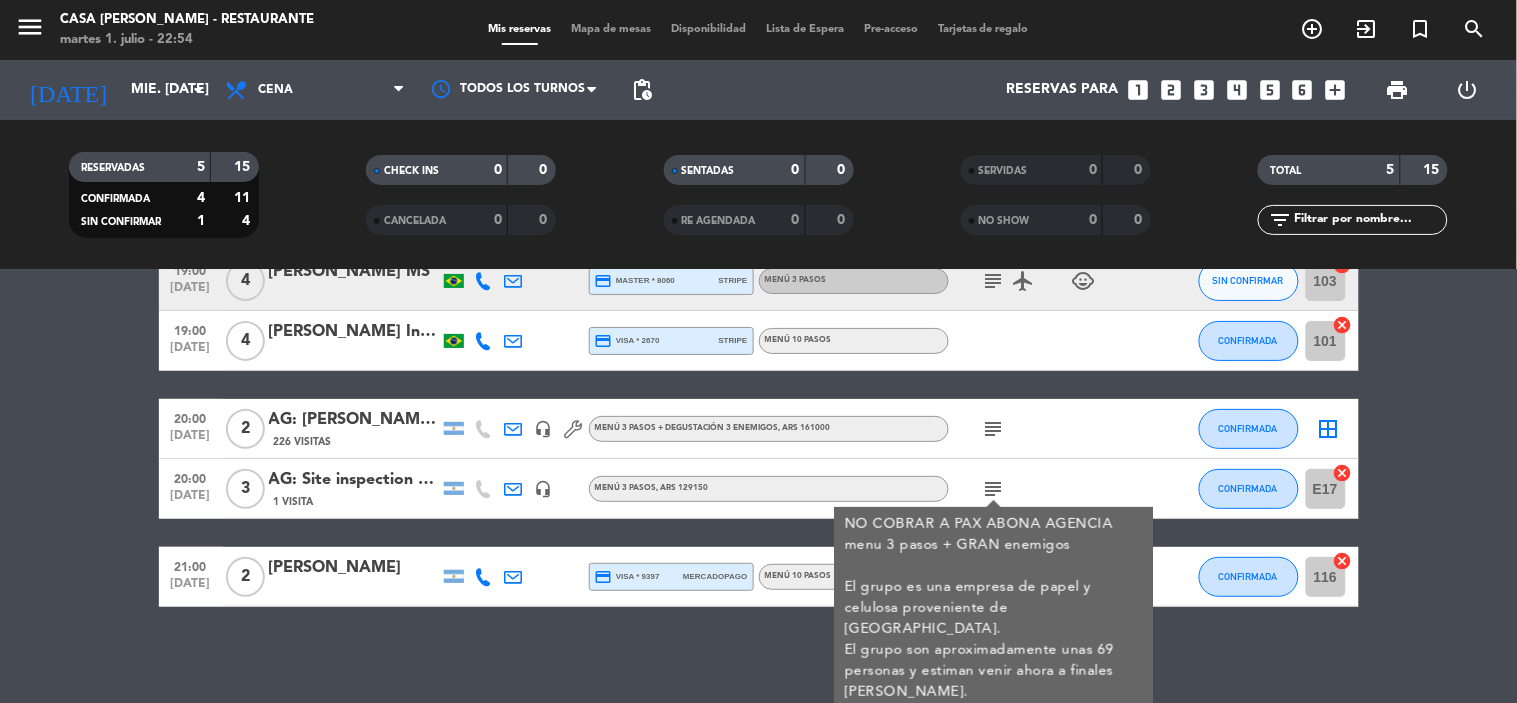 click on "subject" 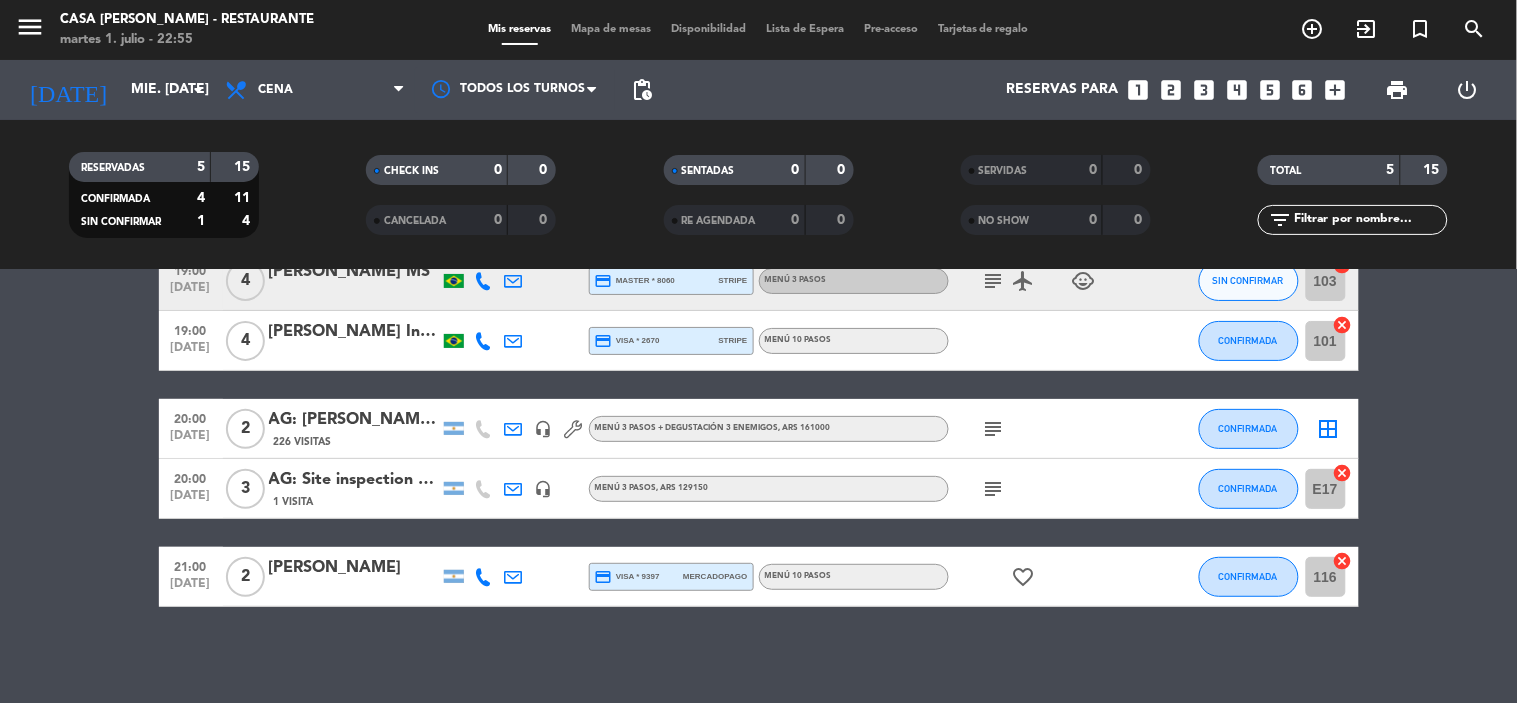 scroll, scrollTop: 0, scrollLeft: 0, axis: both 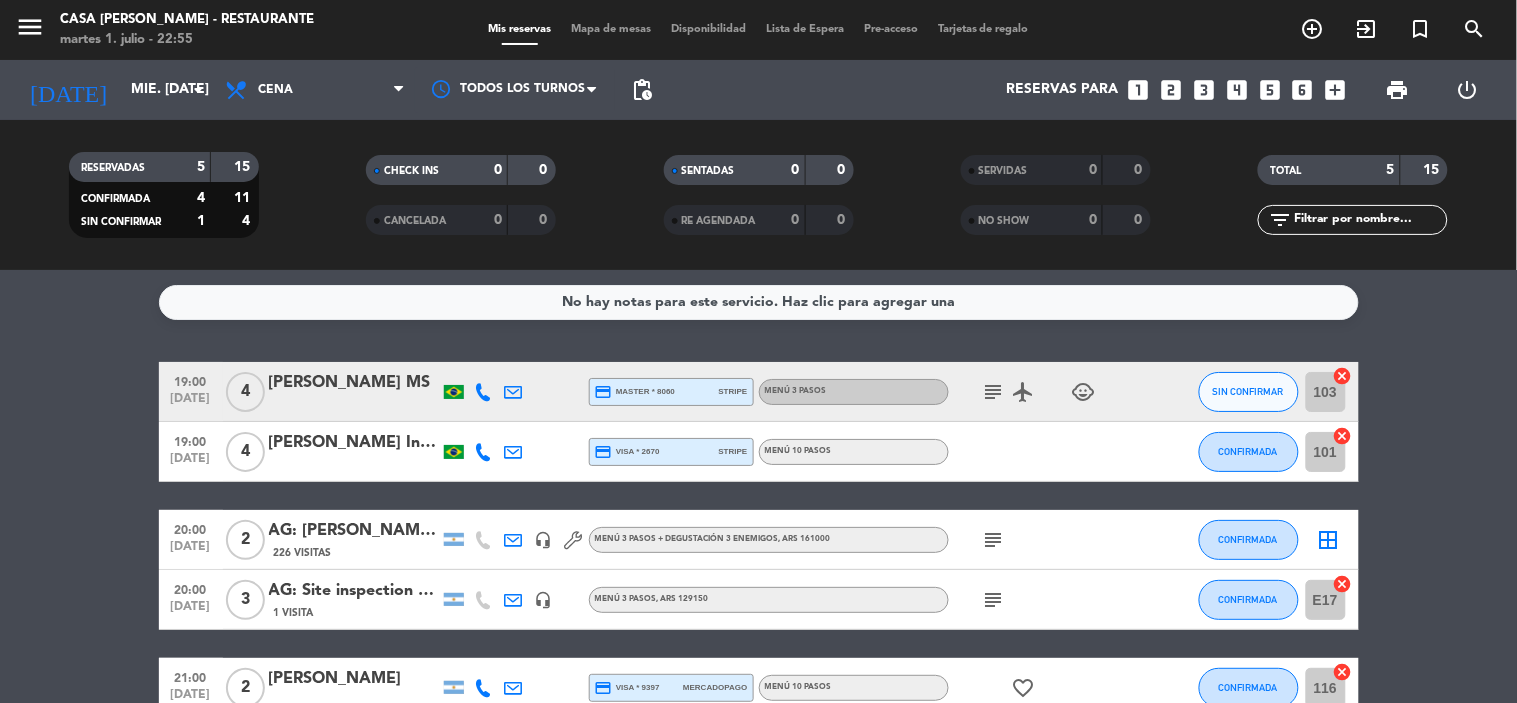 click on "[PERSON_NAME] MS" 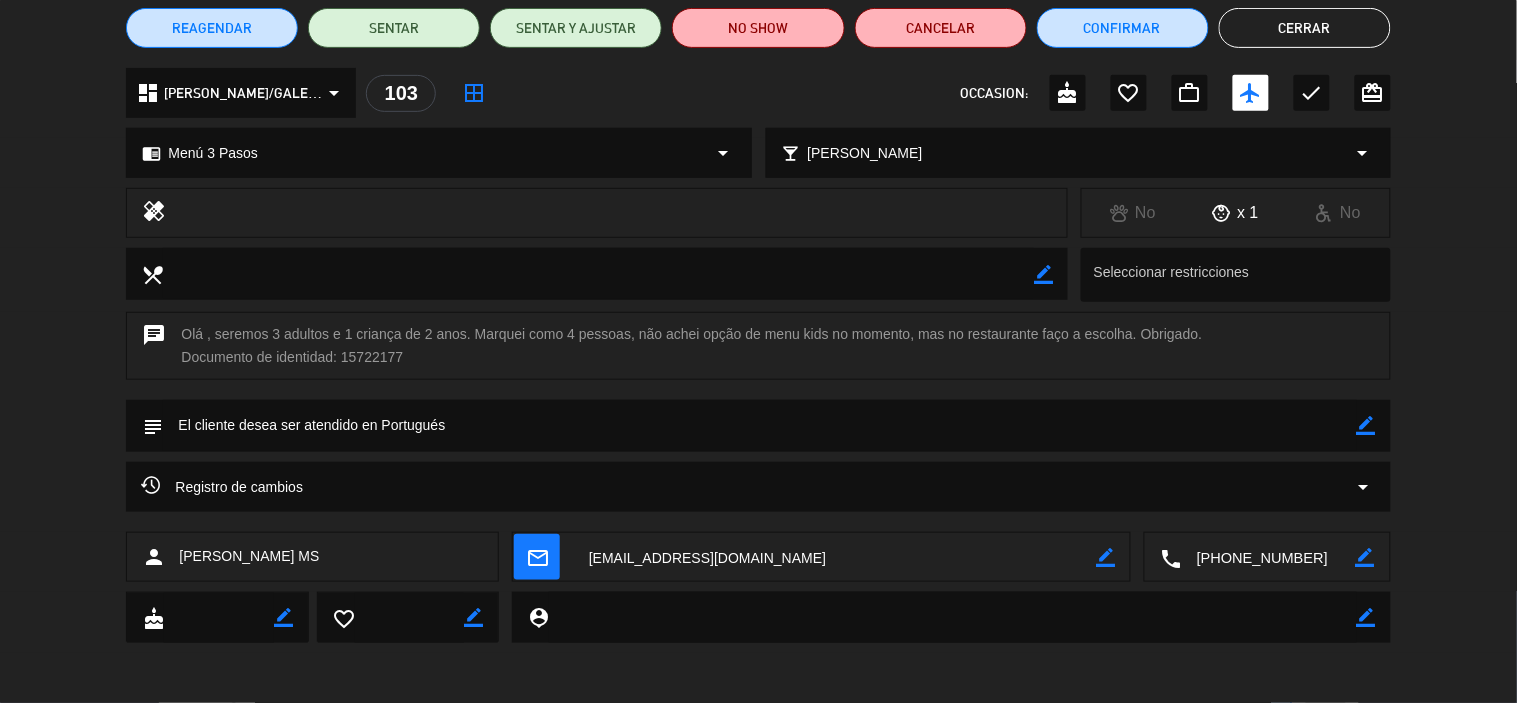 scroll, scrollTop: 0, scrollLeft: 0, axis: both 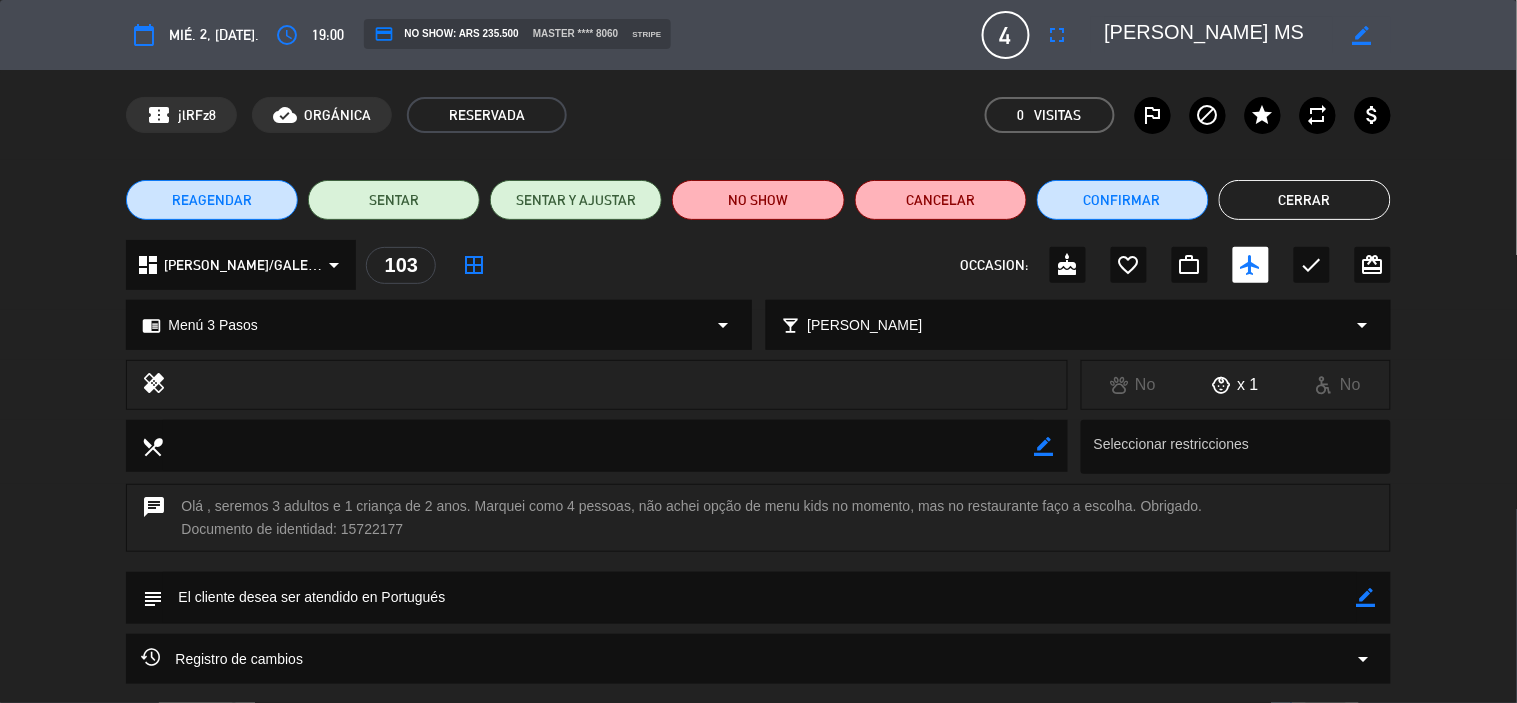 click on "Cerrar" 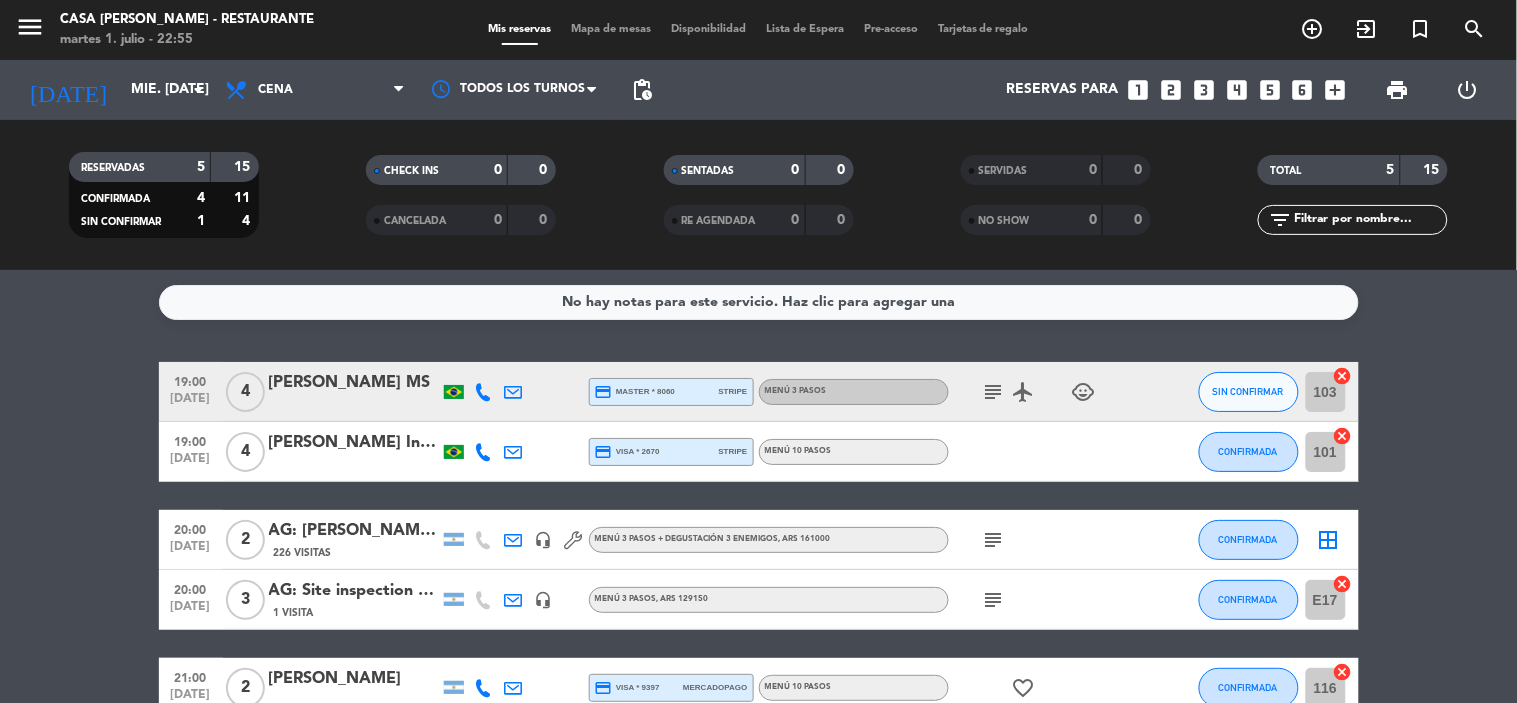 click on "[PERSON_NAME] Indame [PERSON_NAME]" 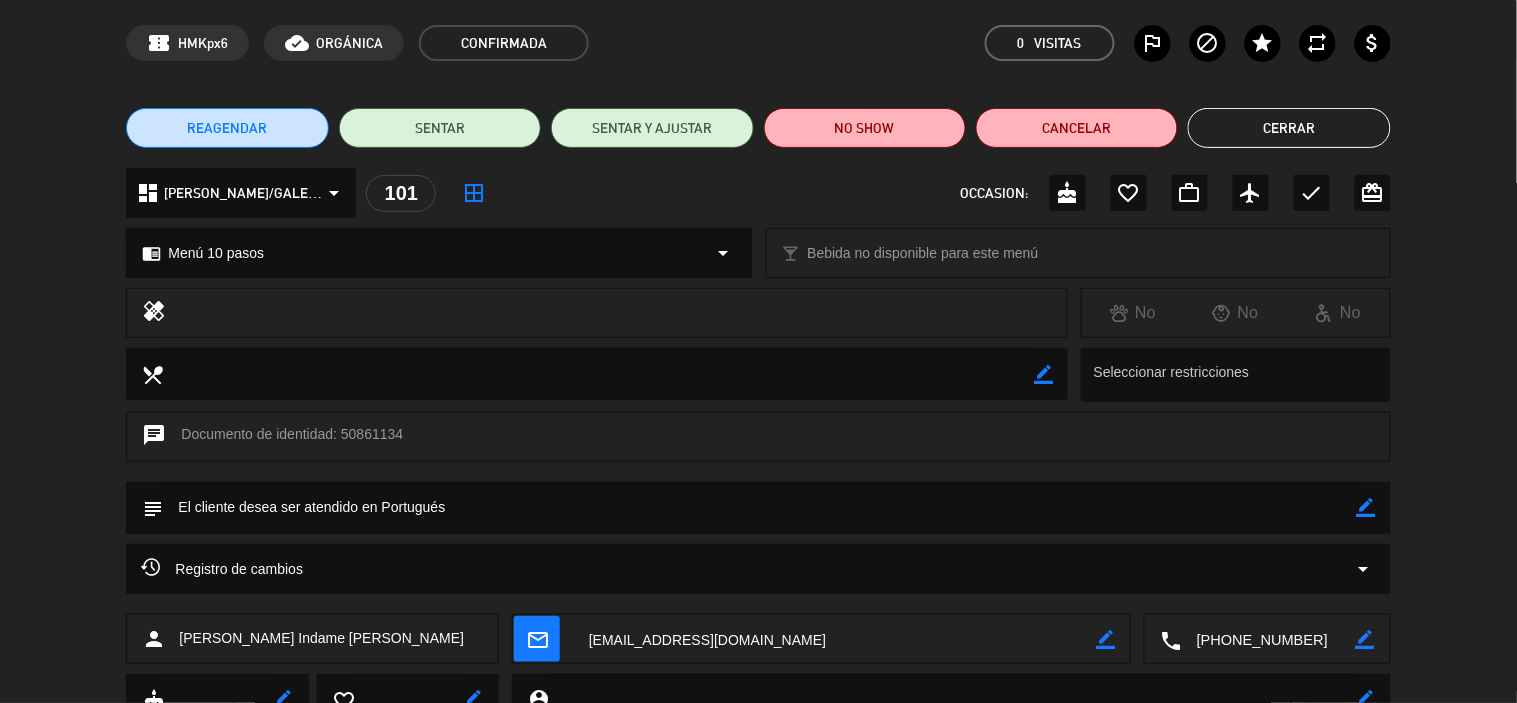 scroll, scrollTop: 0, scrollLeft: 0, axis: both 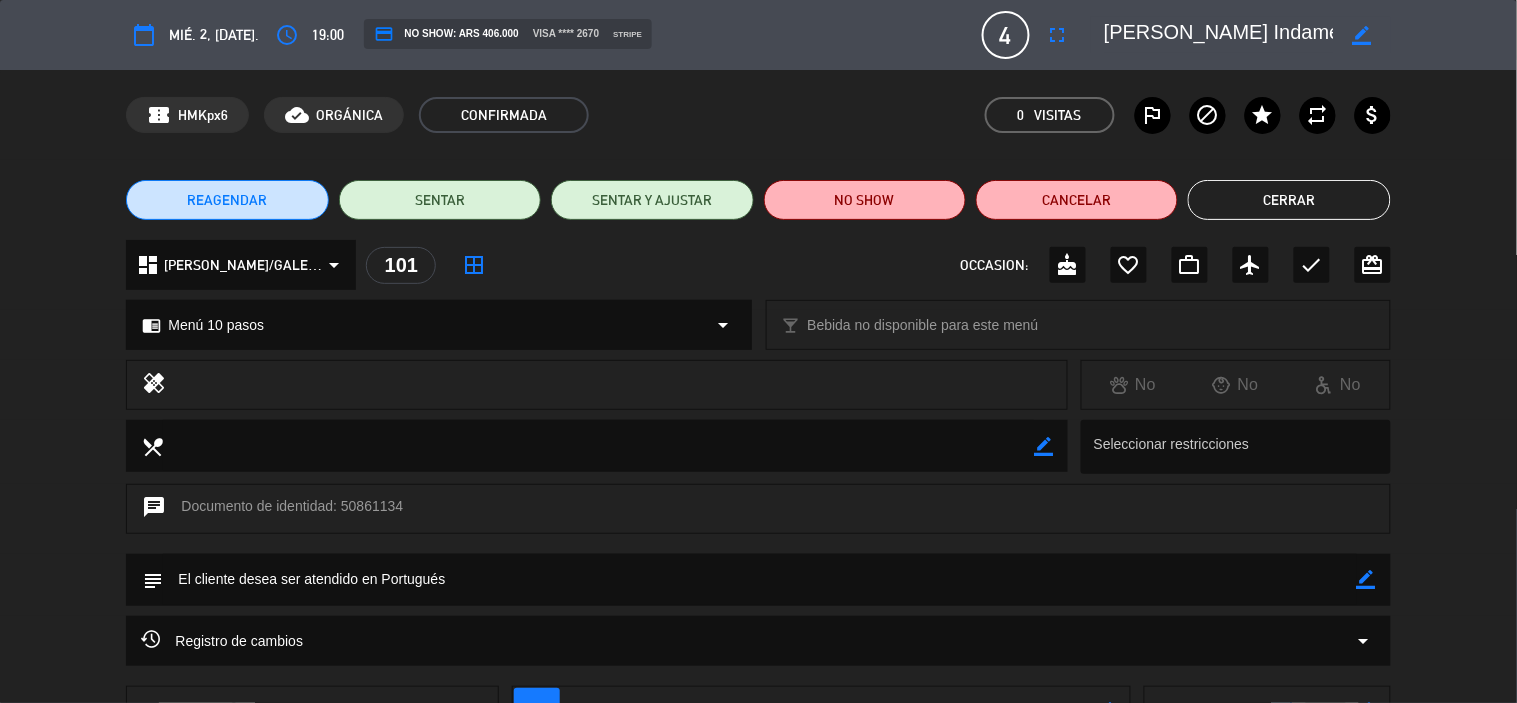 click on "Cerrar" 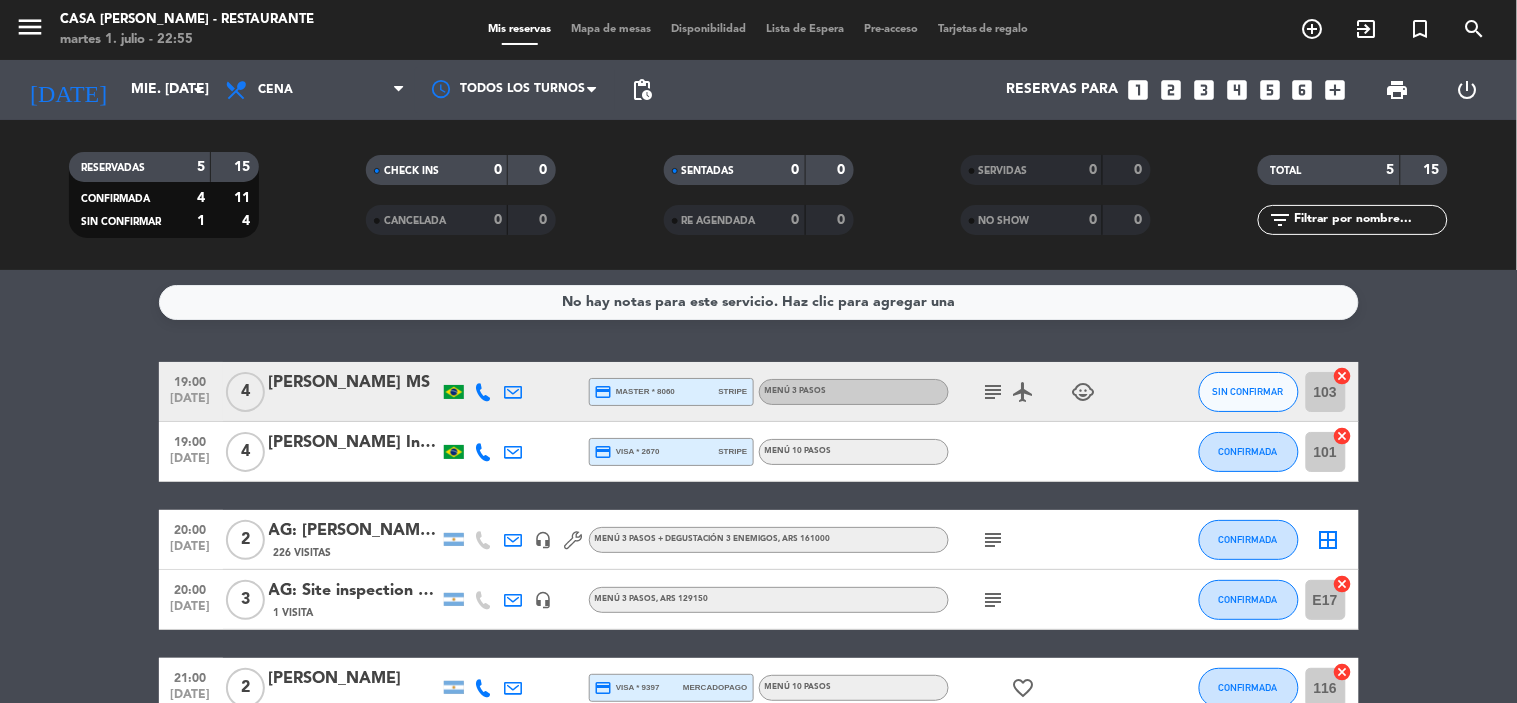 click on "AG: [PERSON_NAME] [PERSON_NAME] X2 /  SUNTRIP" 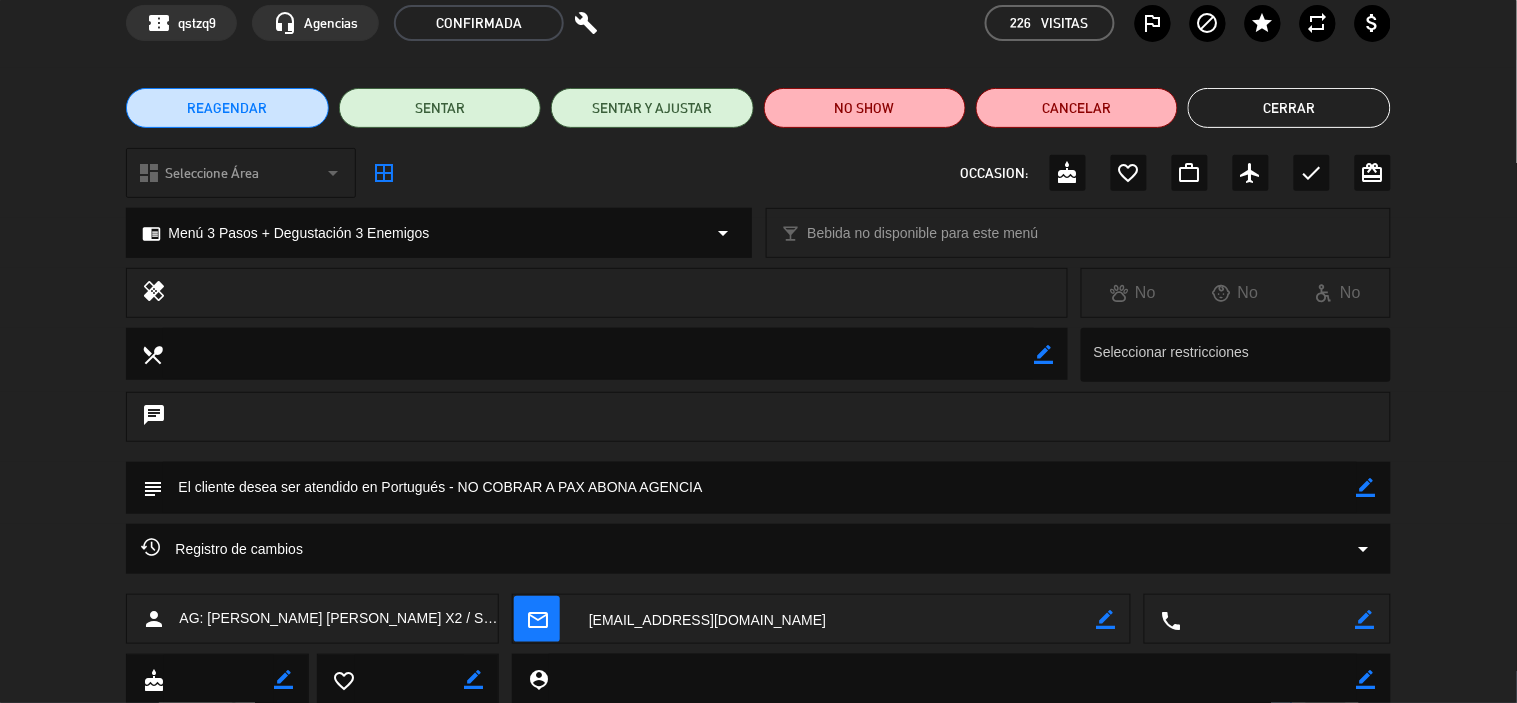 scroll, scrollTop: 0, scrollLeft: 0, axis: both 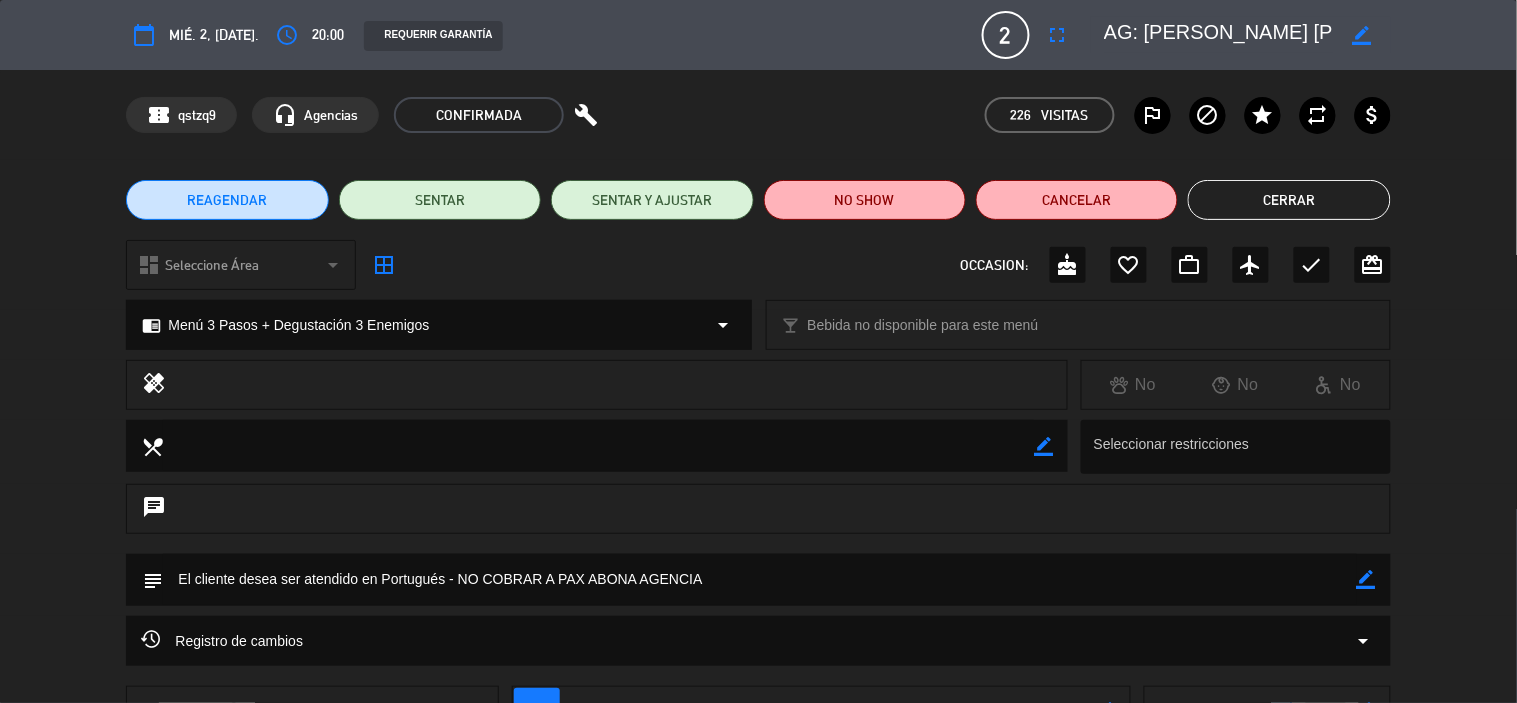 click on "Cerrar" 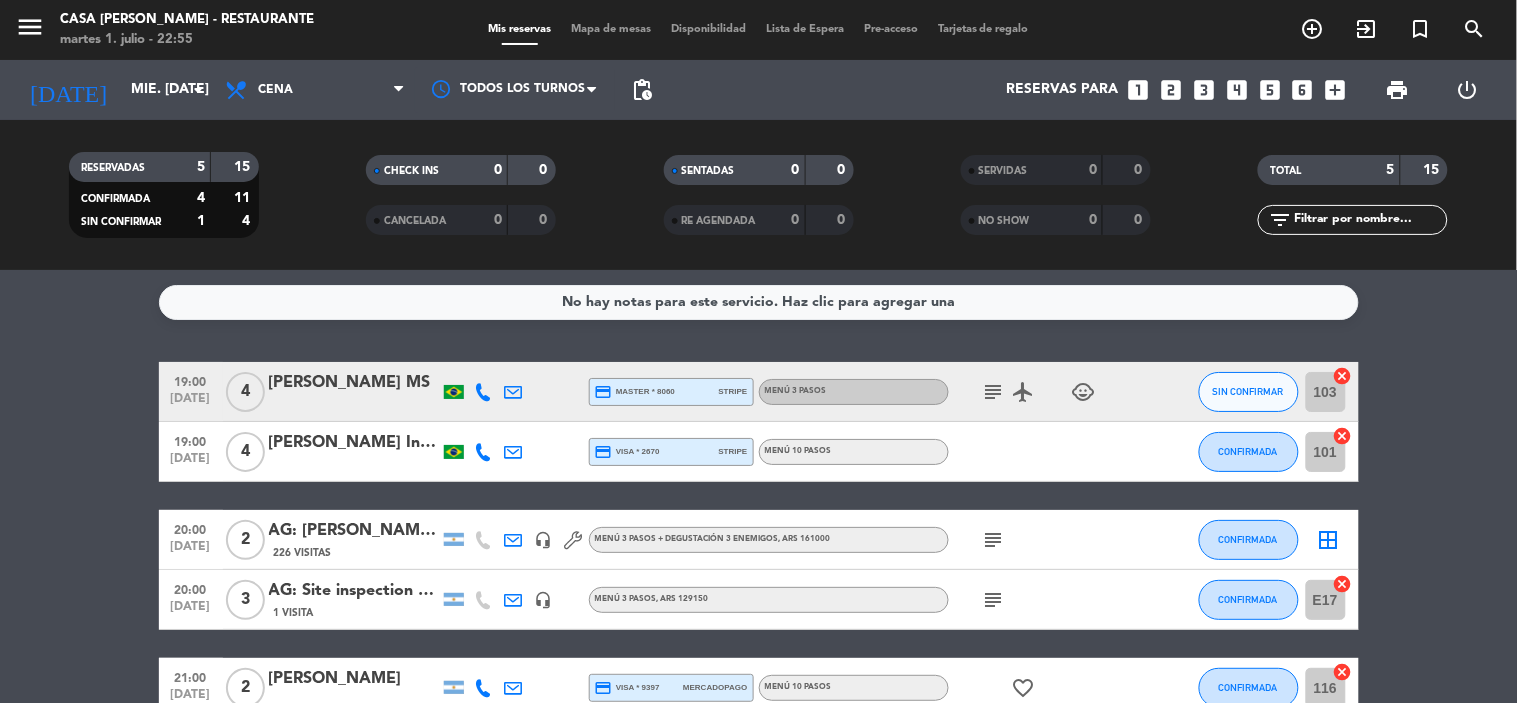 click on "AG: Site inspection Suzano X3/ [PERSON_NAME] HOLIDAYS" 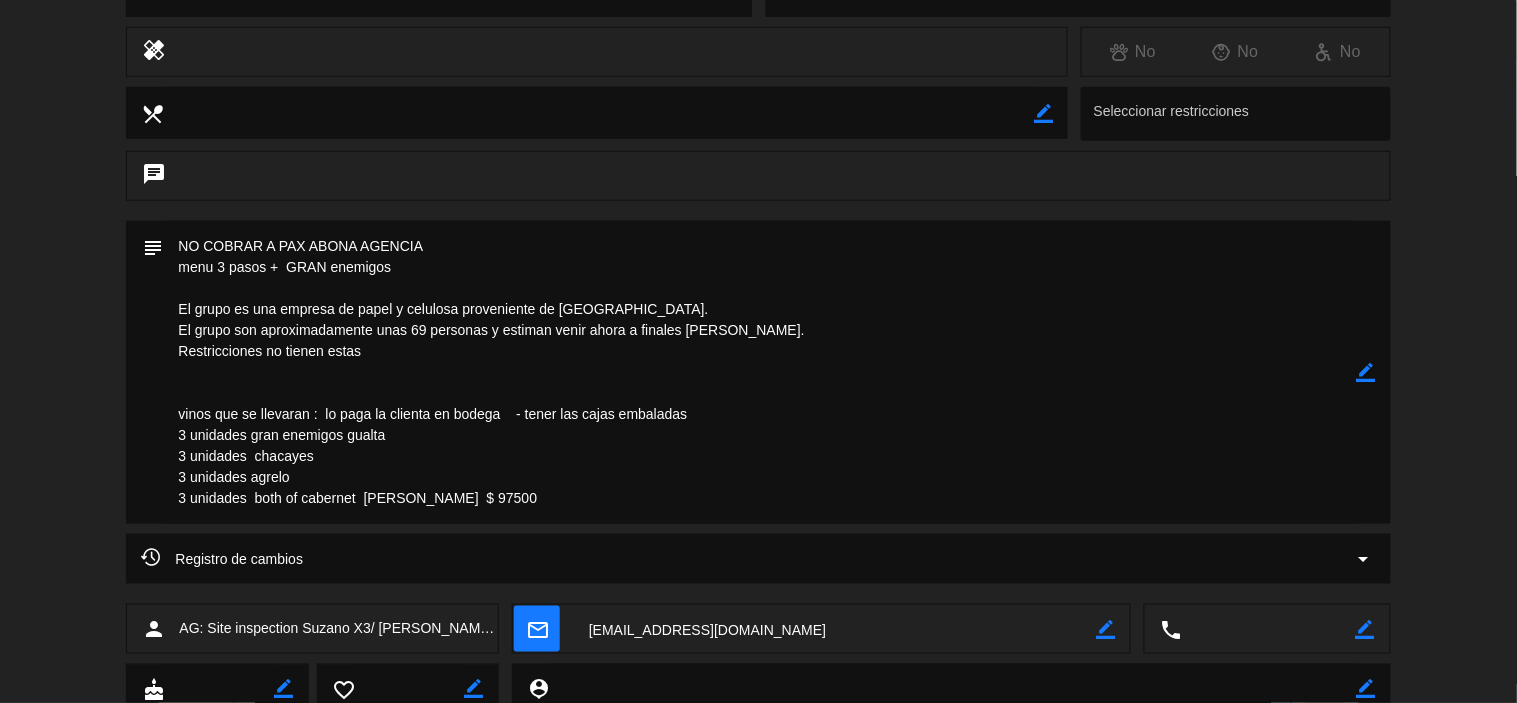 scroll, scrollTop: 0, scrollLeft: 0, axis: both 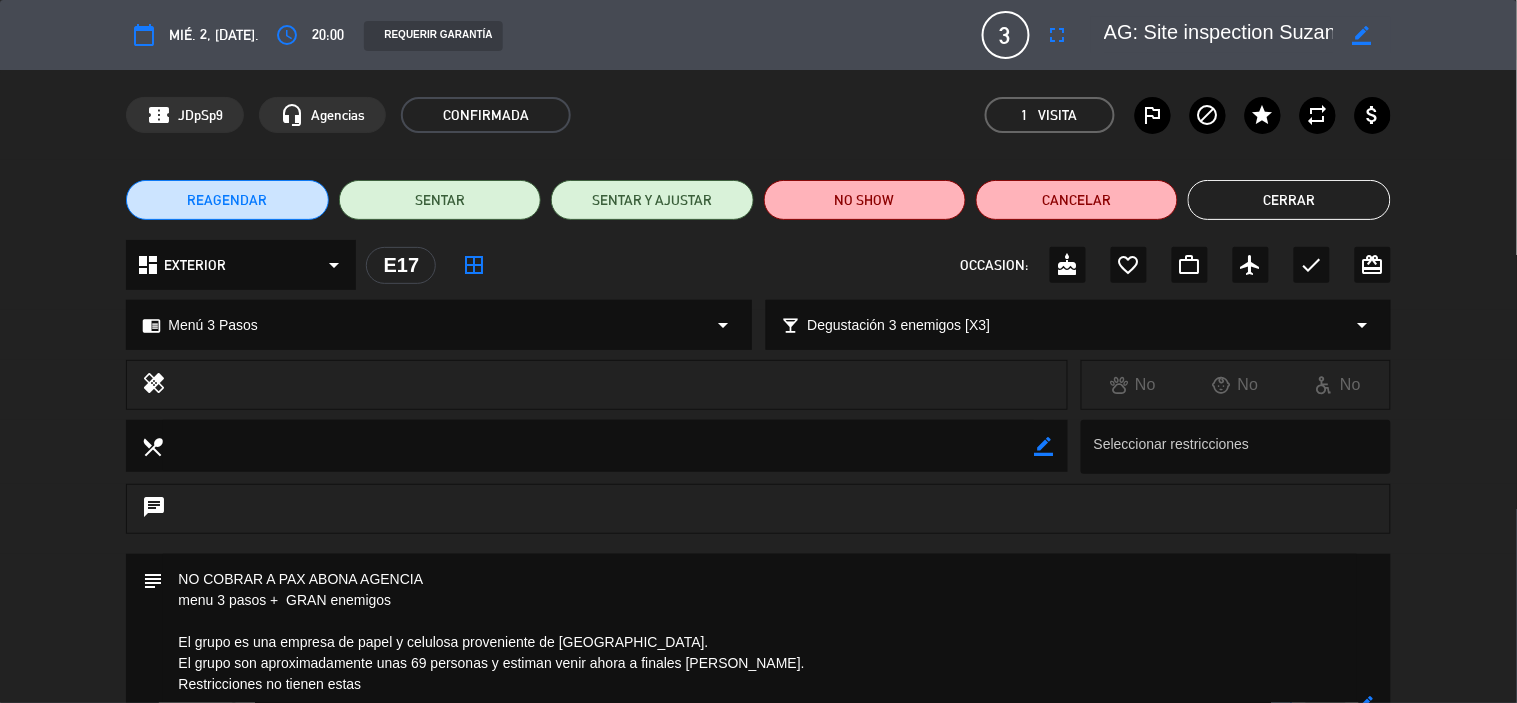 click on "Cerrar" 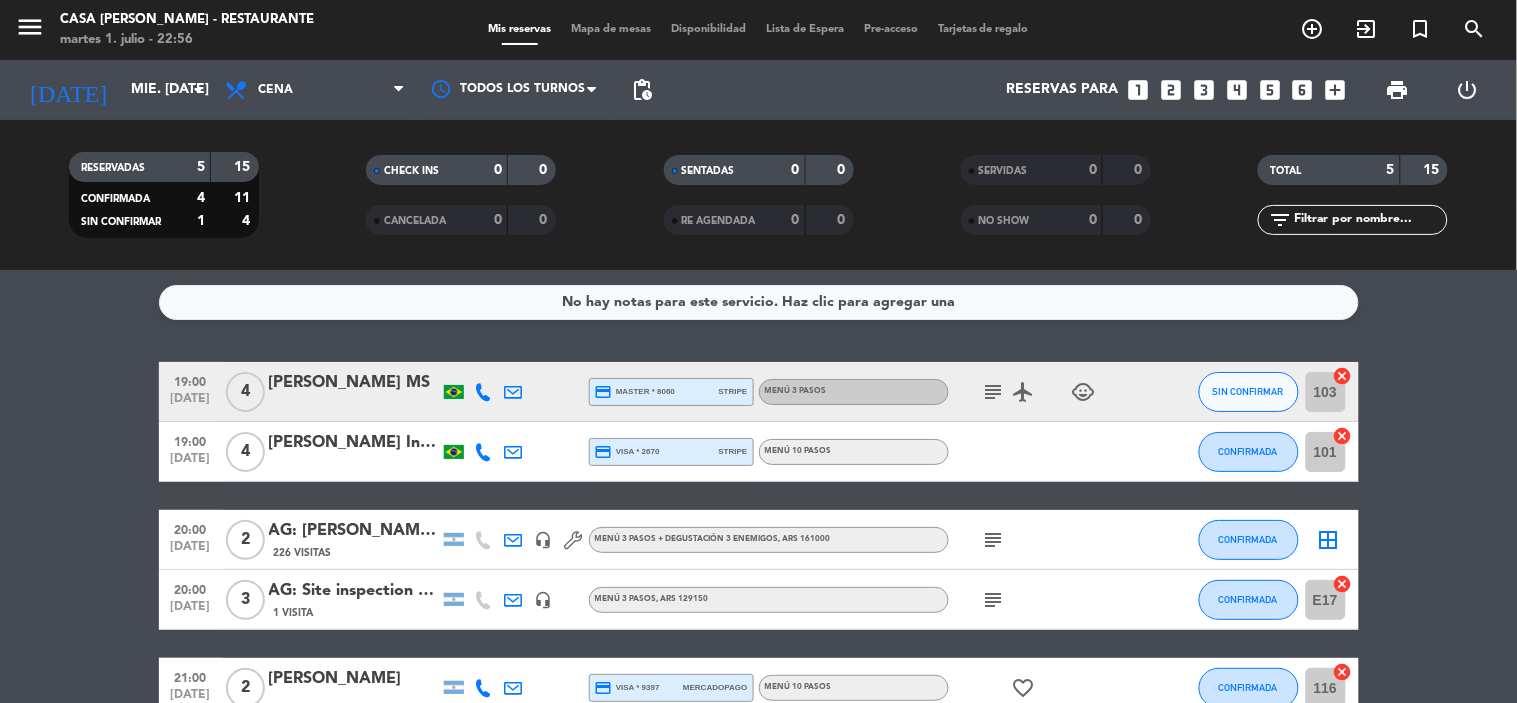 scroll, scrollTop: 111, scrollLeft: 0, axis: vertical 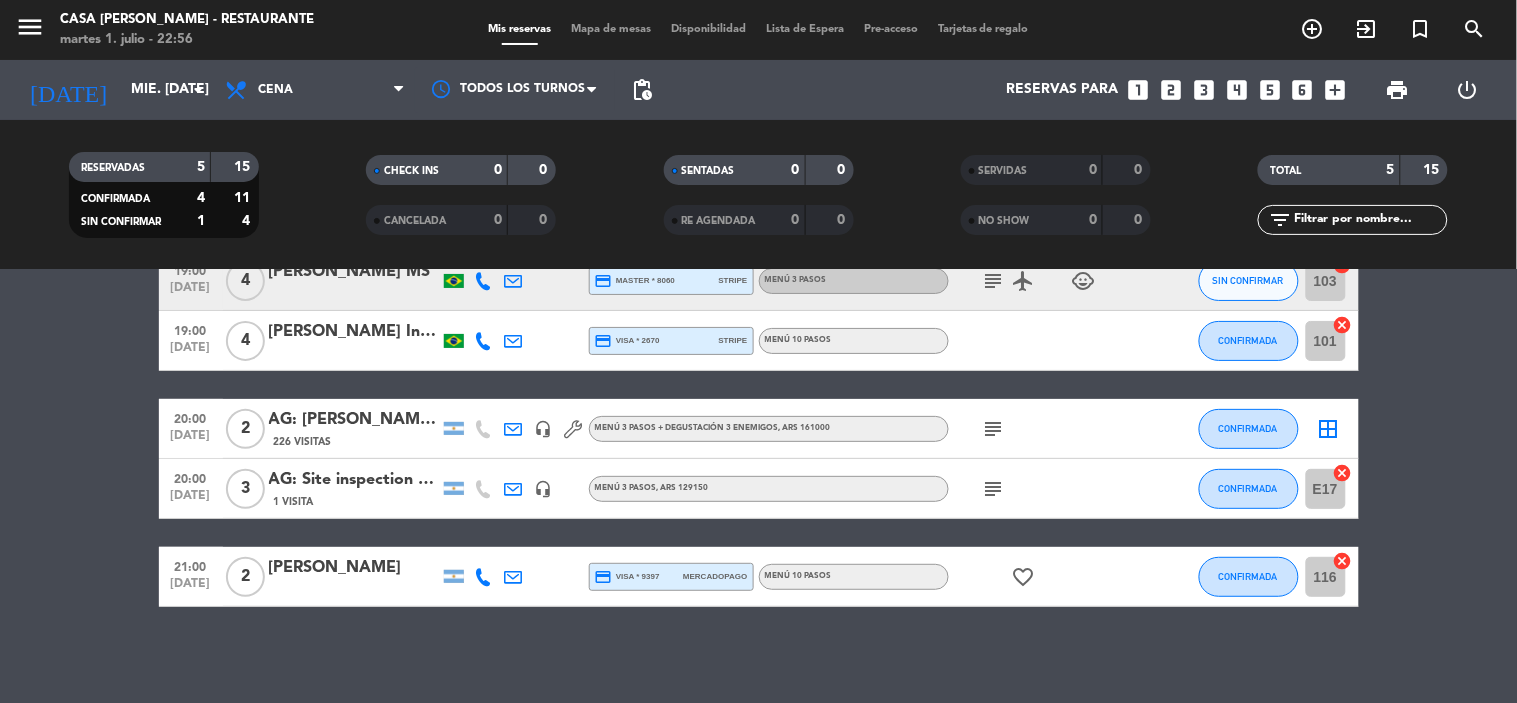 click on "[PERSON_NAME]" 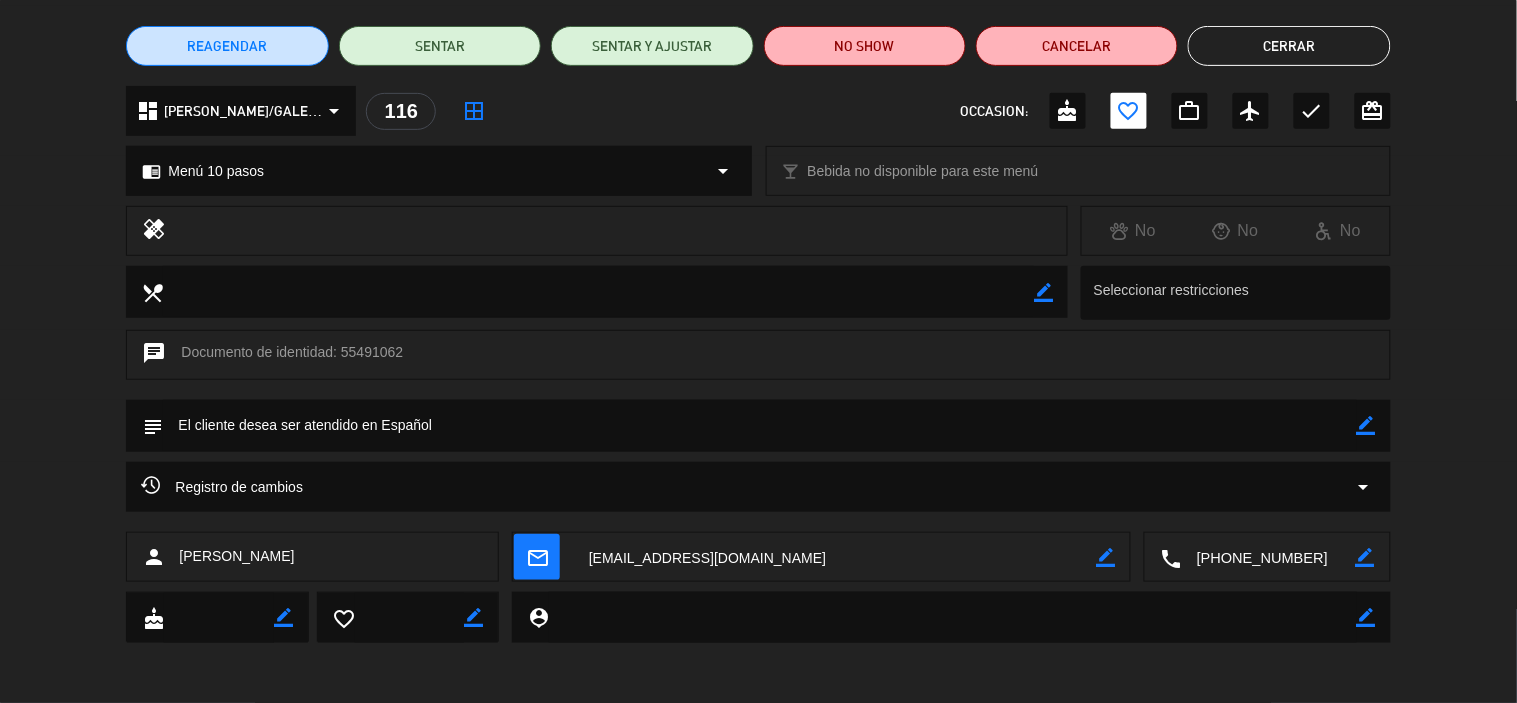 scroll, scrollTop: 0, scrollLeft: 0, axis: both 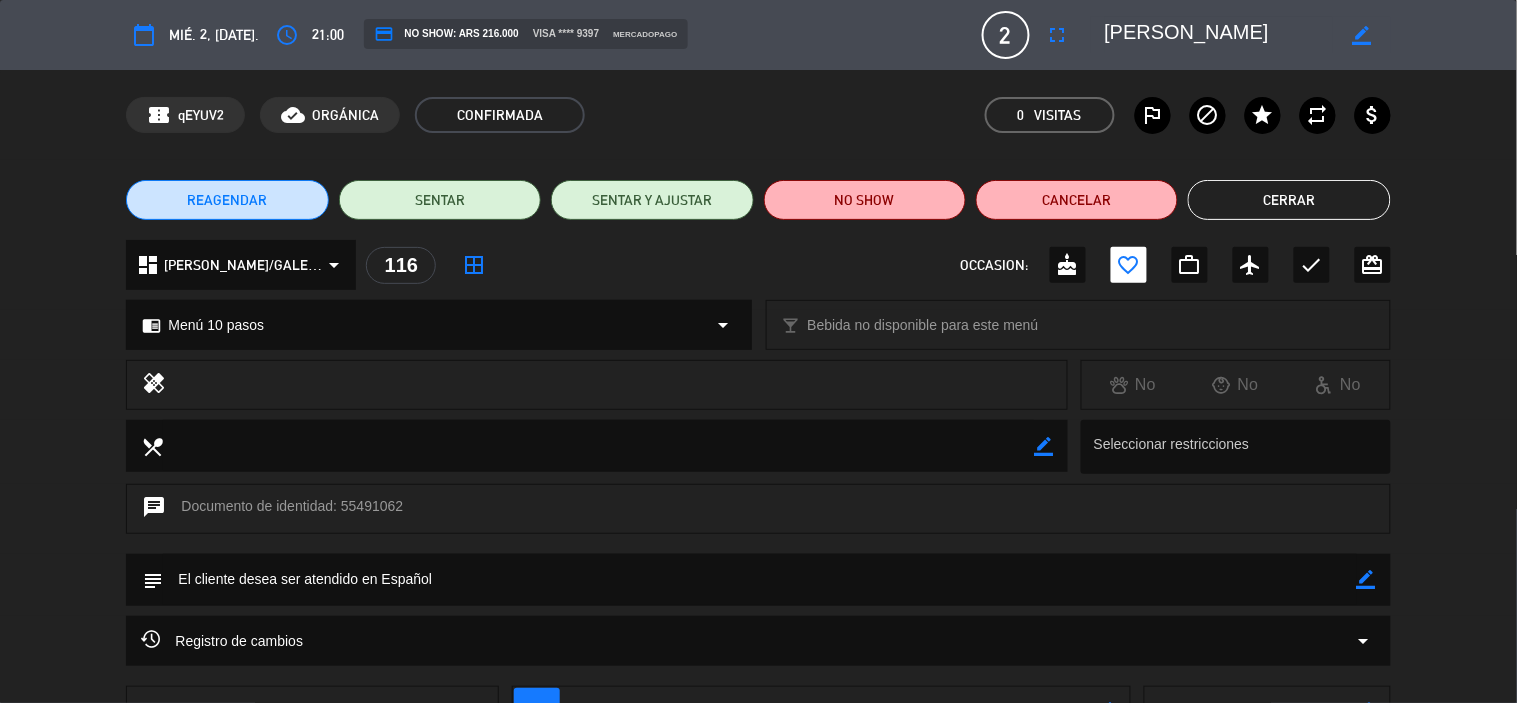 click on "Cerrar" 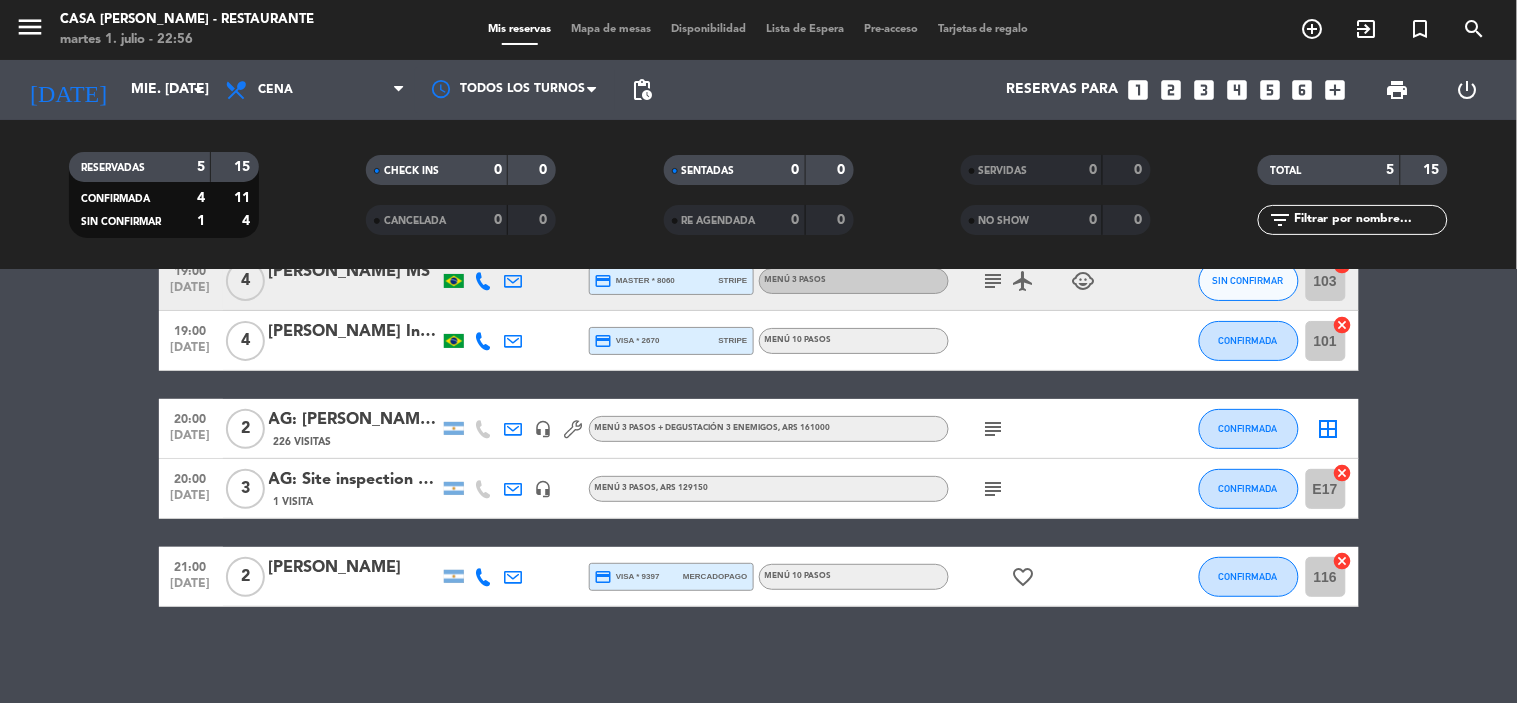 click on "AG: Site inspection Suzano X3/ [PERSON_NAME] HOLIDAYS" 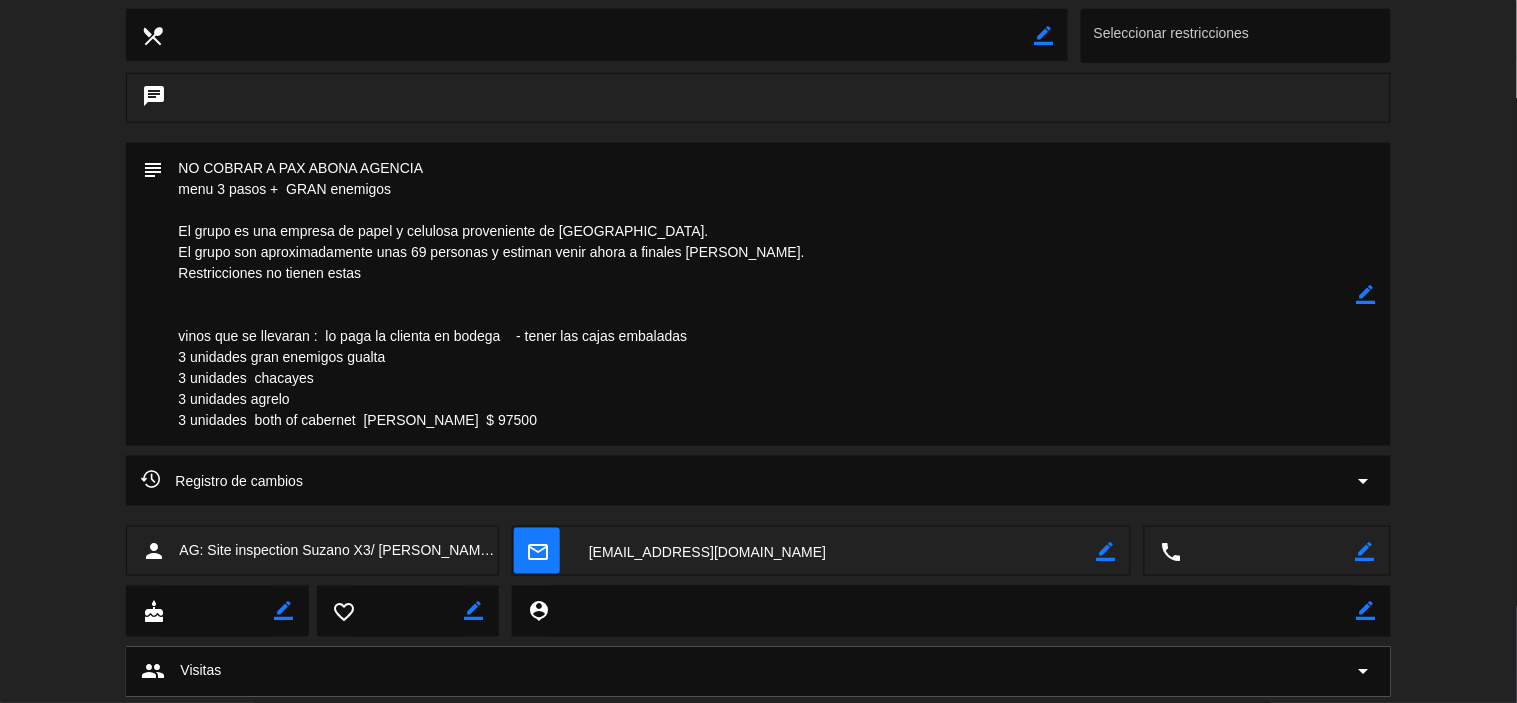 scroll, scrollTop: 444, scrollLeft: 0, axis: vertical 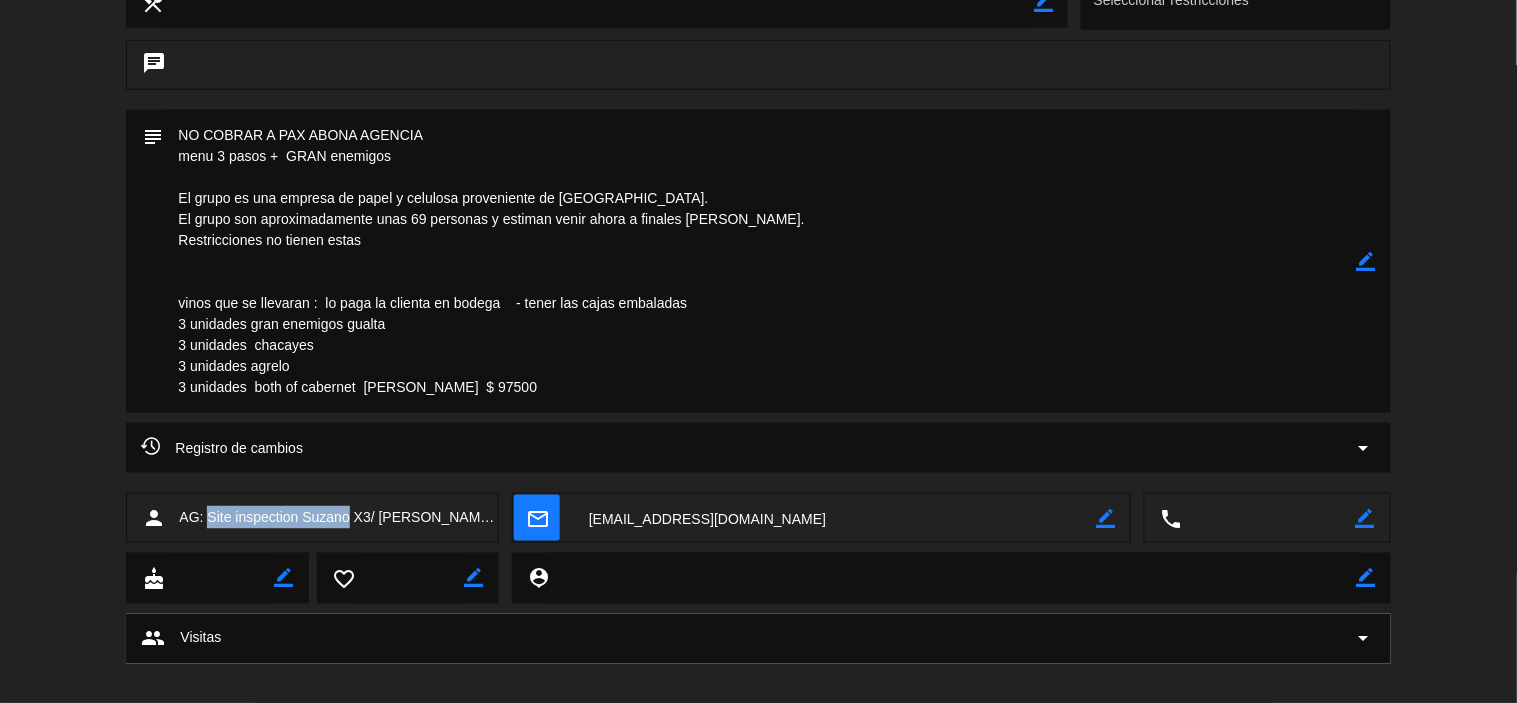 drag, startPoint x: 351, startPoint y: 520, endPoint x: 212, endPoint y: 512, distance: 139.23003 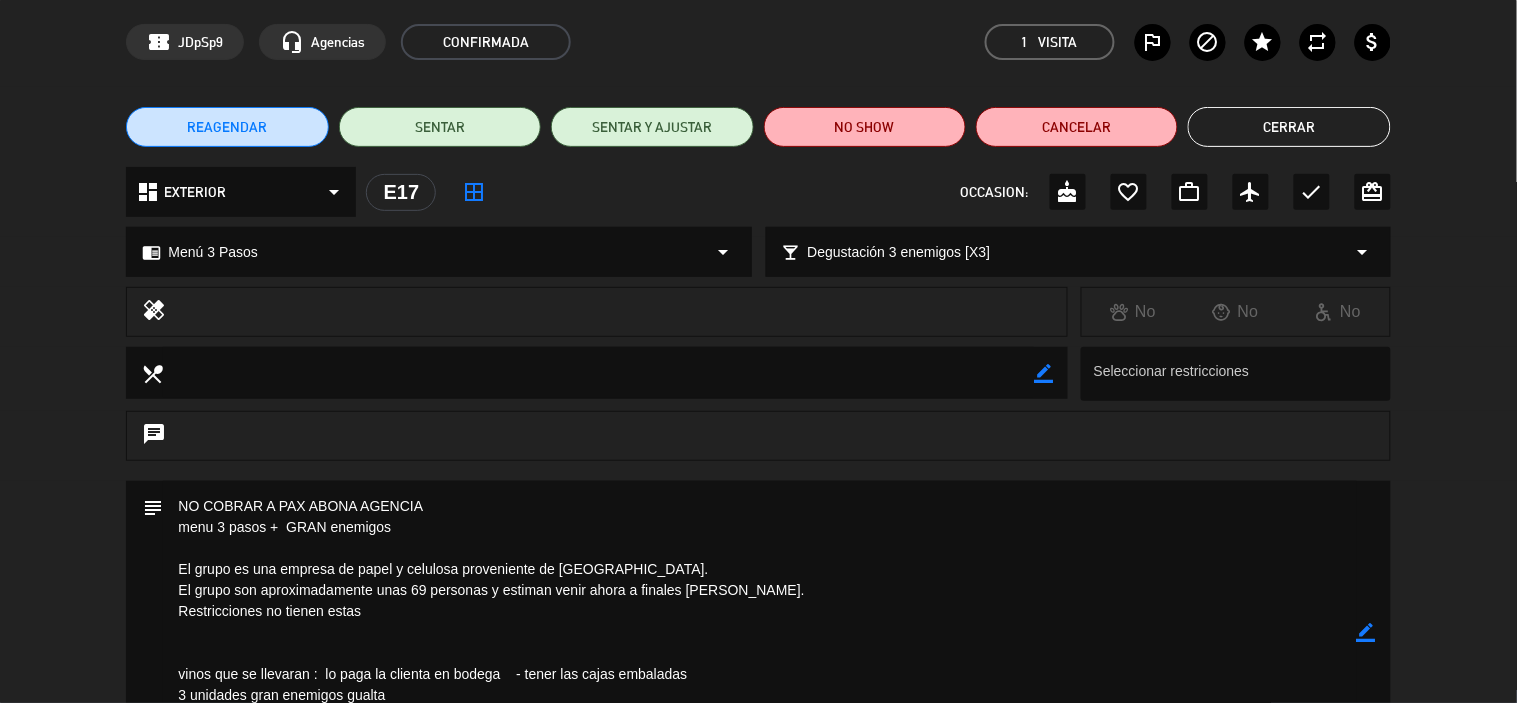scroll, scrollTop: 111, scrollLeft: 0, axis: vertical 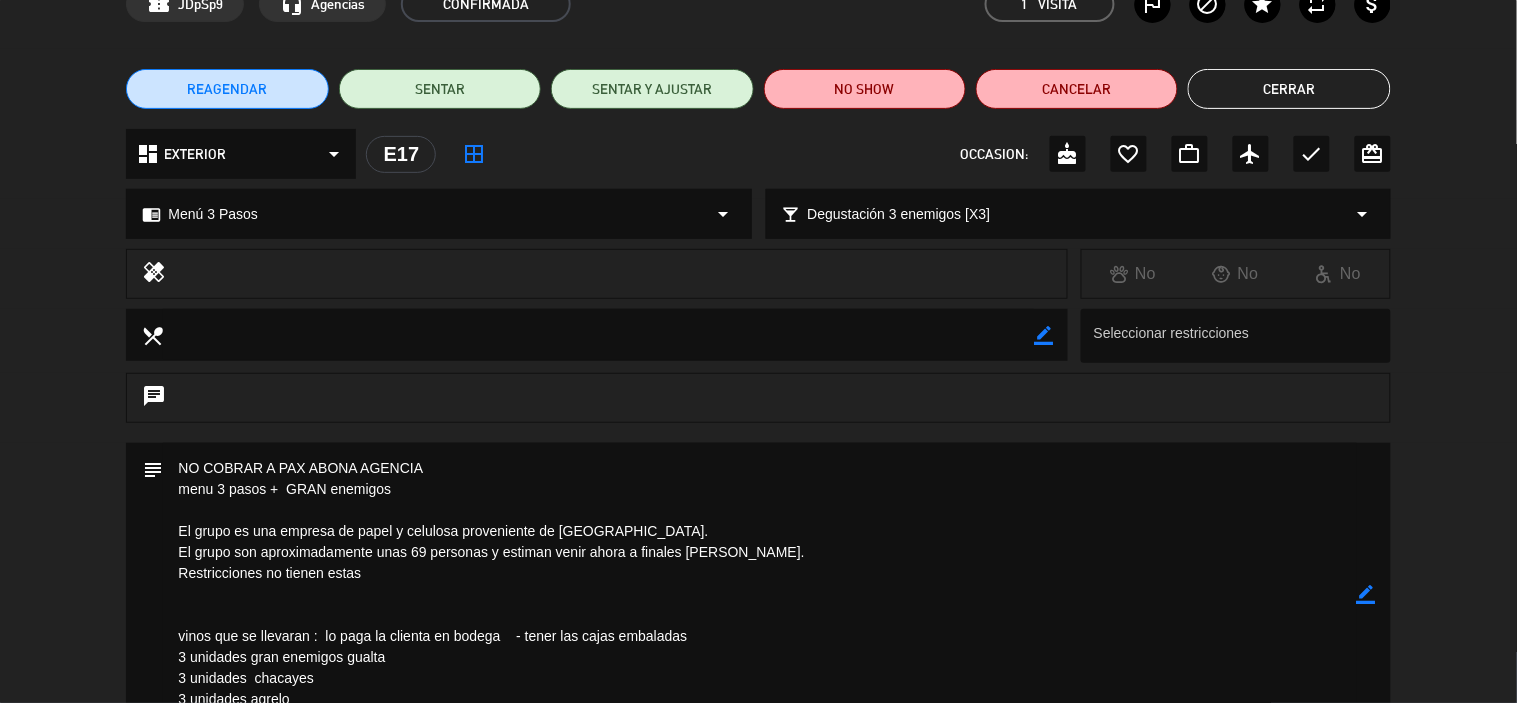 drag, startPoint x: 168, startPoint y: 523, endPoint x: 374, endPoint y: 586, distance: 215.4182 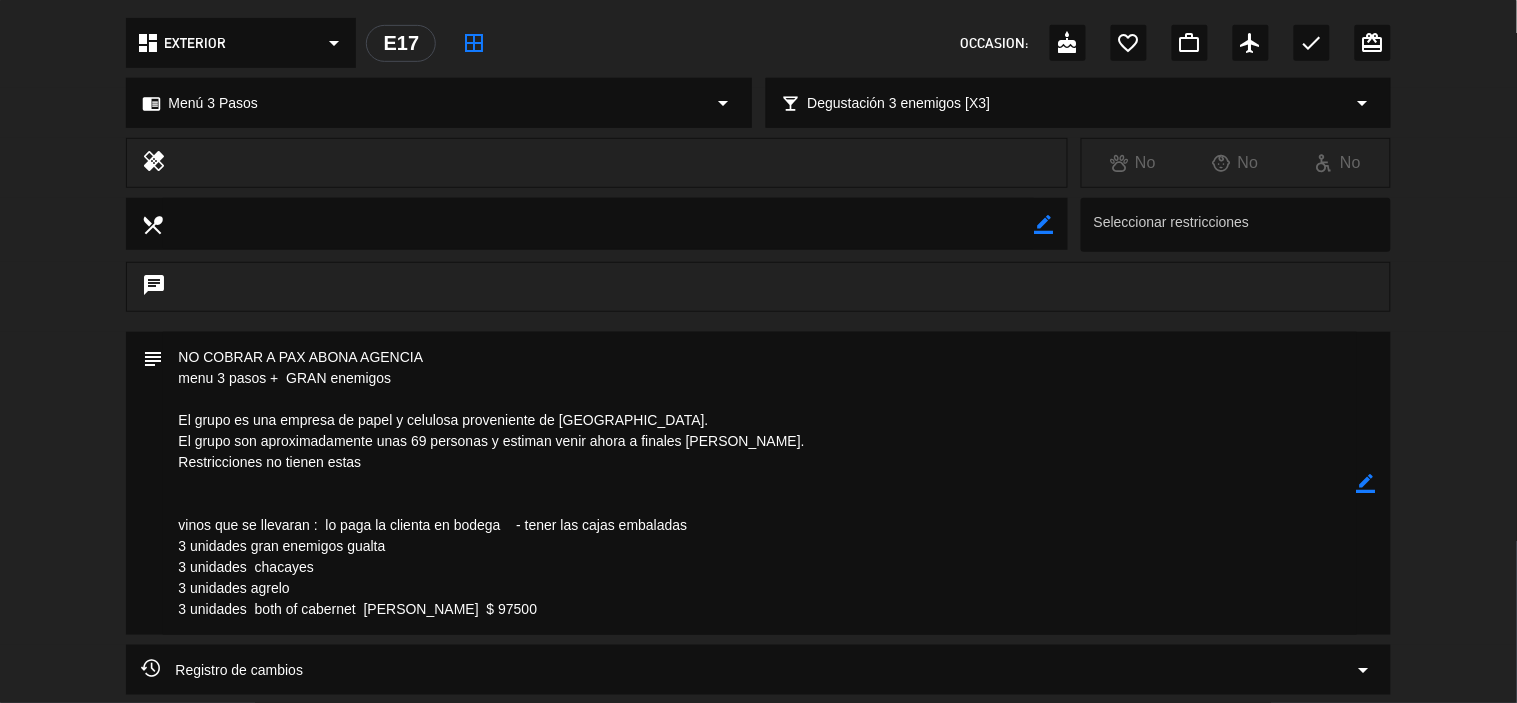 drag, startPoint x: 168, startPoint y: 422, endPoint x: 426, endPoint y: 603, distance: 315.1587 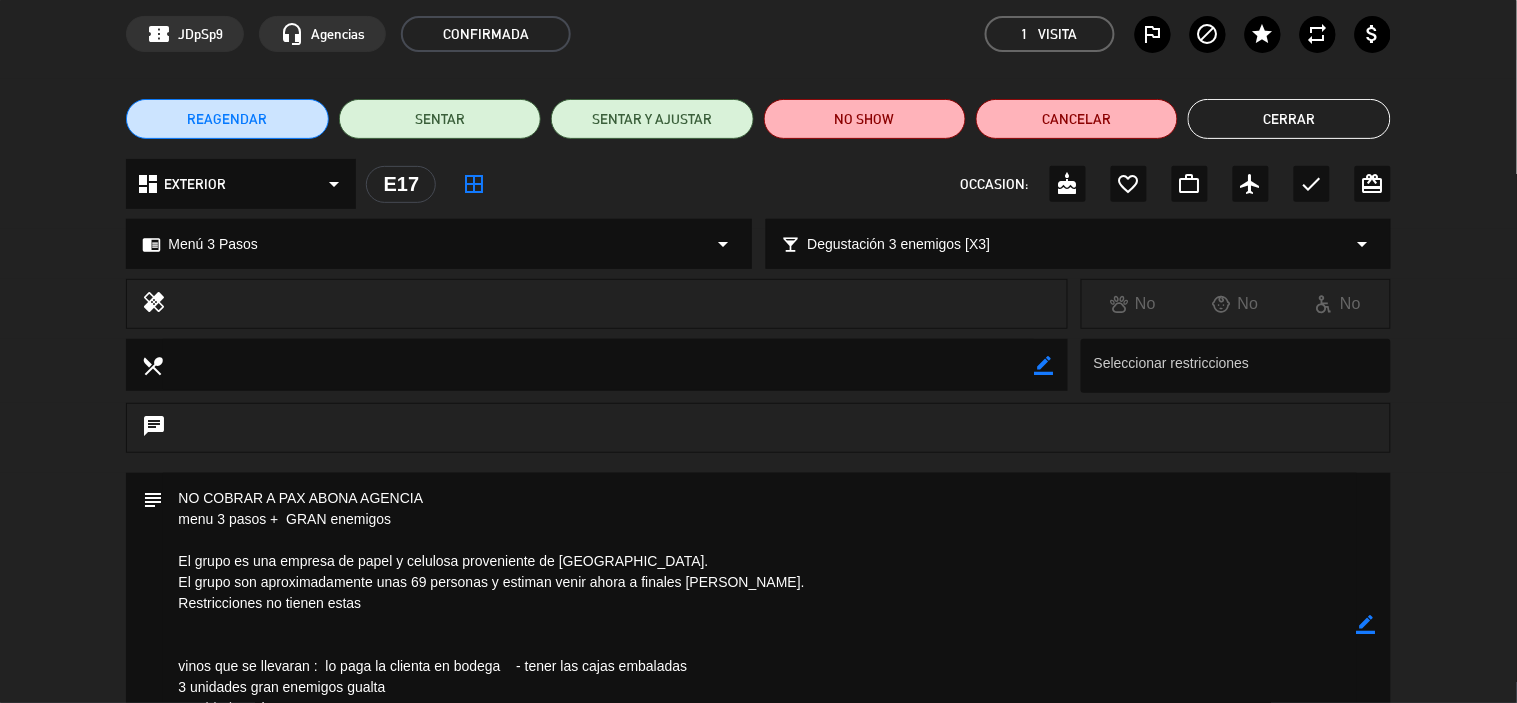 scroll, scrollTop: 0, scrollLeft: 0, axis: both 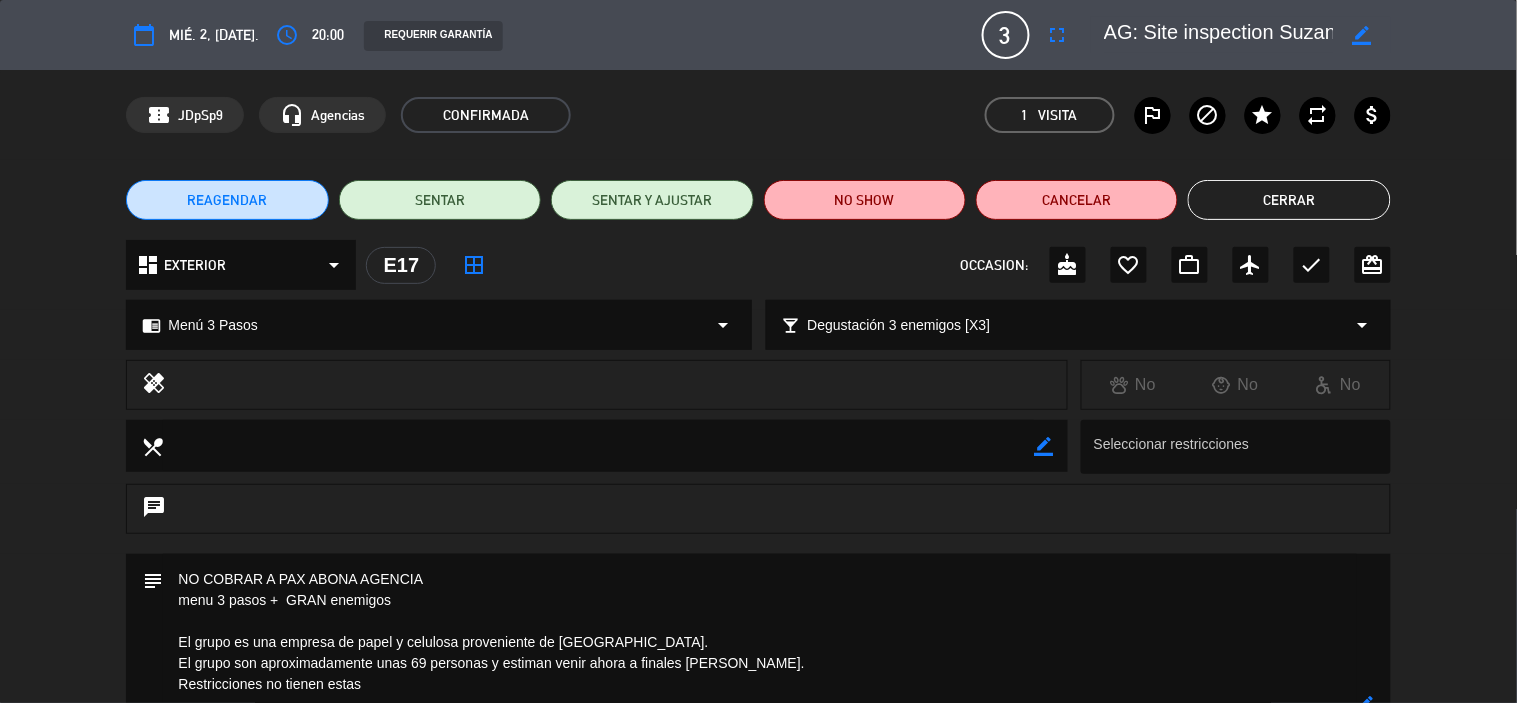 click on "Cerrar" 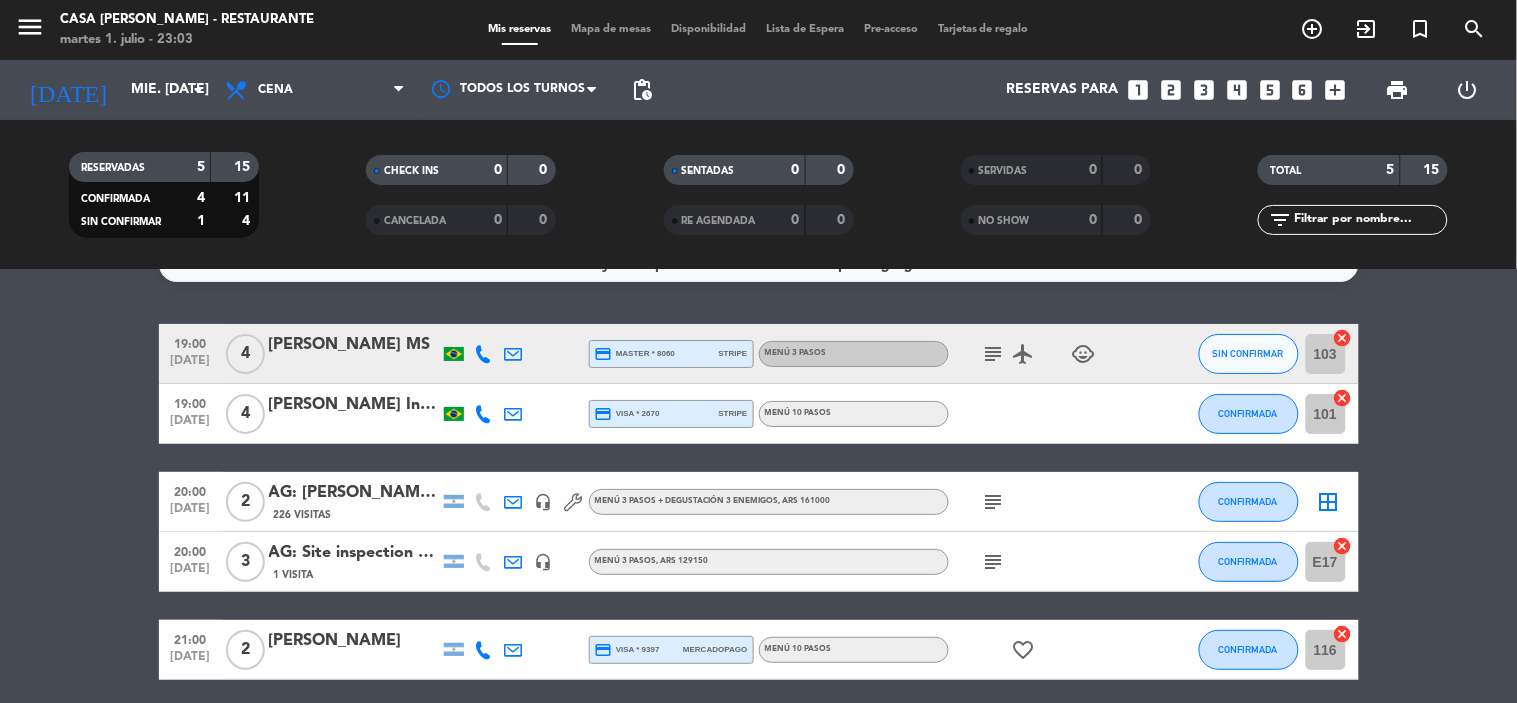 scroll, scrollTop: 0, scrollLeft: 0, axis: both 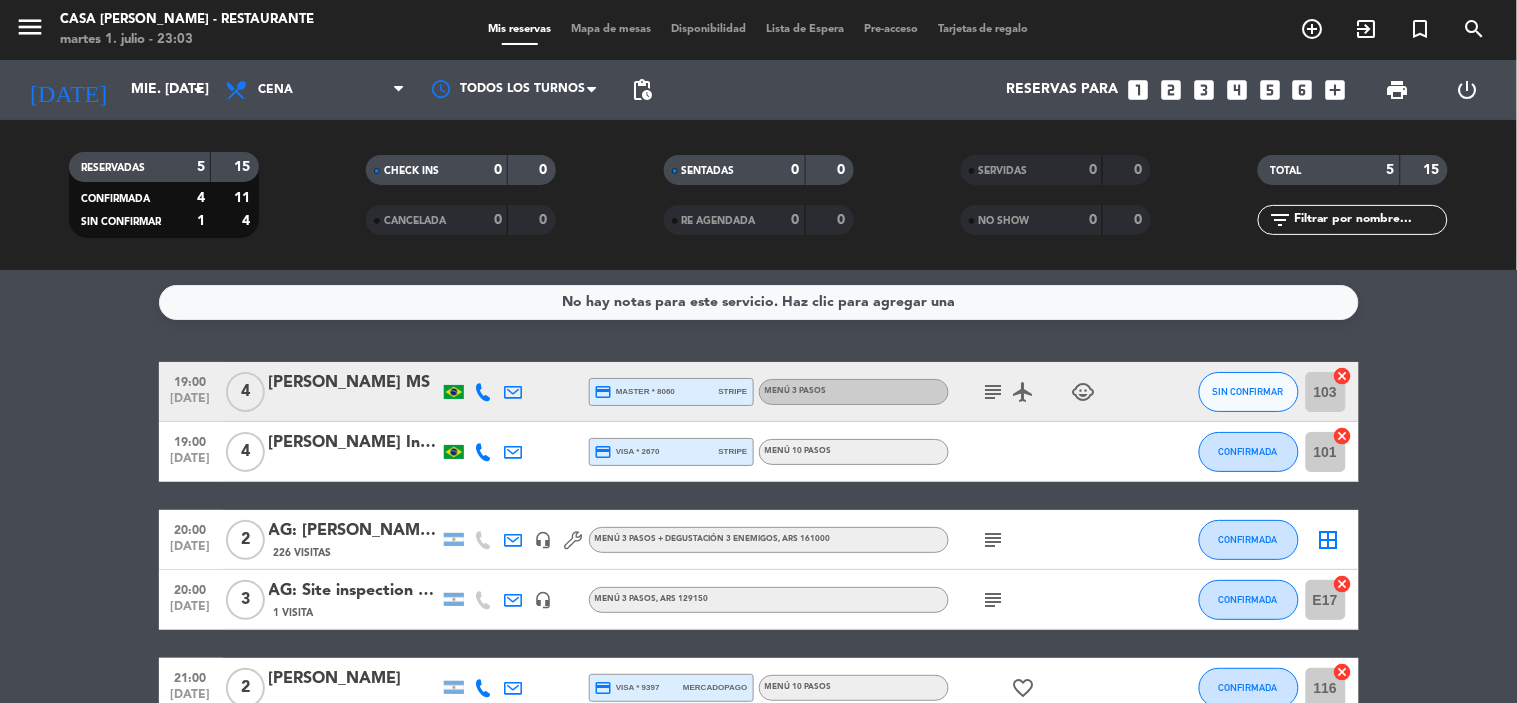 click on "subject" 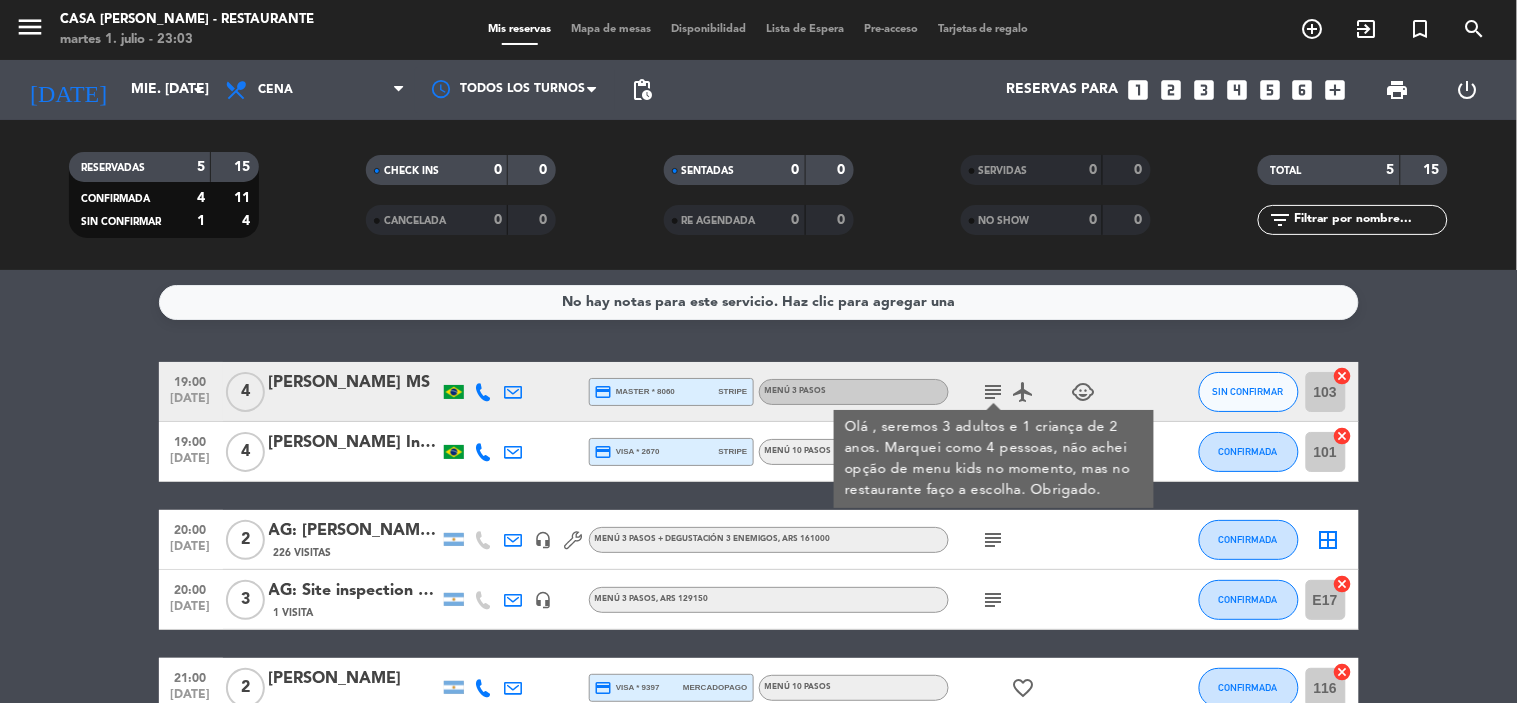 click on "subject" 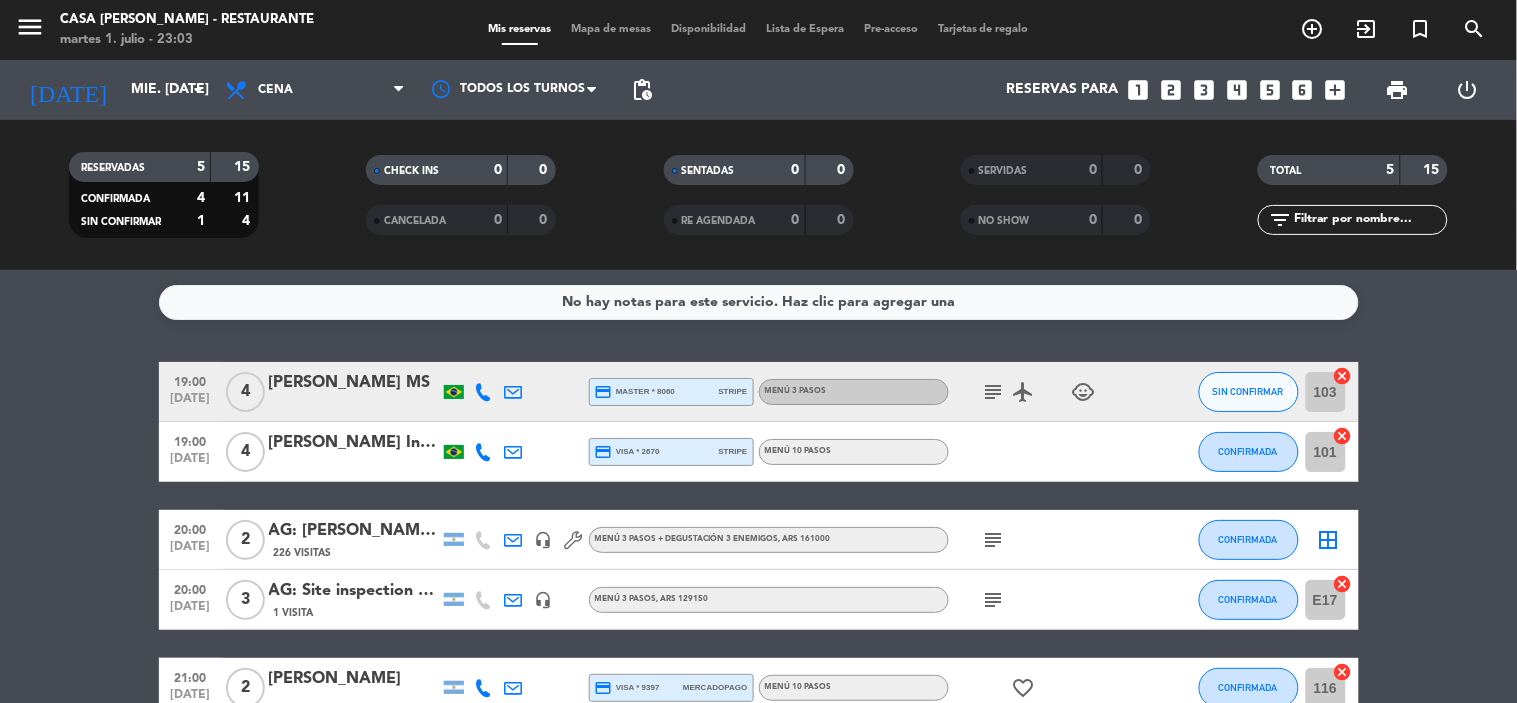 click on "subject" 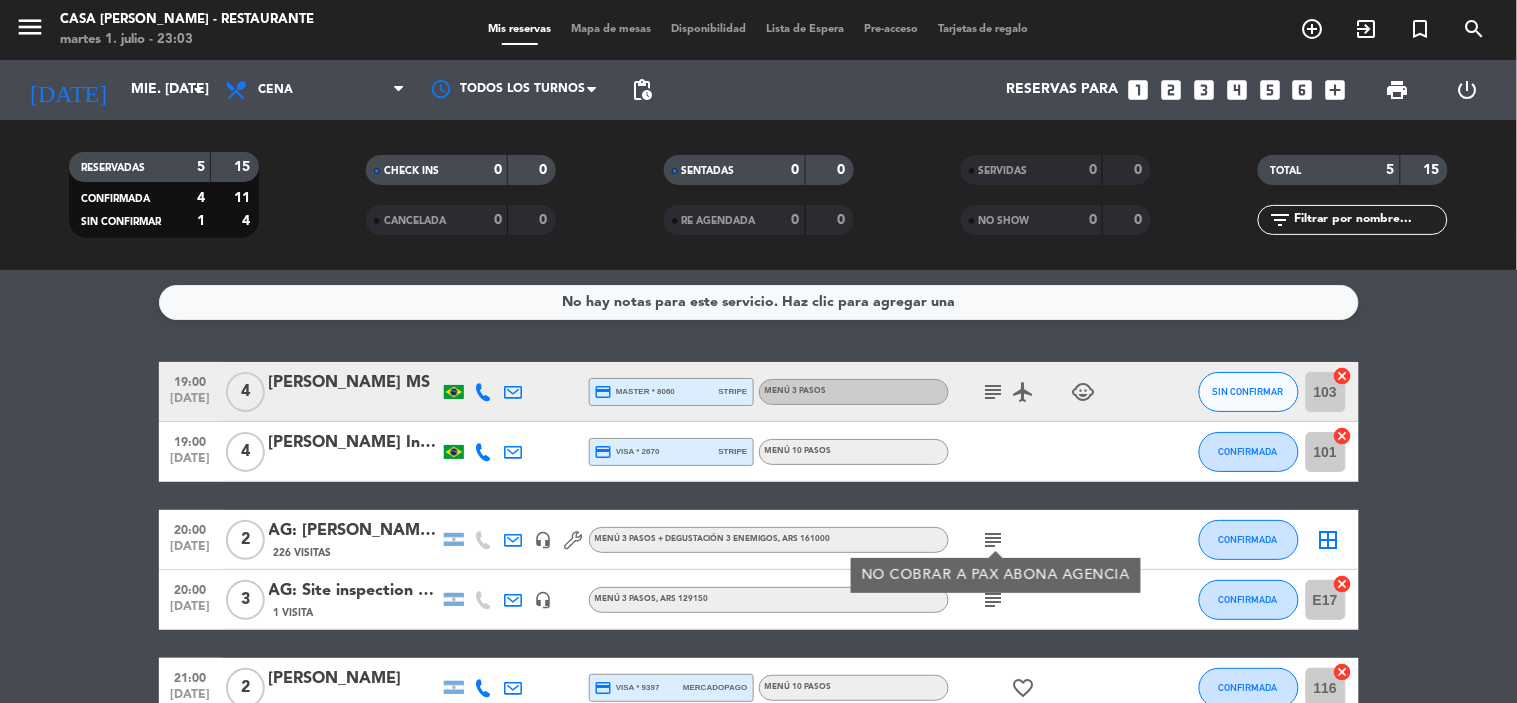 click on "subject" 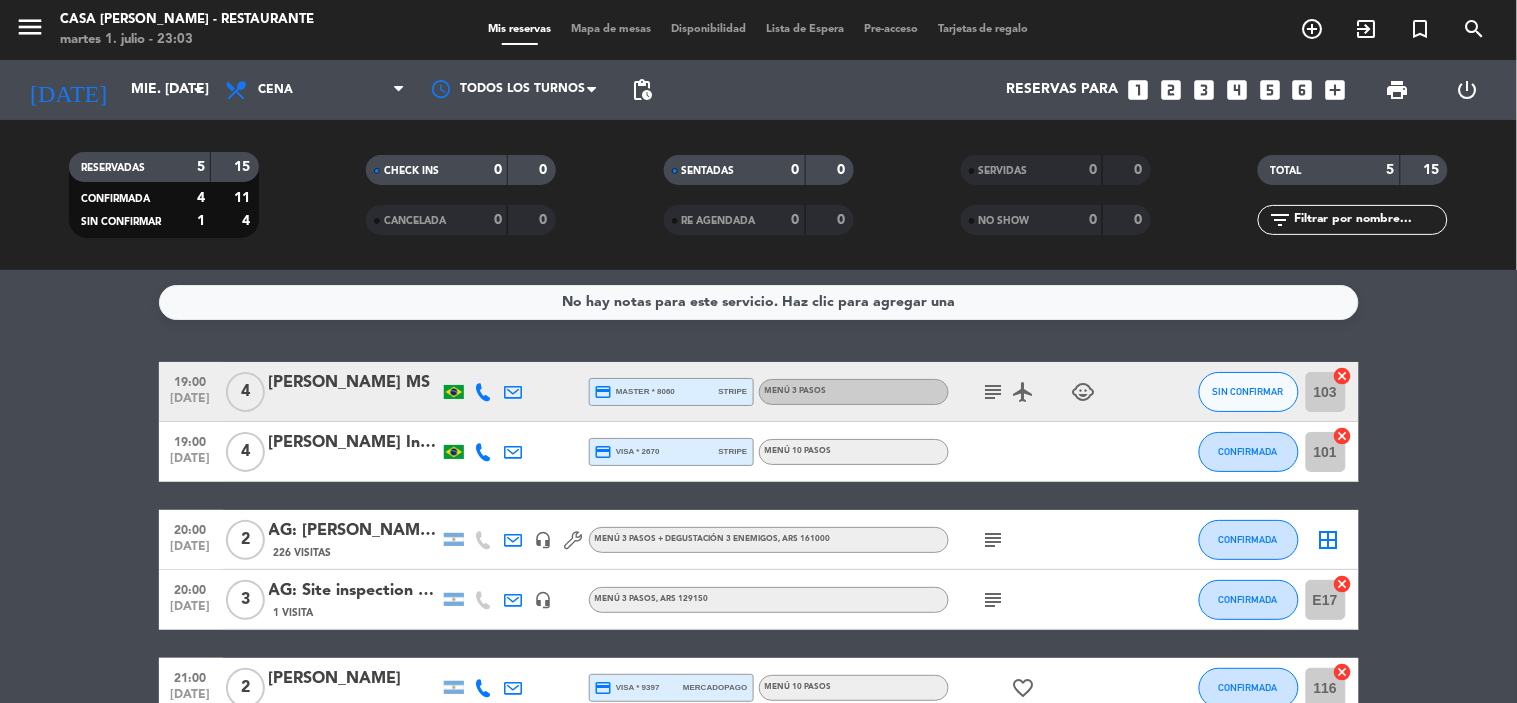 click on "subject" 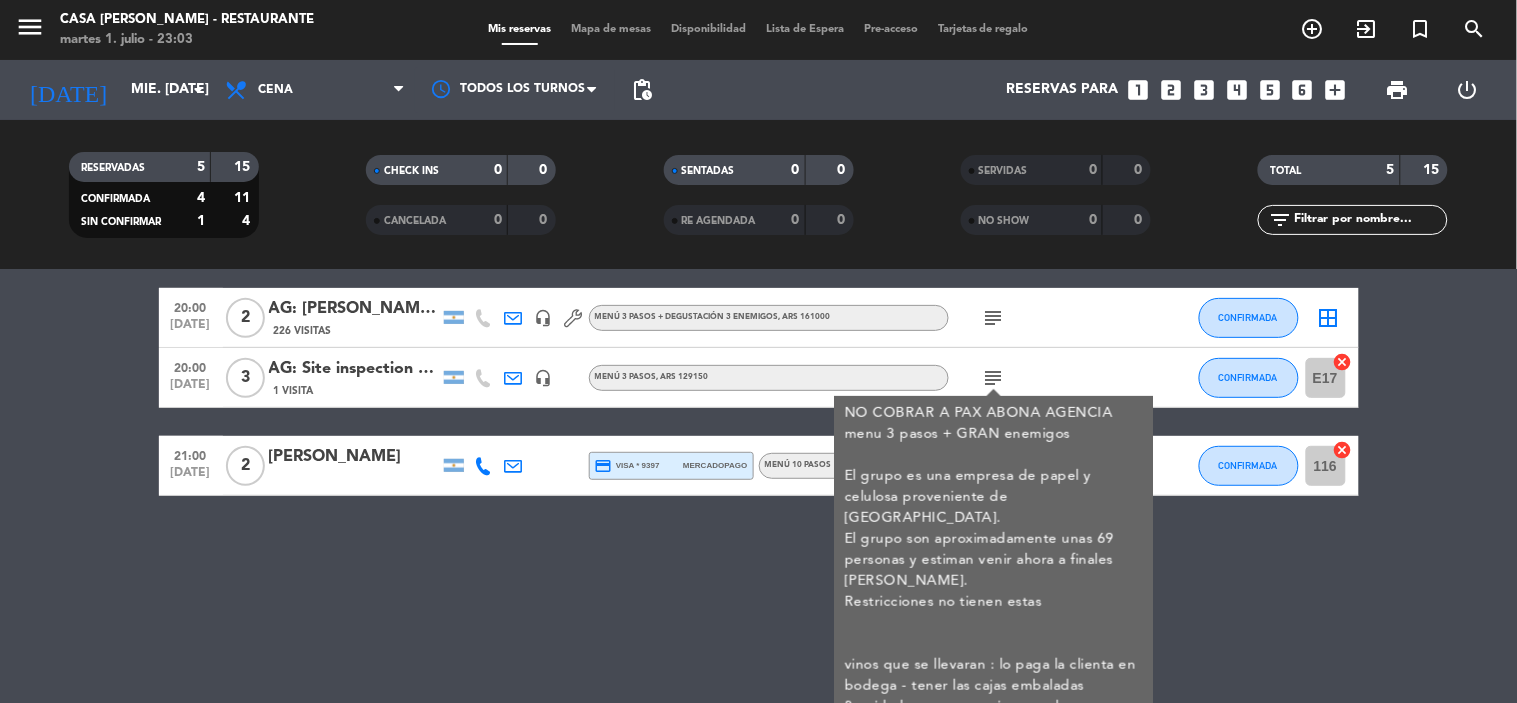 click on "subject  NO COBRAR A PAX ABONA AGENCIA
menu 3 pasos +  GRAN enemigos
El grupo es una empresa de papel y celulosa proveniente de [GEOGRAPHIC_DATA].
El grupo son aproximadamente unas 69 personas y estiman venir ahora a finales [PERSON_NAME].
Restricciones no tienen estas
vinos que se llevaran :  lo paga la clienta en bodega    - tener las cajas embaladas
3 unidades gran enemigos gualta
3 unidades  chacayes
3 unidades agrelo
3 unidades  both of cabernet  [PERSON_NAME]  $ 97500" 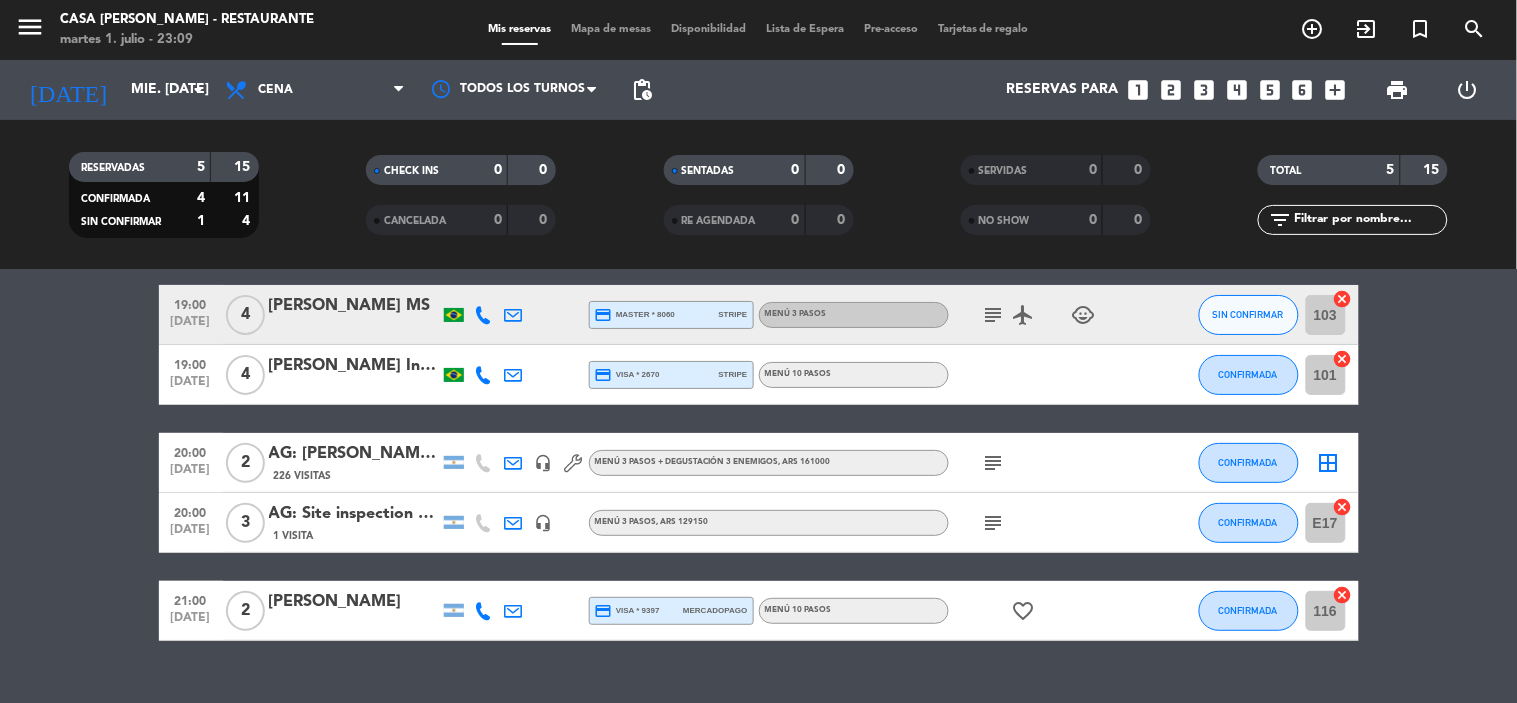 scroll, scrollTop: 114, scrollLeft: 0, axis: vertical 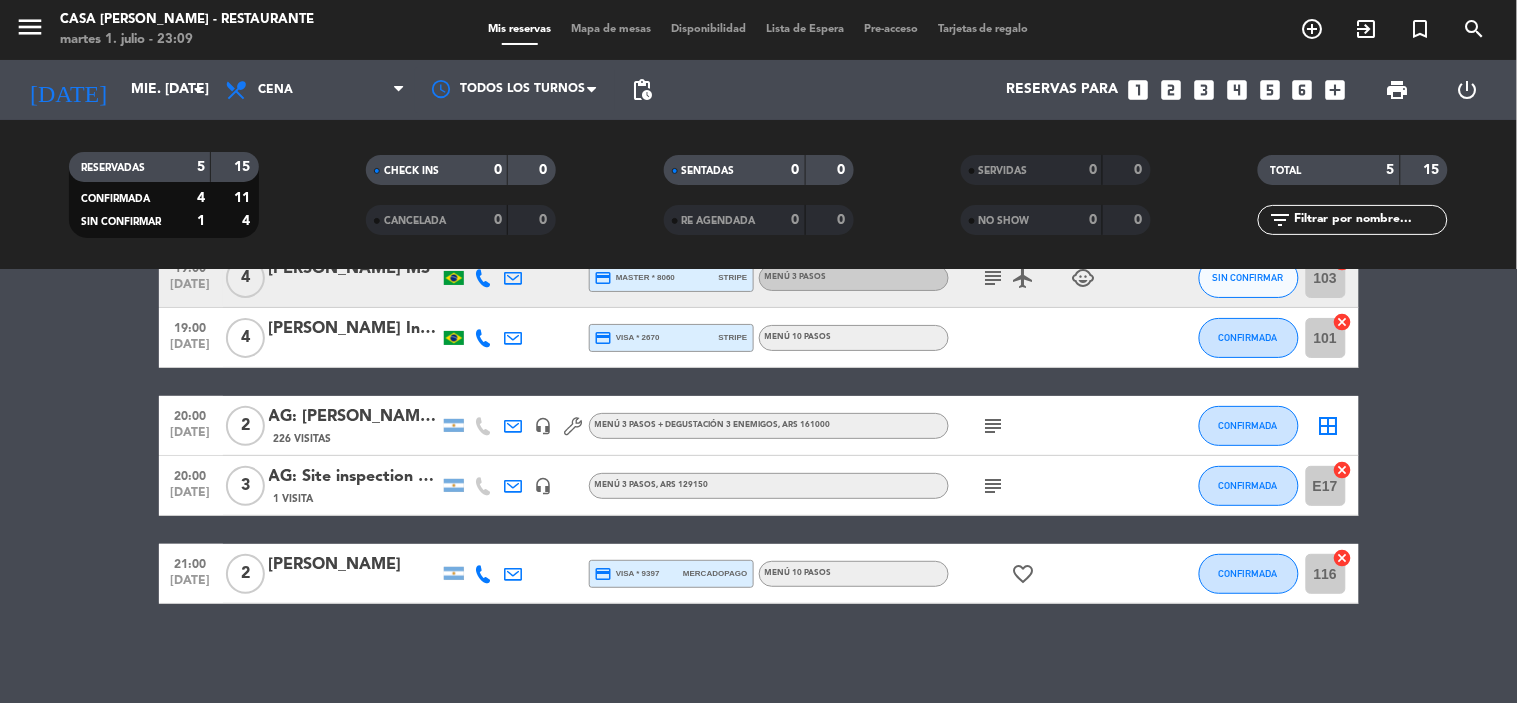 click on "19:00   [DATE]   4   [PERSON_NAME] MS  credit_card  master * 8060   stripe   Menú 3 Pasos  subject   airplanemode_active   child_care  SIN CONFIRMAR 103  cancel   19:00   [DATE]   4   [PERSON_NAME] Indame Seabra [PERSON_NAME]  credit_card  visa * 2670   stripe   Menú 10 pasos CONFIRMADA 101  cancel   20:00   [DATE]   2   AG: [PERSON_NAME] [PERSON_NAME] X2 /  SUNTRIP    226 Visitas   headset_mic   Menú 3 Pasos + Degustación 3 Enemigos , ARS 161000  subject  CONFIRMADA  border_all   20:00   [DATE]   3   AG: Site inspection Suzano X3/ [PERSON_NAME] HOLIDAYS   1 Visita   headset_mic   Menú 3 Pasos , ARS 129150  subject  CONFIRMADA E17  cancel   21:00   [DATE]   2   [PERSON_NAME]  credit_card  visa * 9397   mercadopago   Menú 10 pasos  favorite_border  CONFIRMADA 116  cancel" 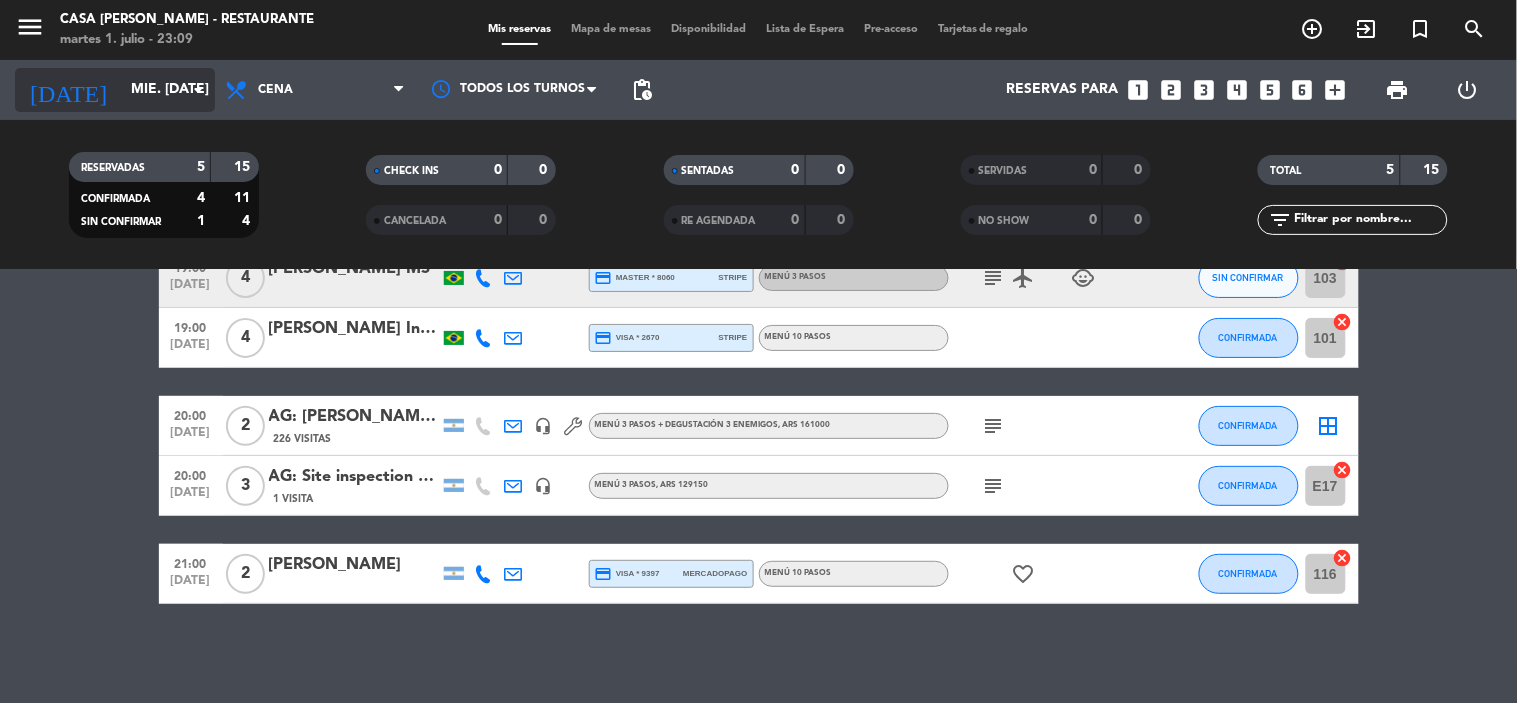click on "arrow_drop_down" 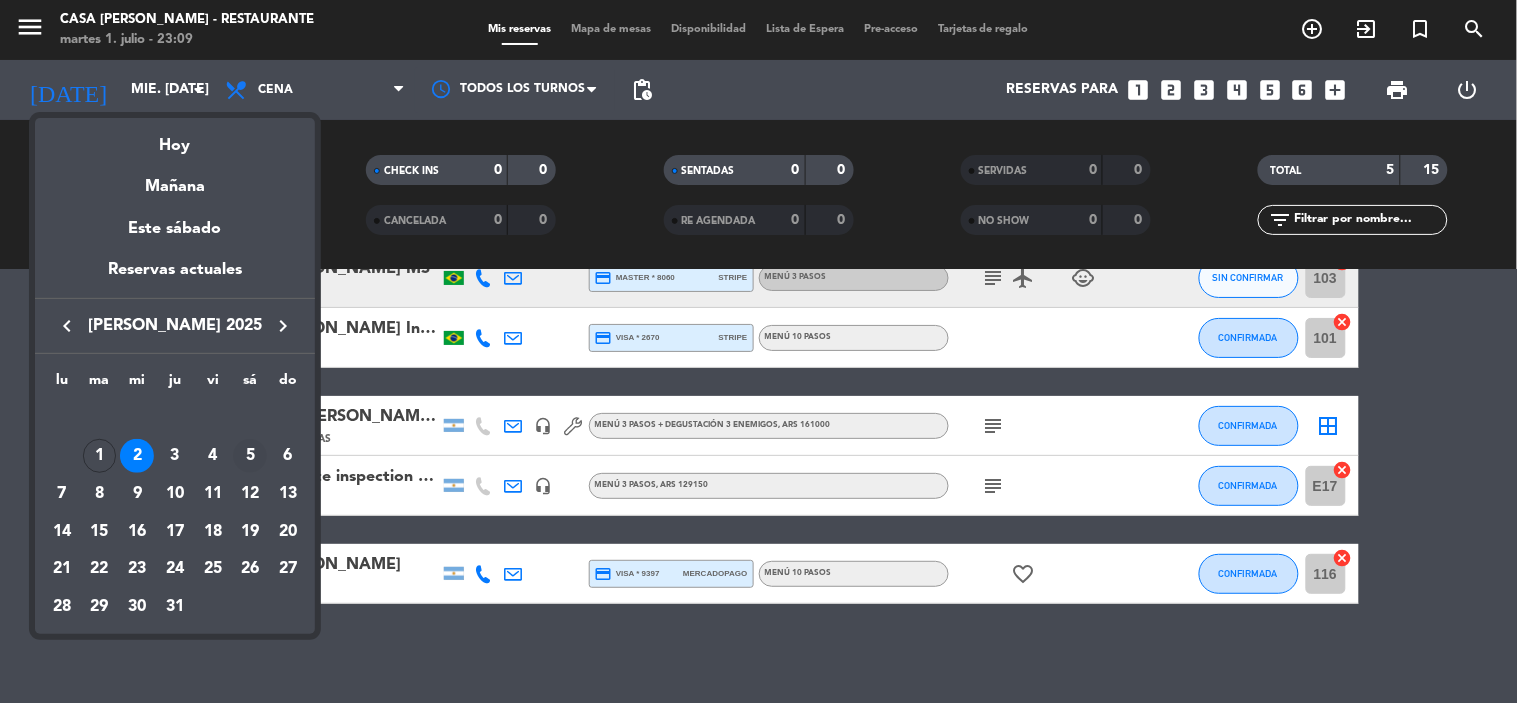 click on "5" at bounding box center (250, 456) 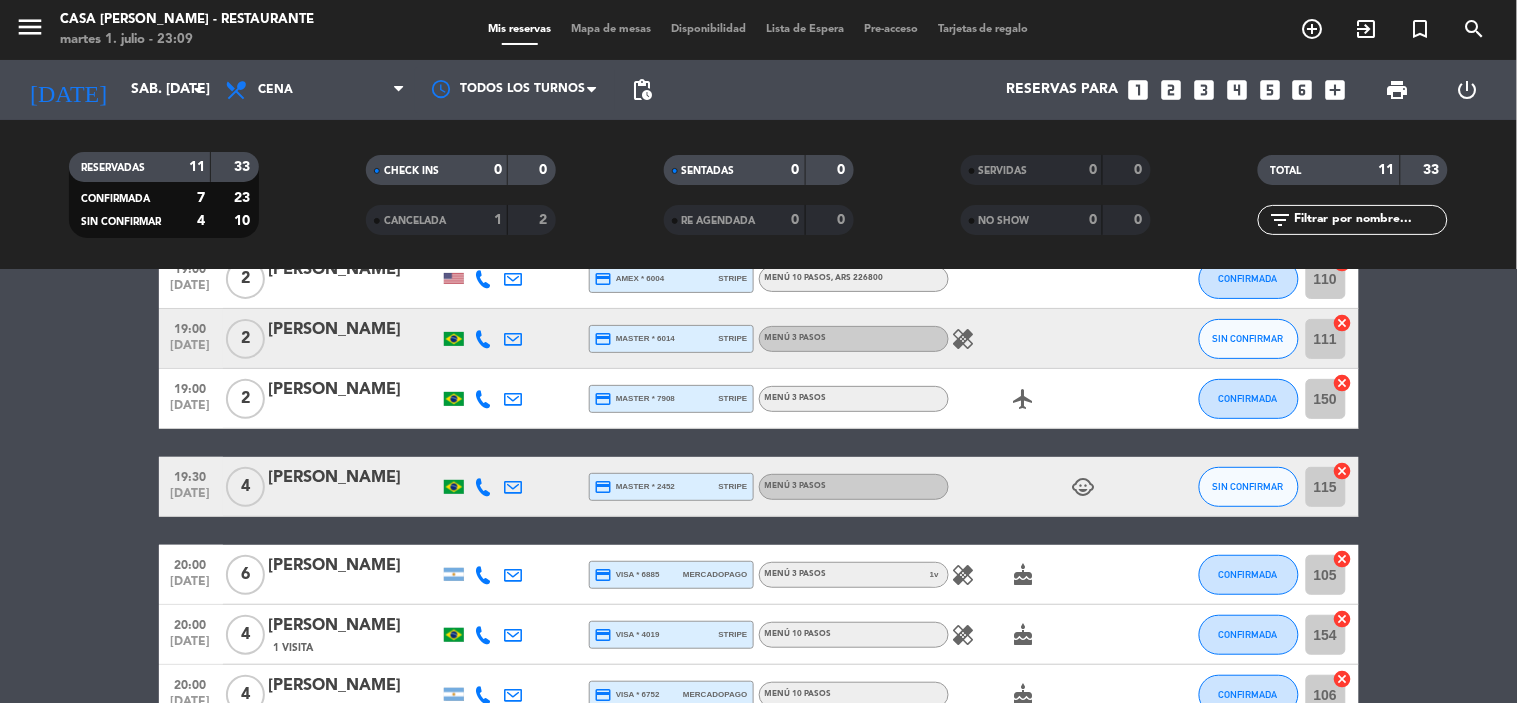 scroll, scrollTop: 0, scrollLeft: 0, axis: both 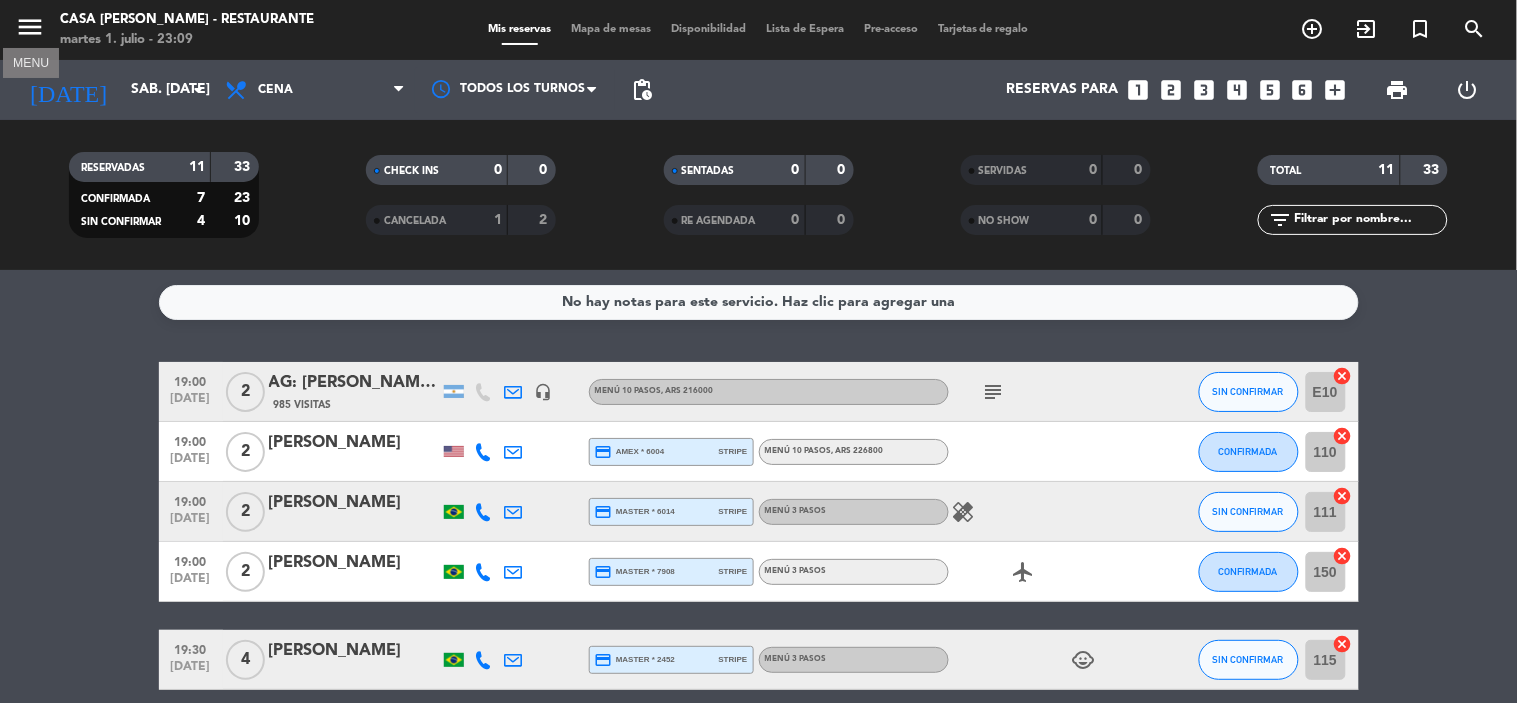 click on "menu" at bounding box center (30, 27) 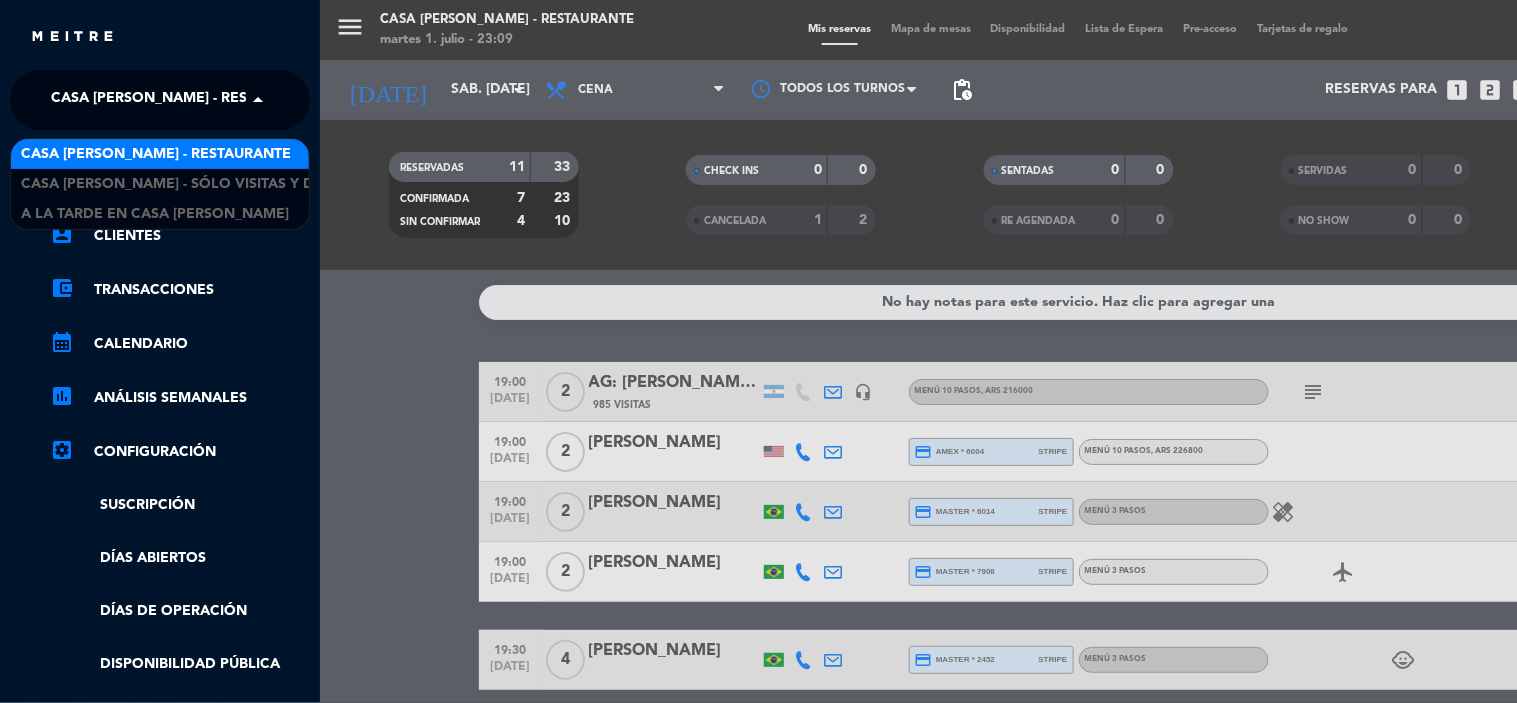 click 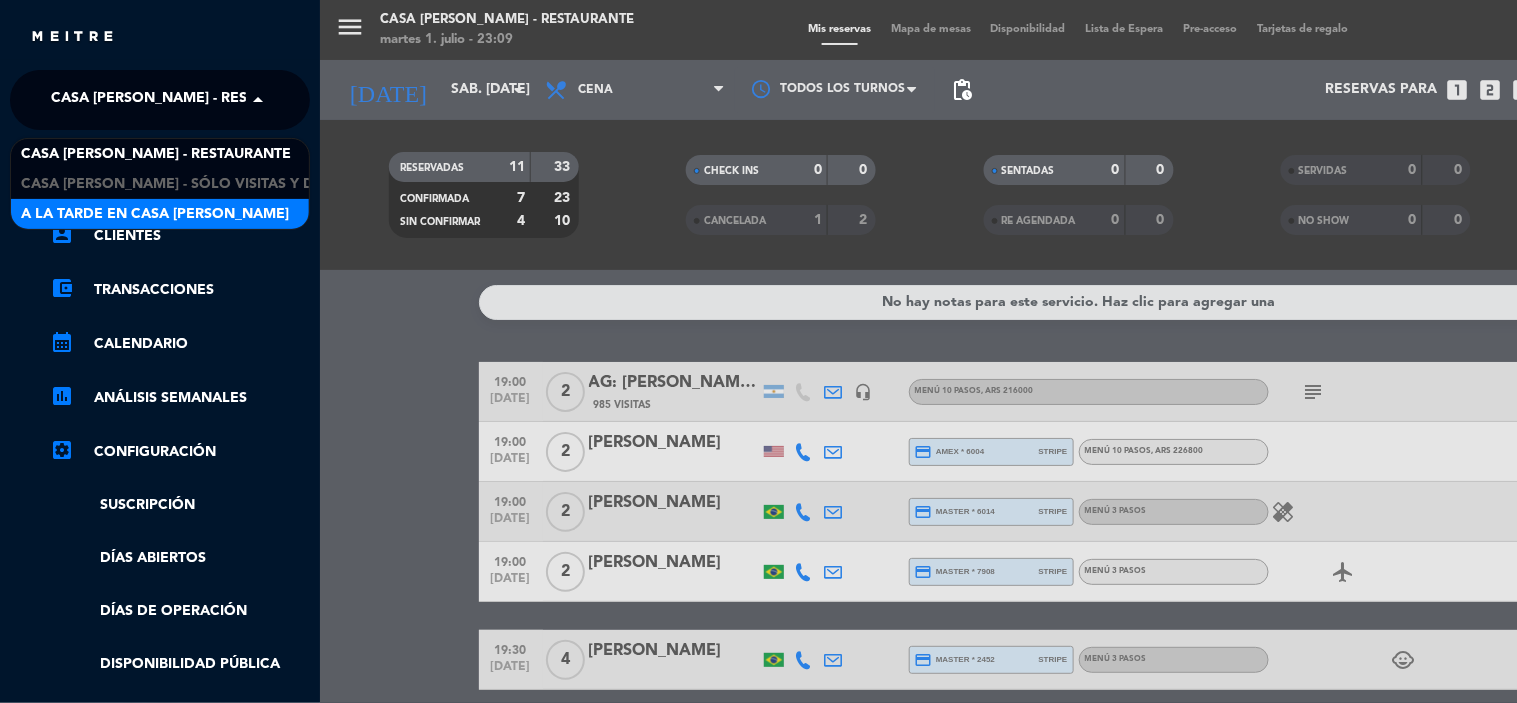 click on "A la tarde en Casa [PERSON_NAME]" at bounding box center [160, 214] 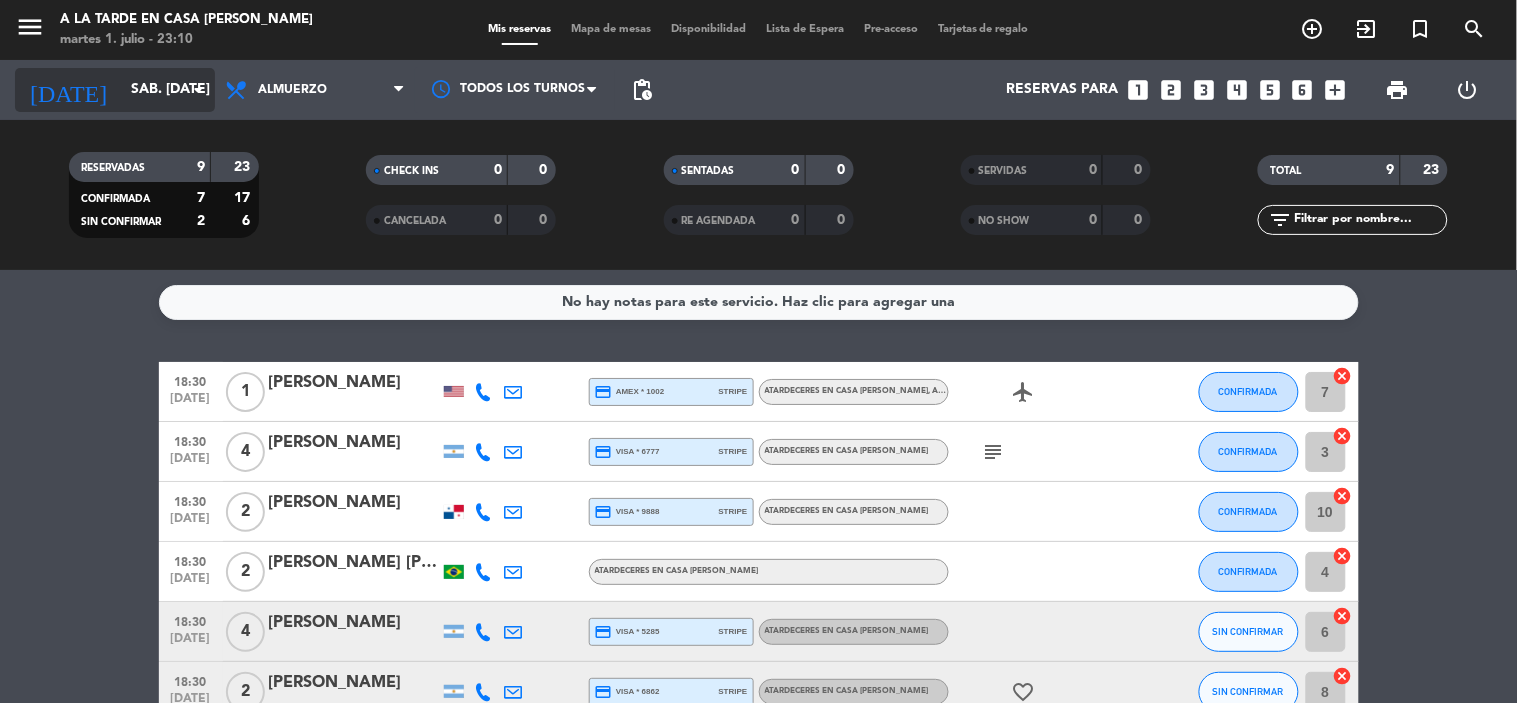 click on "sáb. [DATE]" 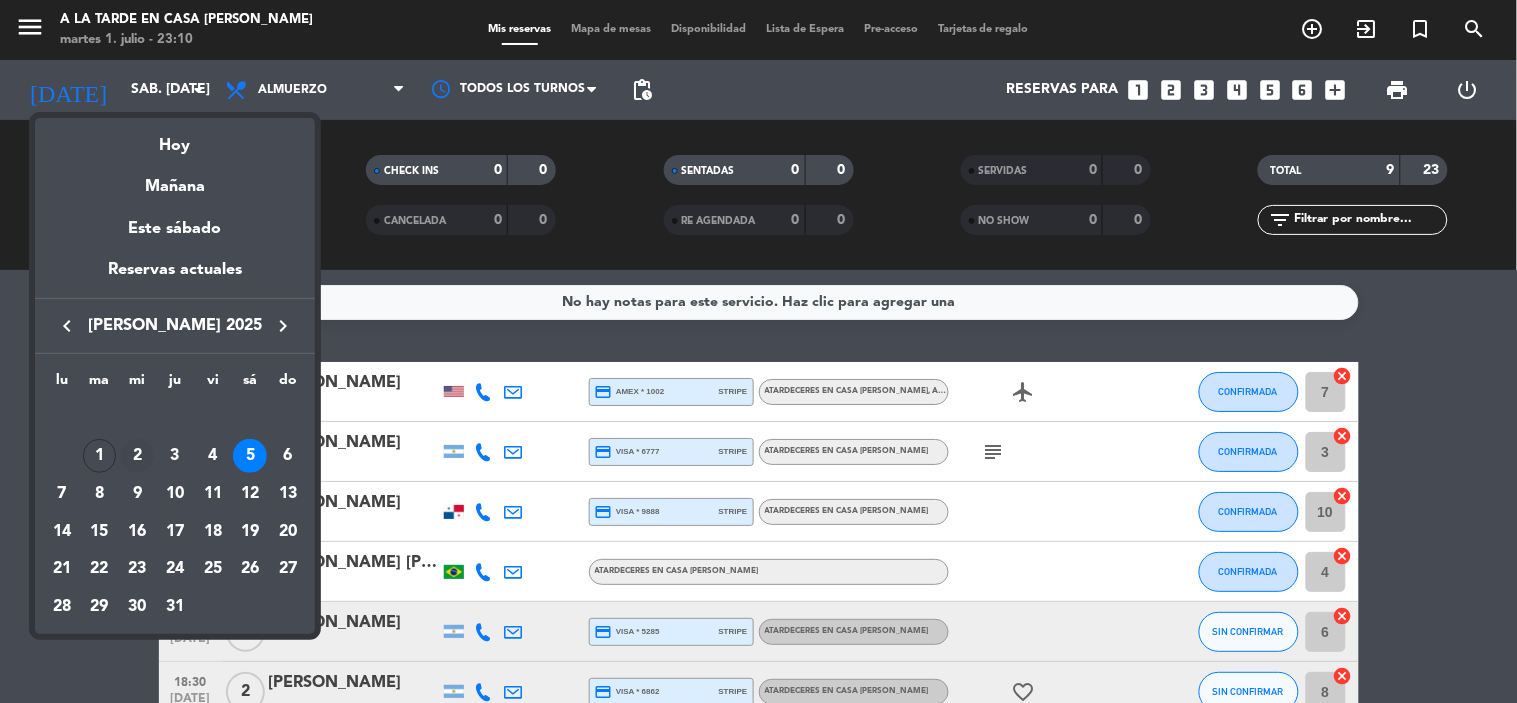 click on "2" at bounding box center (137, 456) 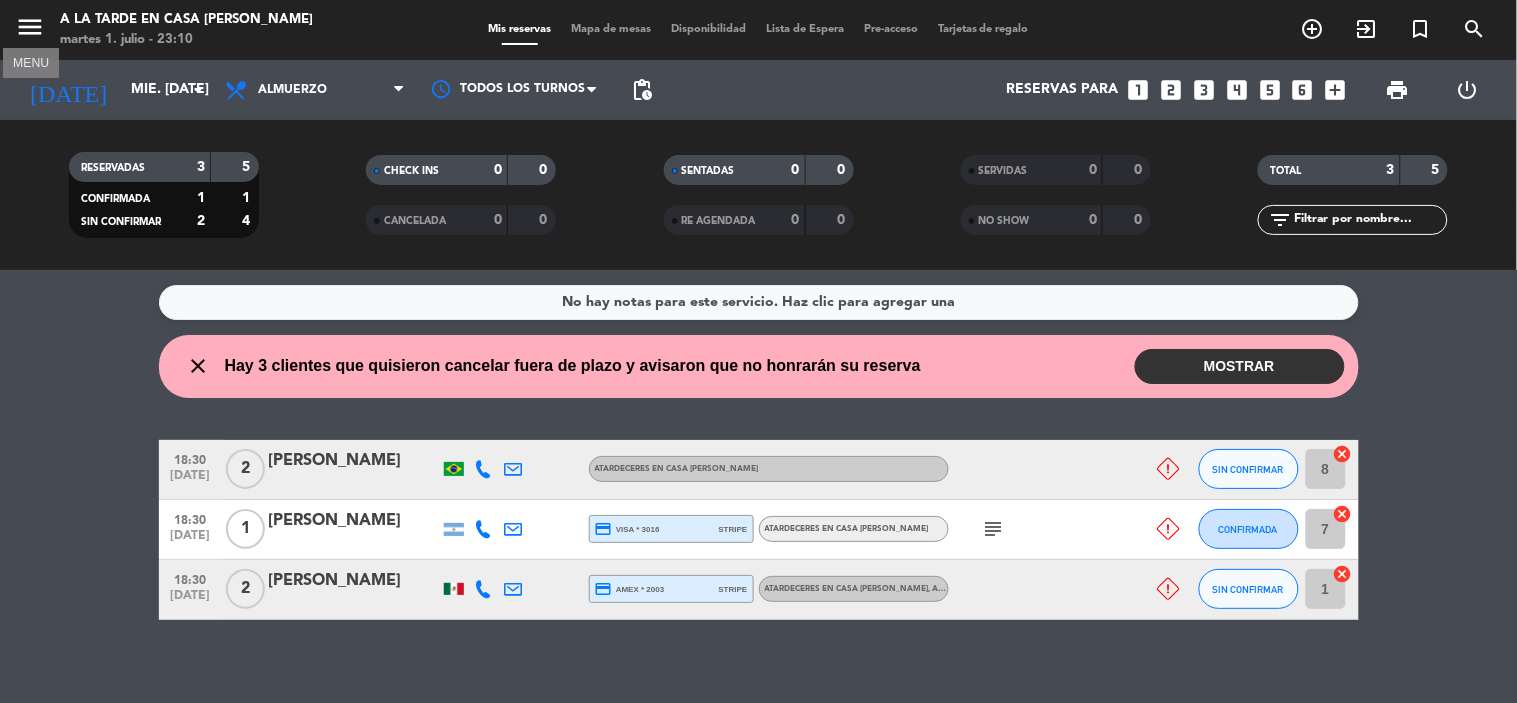 click on "menu" at bounding box center [30, 27] 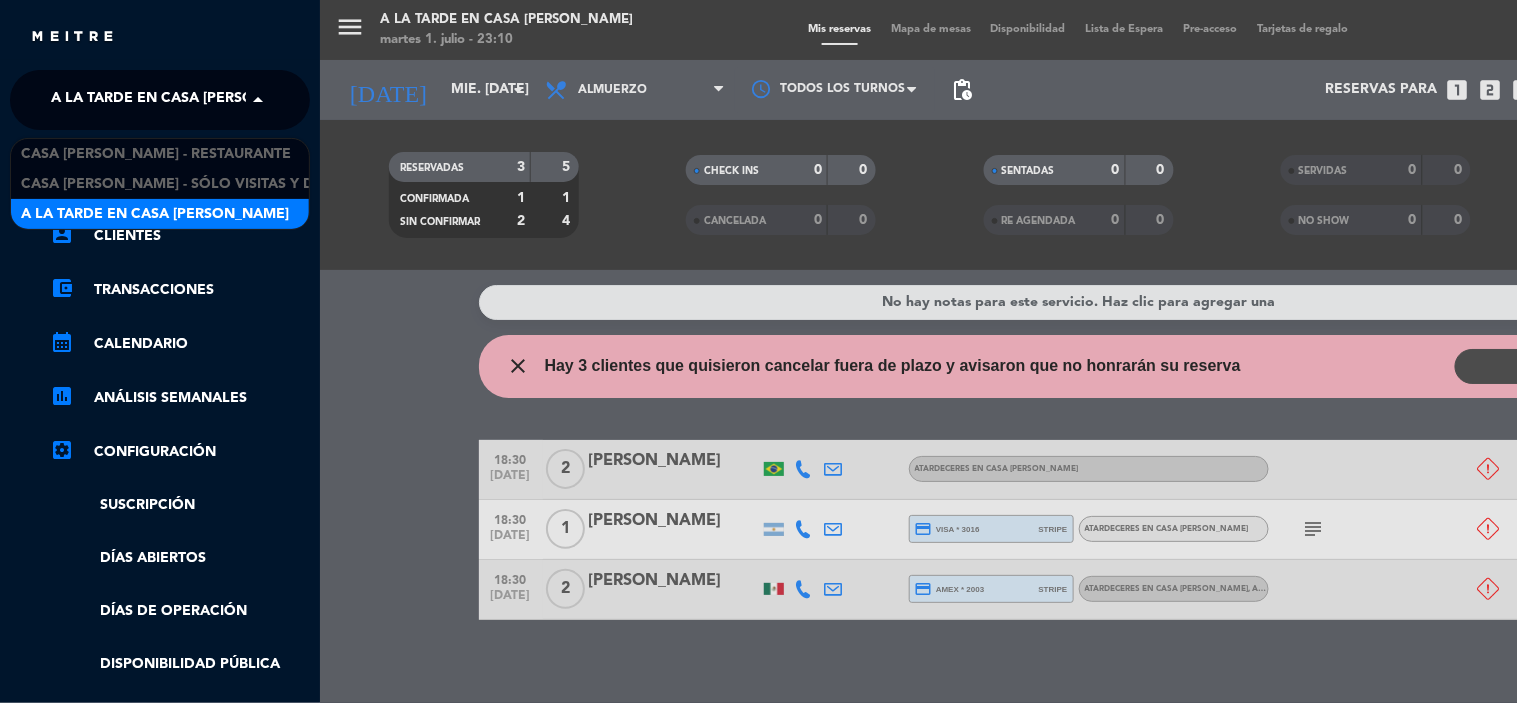 click 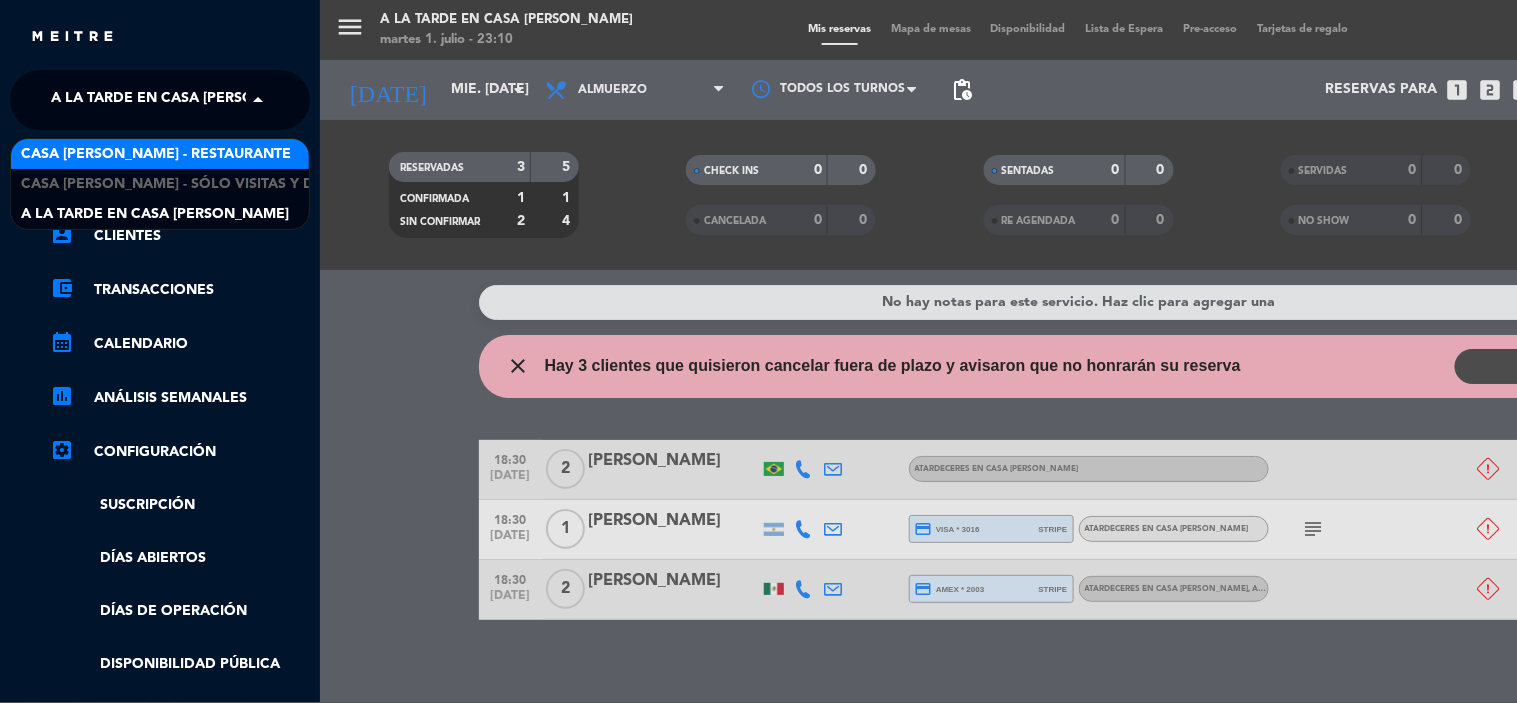 click on "Casa [PERSON_NAME] - Restaurante" at bounding box center (160, 154) 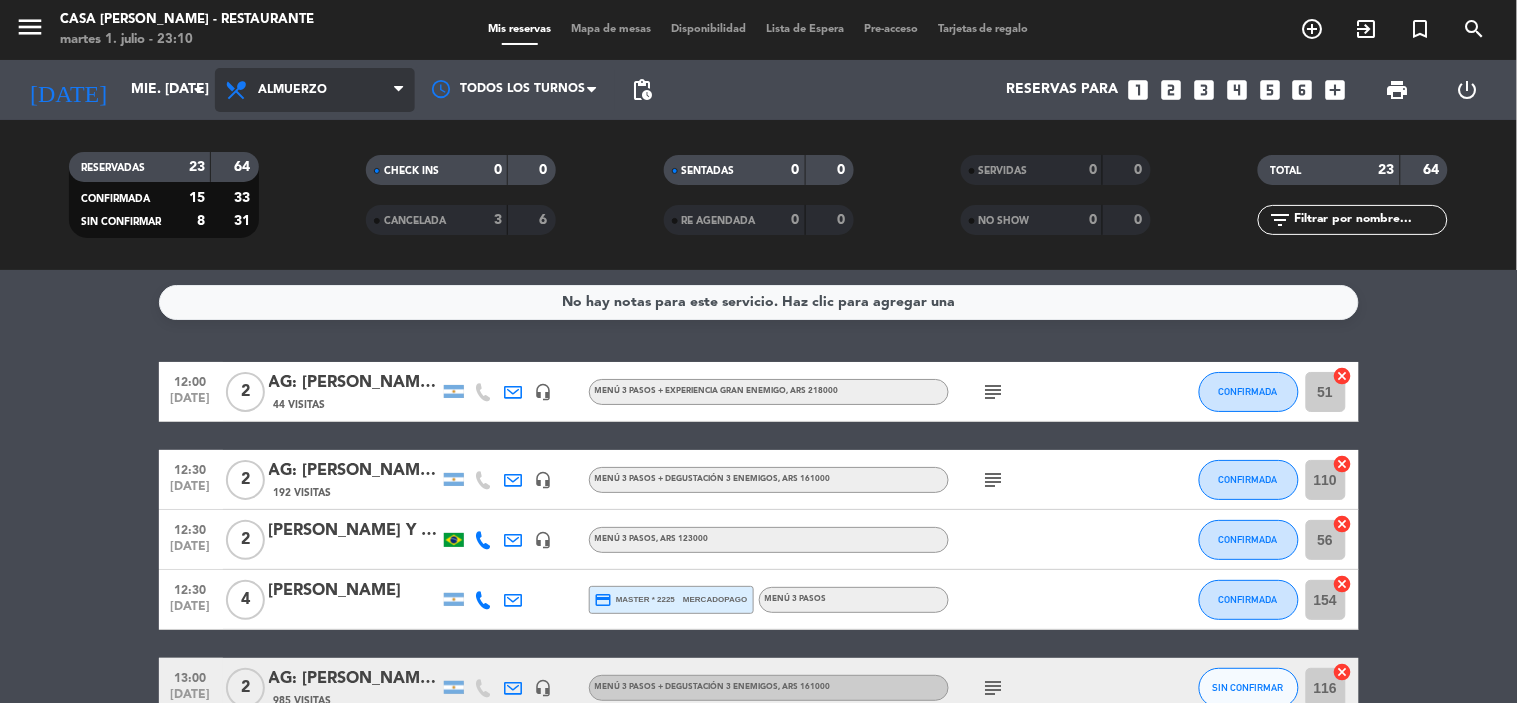 click on "Almuerzo" at bounding box center (292, 90) 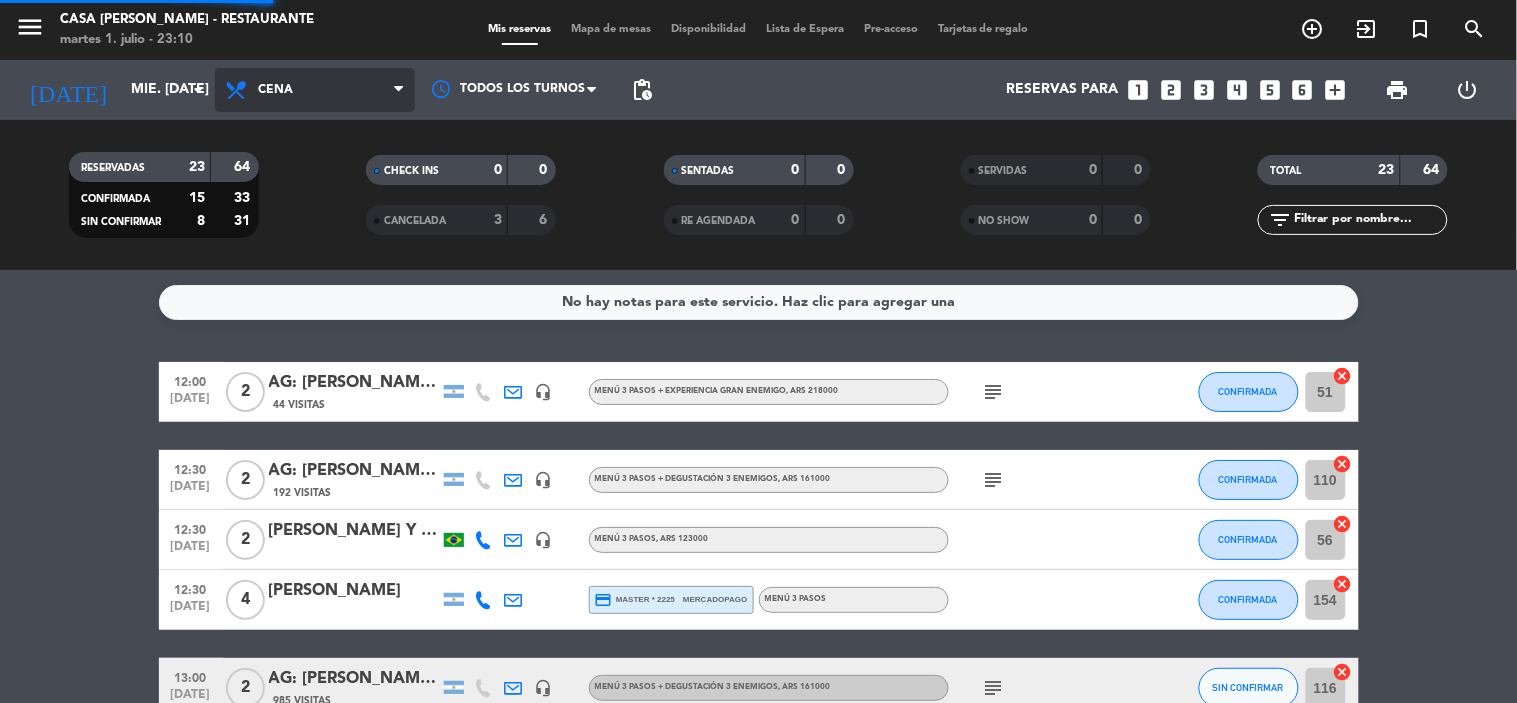 click on "menu  Casa [PERSON_NAME] - Restaurante   martes 1. [PERSON_NAME] - 23:10   Mis reservas   Mapa de mesas   Disponibilidad   Lista de Espera   Pre-acceso   Tarjetas de regalo  add_circle_outline exit_to_app turned_in_not search [DATE]    mié. [DATE] arrow_drop_down  Todos los servicios  Almuerzo  Cena  Cena  Todos los servicios  Almuerzo  Cena Todos los turnos pending_actions  Reservas para   looks_one   looks_two   looks_3   looks_4   looks_5   looks_6   add_box  print  power_settings_new   RESERVADAS   23   64   CONFIRMADA   15   33   SIN CONFIRMAR   8   31   CHECK INS   0   0   CANCELADA   3   6   SENTADAS   0   0   RE AGENDADA   0   0   SERVIDAS   0   0   NO SHOW   0   0   TOTAL   23   64  filter_list" 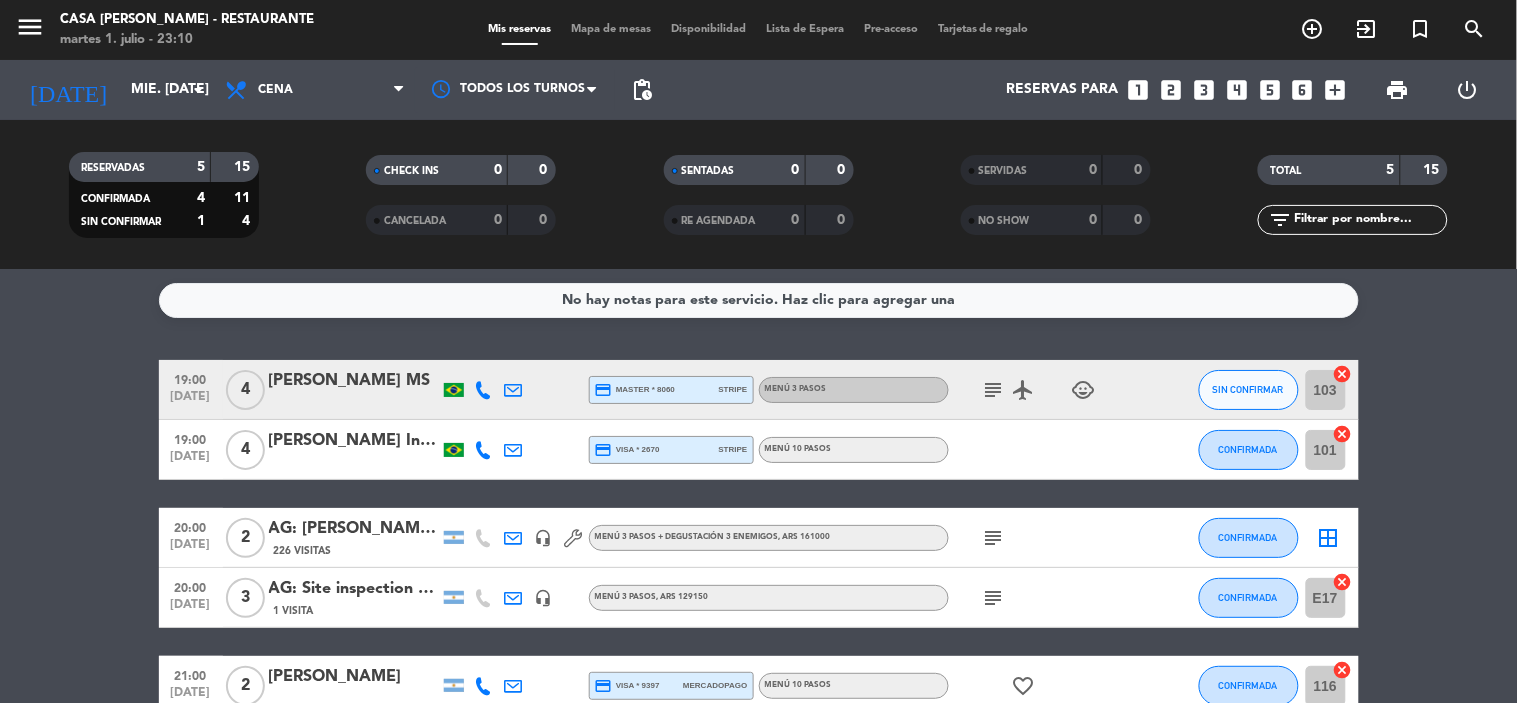 scroll, scrollTop: 0, scrollLeft: 0, axis: both 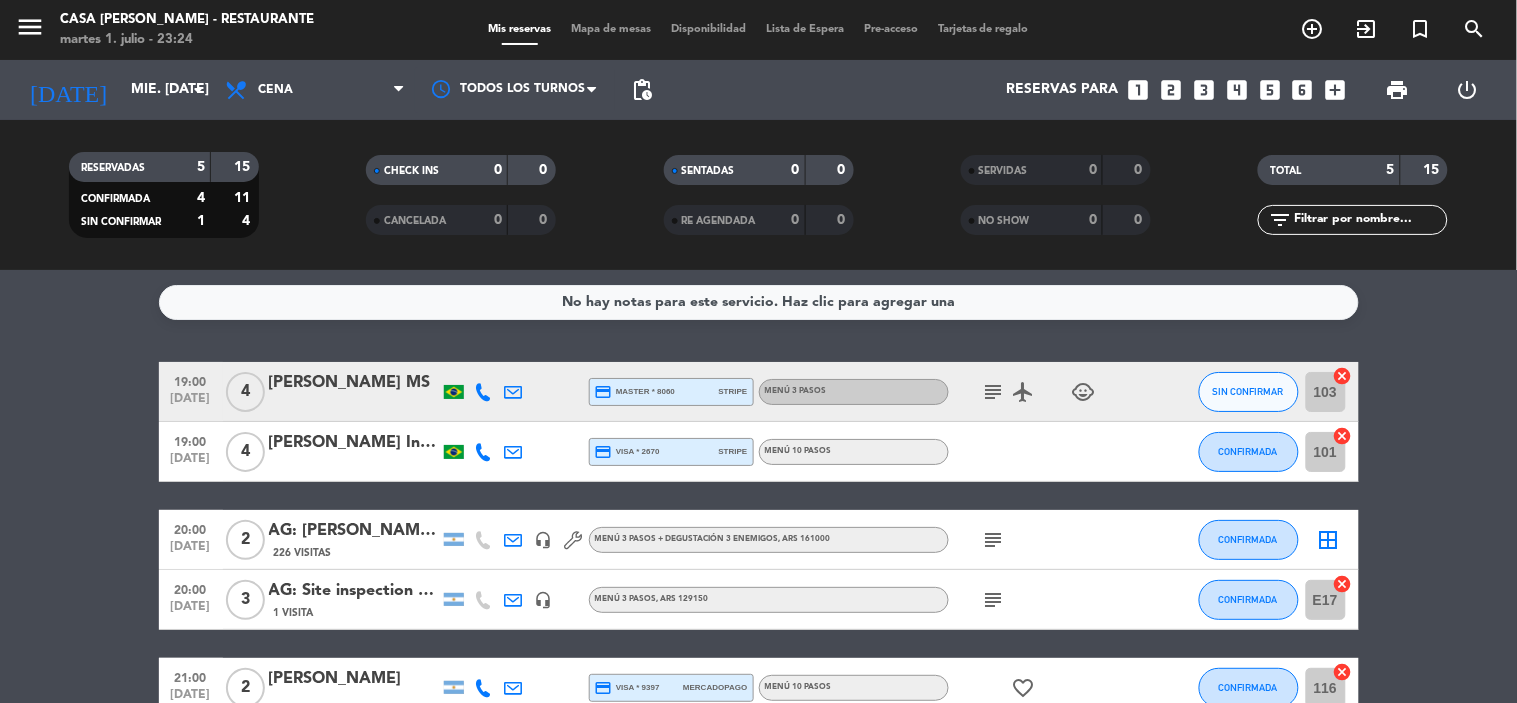click on "[PERSON_NAME] MS" 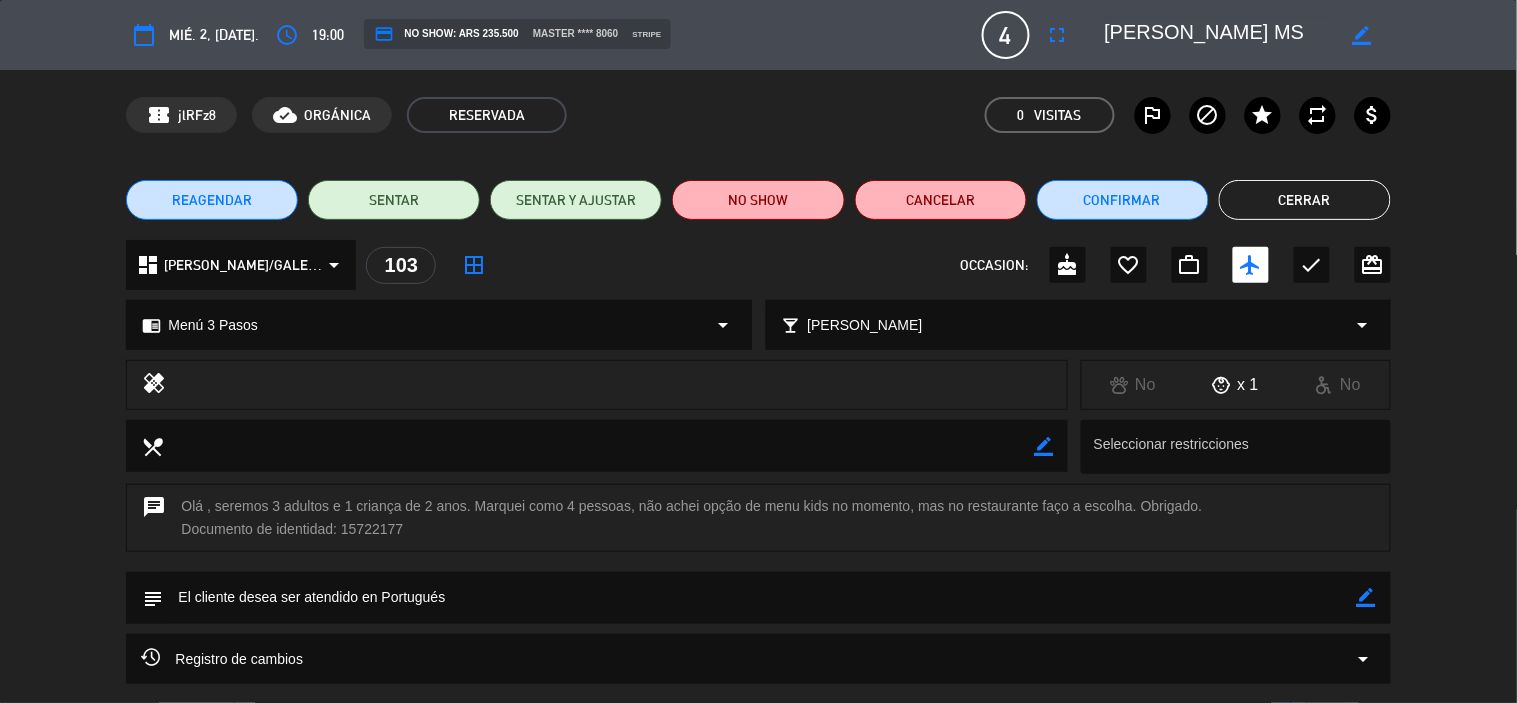 click on "Cerrar" 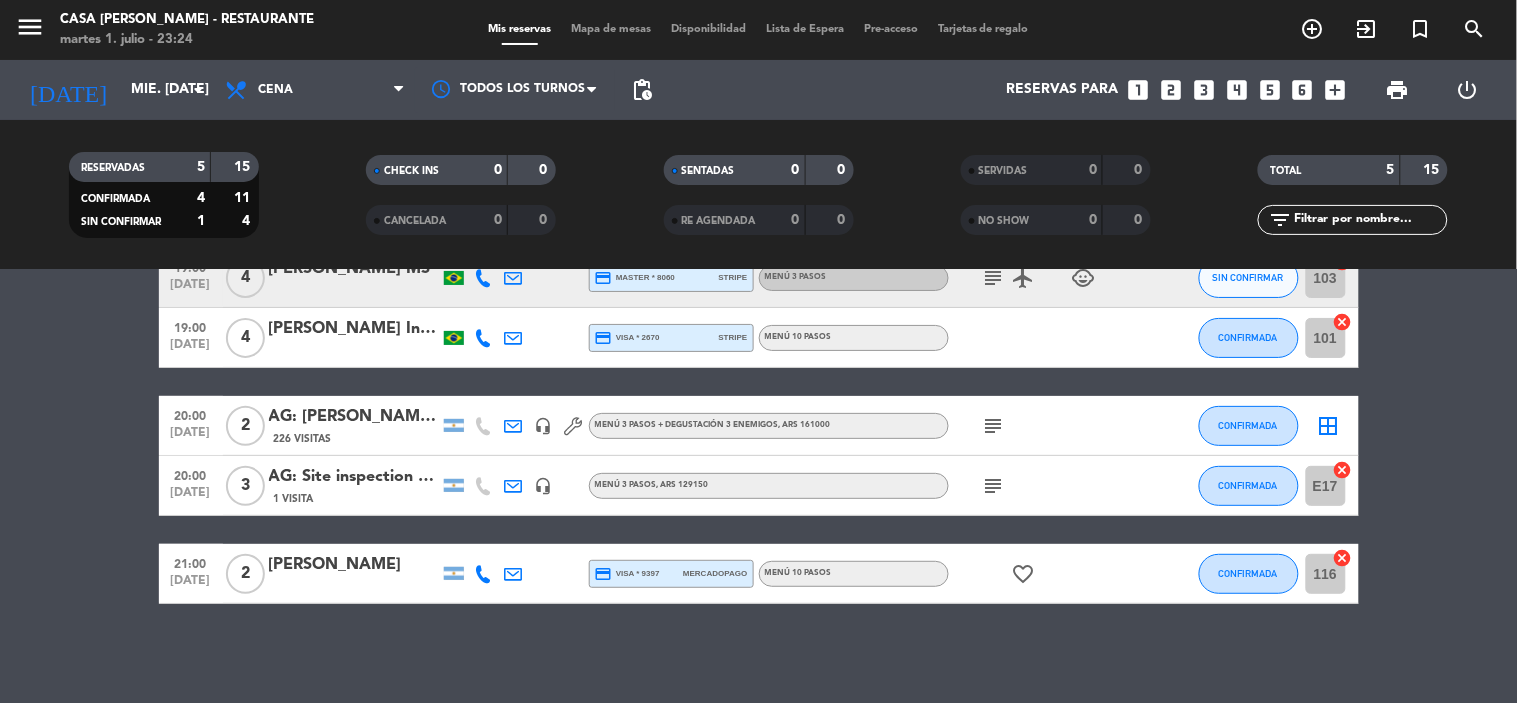 scroll, scrollTop: 0, scrollLeft: 0, axis: both 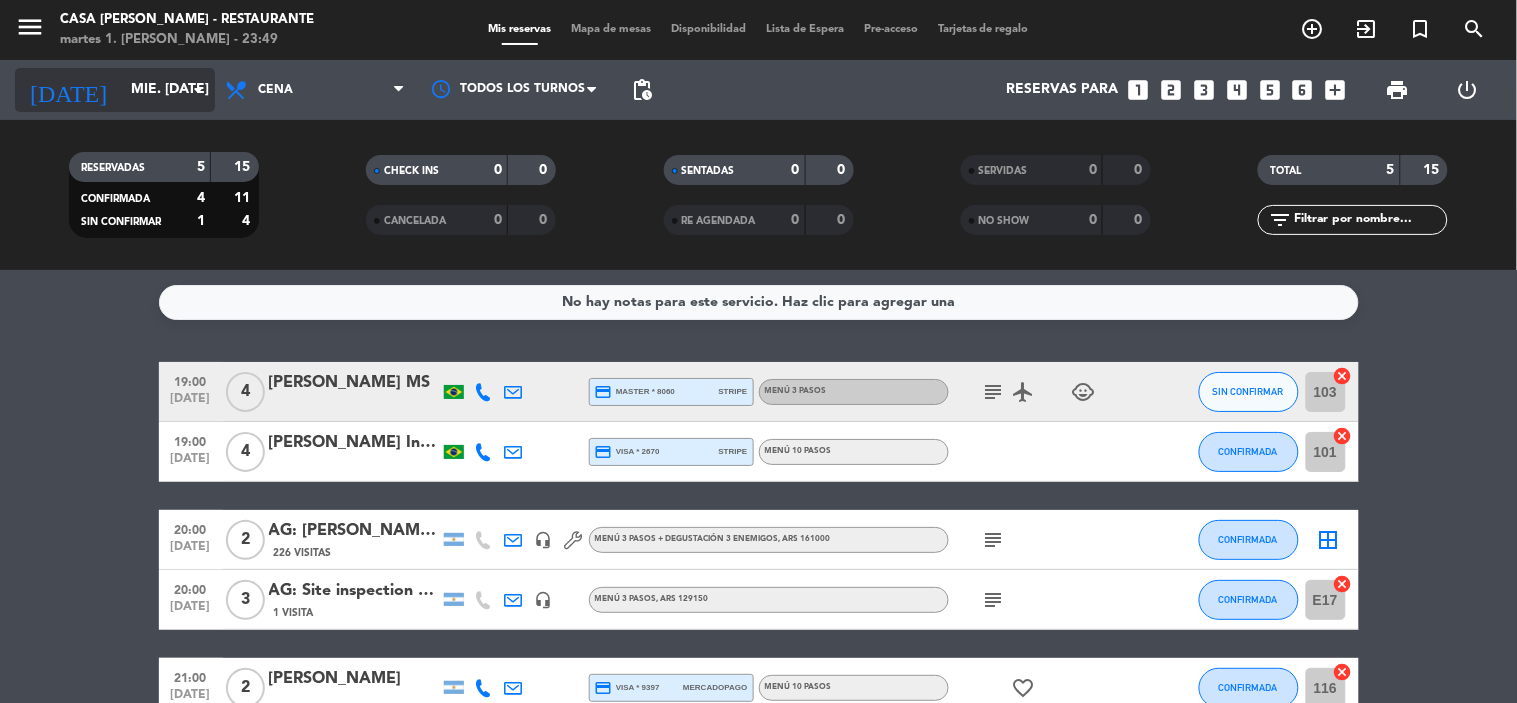 click on "arrow_drop_down" 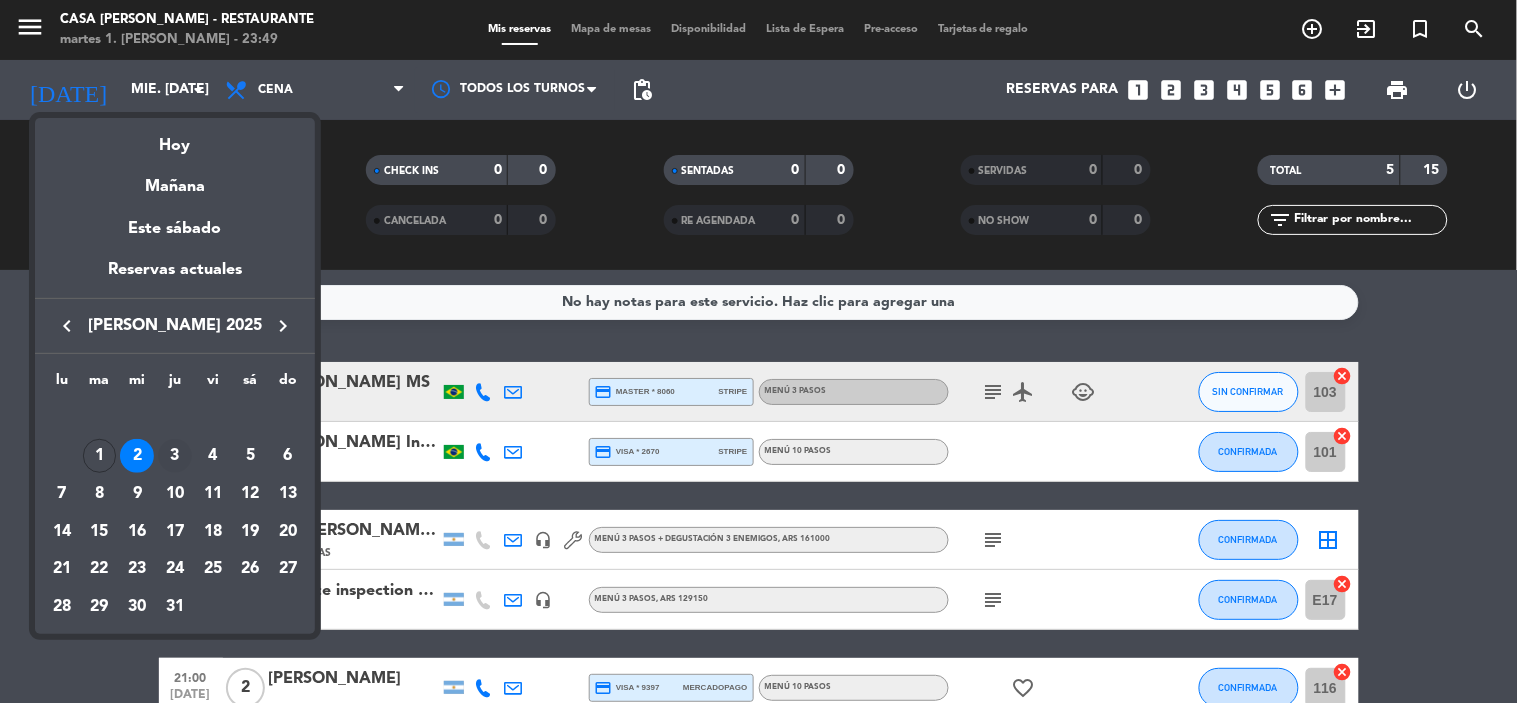 click on "3" at bounding box center (175, 456) 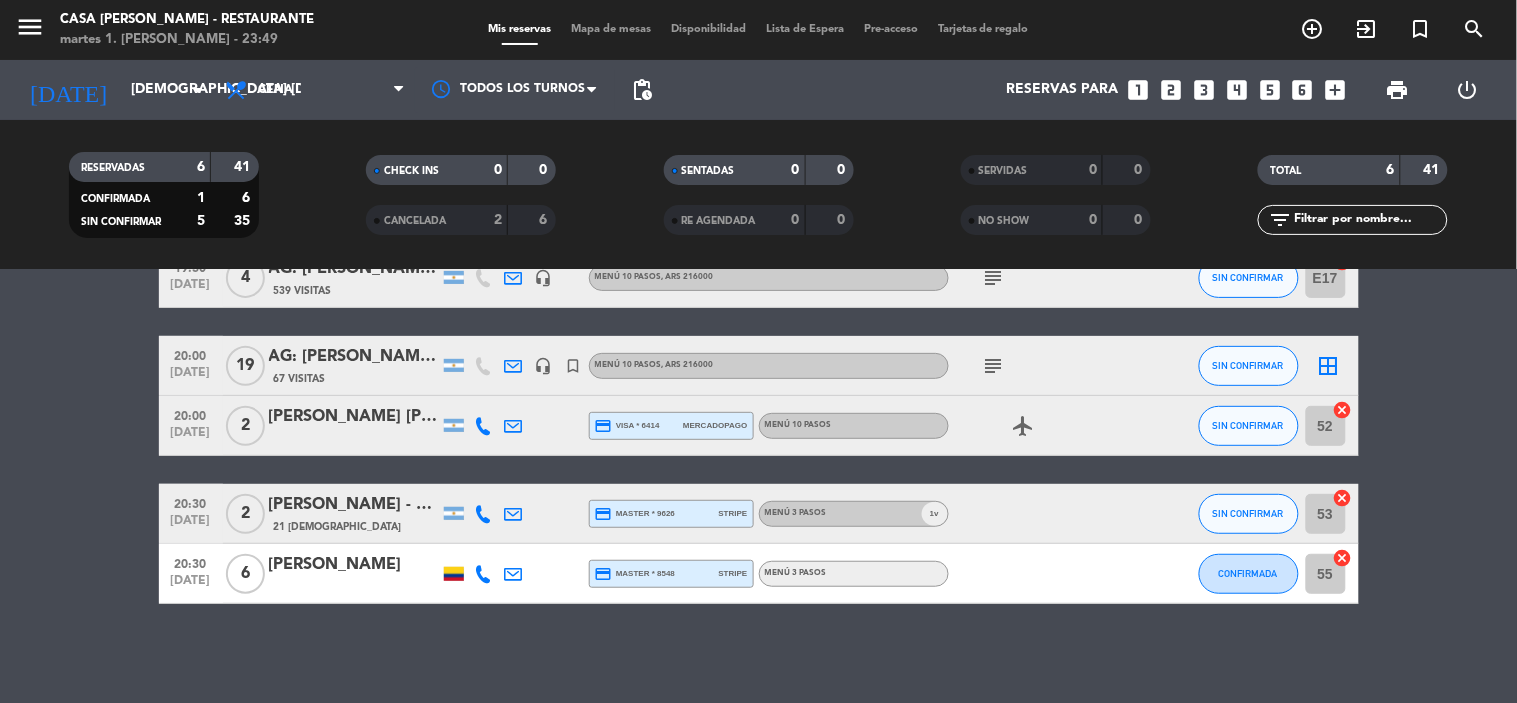 scroll, scrollTop: 0, scrollLeft: 0, axis: both 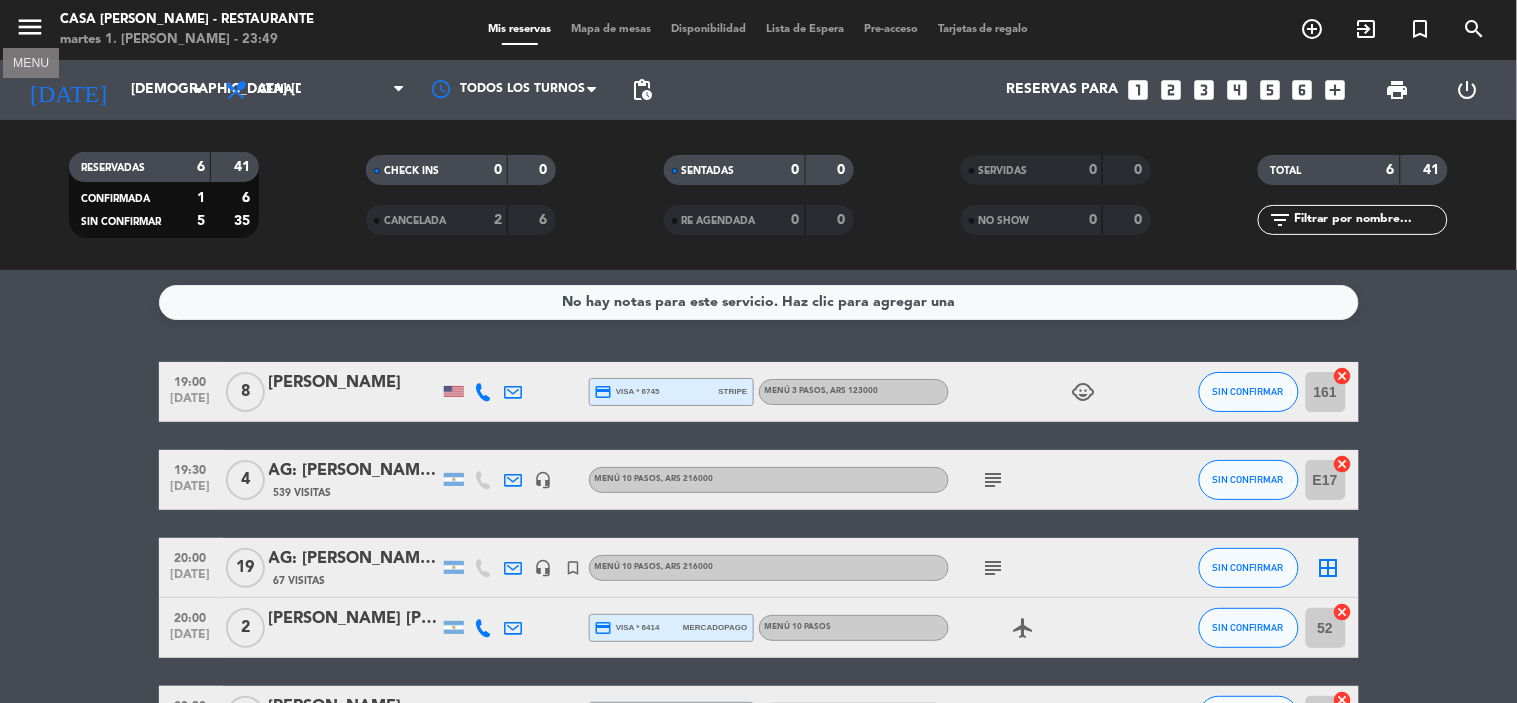 click on "menu" at bounding box center (30, 27) 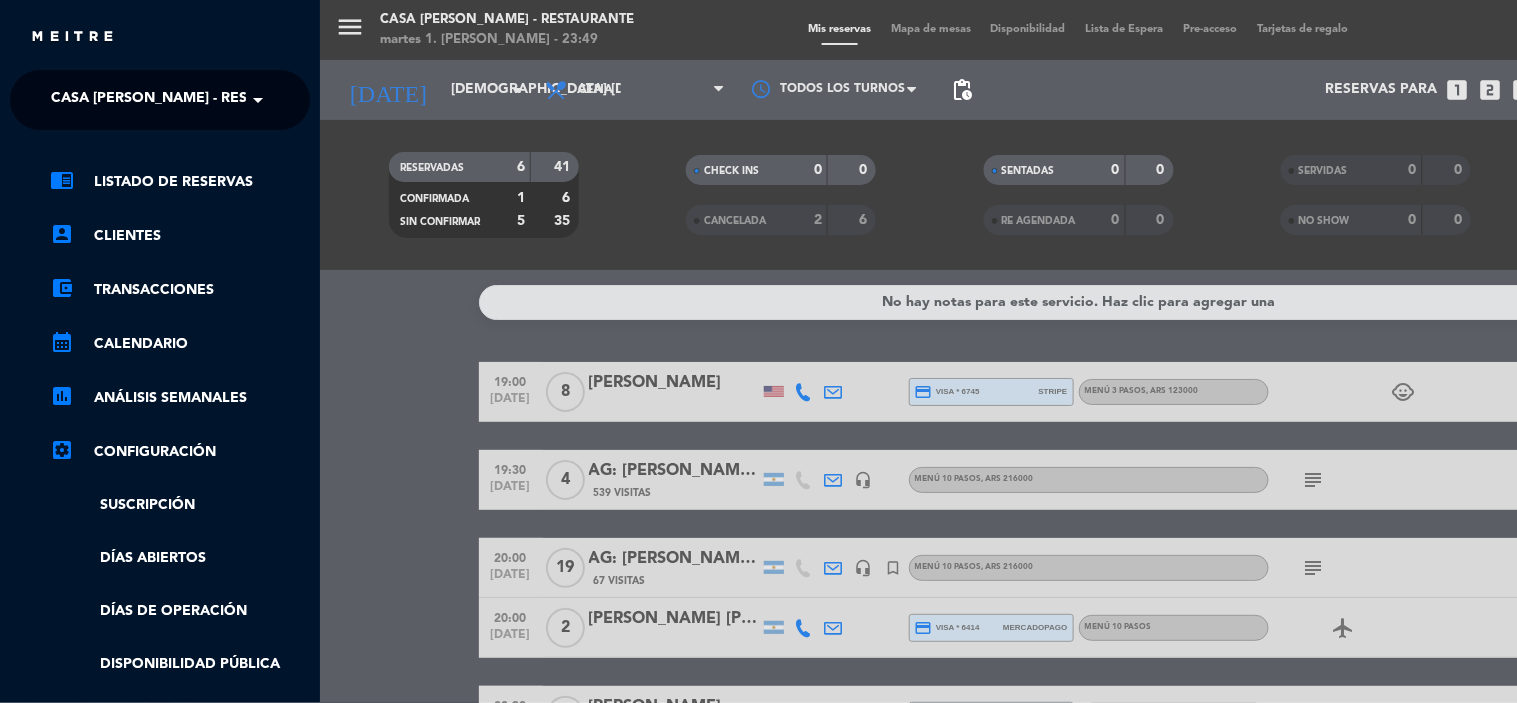 click 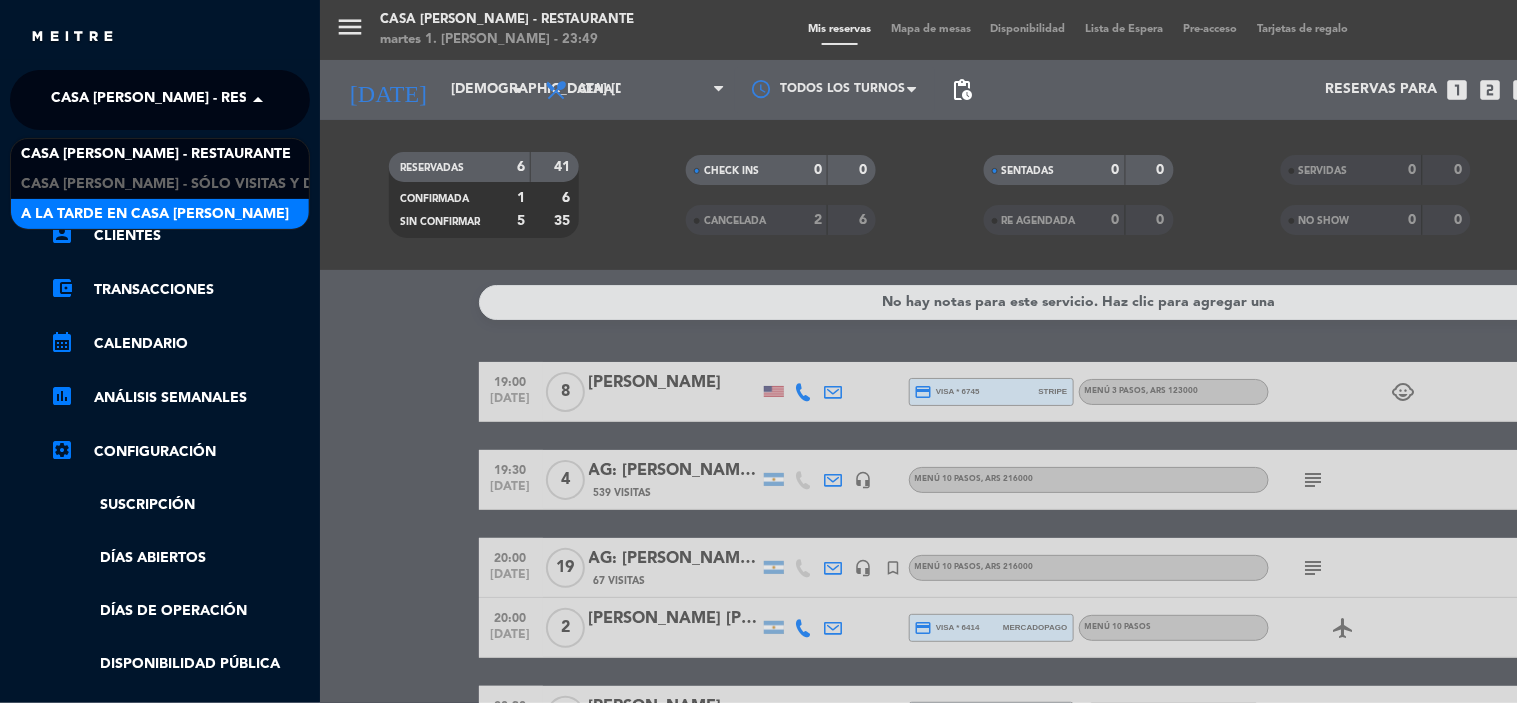 click on "A la tarde en Casa [PERSON_NAME]" at bounding box center (160, 214) 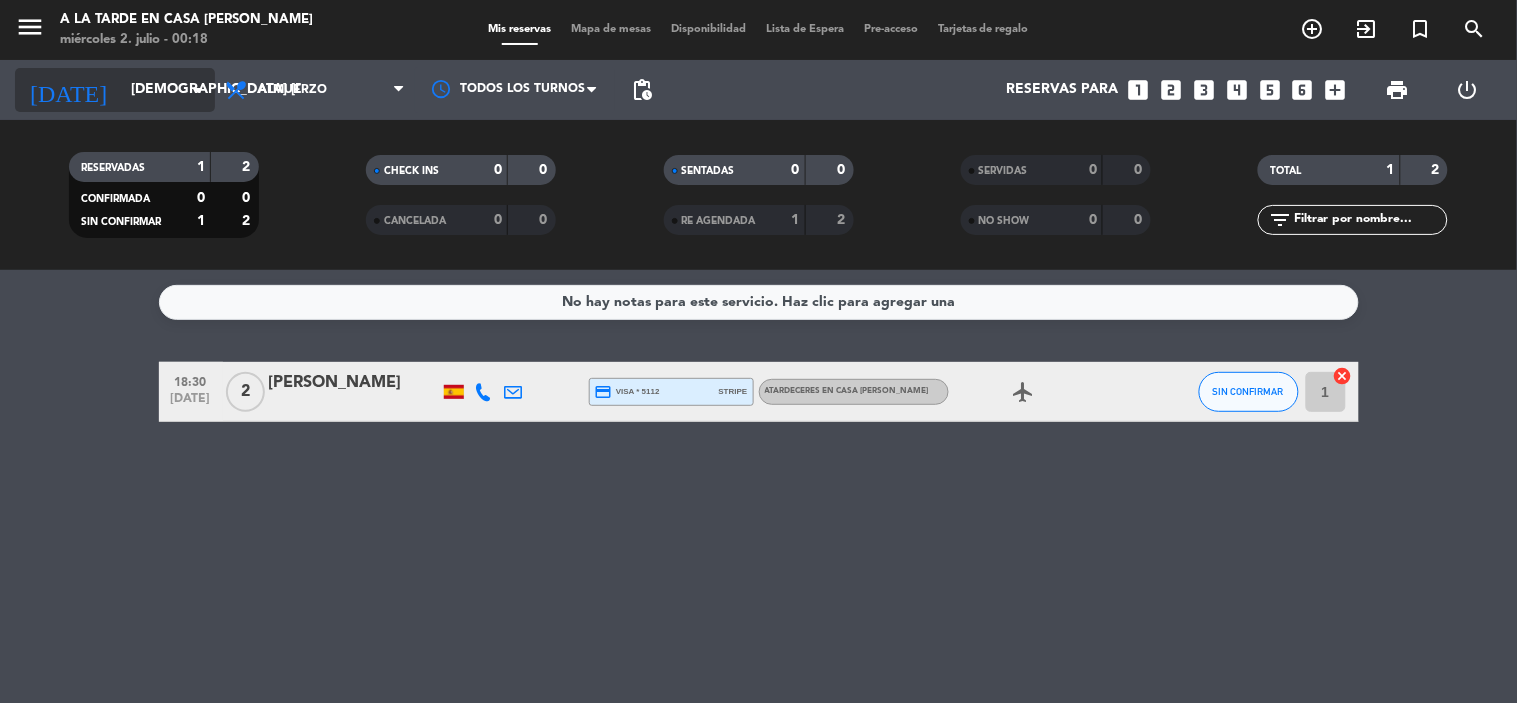click on "arrow_drop_down" 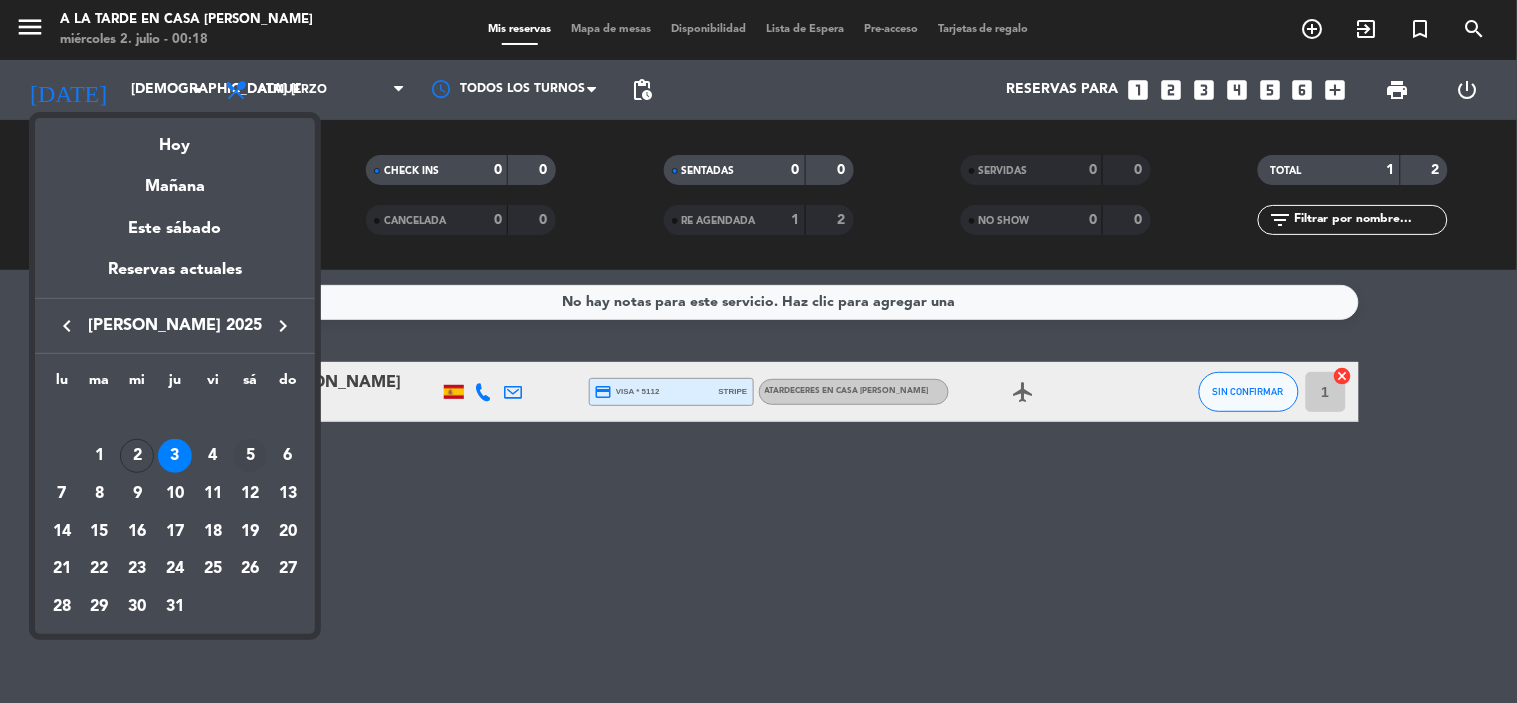 click on "5" at bounding box center (250, 456) 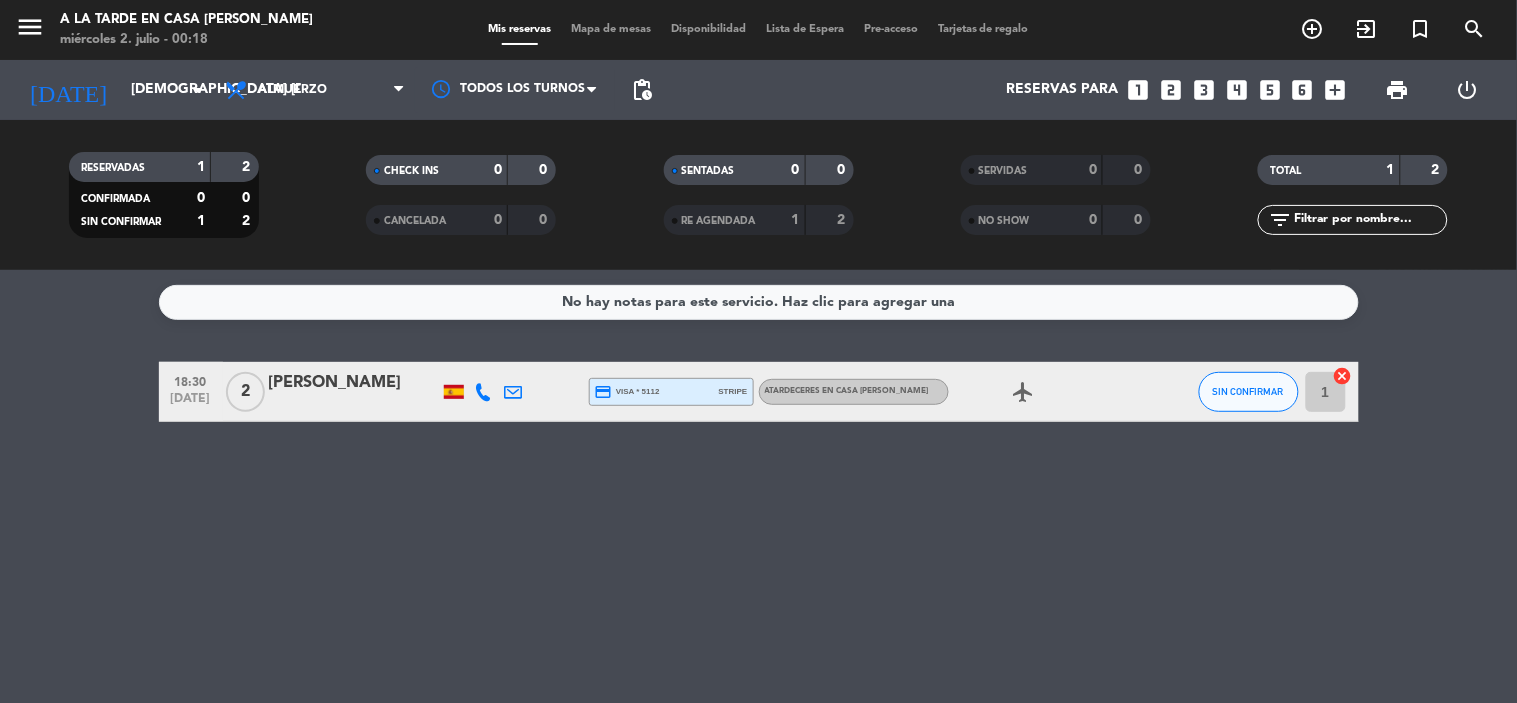 type on "sáb. [DATE]" 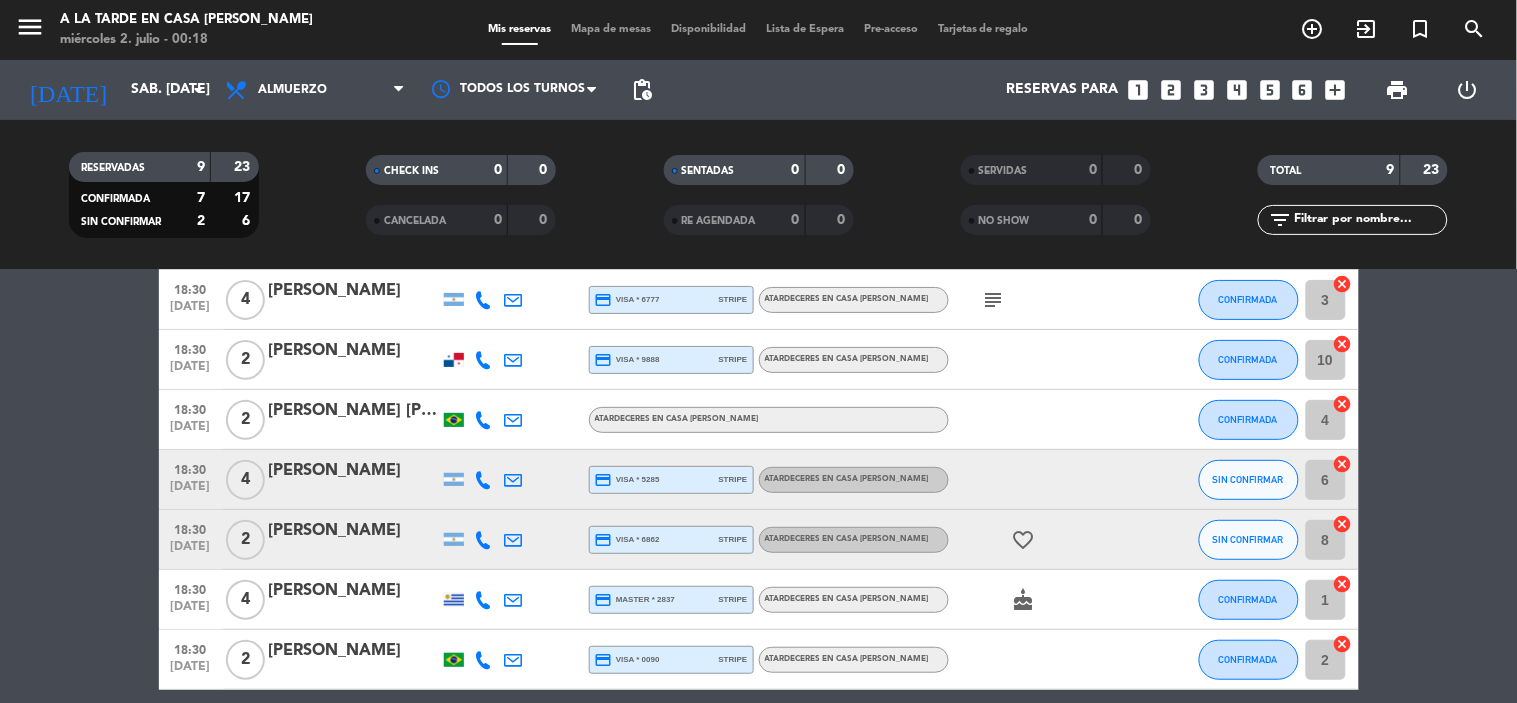 scroll, scrollTop: 0, scrollLeft: 0, axis: both 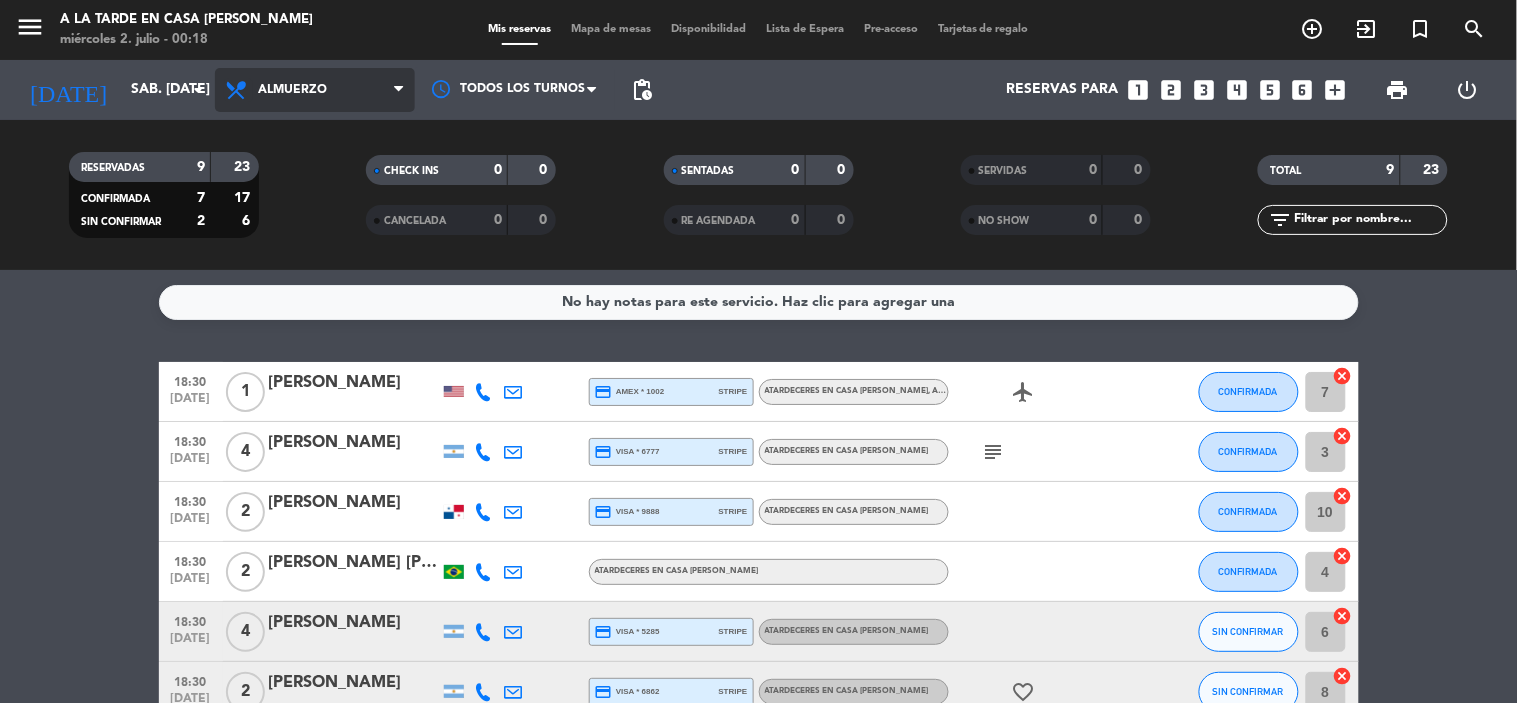 click at bounding box center (238, 90) 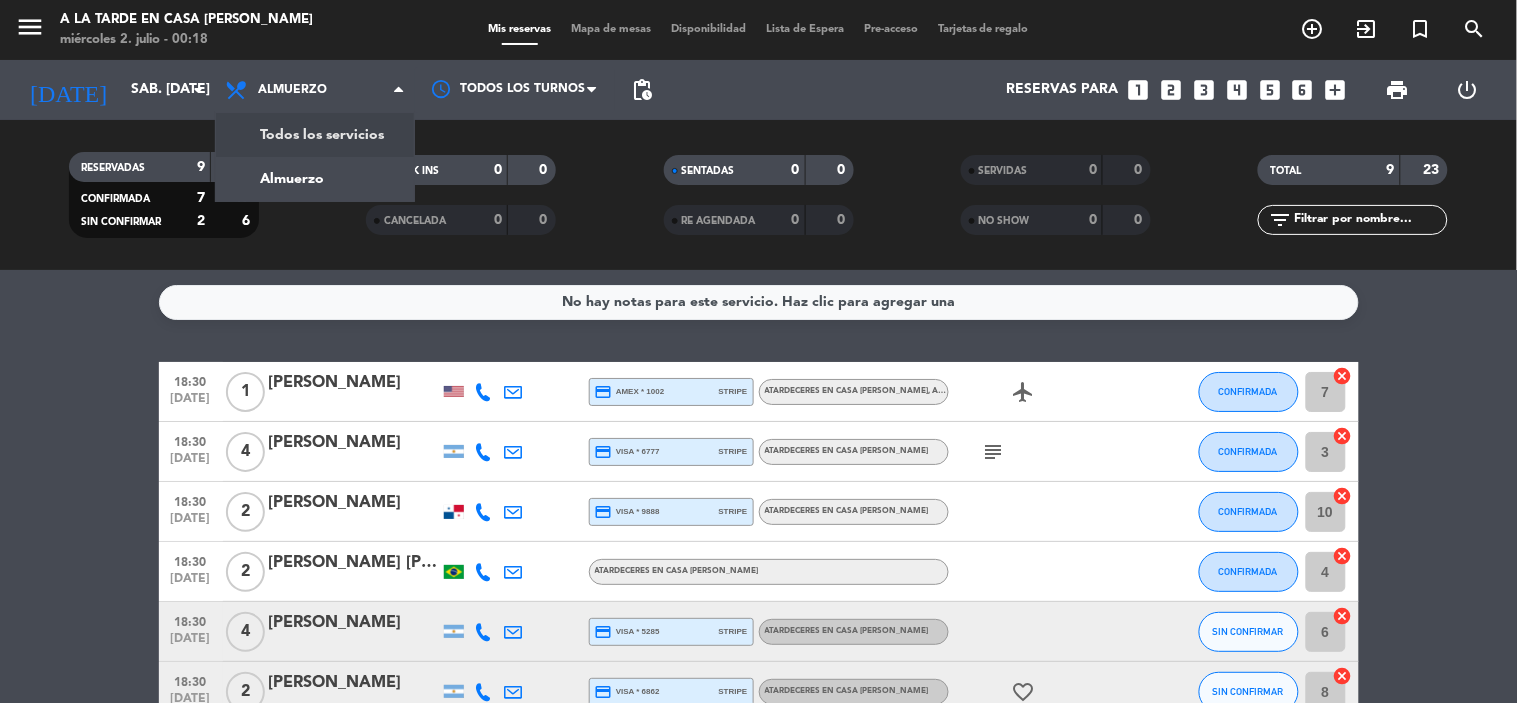 click on "18:30   [DATE]   1   [PERSON_NAME]  credit_card  amex * 1002   stripe   ATARDECERES EN CASA [PERSON_NAME]  , ARS 60000  airplanemode_active  CONFIRMADA 7  cancel   18:30   [DATE]   4   [PERSON_NAME]  credit_card  visa * 6777   stripe   ATARDECERES EN CASA [PERSON_NAME]   subject  CONFIRMADA 3  cancel   18:30   [DATE]   2   [PERSON_NAME]  credit_card  visa * 9888   stripe   ATARDECERES EN CASA [PERSON_NAME]  CONFIRMADA 10  cancel   18:30   [DATE]   2   [PERSON_NAME] [PERSON_NAME]   ATARDECERES EN CASA [PERSON_NAME]  CONFIRMADA 4  cancel   18:30   [DATE]   4   [PERSON_NAME]  credit_card  visa * 5285   stripe   ATARDECERES EN CASA [PERSON_NAME]  SIN CONFIRMAR 6  cancel   18:30   [DATE]   2   [PERSON_NAME]  credit_card  visa * 6862   stripe   ATARDECERES EN CASA [PERSON_NAME]   favorite_border  SIN CONFIRMAR 8  cancel   18:30   [DATE]   4   [PERSON_NAME]  credit_card  master * 2837   stripe   ATARDECERES EN CASA [PERSON_NAME]   cake  CONFIRMADA 1  cancel   18:30   [DATE]   2   [PERSON_NAME]  credit_card  visa * 0090   stripe   ATARDECERES EN CASA [PERSON_NAME]  2 5" 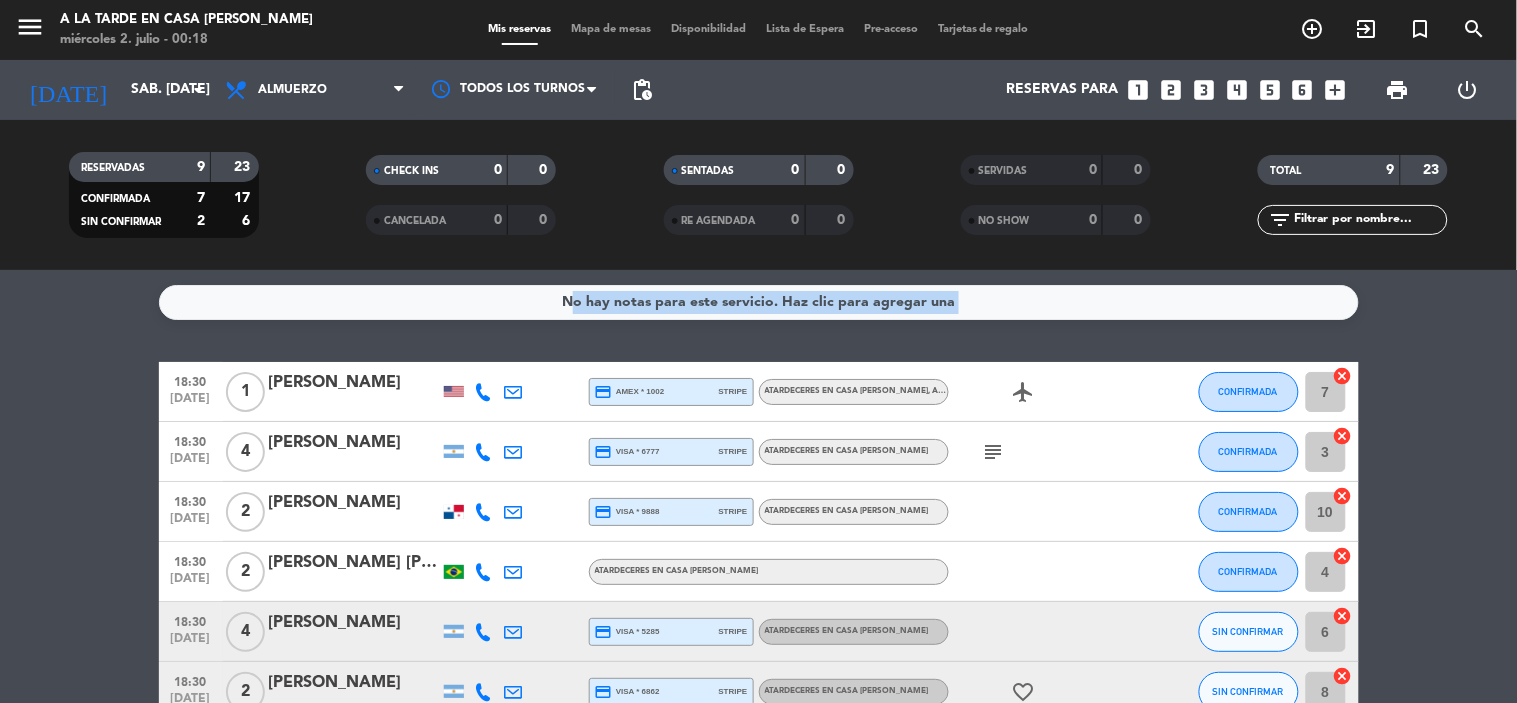 click on "18:30   [DATE]   1   [PERSON_NAME]  credit_card  amex * 1002   stripe   ATARDECERES EN CASA [PERSON_NAME]  , ARS 60000  airplanemode_active  CONFIRMADA 7  cancel   18:30   [DATE]   4   [PERSON_NAME]  credit_card  visa * 6777   stripe   ATARDECERES EN CASA [PERSON_NAME]   subject  CONFIRMADA 3  cancel   18:30   [DATE]   2   [PERSON_NAME]  credit_card  visa * 9888   stripe   ATARDECERES EN CASA [PERSON_NAME]  CONFIRMADA 10  cancel   18:30   [DATE]   2   [PERSON_NAME] [PERSON_NAME]   ATARDECERES EN CASA [PERSON_NAME]  CONFIRMADA 4  cancel   18:30   [DATE]   4   [PERSON_NAME]  credit_card  visa * 5285   stripe   ATARDECERES EN CASA [PERSON_NAME]  SIN CONFIRMAR 6  cancel   18:30   [DATE]   2   [PERSON_NAME]  credit_card  visa * 6862   stripe   ATARDECERES EN CASA [PERSON_NAME]   favorite_border  SIN CONFIRMAR 8  cancel   18:30   [DATE]   4   [PERSON_NAME]  credit_card  master * 2837   stripe   ATARDECERES EN CASA [PERSON_NAME]   cake  CONFIRMADA 1  cancel   18:30   [DATE]   2   [PERSON_NAME]  credit_card  visa * 0090   stripe   ATARDECERES EN CASA [PERSON_NAME]  2 5" 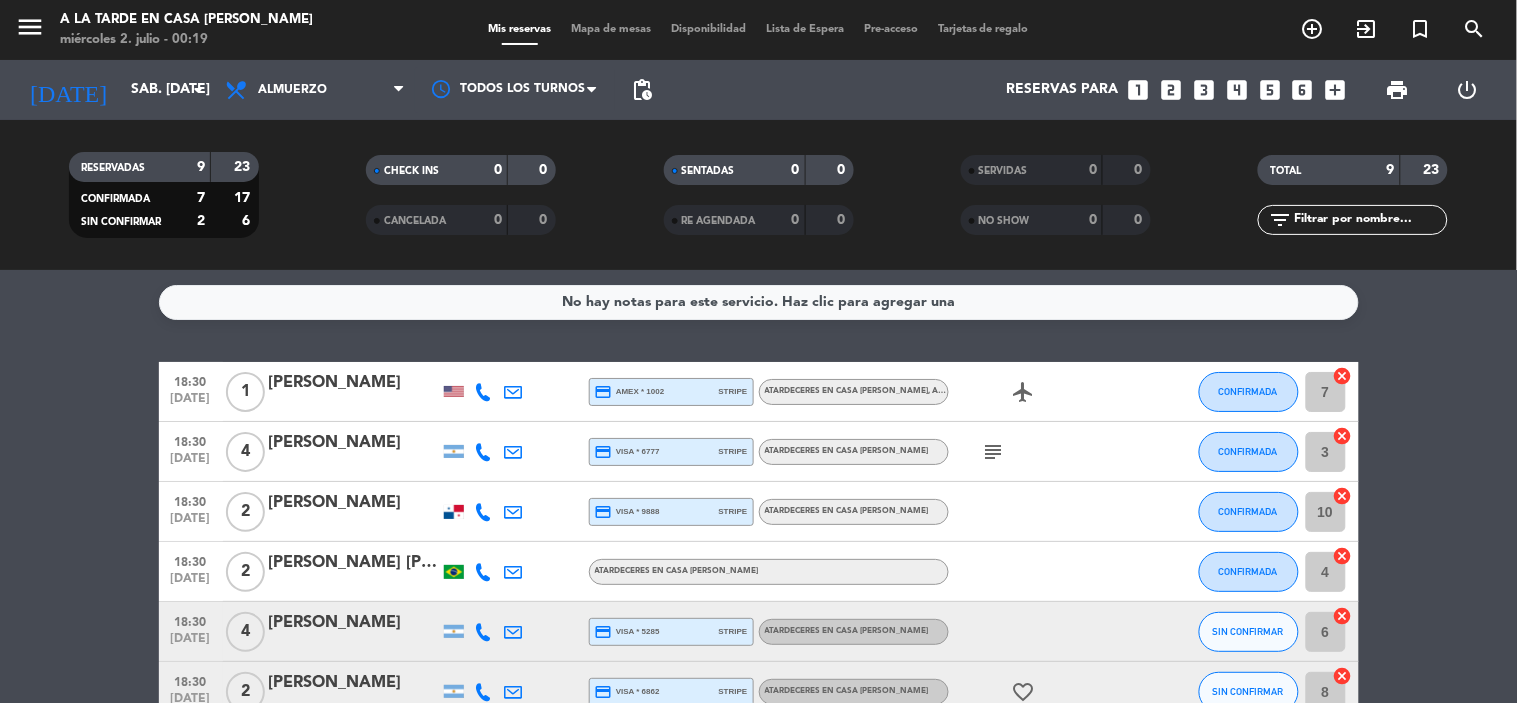 click on "menu" at bounding box center [37, 30] 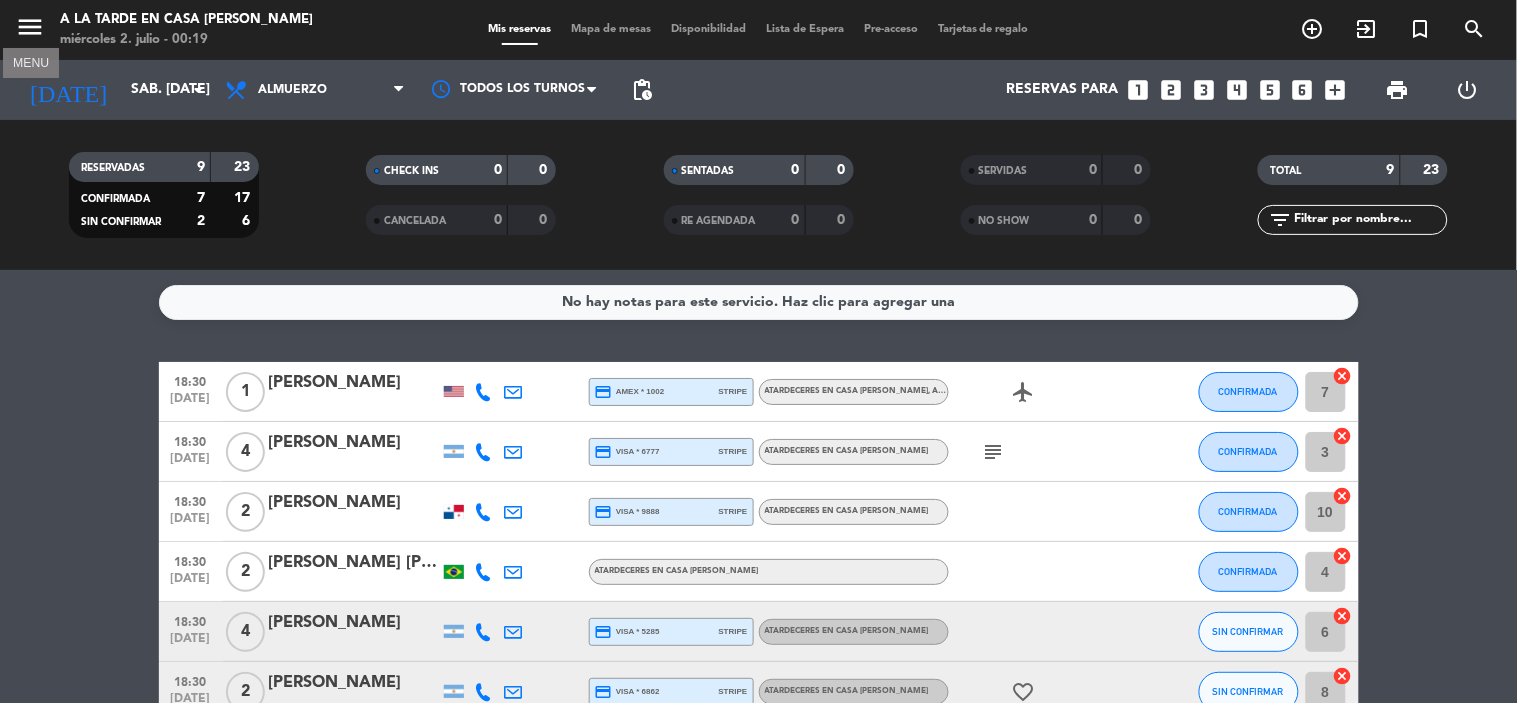click on "menu" at bounding box center (30, 27) 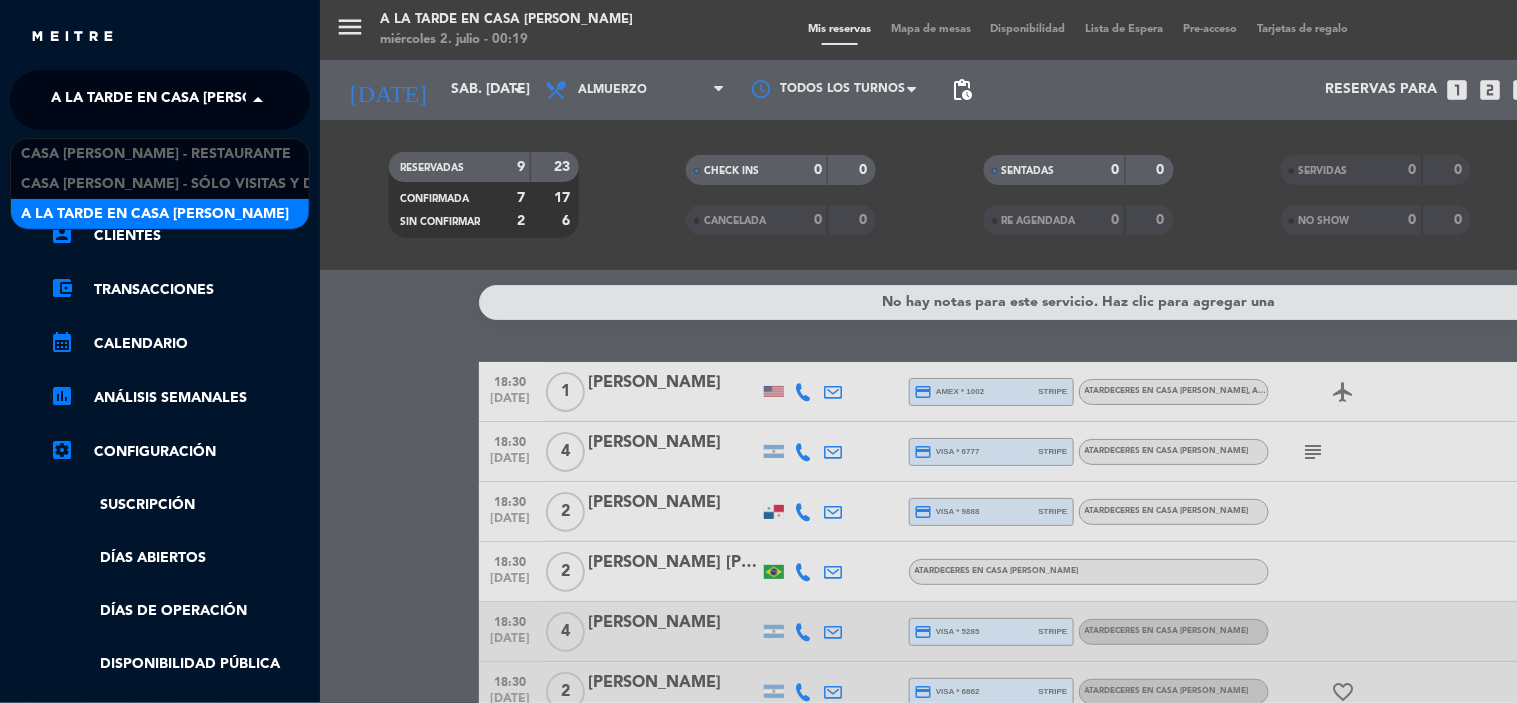 click 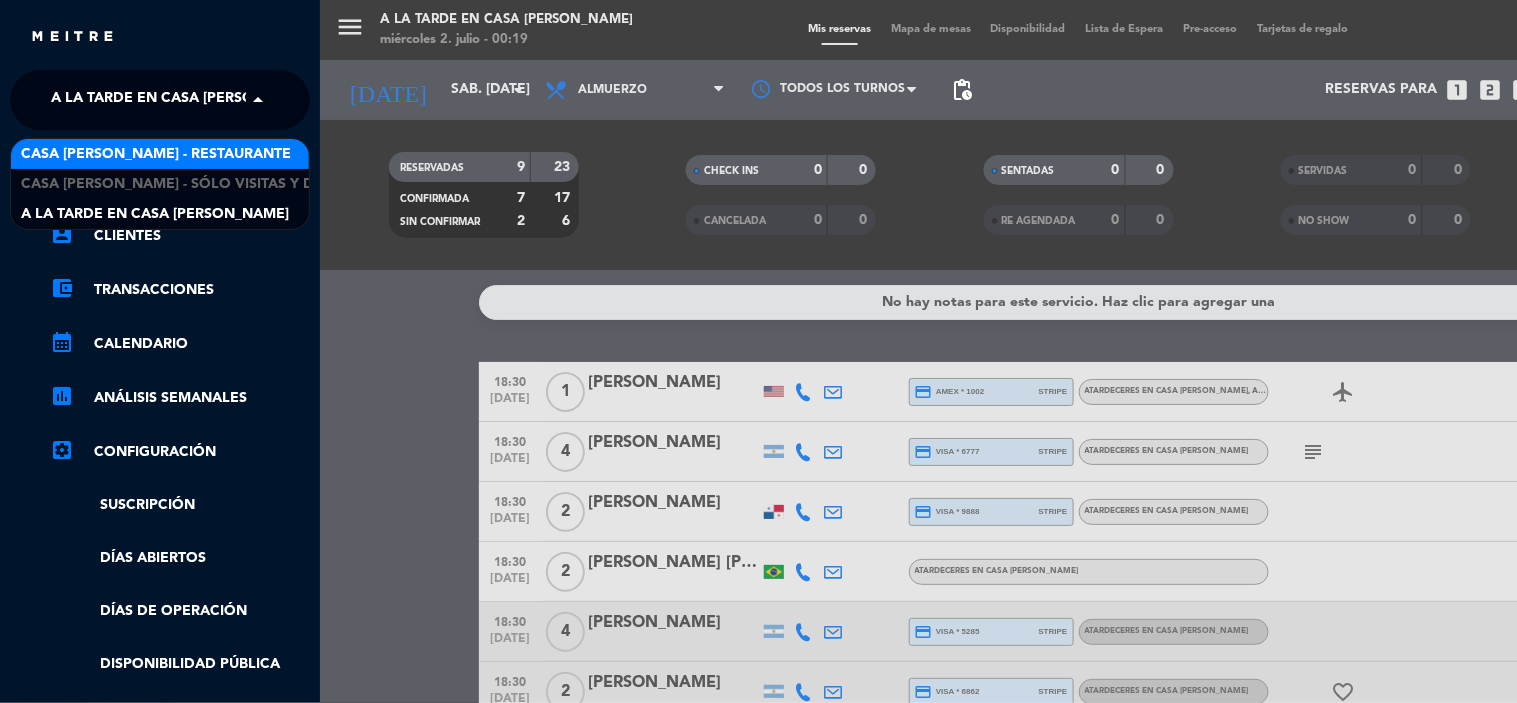 click on "Casa [PERSON_NAME] - Restaurante" at bounding box center (156, 154) 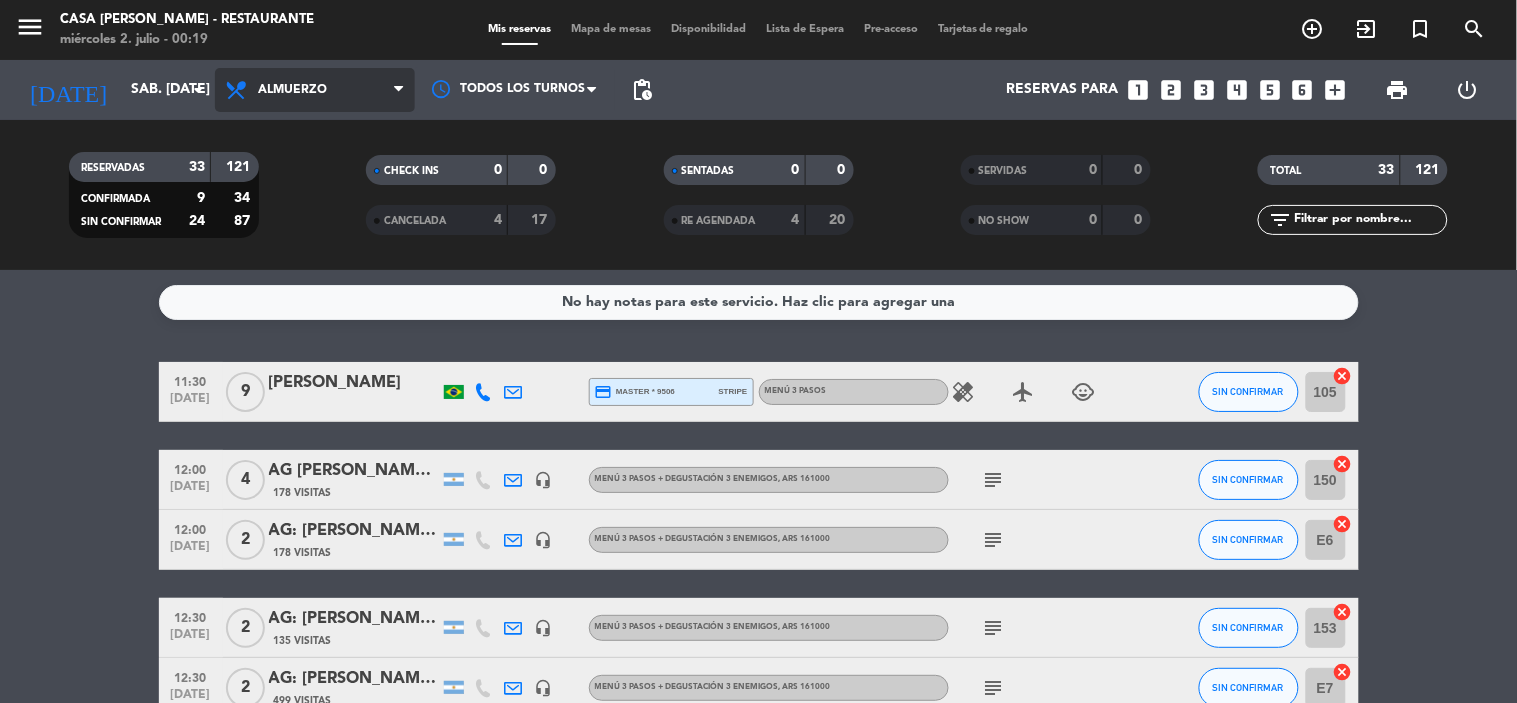 click on "Almuerzo" at bounding box center (315, 90) 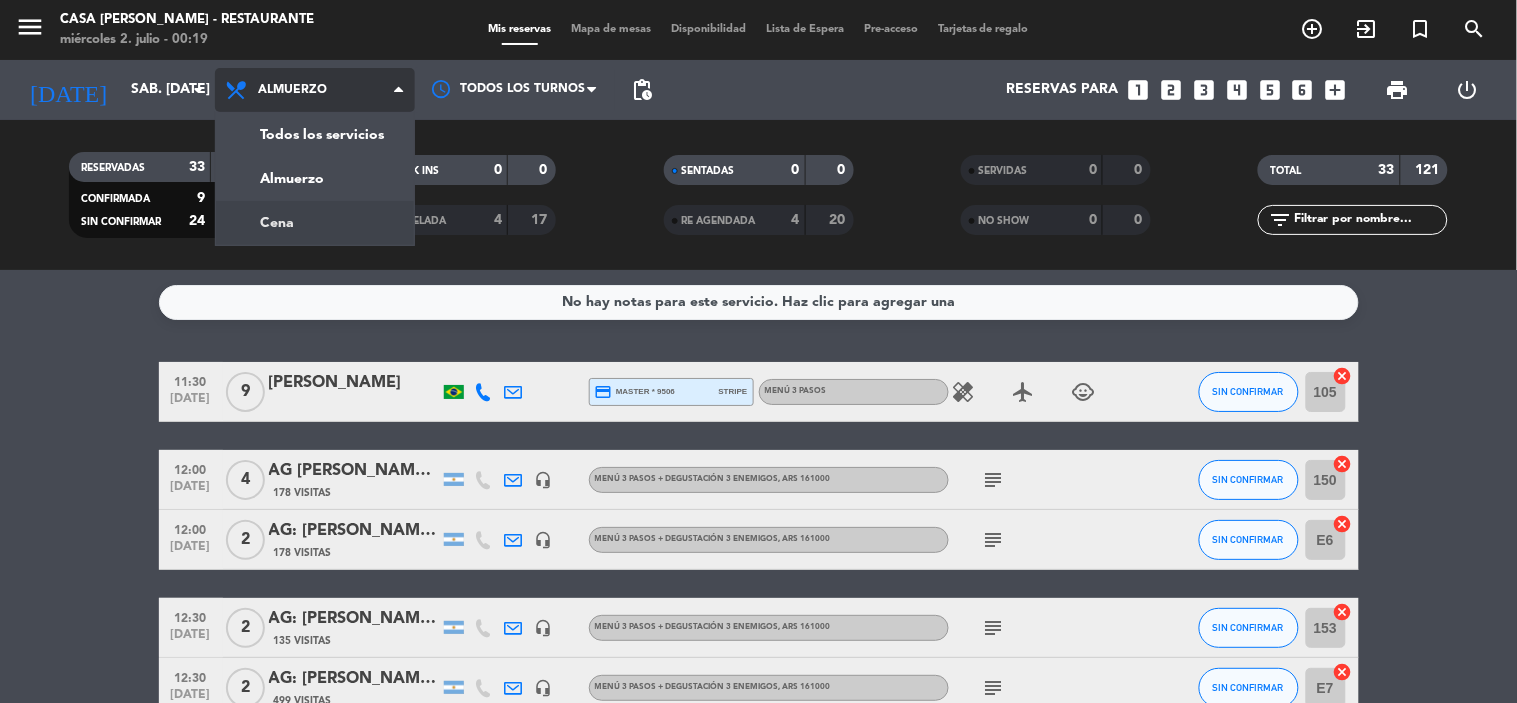 click on "menu  Casa [PERSON_NAME] - Restaurante   miércoles 2. [PERSON_NAME] - 00:19   Mis reservas   Mapa de mesas   Disponibilidad   Lista de Espera   Pre-acceso   Tarjetas de regalo  add_circle_outline exit_to_app turned_in_not search [DATE]    sáb. [DATE] arrow_drop_down  Todos los servicios  Almuerzo  Cena  Almuerzo  Todos los servicios  Almuerzo  Cena Todos los turnos pending_actions  Reservas para   looks_one   looks_two   looks_3   looks_4   looks_5   looks_6   add_box  print  power_settings_new   RESERVADAS   33   121   CONFIRMADA   9   34   SIN CONFIRMAR   24   87   CHECK INS   0   0   CANCELADA   4   17   SENTADAS   0   0   RE AGENDADA   4   20   SERVIDAS   0   0   NO SHOW   0   0   TOTAL   33   121  filter_list" 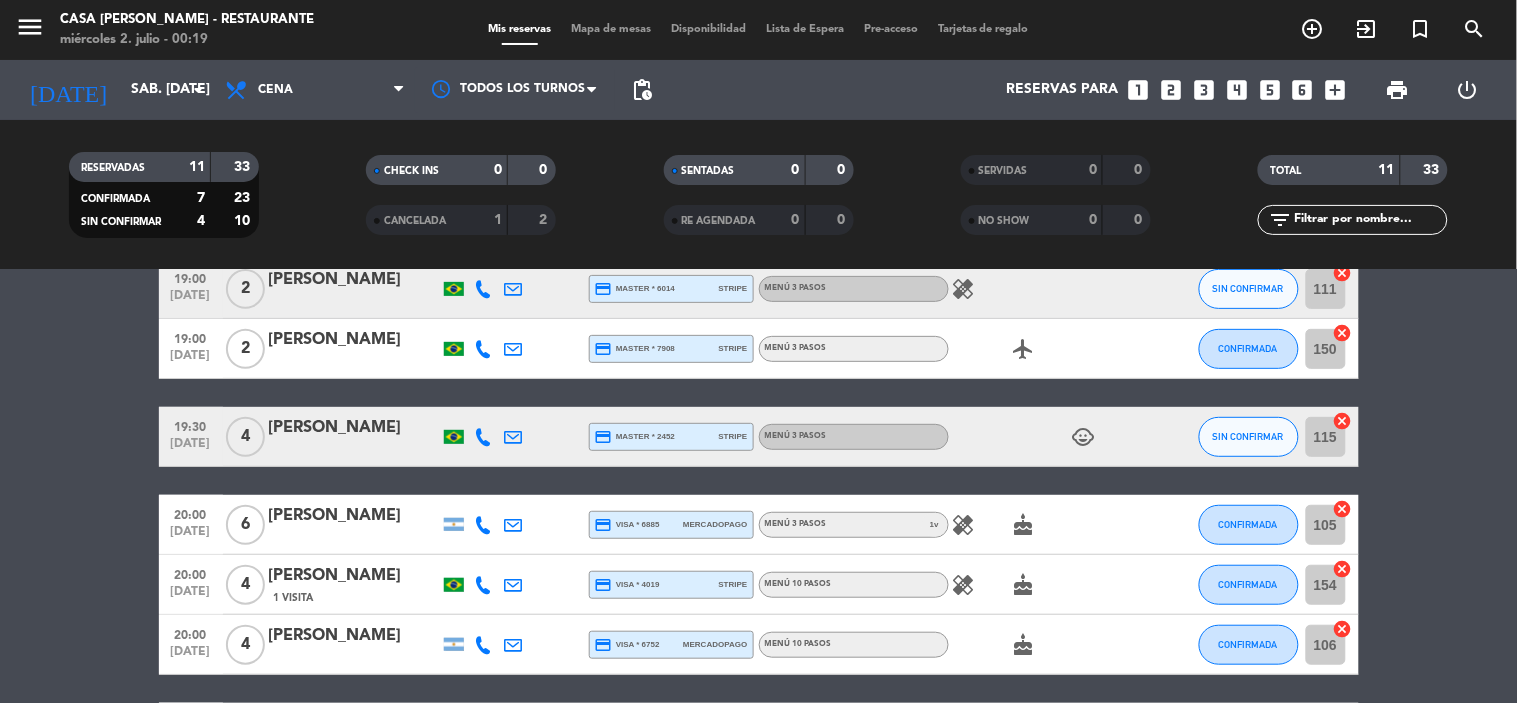 scroll, scrollTop: 197, scrollLeft: 0, axis: vertical 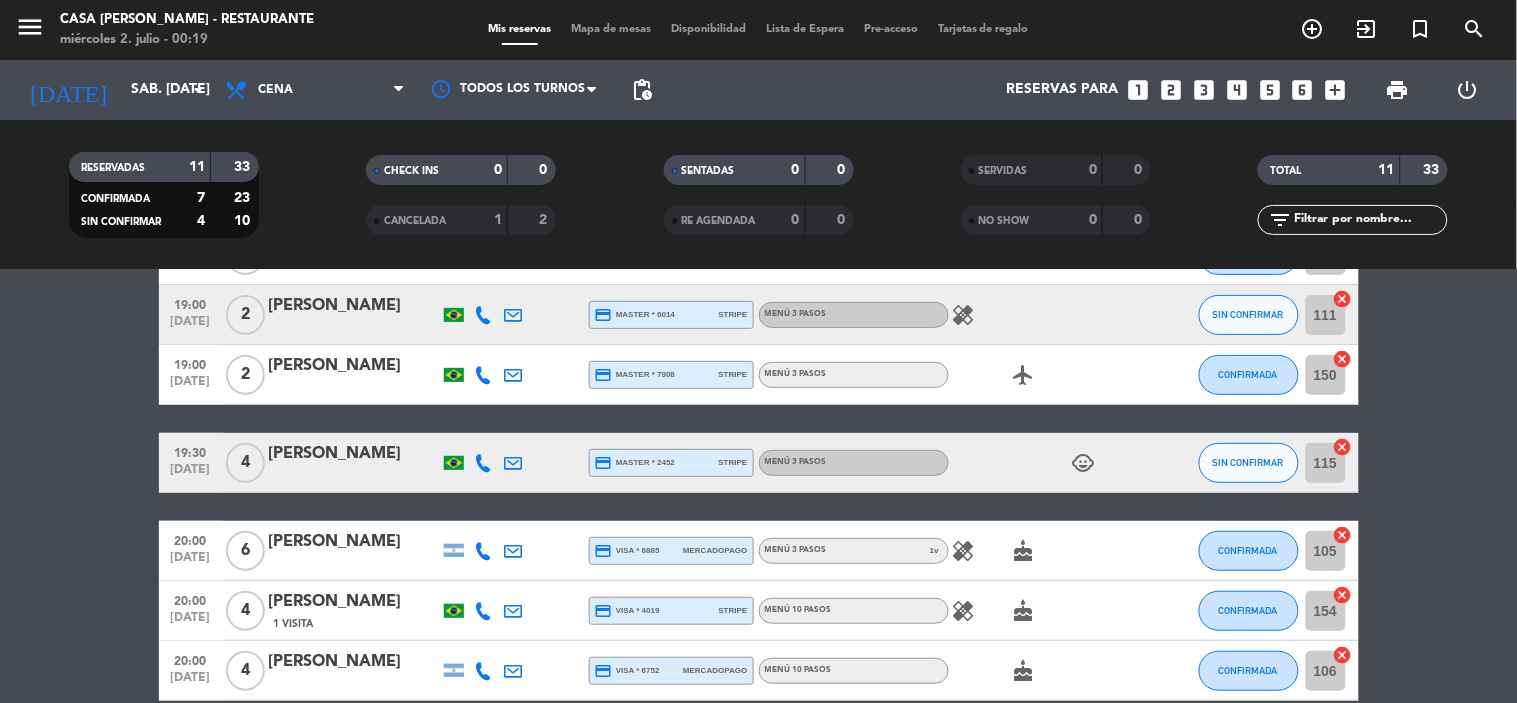 click on "healing" 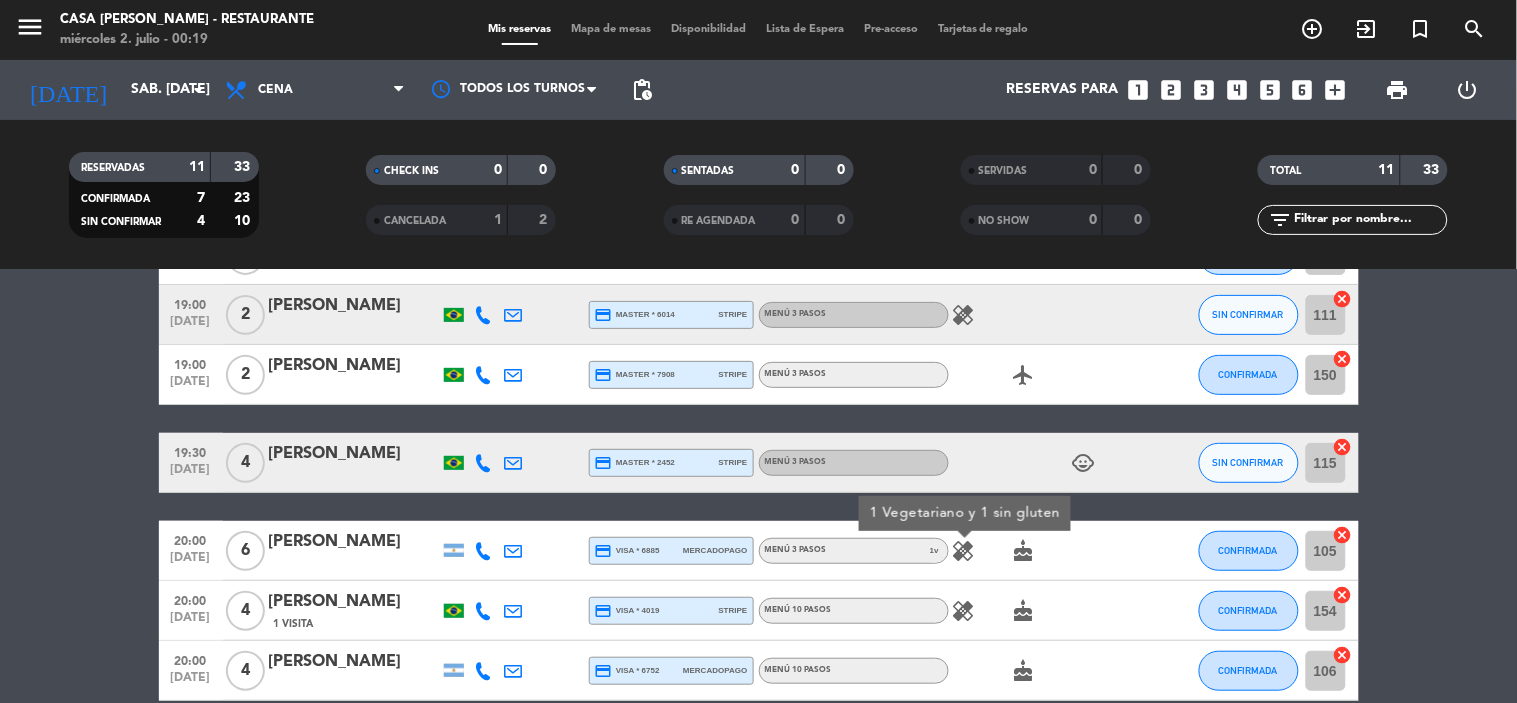 click on "healing" 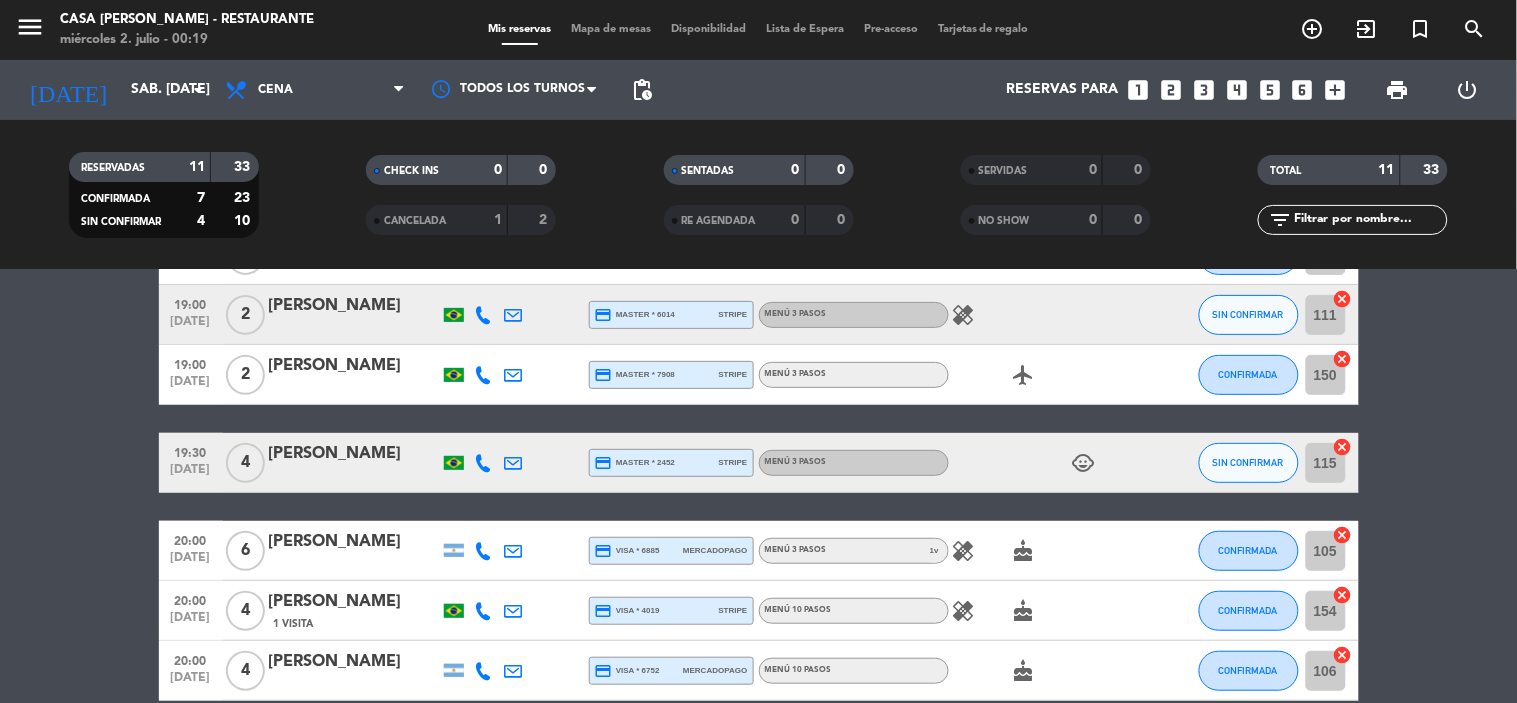 click on "healing" 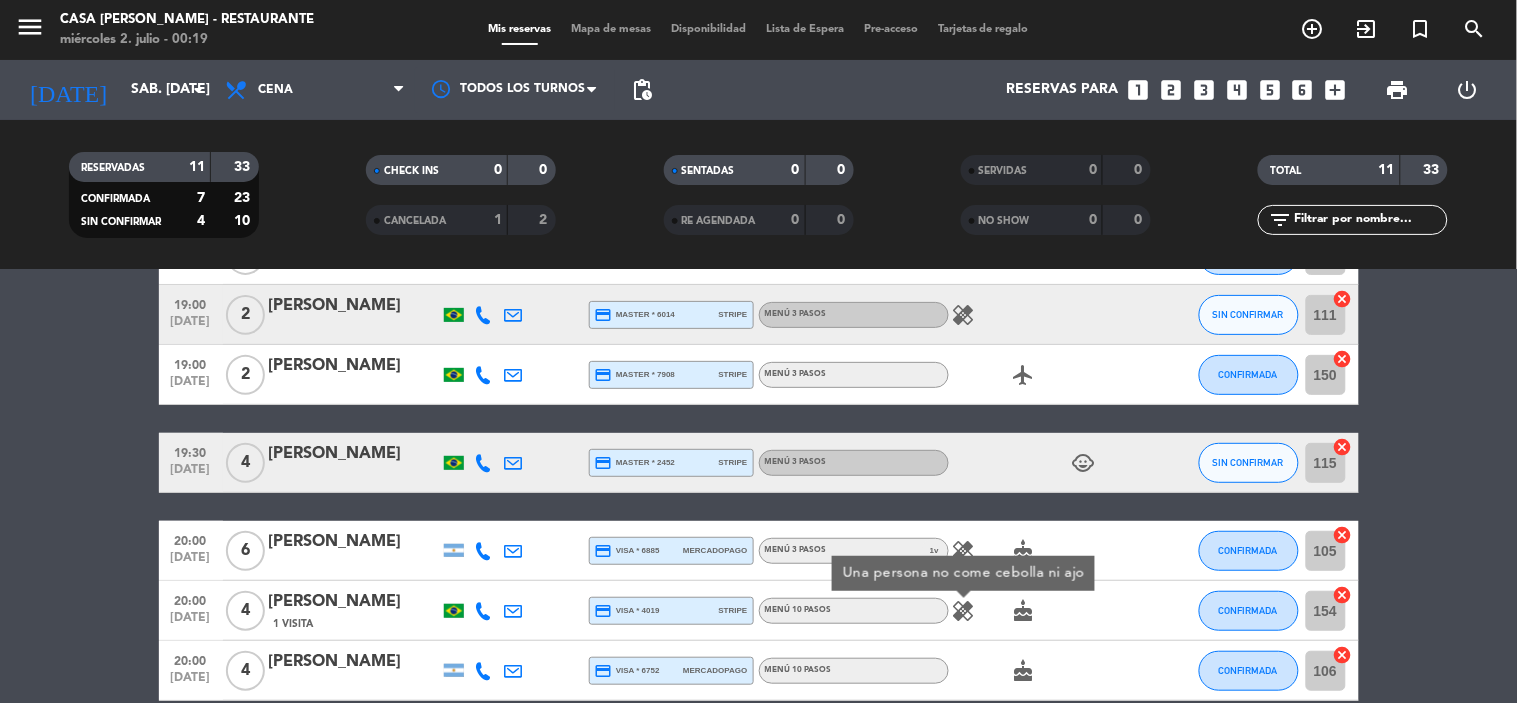 click on "healing" 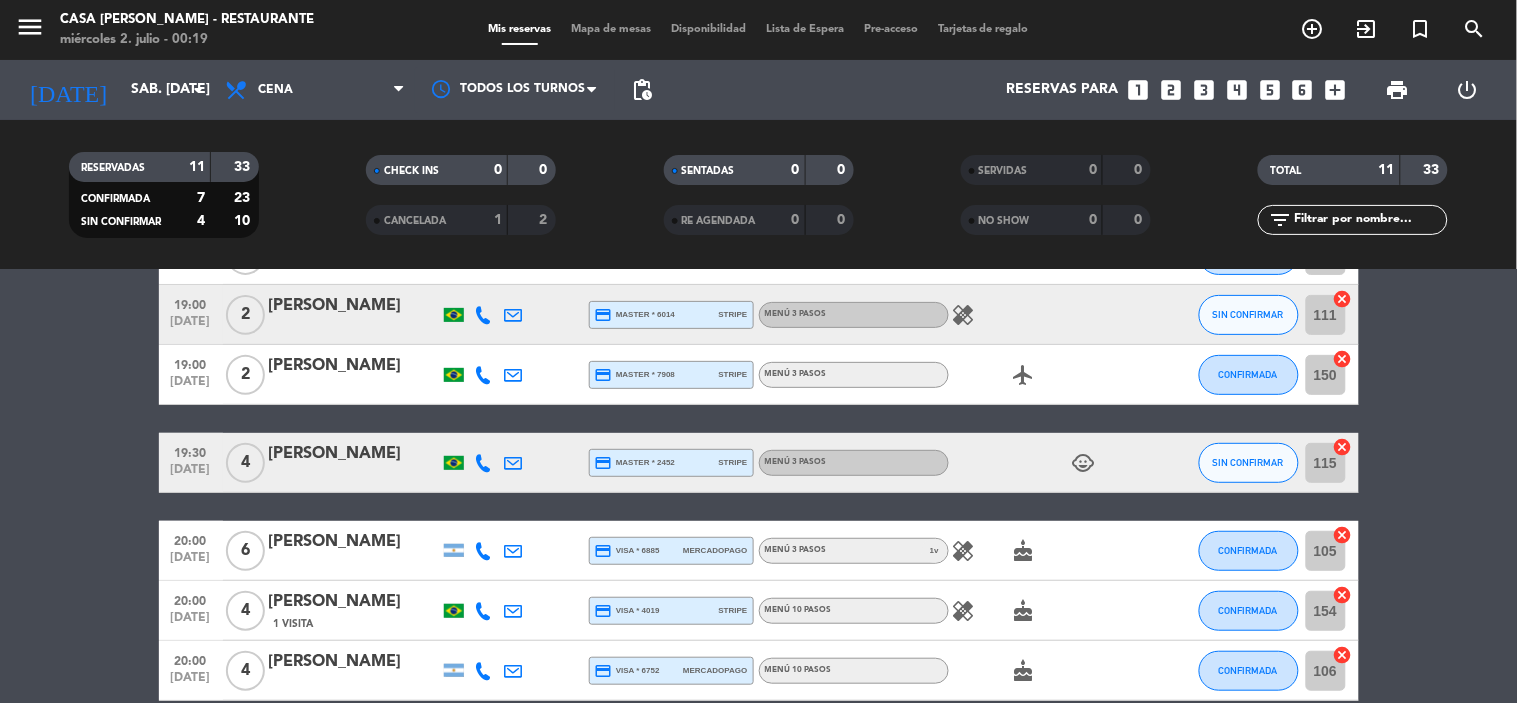 click on "healing" 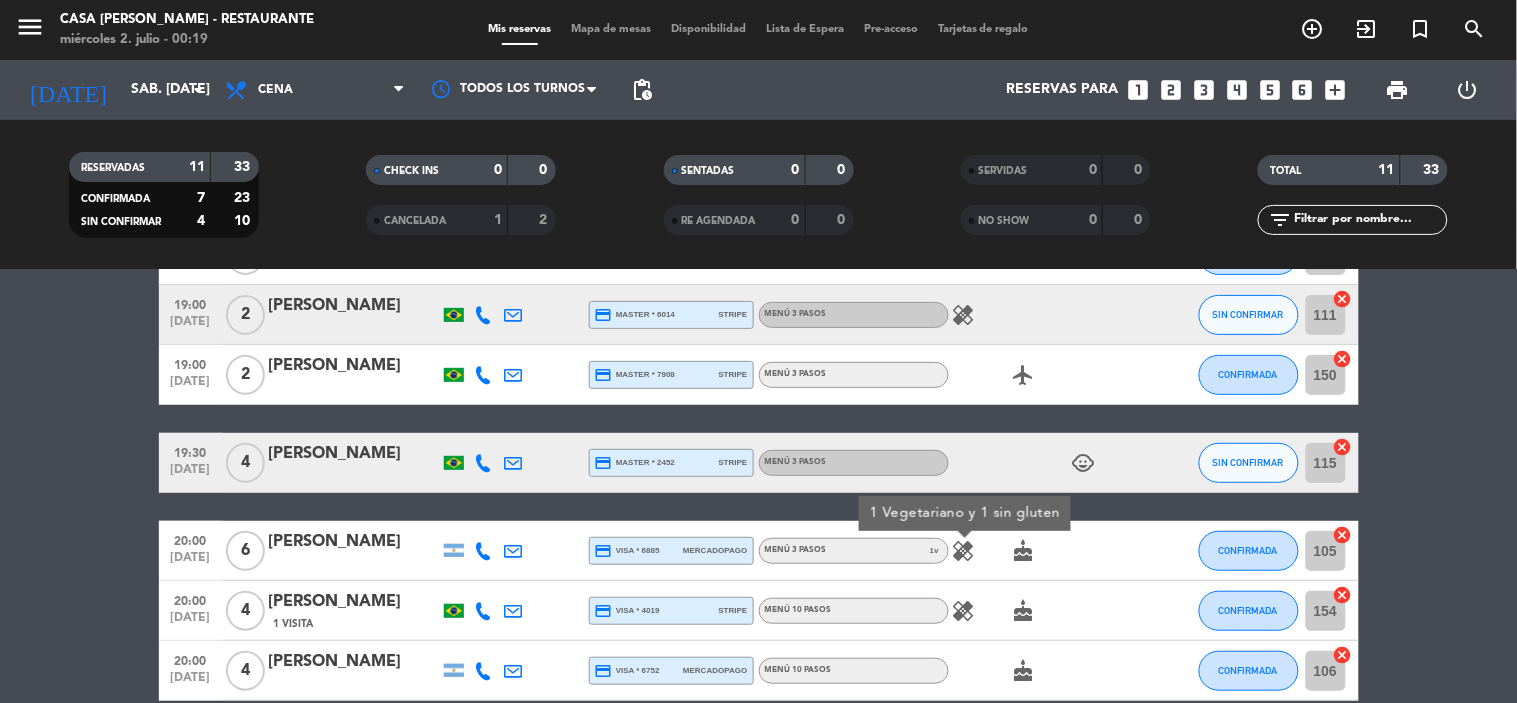 click on "healing" 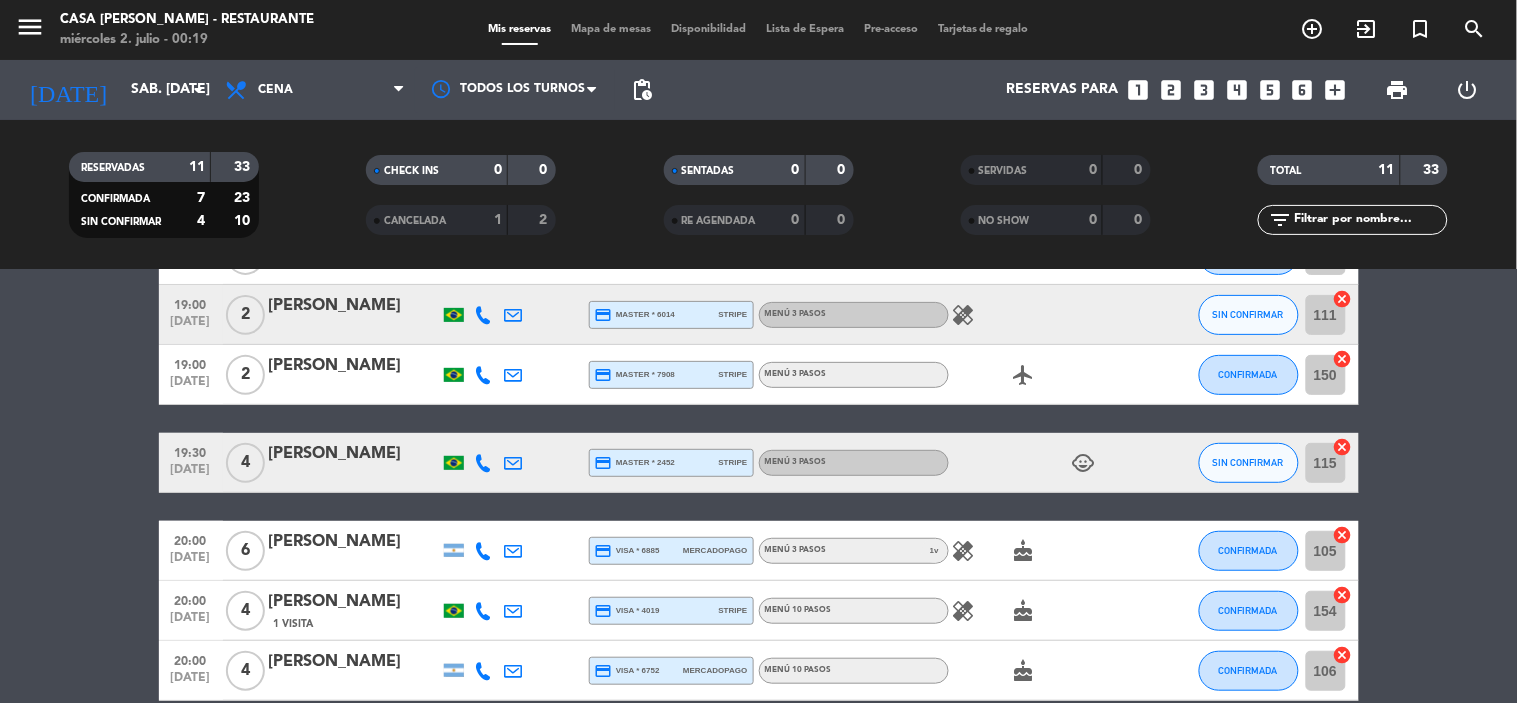 click on "healing" 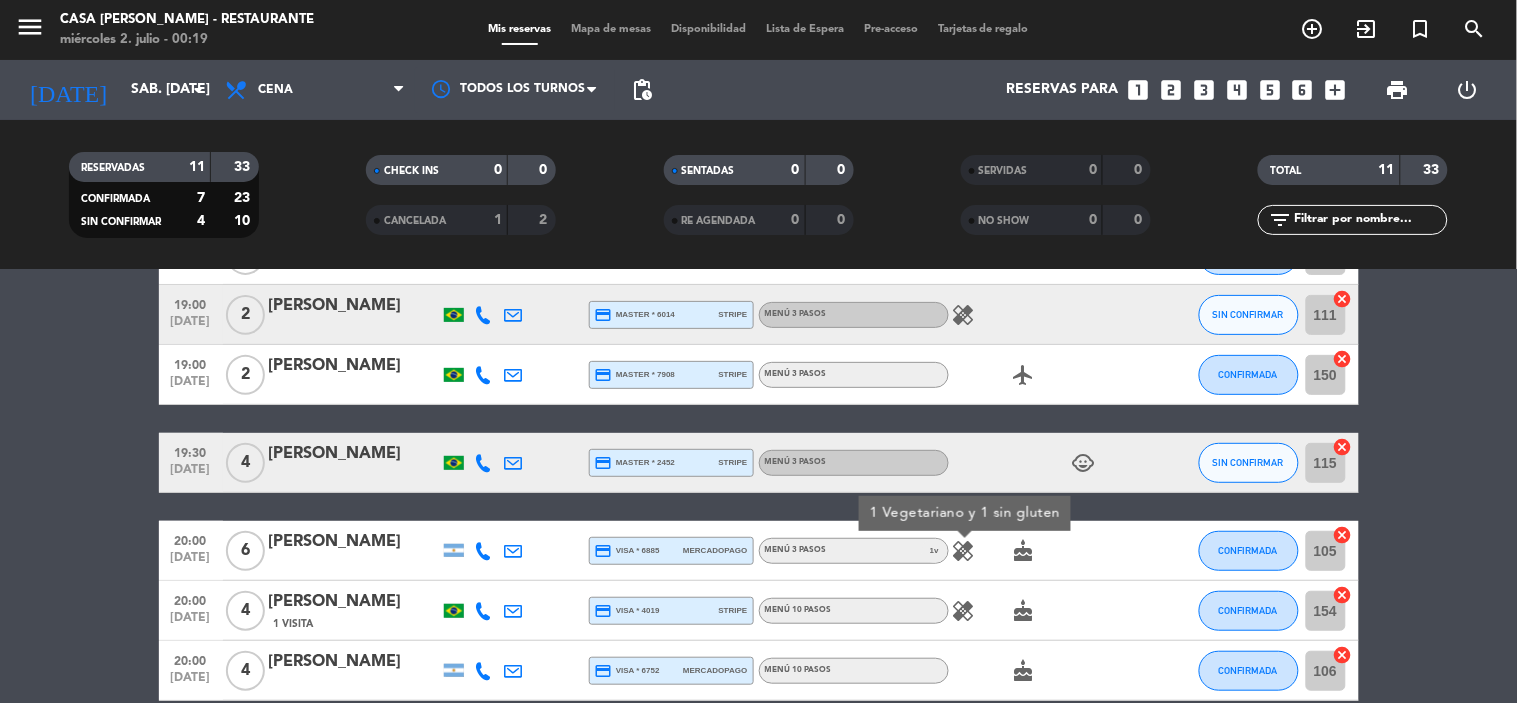 click on "healing" 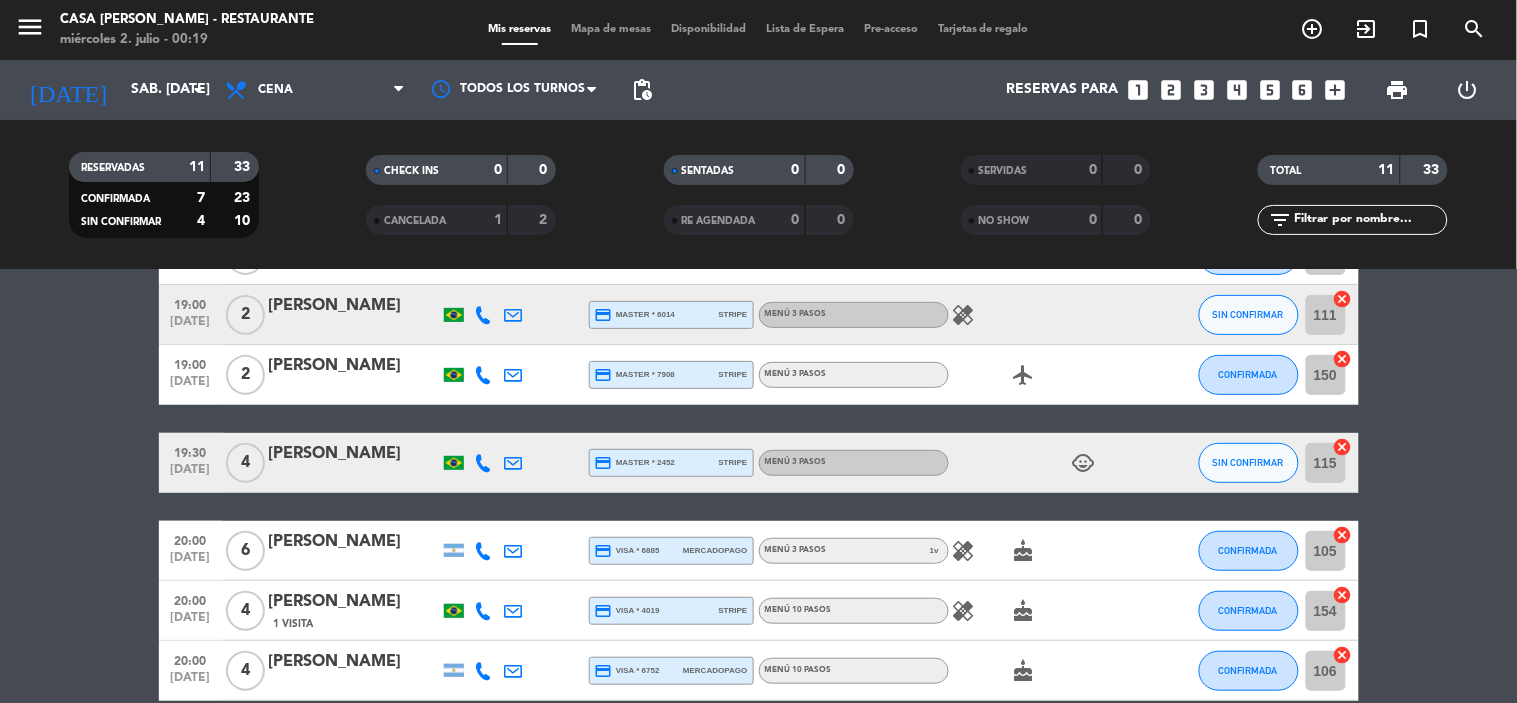 click on "healing" 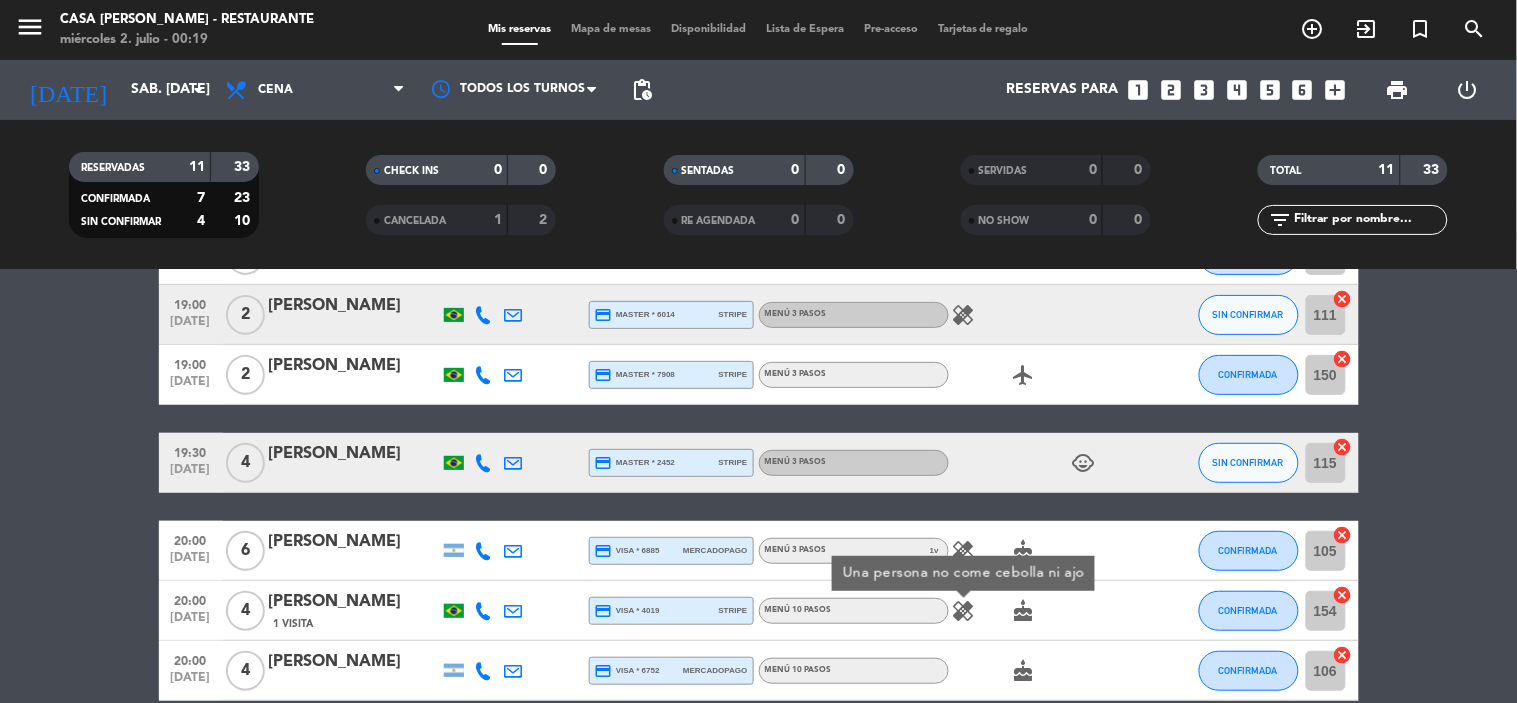 click on "healing" 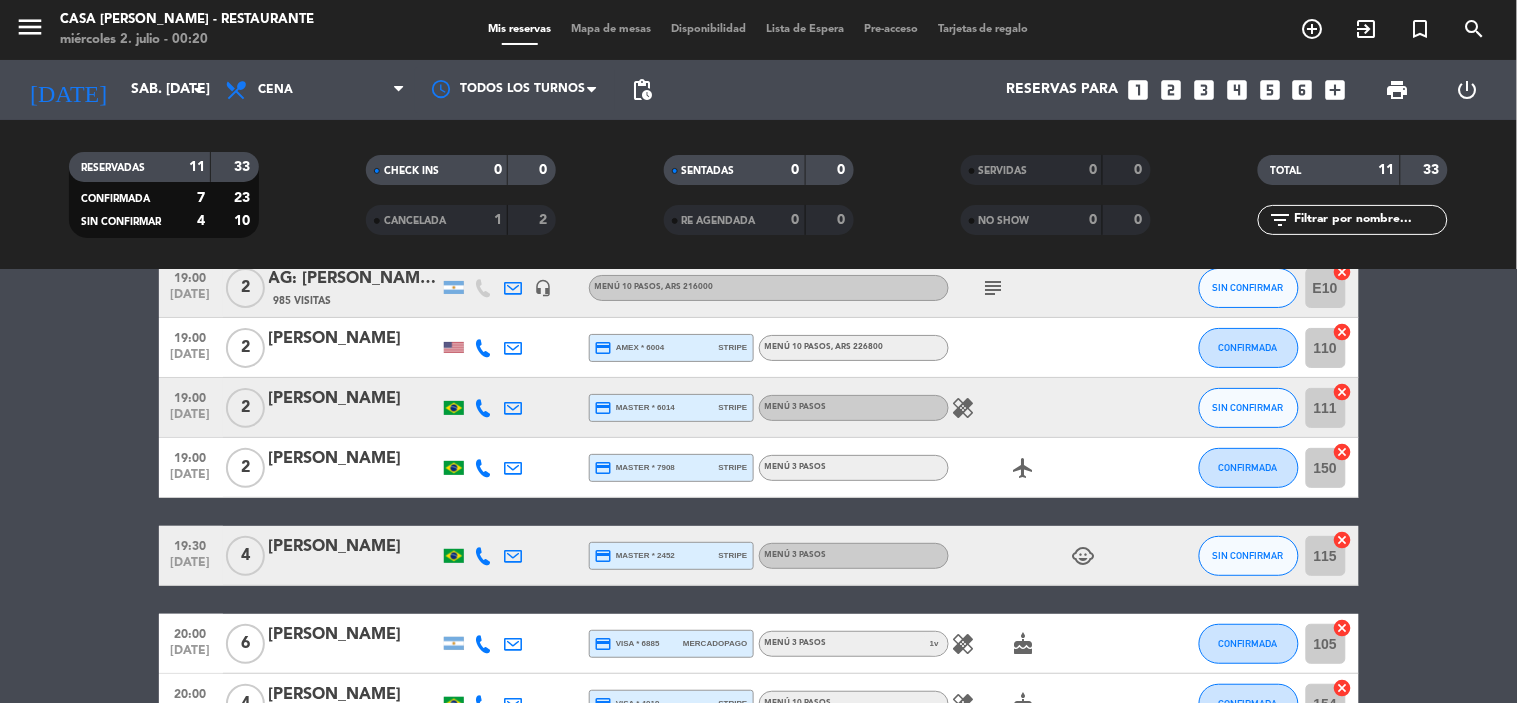 scroll, scrollTop: 0, scrollLeft: 0, axis: both 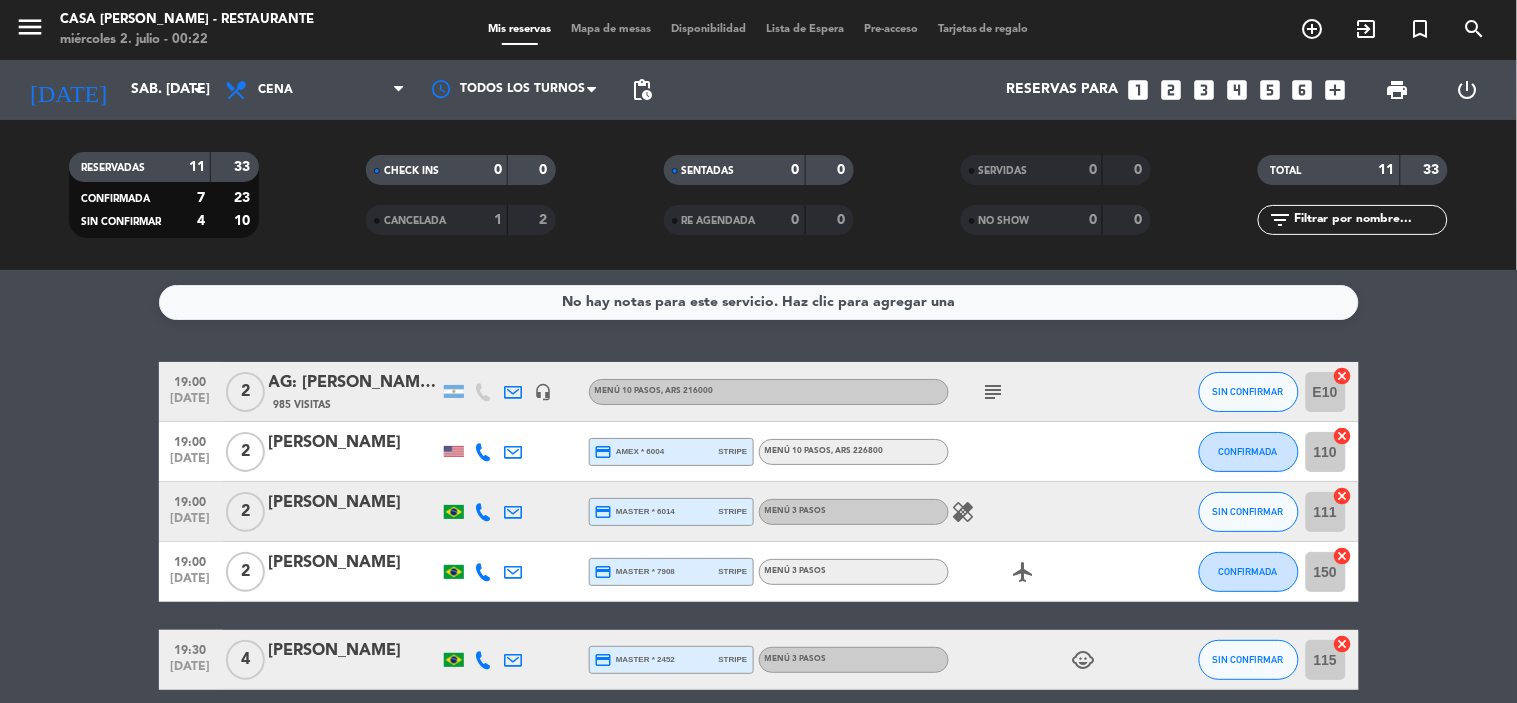 click on "[PERSON_NAME]" 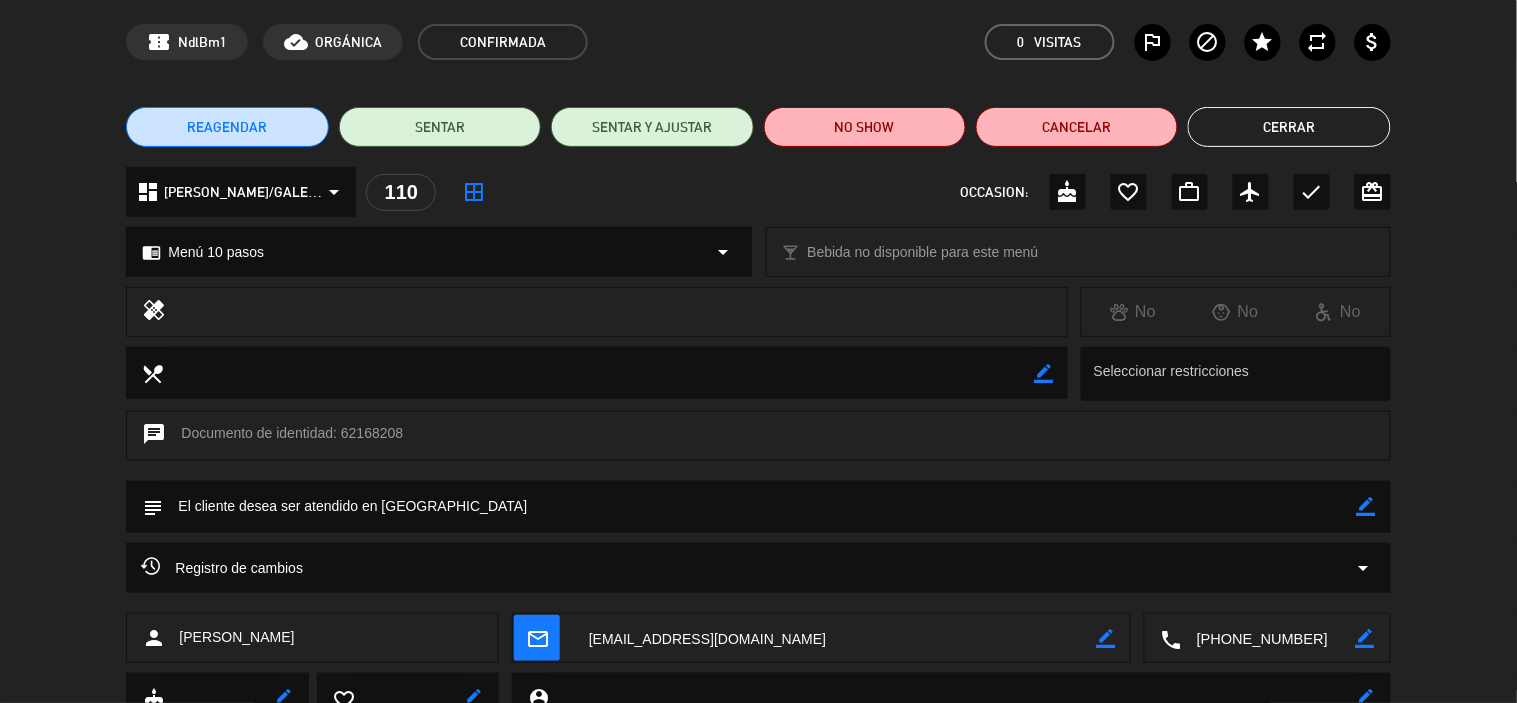 scroll, scrollTop: 0, scrollLeft: 0, axis: both 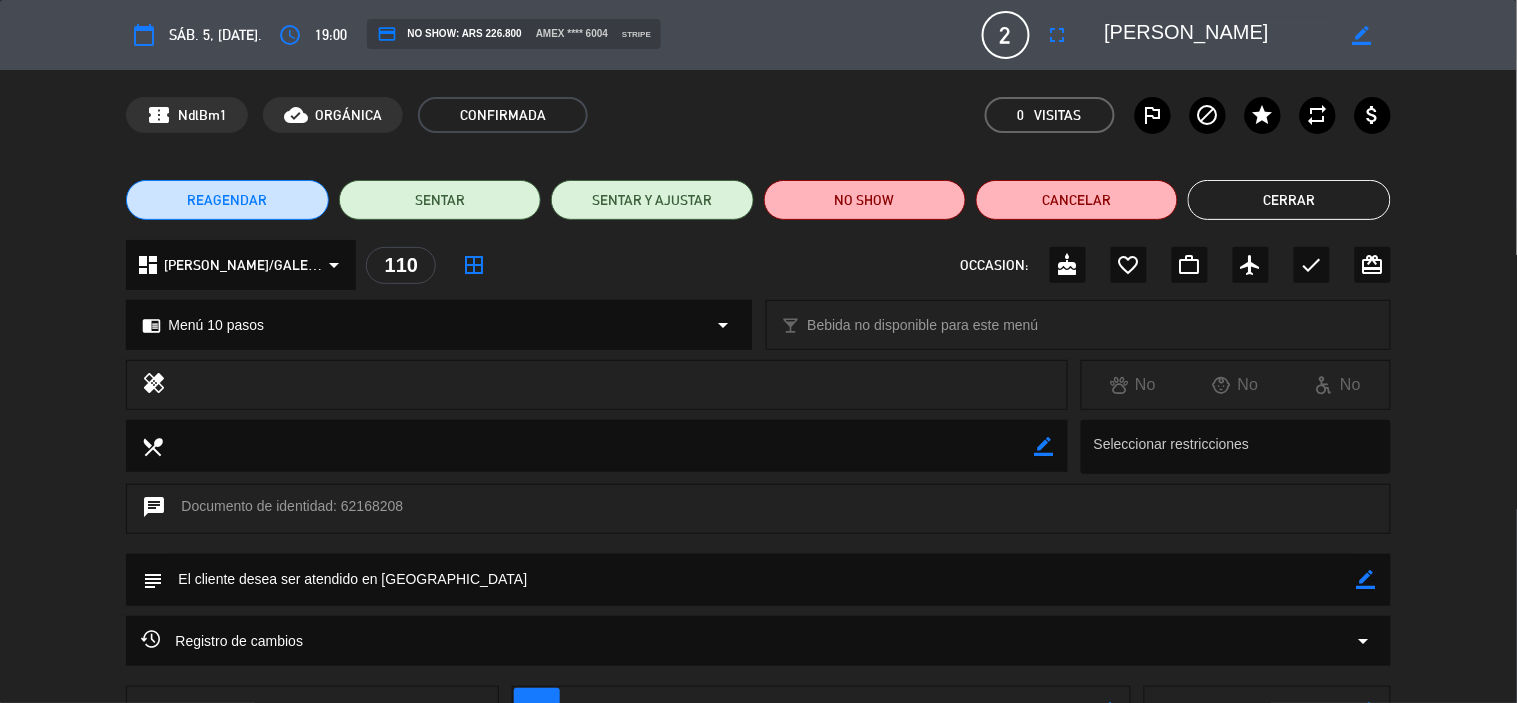 click on "Cerrar" 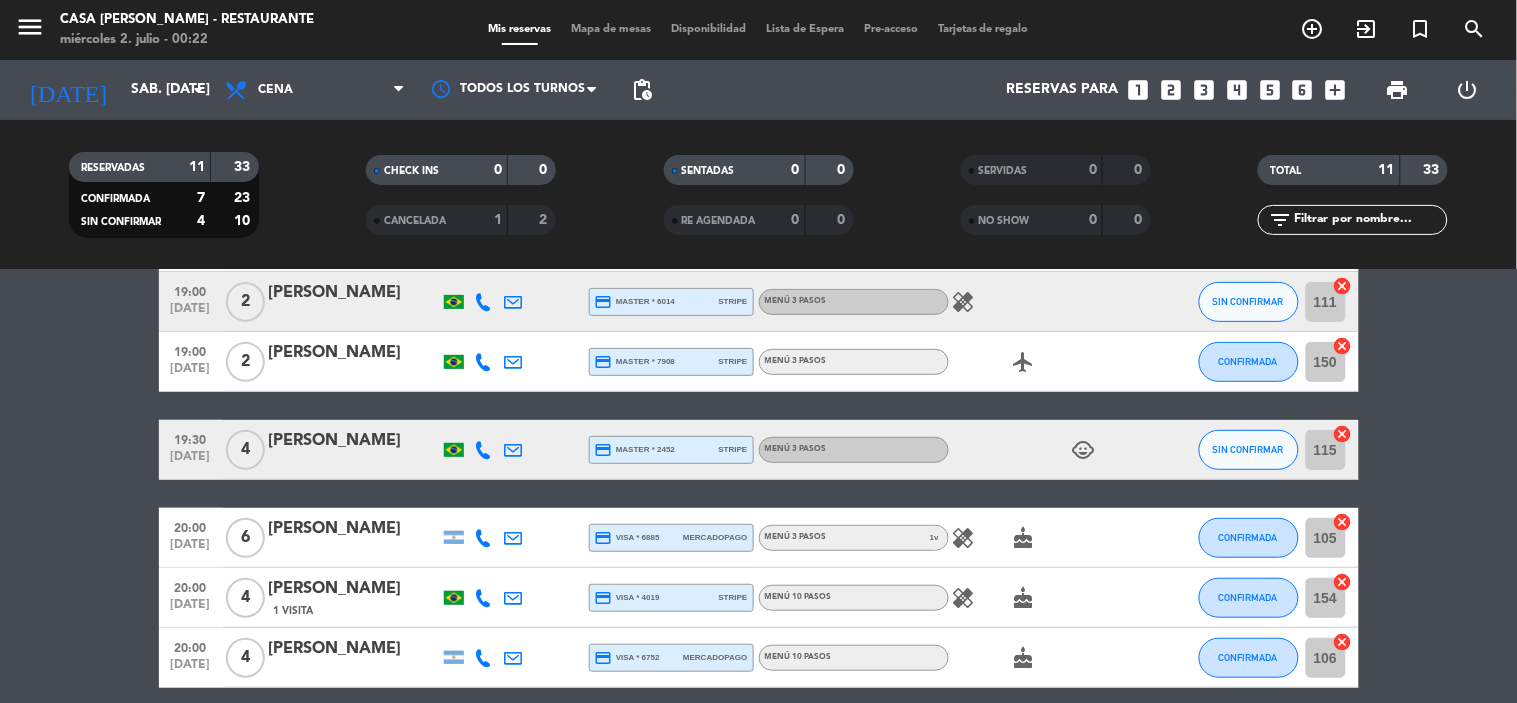 scroll, scrollTop: 0, scrollLeft: 0, axis: both 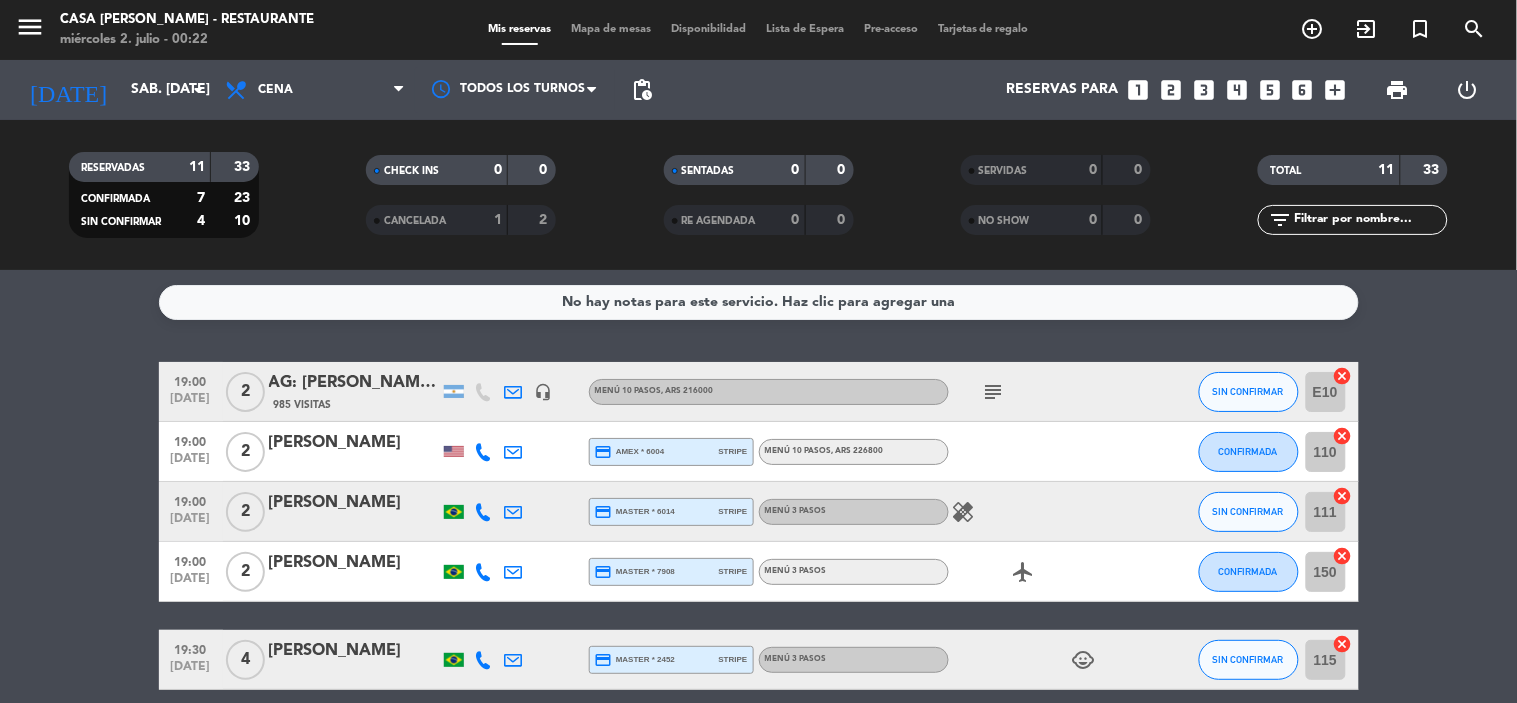 click on "No hay notas para este servicio. Haz clic para agregar una" 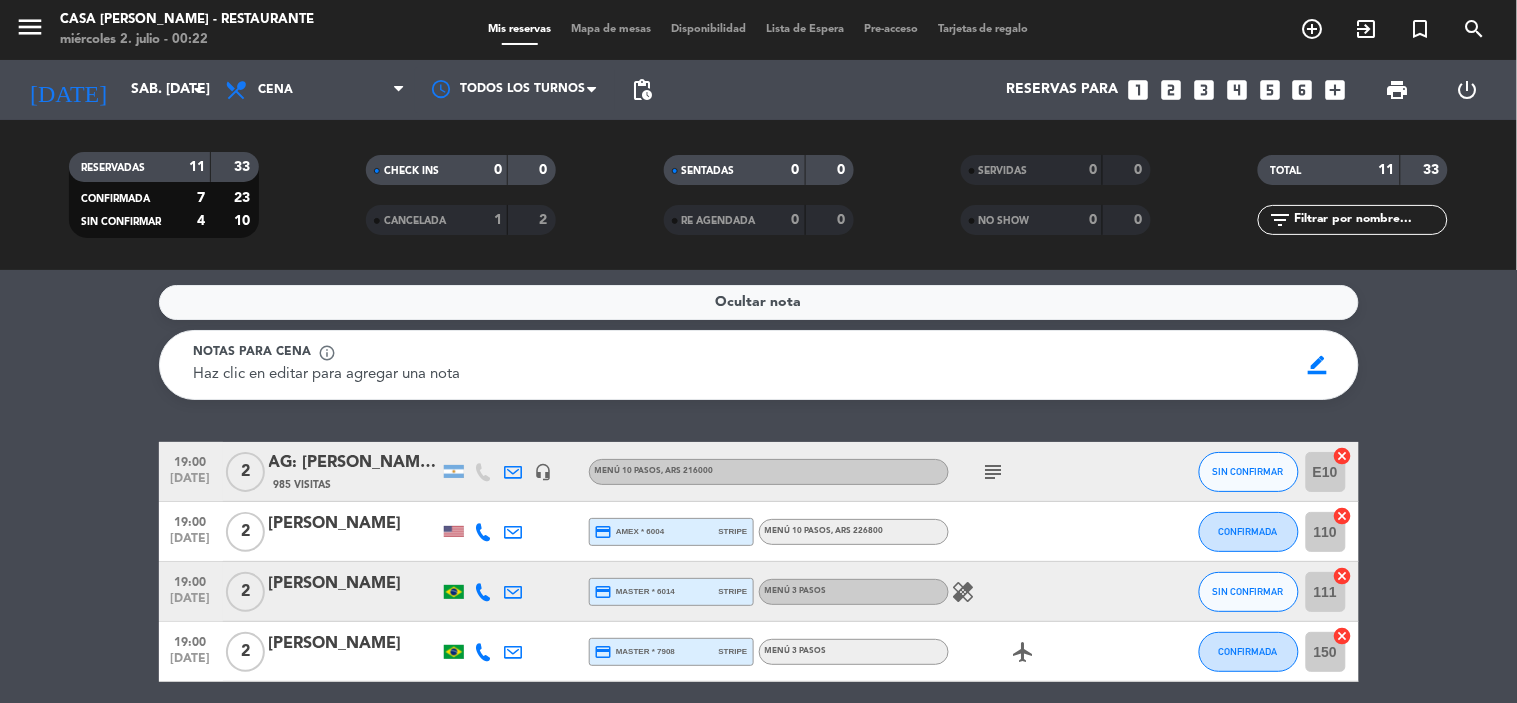 click on "Ocultar nota  Notas para cena  info_outline   Haz clic en editar para agregar una nota   border_color" 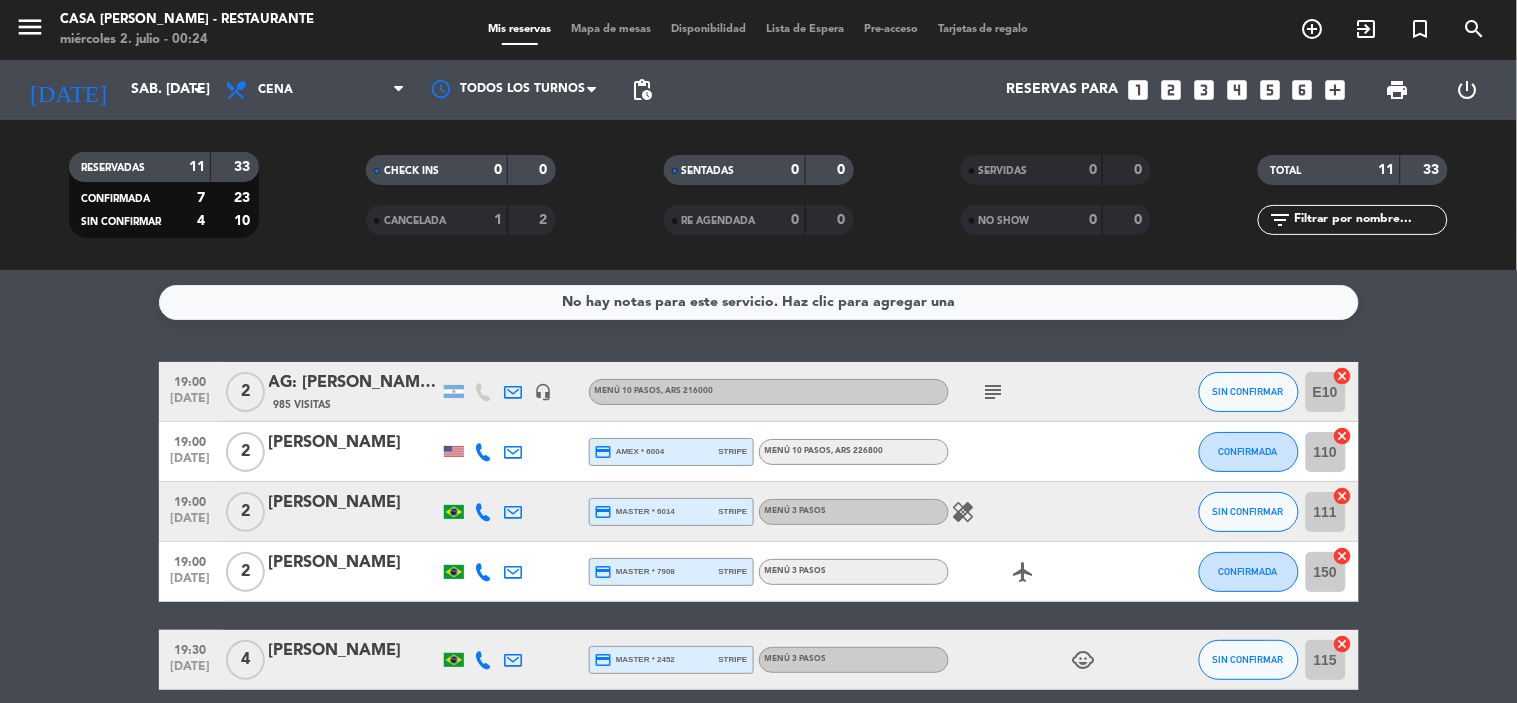 click on "healing" 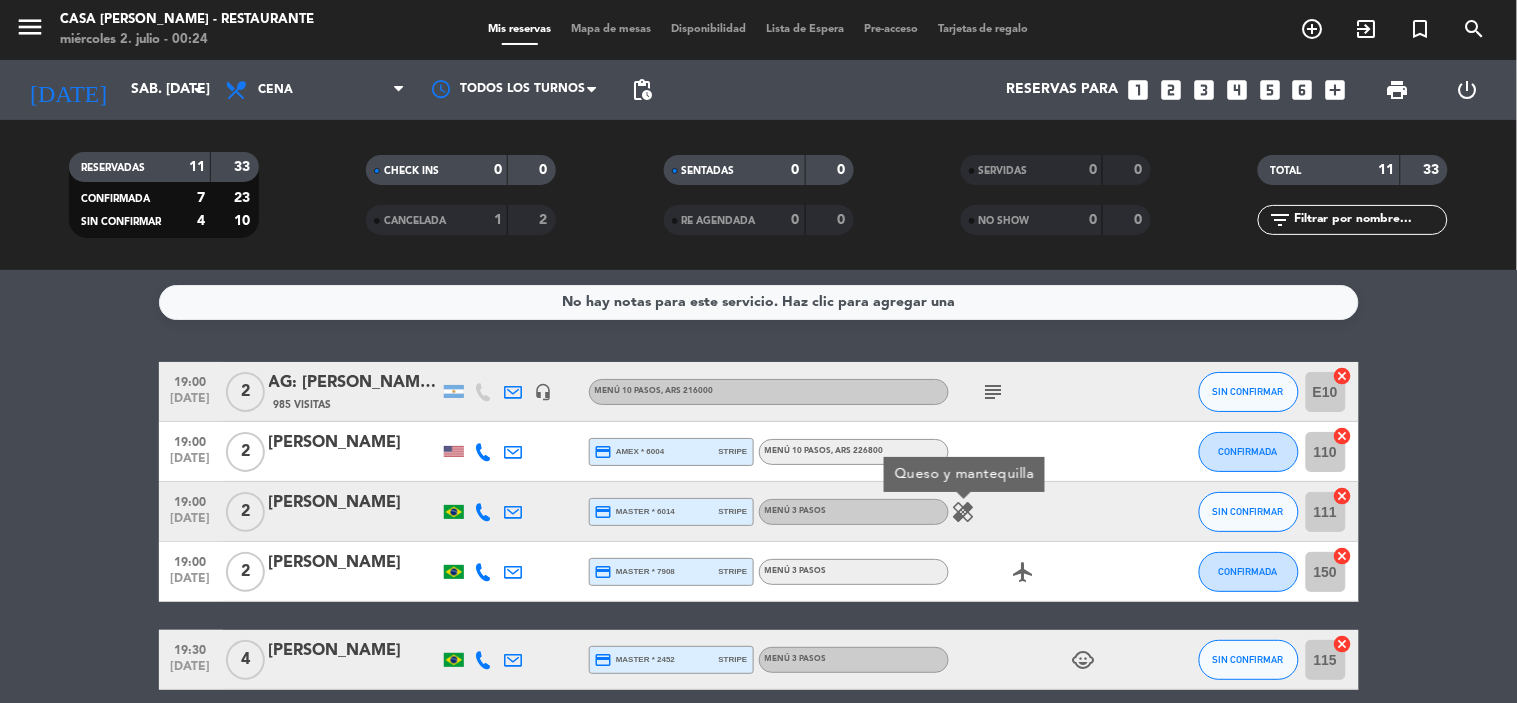 click on "healing" 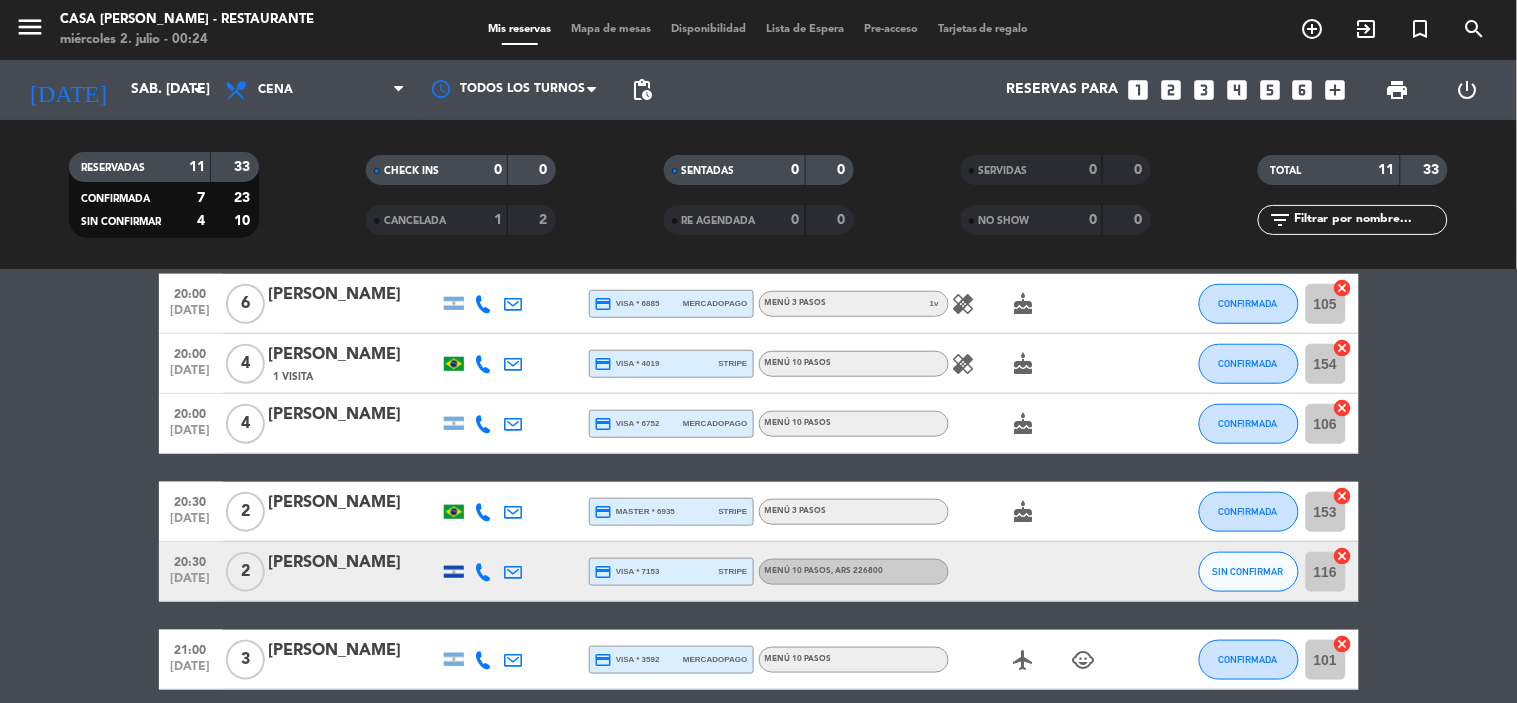scroll, scrollTop: 0, scrollLeft: 0, axis: both 